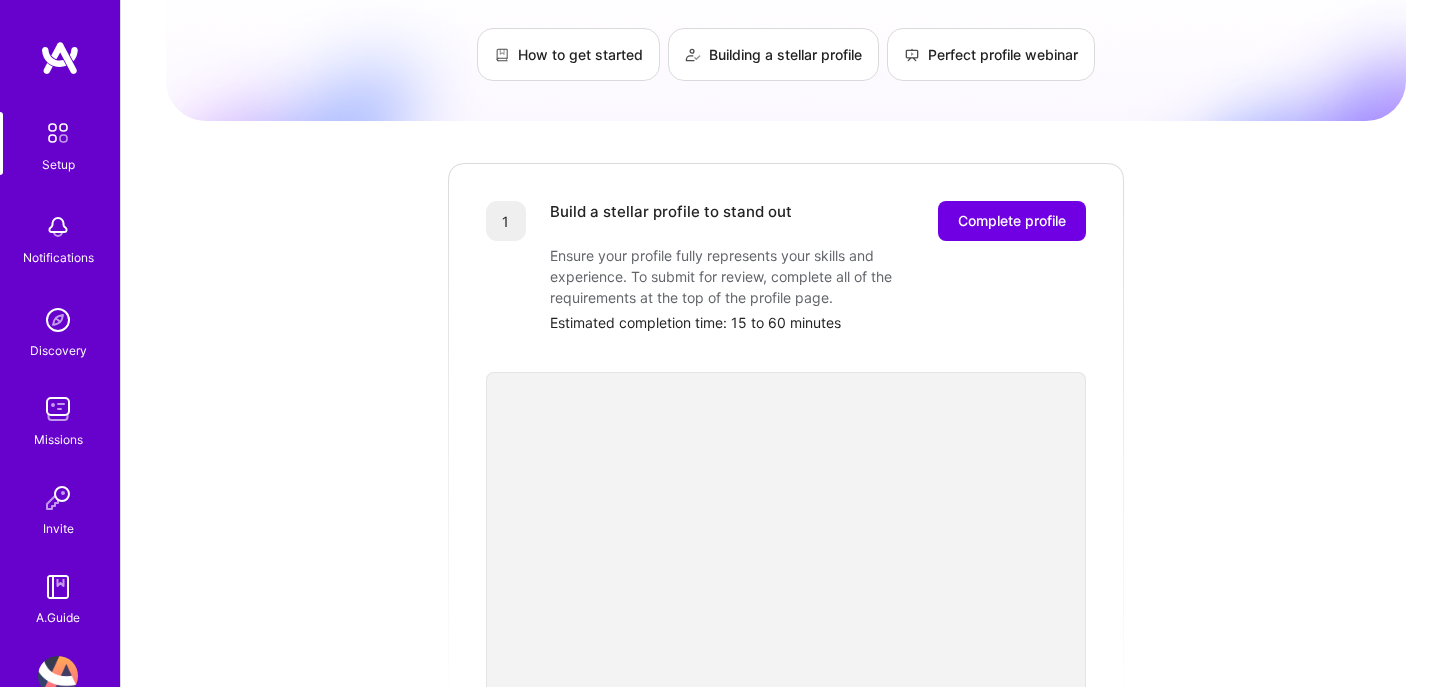 scroll, scrollTop: 218, scrollLeft: 0, axis: vertical 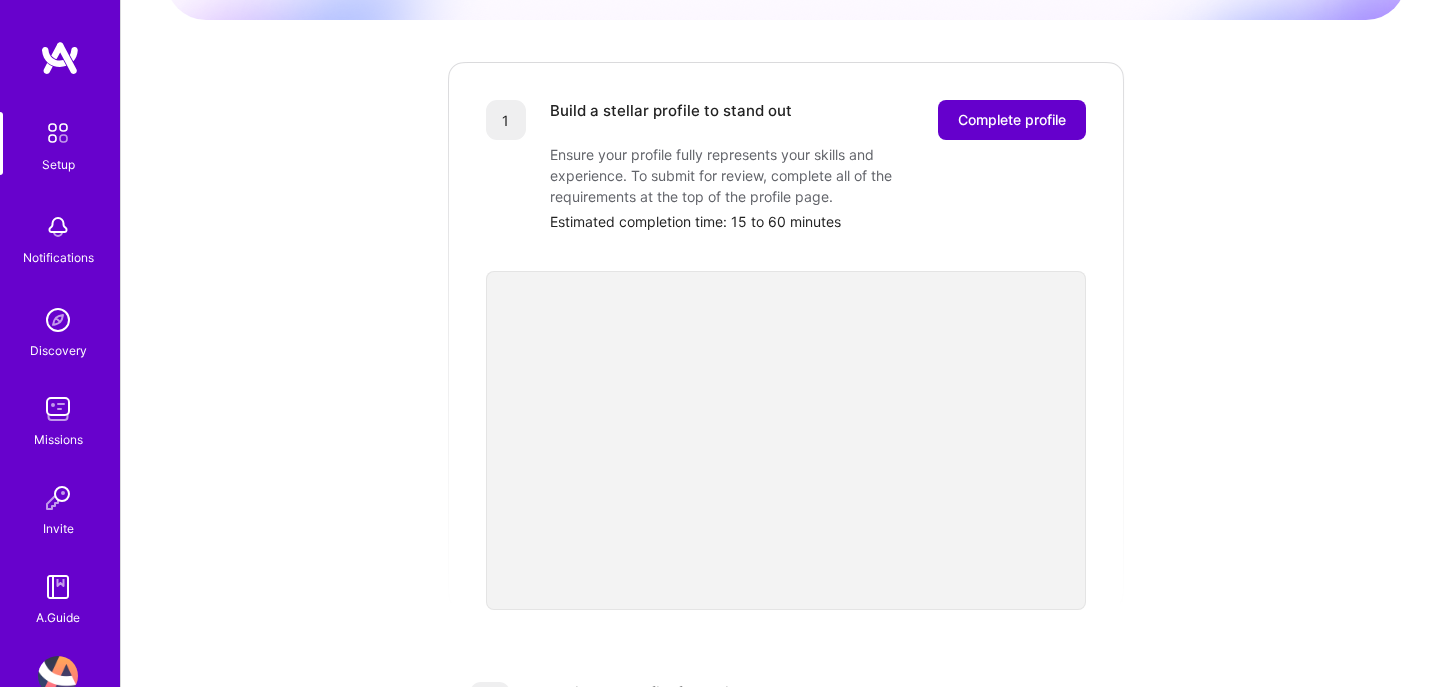 click on "Complete profile" at bounding box center [1012, 120] 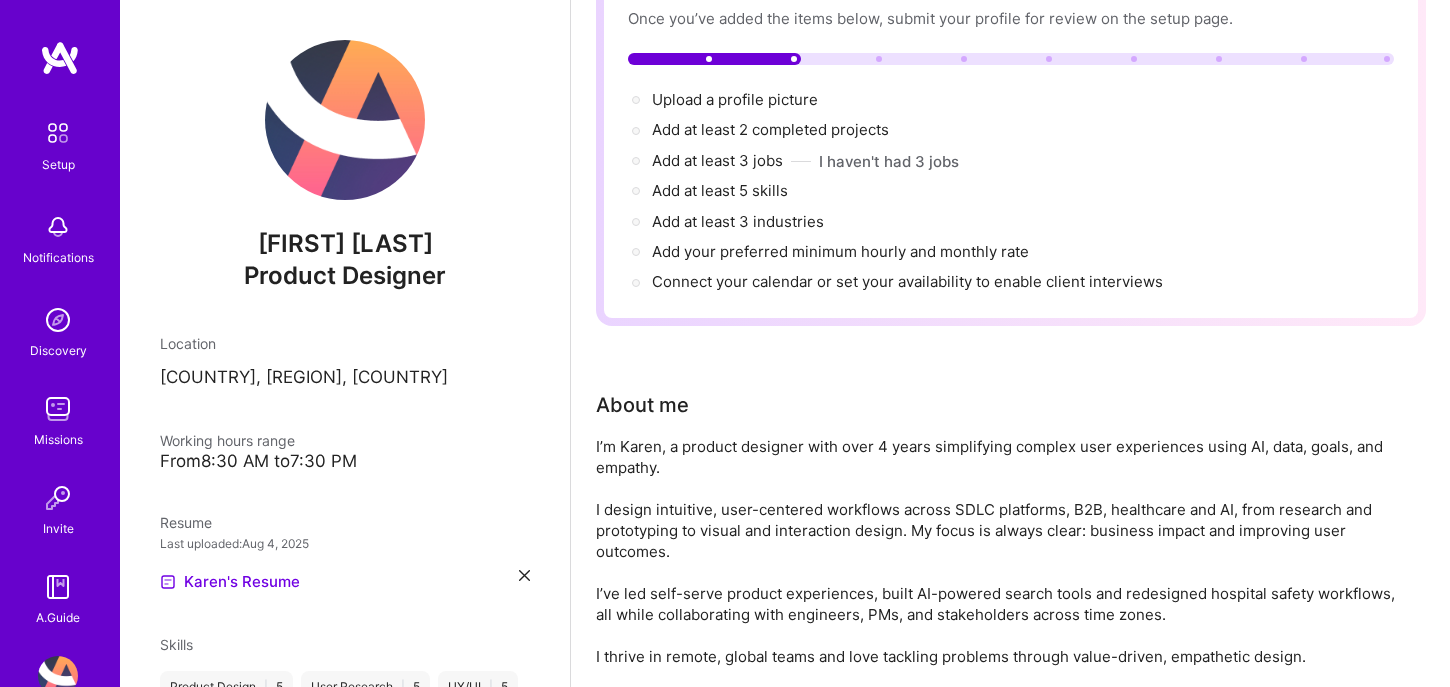 scroll, scrollTop: 0, scrollLeft: 0, axis: both 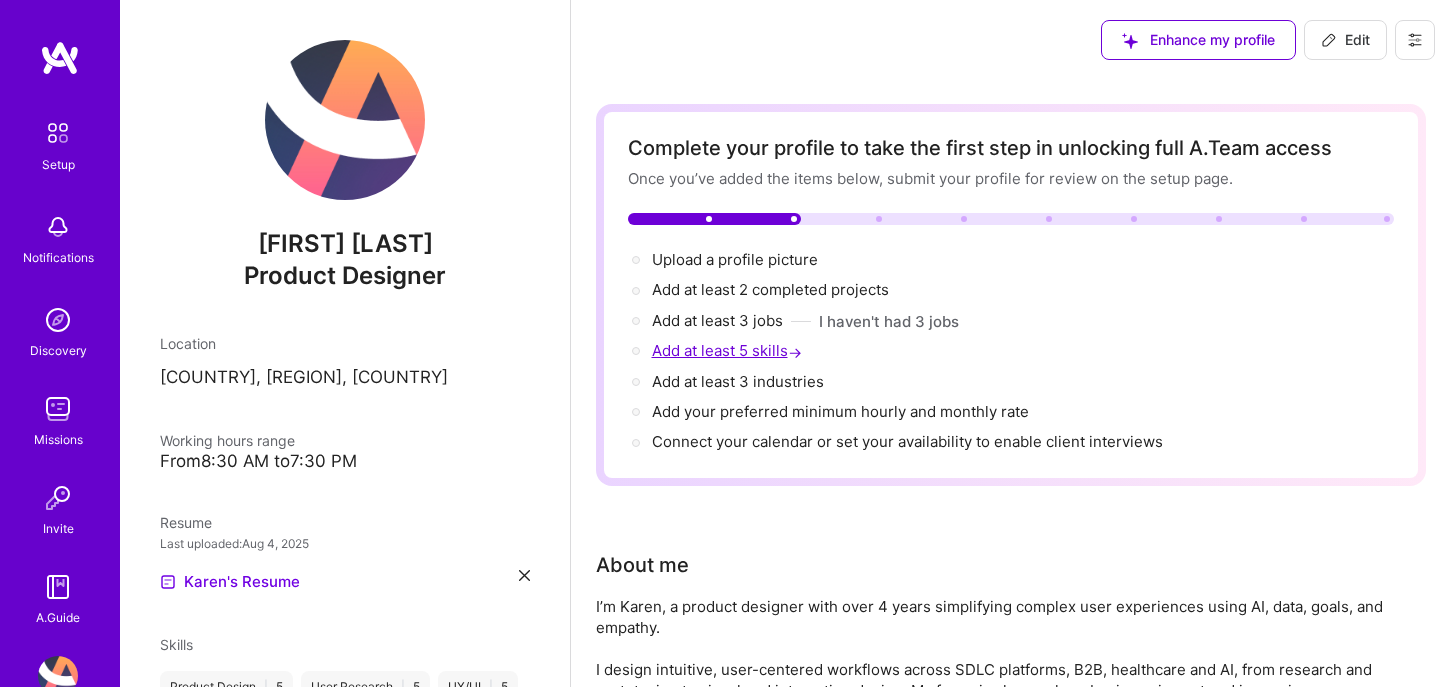 click on "Add at least 5 skills  →" at bounding box center [729, 350] 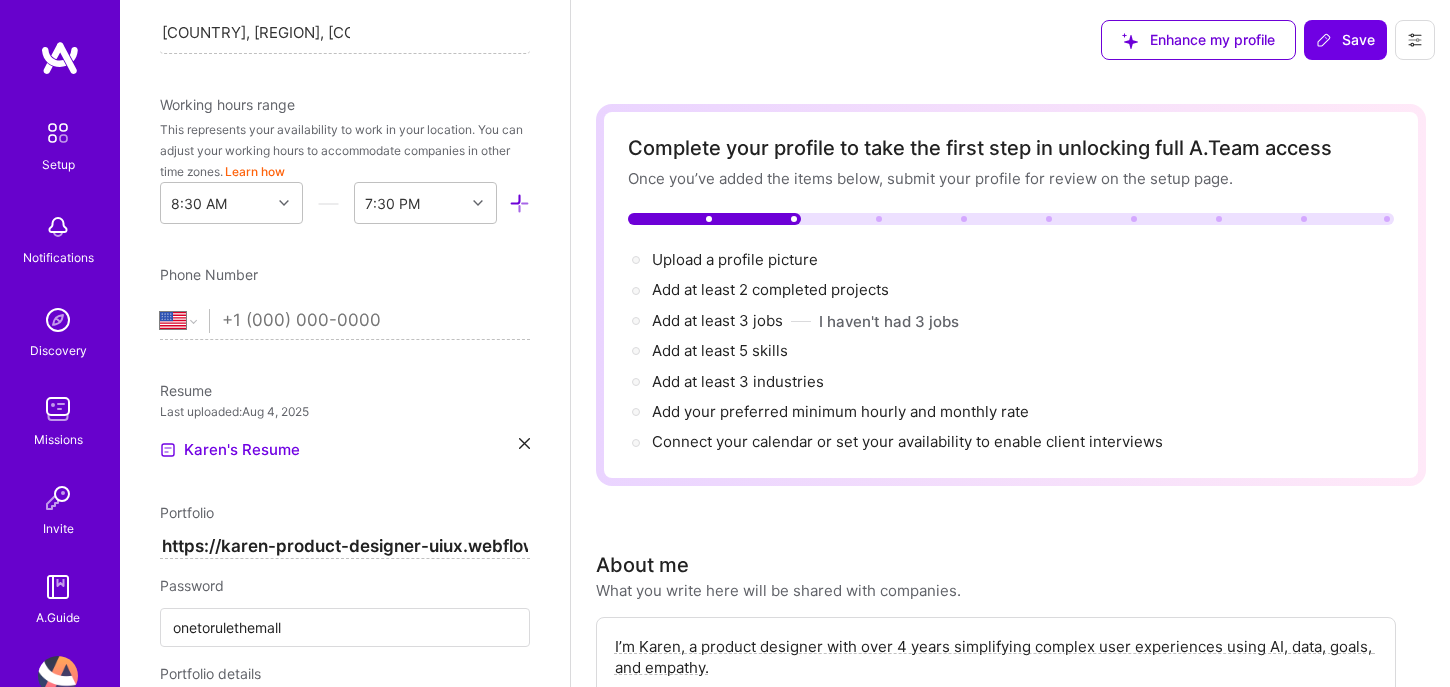 scroll, scrollTop: 509, scrollLeft: 0, axis: vertical 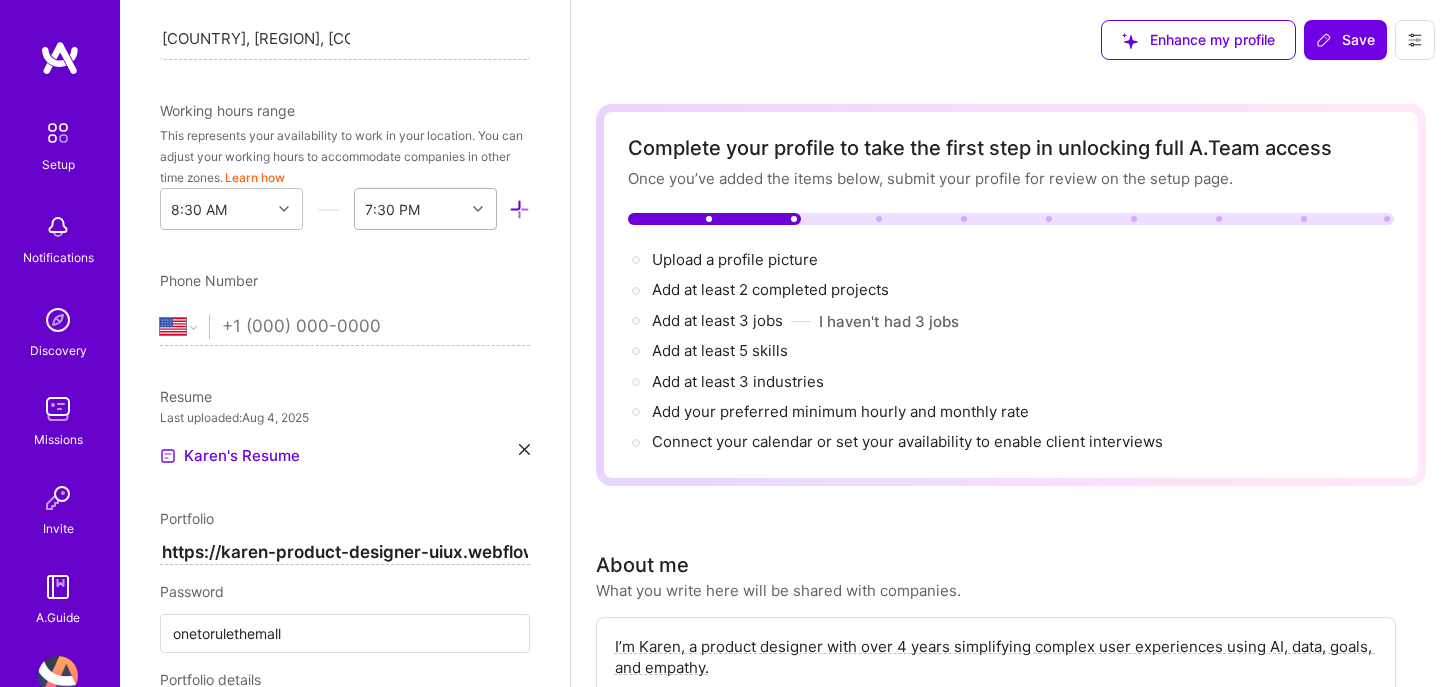 click on "7:30 PM" at bounding box center [410, 209] 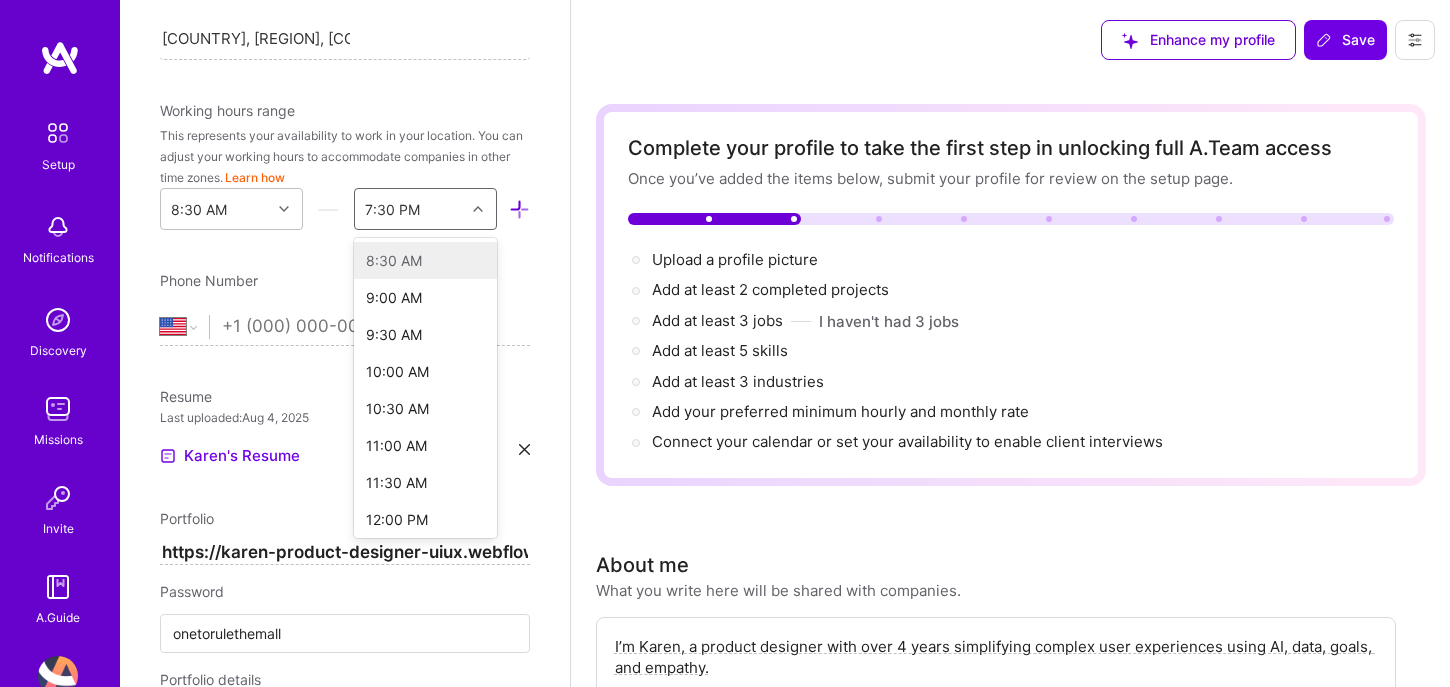 scroll, scrollTop: 567, scrollLeft: 0, axis: vertical 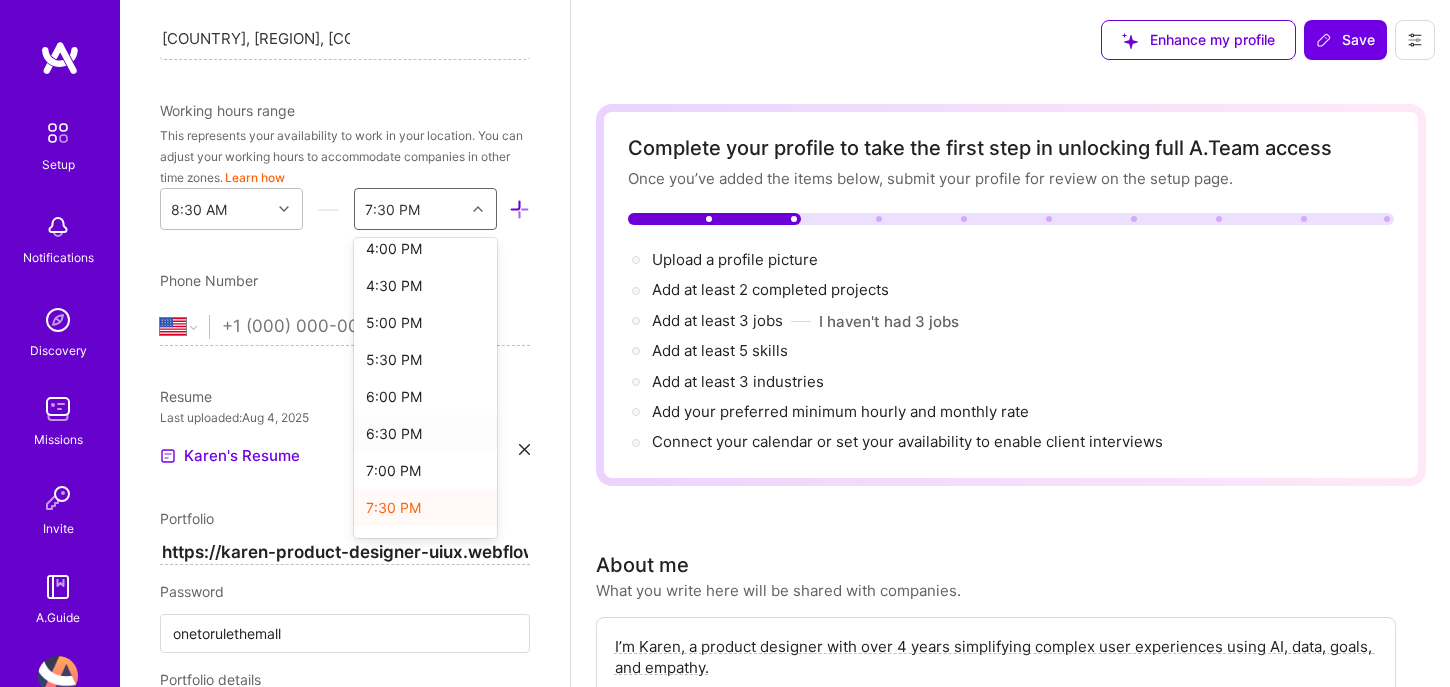 click on "6:30 PM" at bounding box center (425, 433) 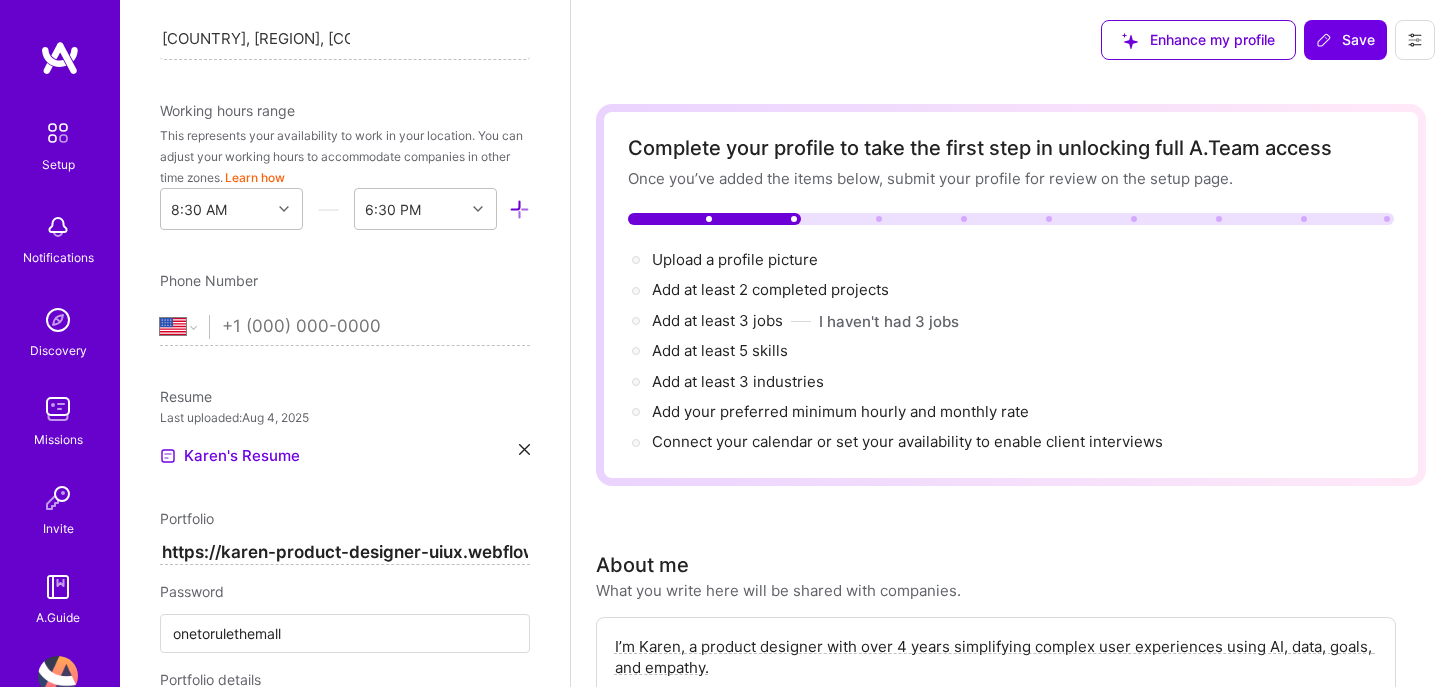 click on "Add photo Karen Mondragon Product Designer Years Experience Location  This is the location where you'll be physically located while working on missions. Misrepresenting your location is a violation of our terms and could lead to removal. [COUNTRY], [REGION], [COUNTRY] [COUNTRY], [REGION], [COUNTRY] Working hours range This represents your availability to work in your location. You can adjust your working hours to accommodate companies in other time zones. Learn how 8:30 AM 6:30 PM Phone Number Afghanistan Åland Islands Albania Algeria American Samoa Andorra Angola Anguilla Antigua and Barbuda Argentina Armenia Aruba Ascension Island Australia Austria Azerbaijan Bahamas Bahrain Bangladesh Barbados Belarus Belgium Belize Benin Bermuda Bhutan Bolivia Bonaire, Sint Eustatius and Saba Bosnia and Herzegovina Botswana Brazil British Indian Ocean Territory Brunei Darussalam Bulgaria Burkina Faso Burundi Cambodia Cameroon Canada Cape Verde Cayman Islands Central African Republic Chad Chile China Christmas Island Colombia | 5" at bounding box center [345, 343] 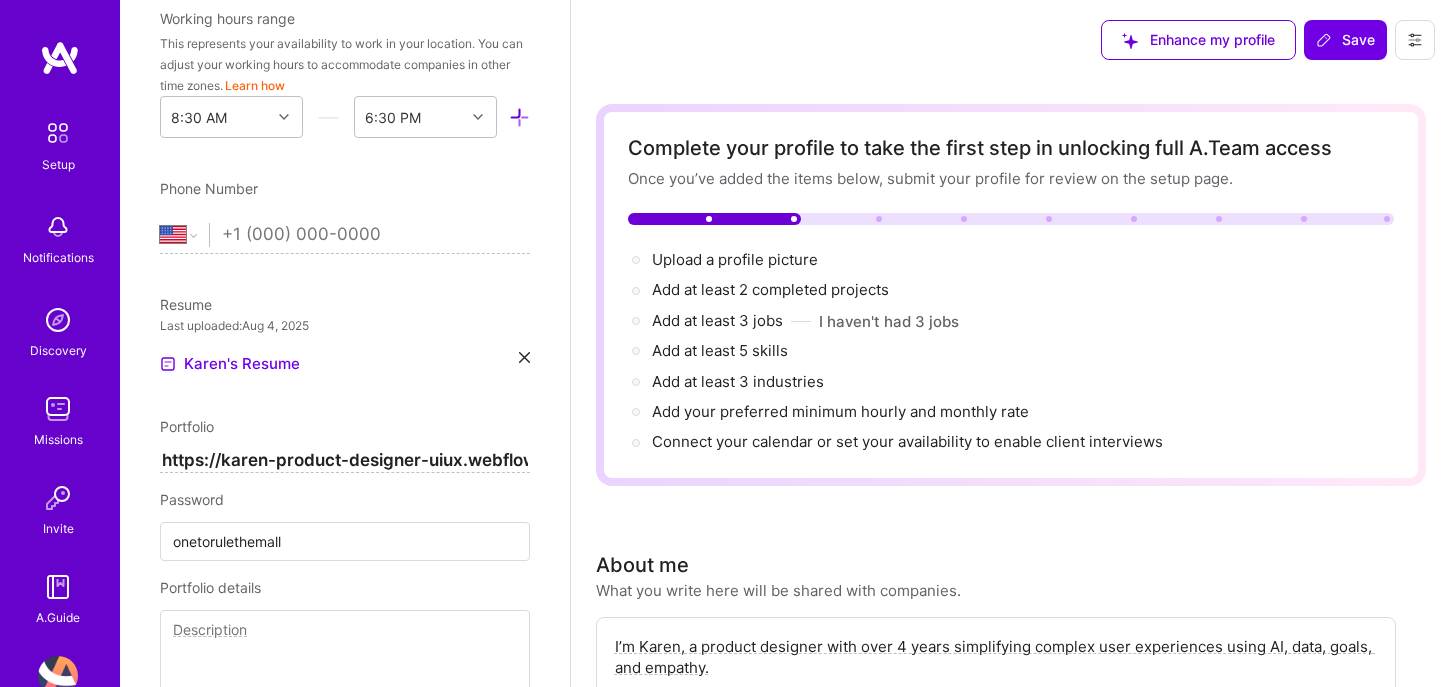 scroll, scrollTop: 619, scrollLeft: 0, axis: vertical 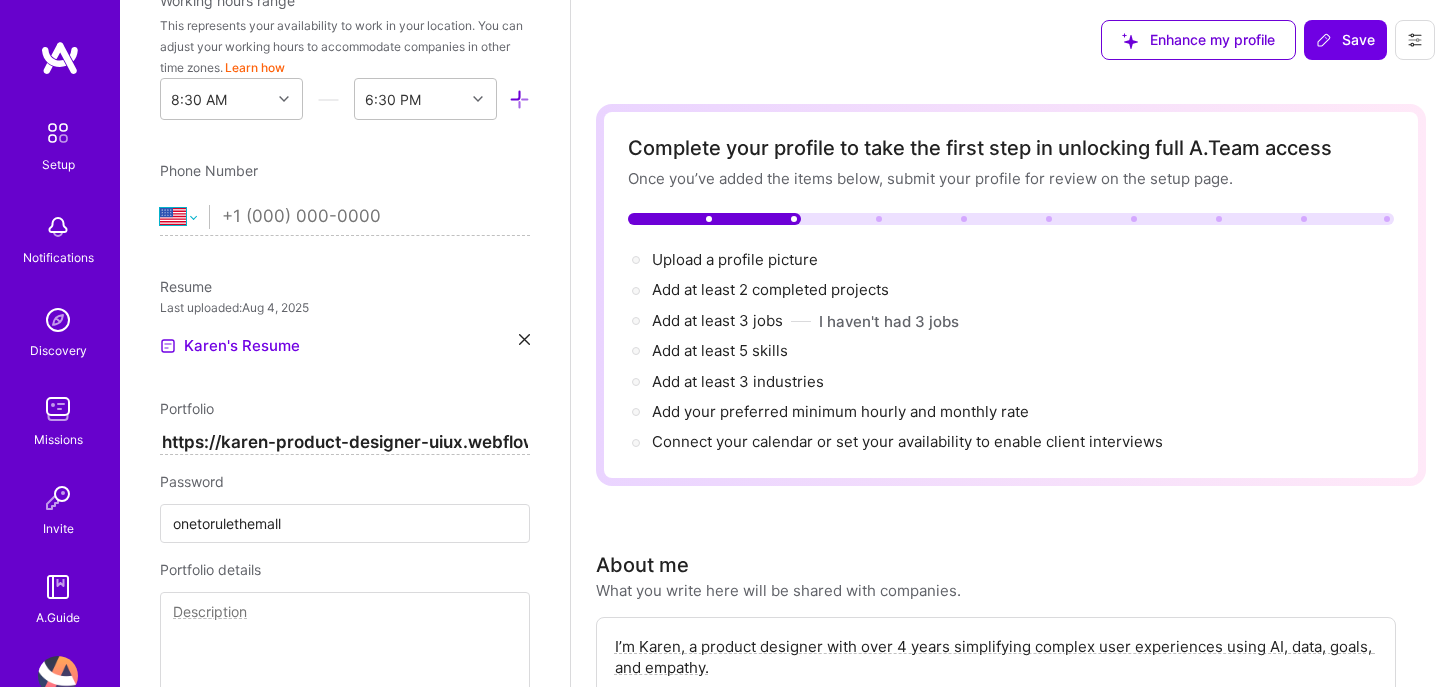 click on "Afghanistan Åland Islands Albania Algeria American Samoa Andorra Angola Anguilla Antigua and Barbuda Argentina Armenia Aruba Ascension Island Australia Austria Azerbaijan Bahamas Bahrain Bangladesh Barbados Belarus Belgium Belize Benin Bermuda Bhutan Bolivia Bonaire, Sint Eustatius and Saba Bosnia and Herzegovina Botswana Brazil British Indian Ocean Territory Brunei Darussalam Bulgaria Burkina Faso Burundi Cambodia Cameroon Canada Cape Verde Cayman Islands Central African Republic Chad Chile China Christmas Island Cocos (Keeling) Islands Colombia Comoros Congo Congo, Democratic Republic of the Cook Islands Costa Rica Cote d'Ivoire Croatia Cuba Curaçao Cyprus Czech Republic Denmark Djibouti Dominica Dominican Republic Ecuador Egypt El Salvador Equatorial Guinea Eritrea Estonia Ethiopia Falkland Islands Faroe Islands Federated States of Micronesia Fiji Finland France French Guiana French Polynesia Gabon Gambia Georgia Germany Ghana Gibraltar Greece Greenland Grenada Guadeloupe Guam Guatemala Guernsey Guinea" at bounding box center (184, 217) 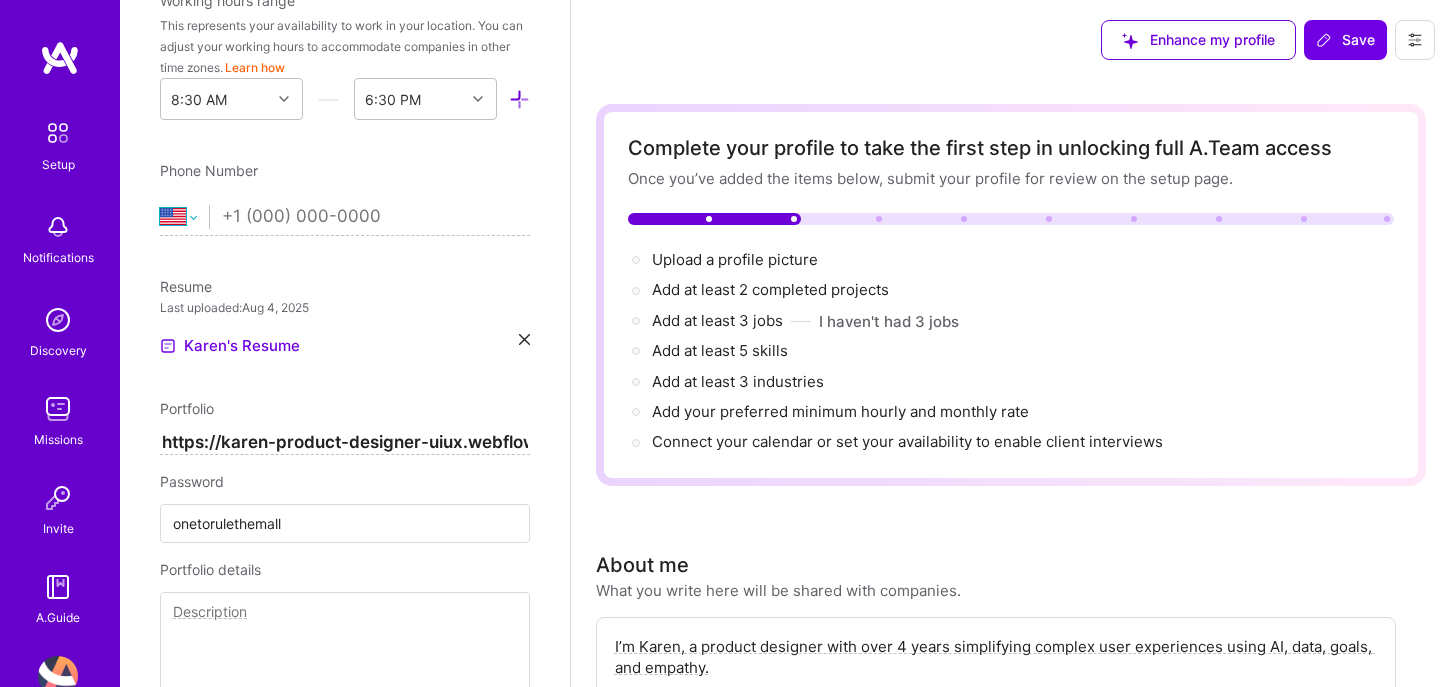 select on "CO" 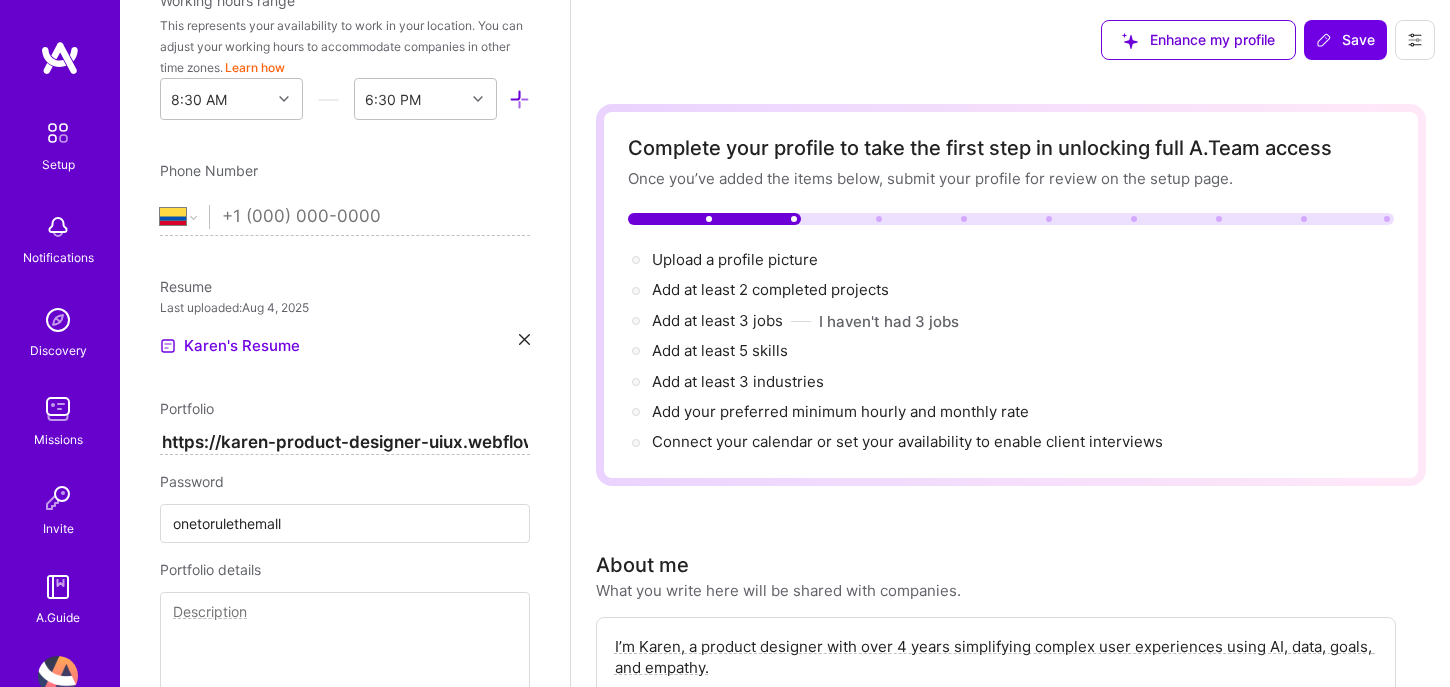 click at bounding box center (376, 217) 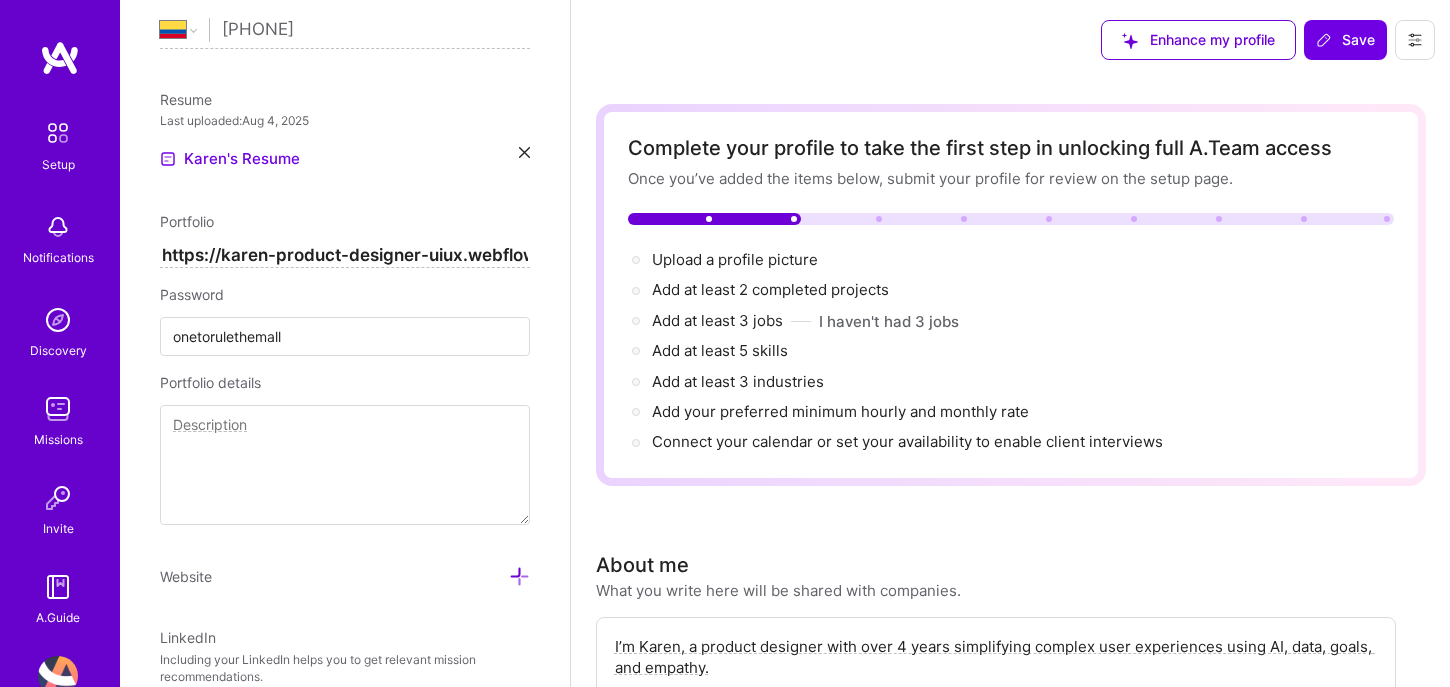 scroll, scrollTop: 812, scrollLeft: 0, axis: vertical 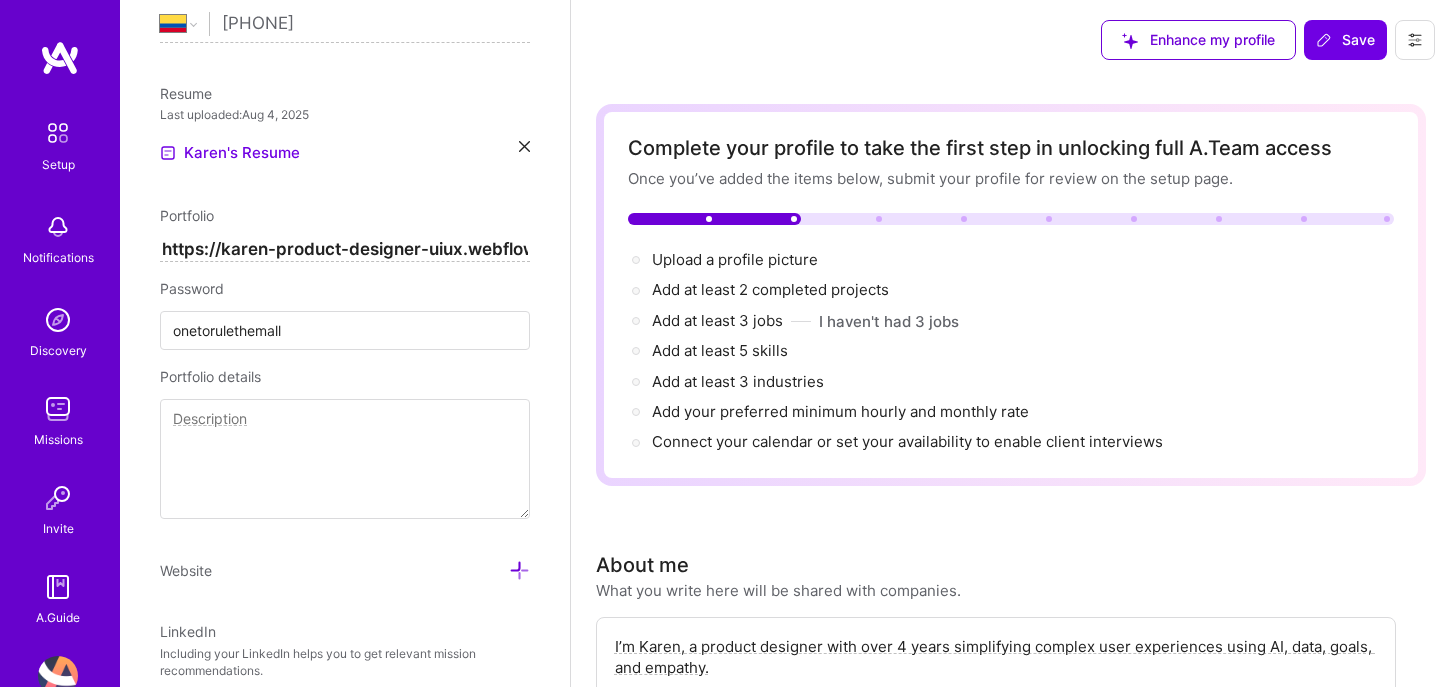 type on "[PHONE]" 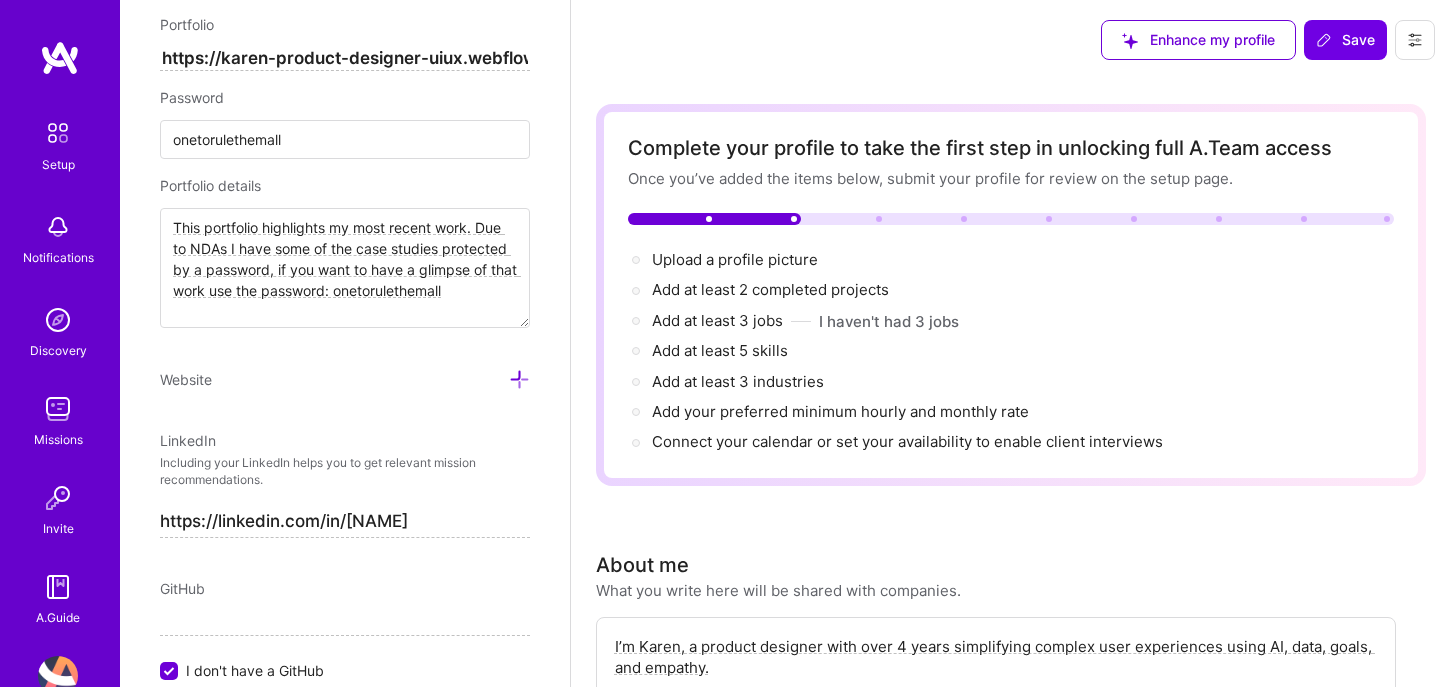 scroll, scrollTop: 1091, scrollLeft: 0, axis: vertical 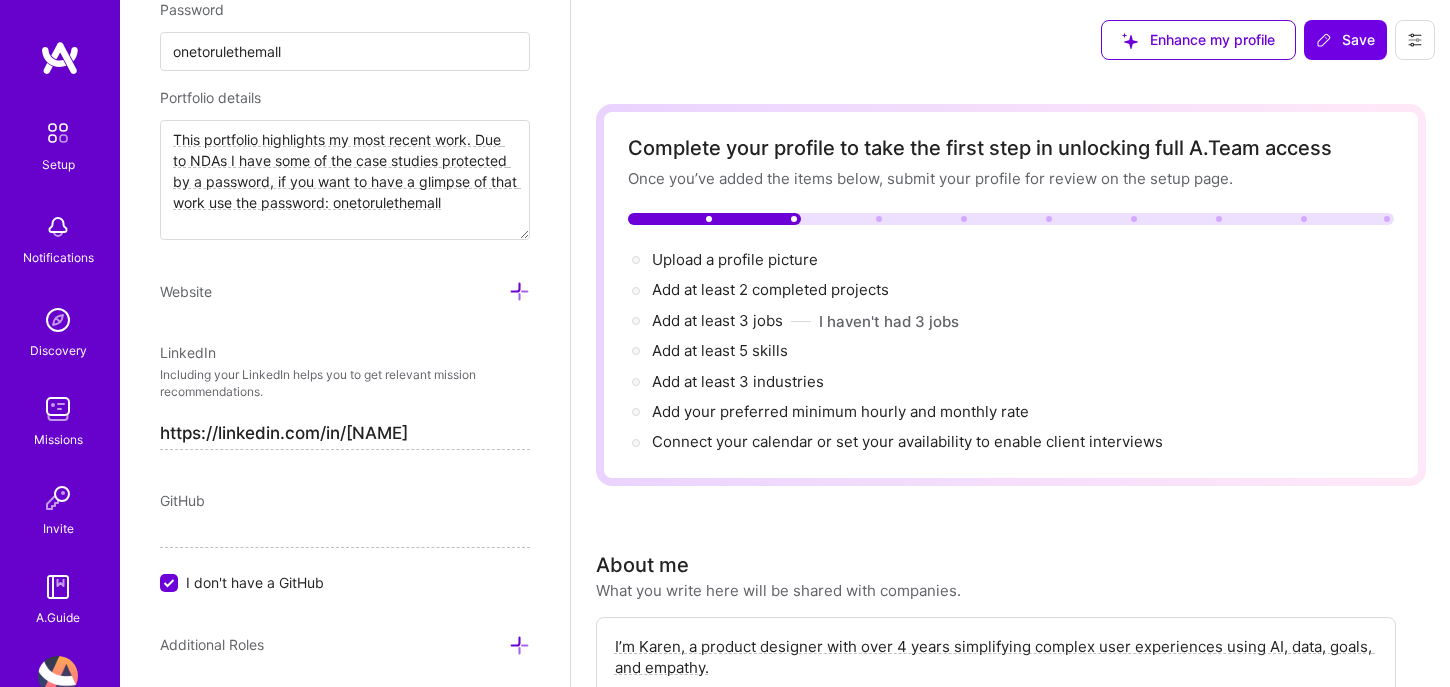click on "This portfolio highlights my most recent work. Due to NDAs I have some of the case studies protected by a password, if you want to have a glimpse of that work use the password: onetorulethemall" at bounding box center (345, 180) 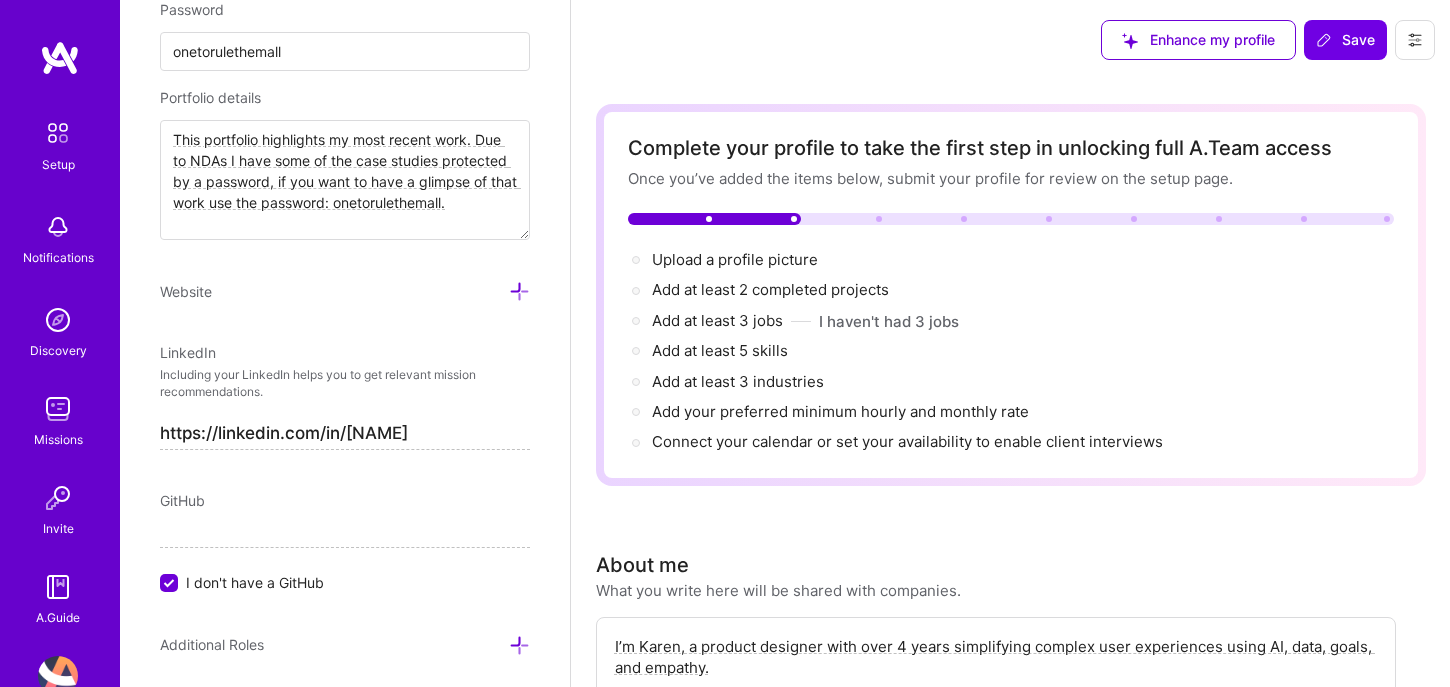 click on "This portfolio highlights my most recent work. Due to NDAs I have some of the case studies protected by a password, if you want to have a glimpse of that work use the password: onetorulethemall." at bounding box center [345, 180] 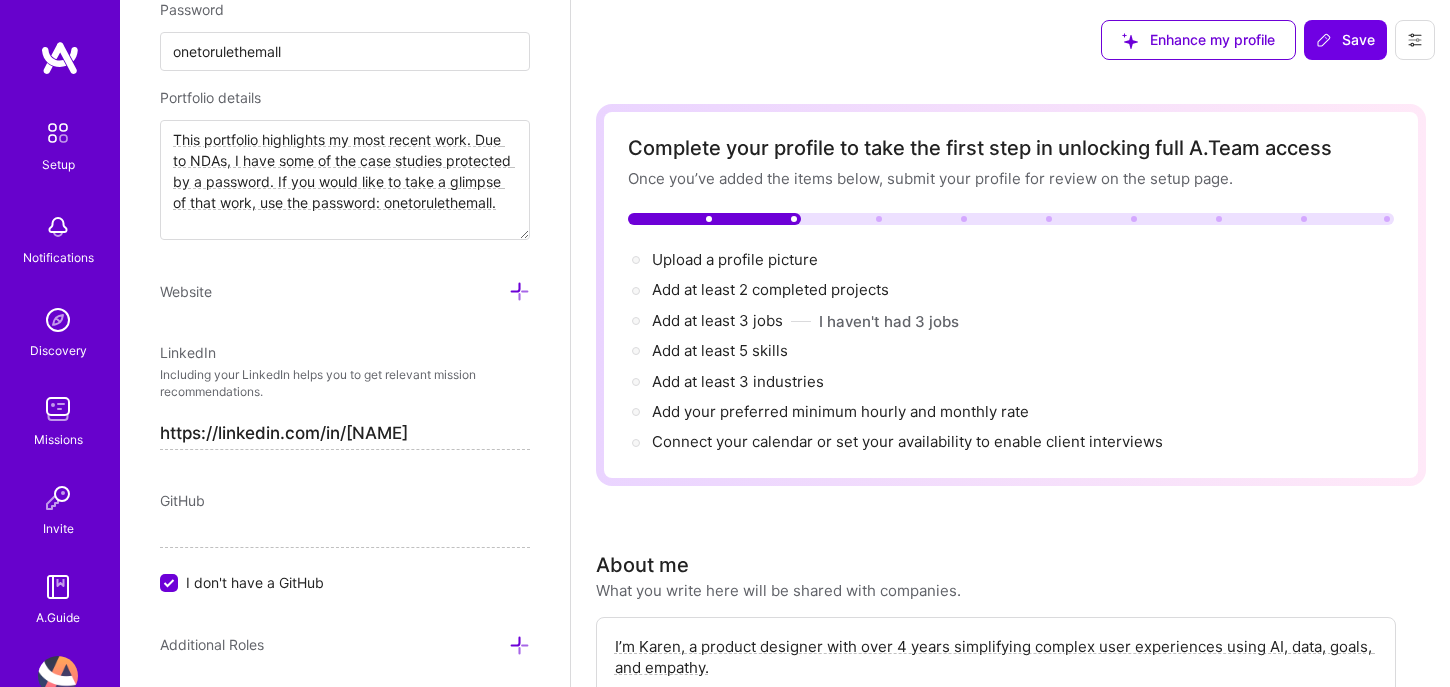 scroll, scrollTop: 1105, scrollLeft: 0, axis: vertical 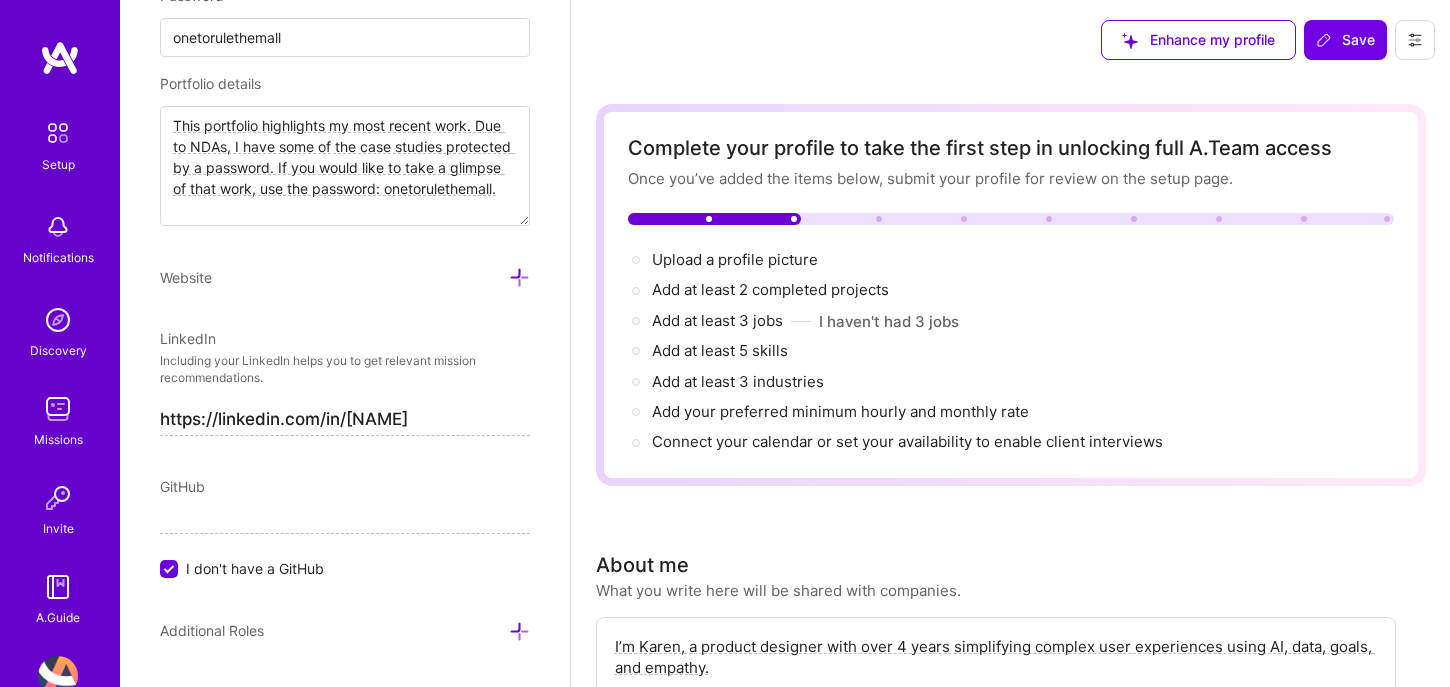 click on "This portfolio highlights my most recent work. Due to NDAs, I have some of the case studies protected by a password. If you would like to take a glimpse of that work, use the password: onetorulethemall." at bounding box center [345, 166] 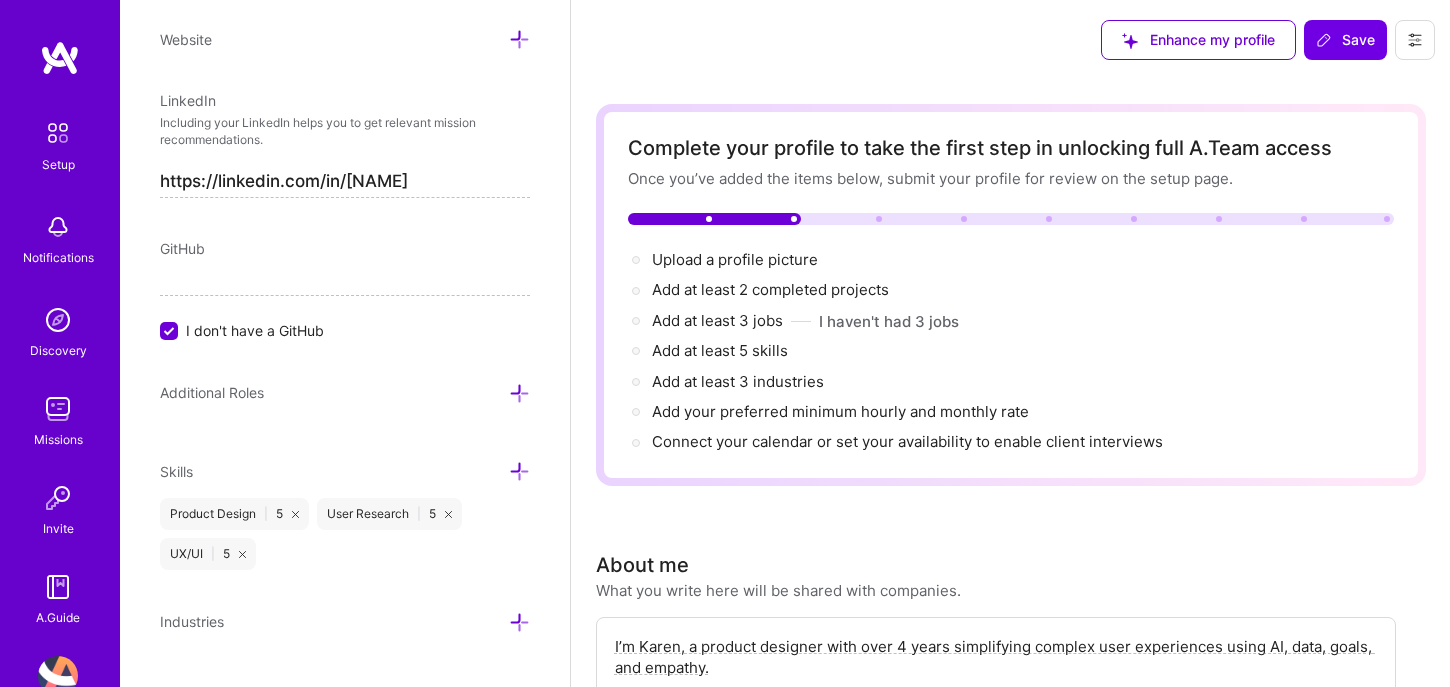 scroll, scrollTop: 1383, scrollLeft: 0, axis: vertical 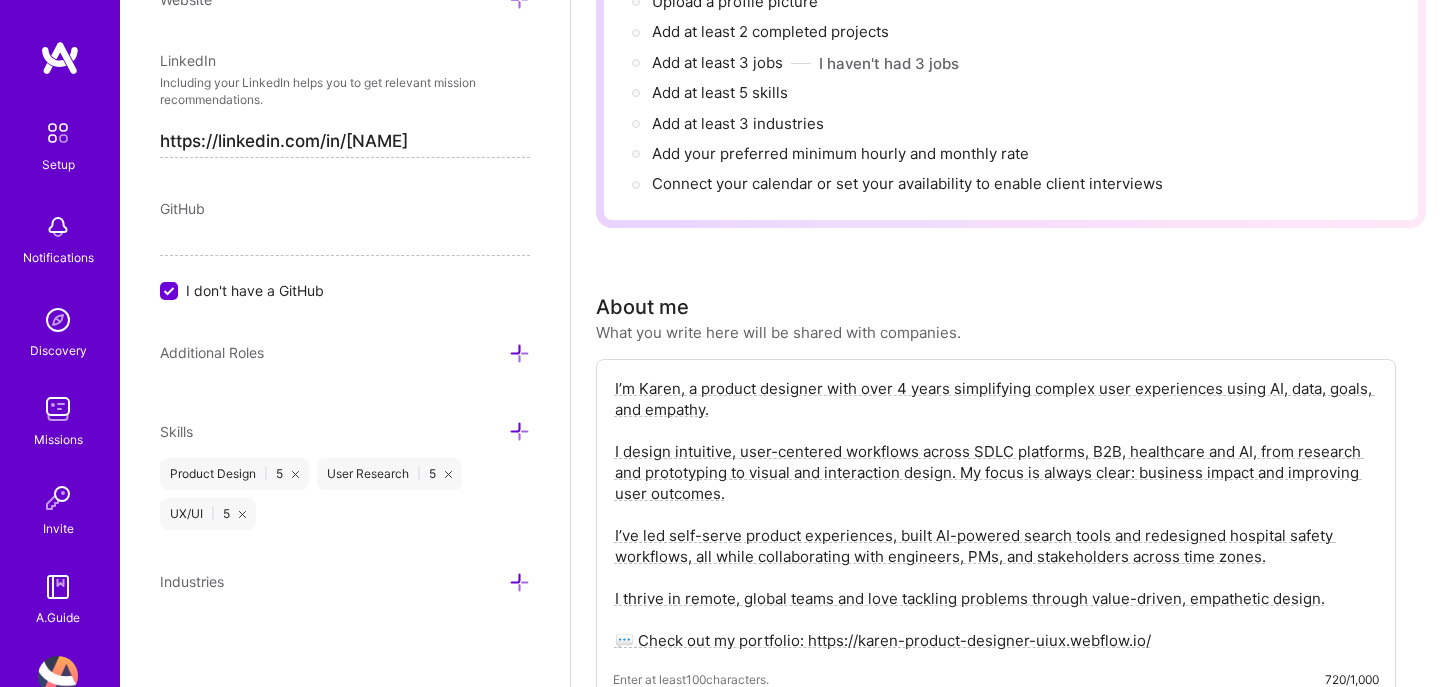type on "This portfolio highlights my most recent work. Due to NDAs, some of the case studies are protected by a password. If you would like to have a glimpse of that work, use the password: [PASSWORD]." 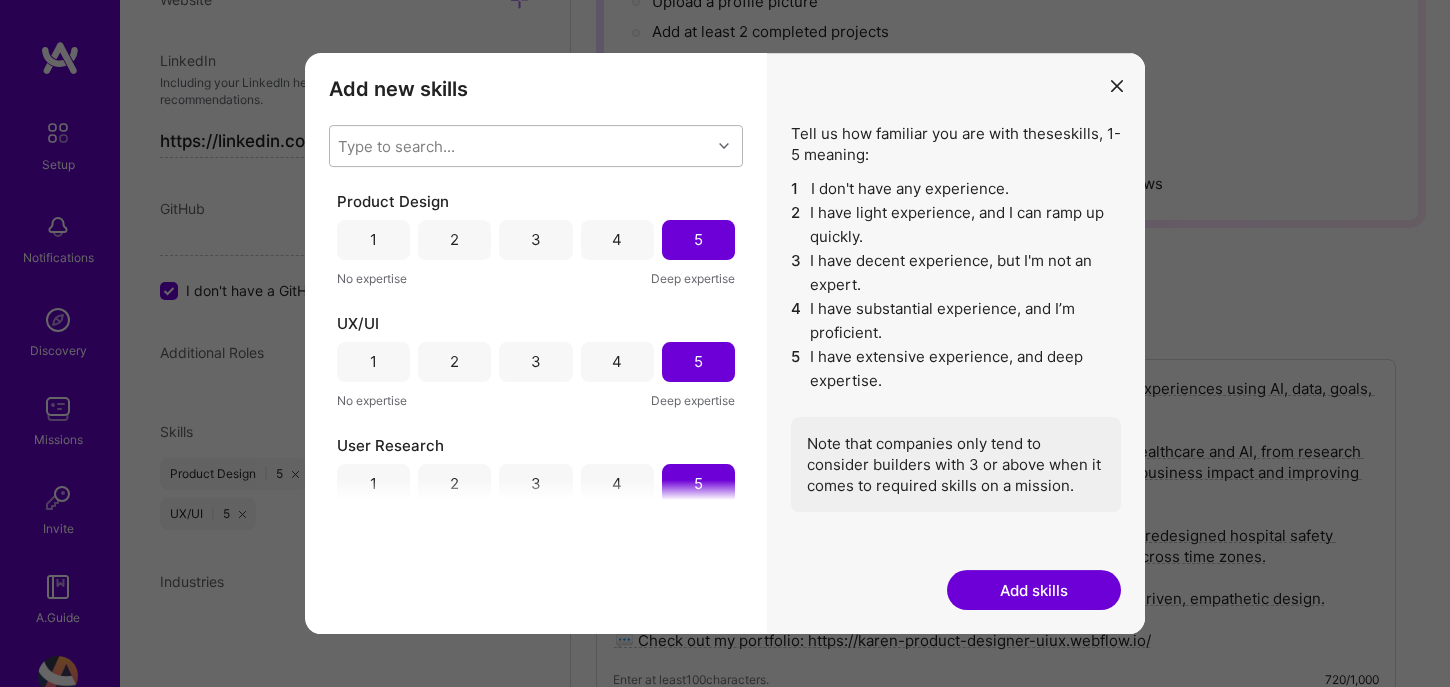 click on "Type to search..." at bounding box center [520, 146] 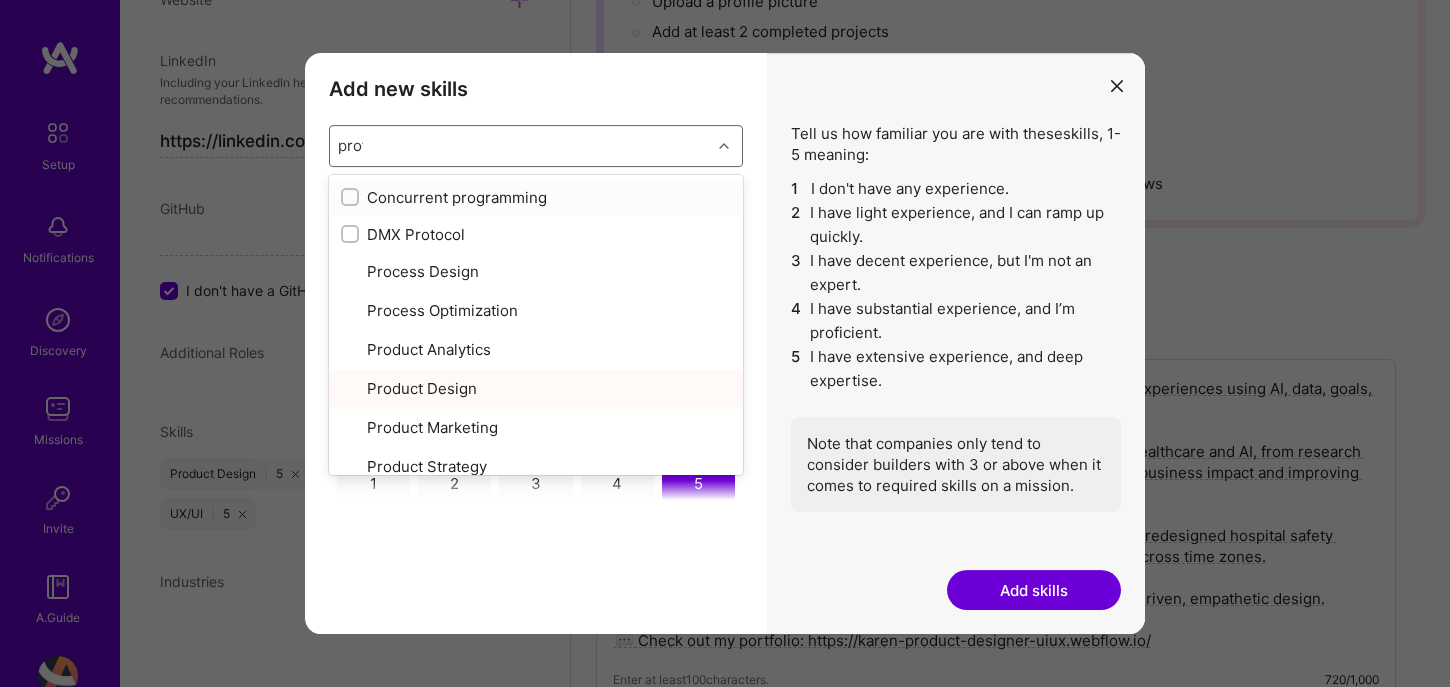 type on "proto" 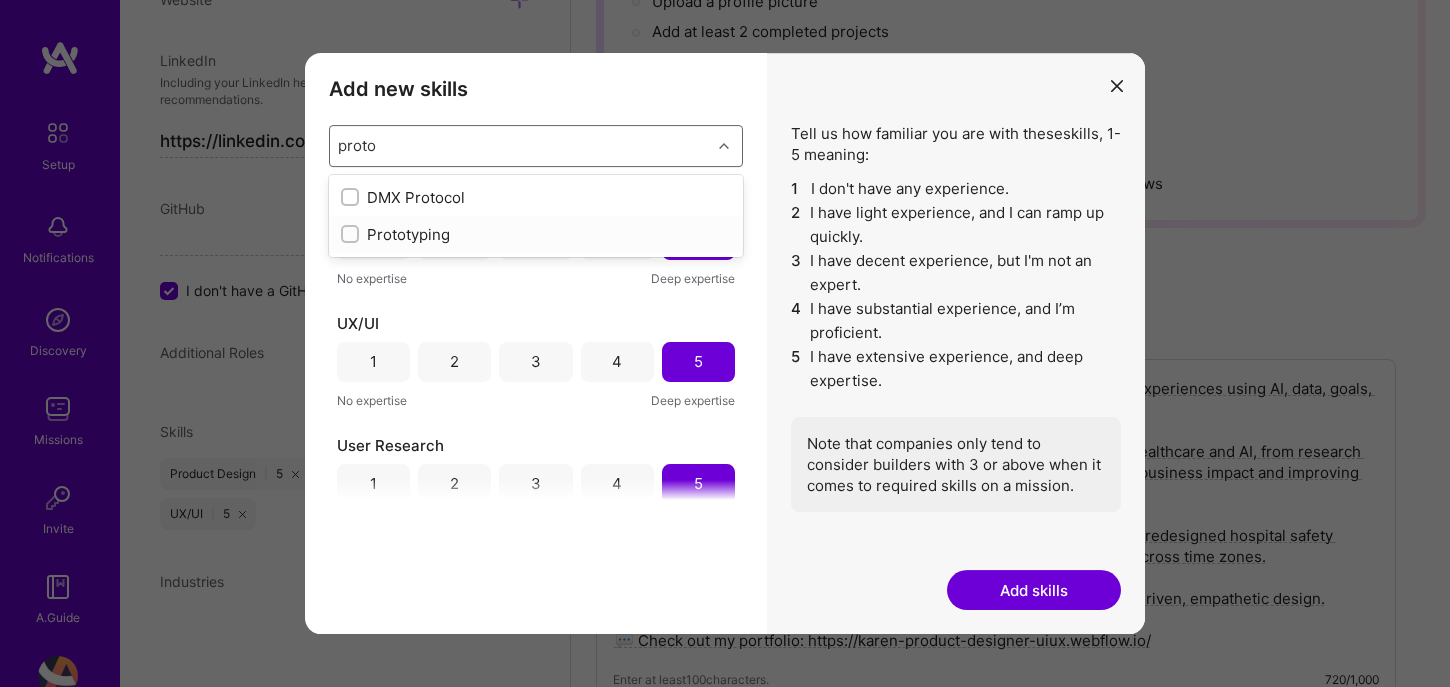 click at bounding box center [352, 235] 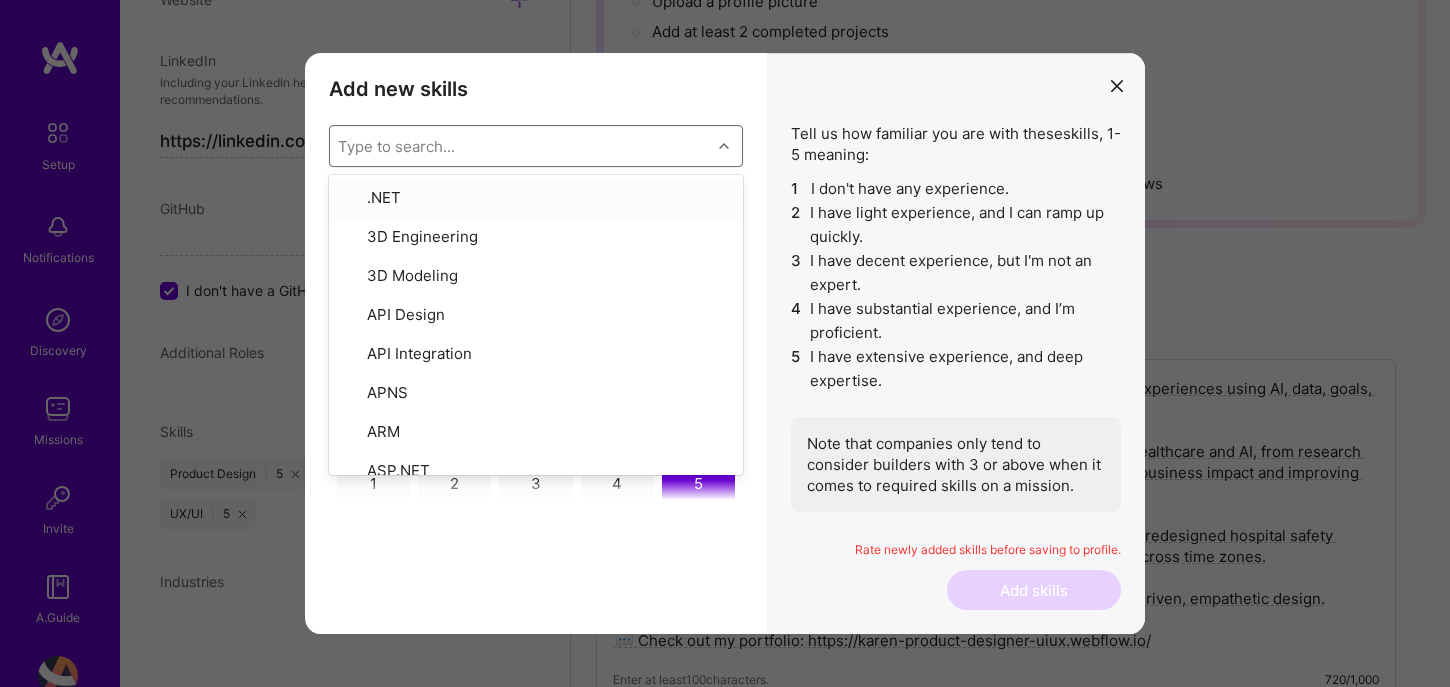 click on "Type to search..." at bounding box center [520, 146] 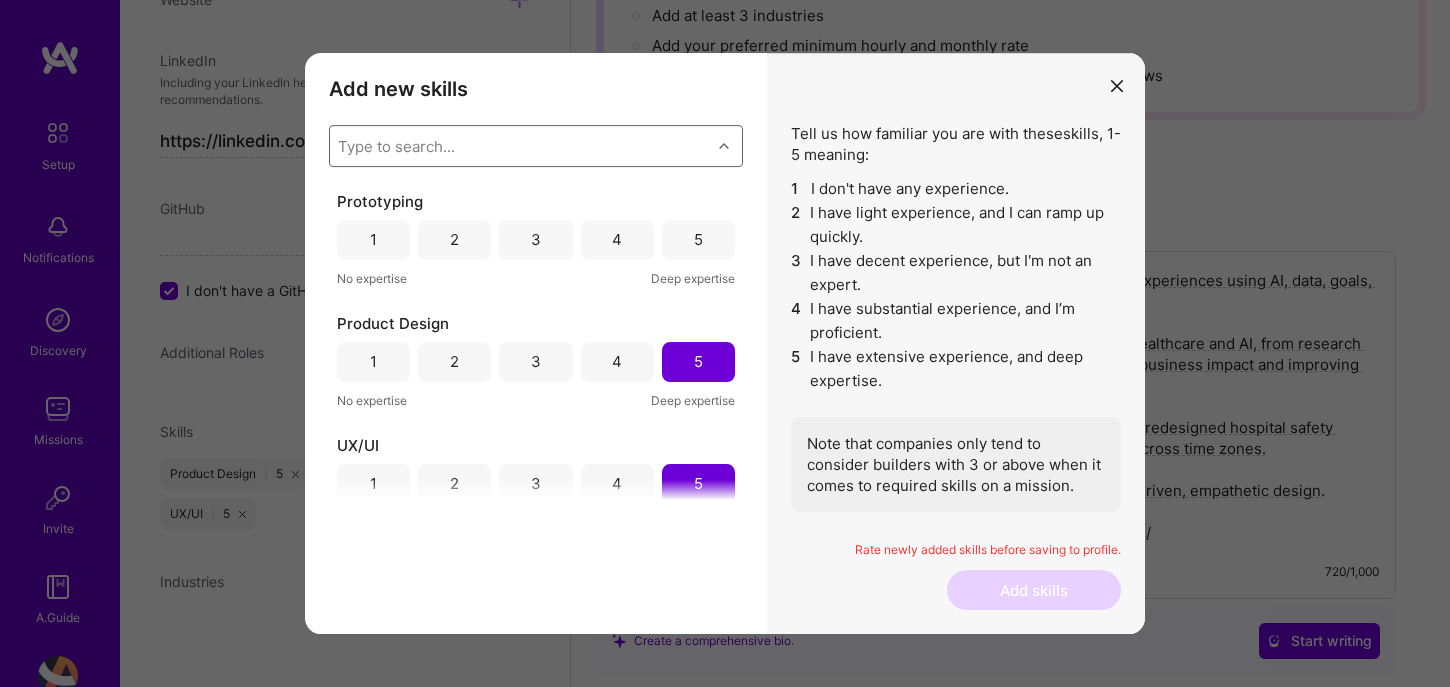 scroll, scrollTop: 365, scrollLeft: 0, axis: vertical 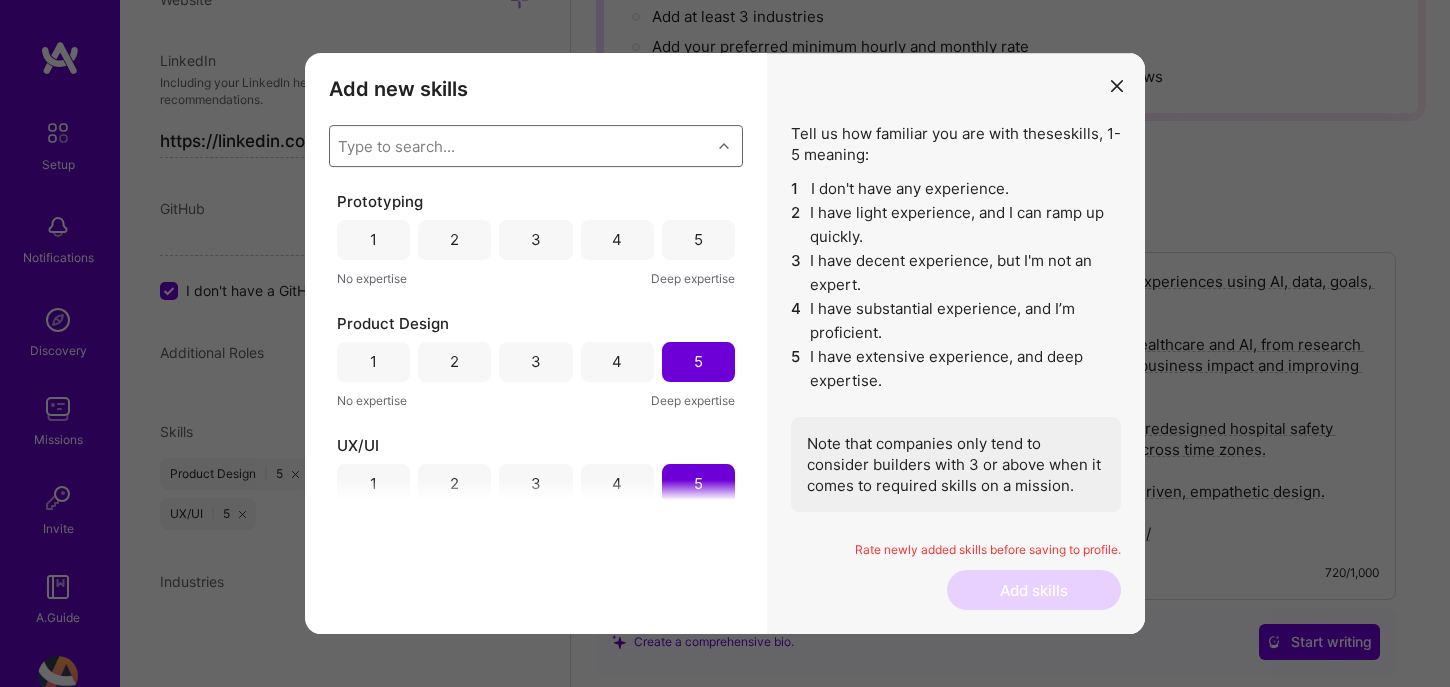 click on "5" at bounding box center (698, 240) 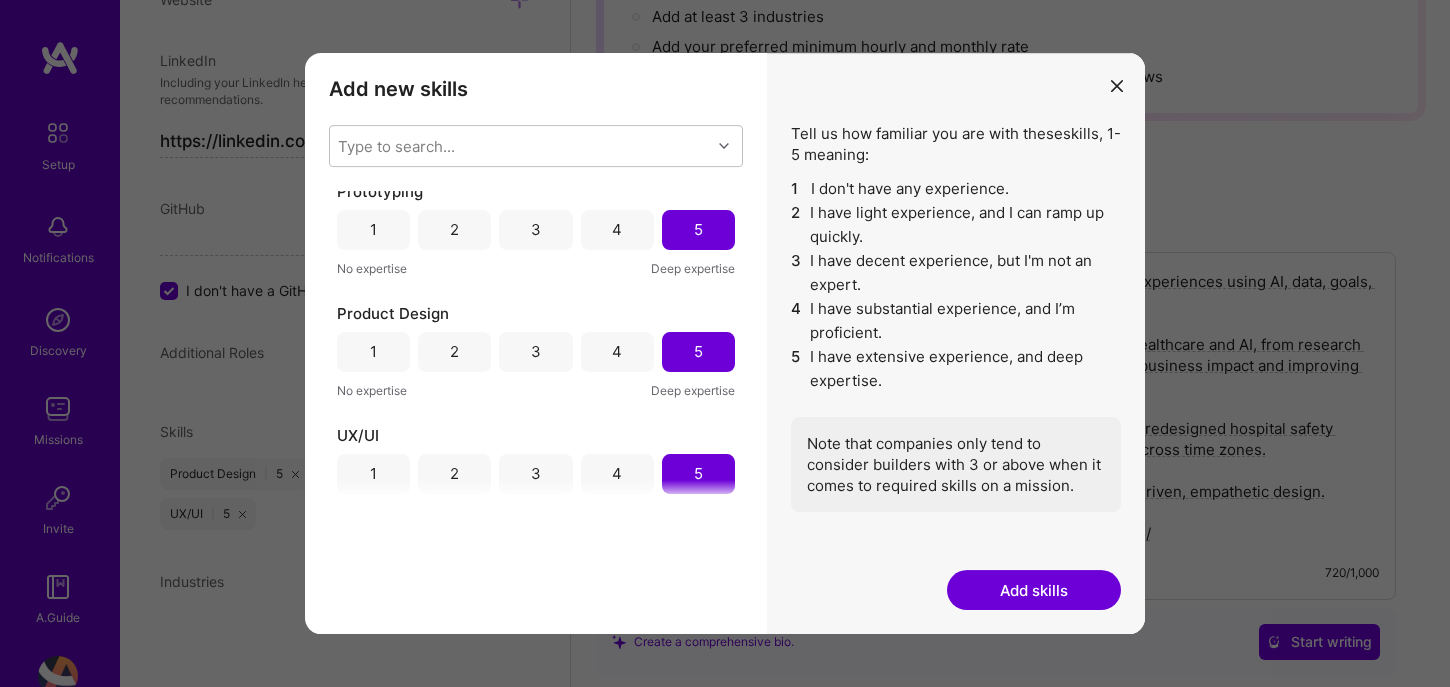scroll, scrollTop: 11, scrollLeft: 0, axis: vertical 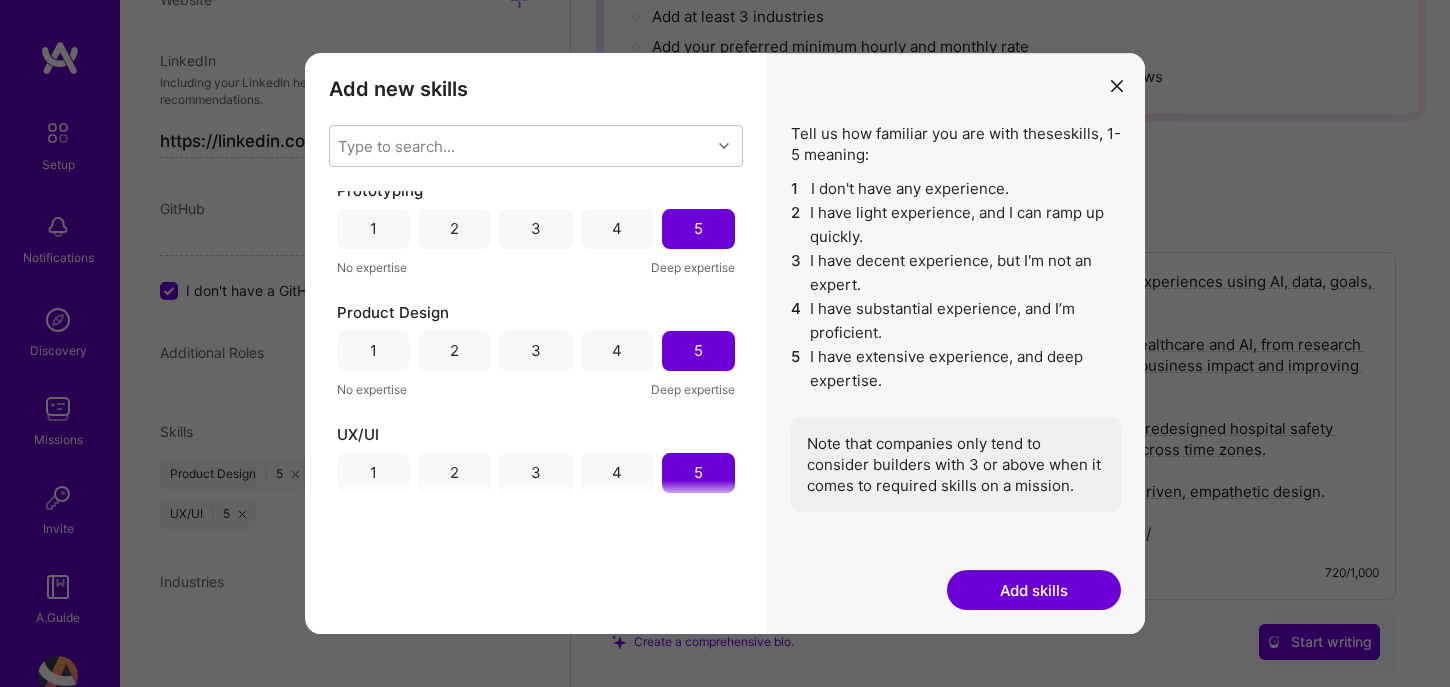 click on "4" at bounding box center [617, 229] 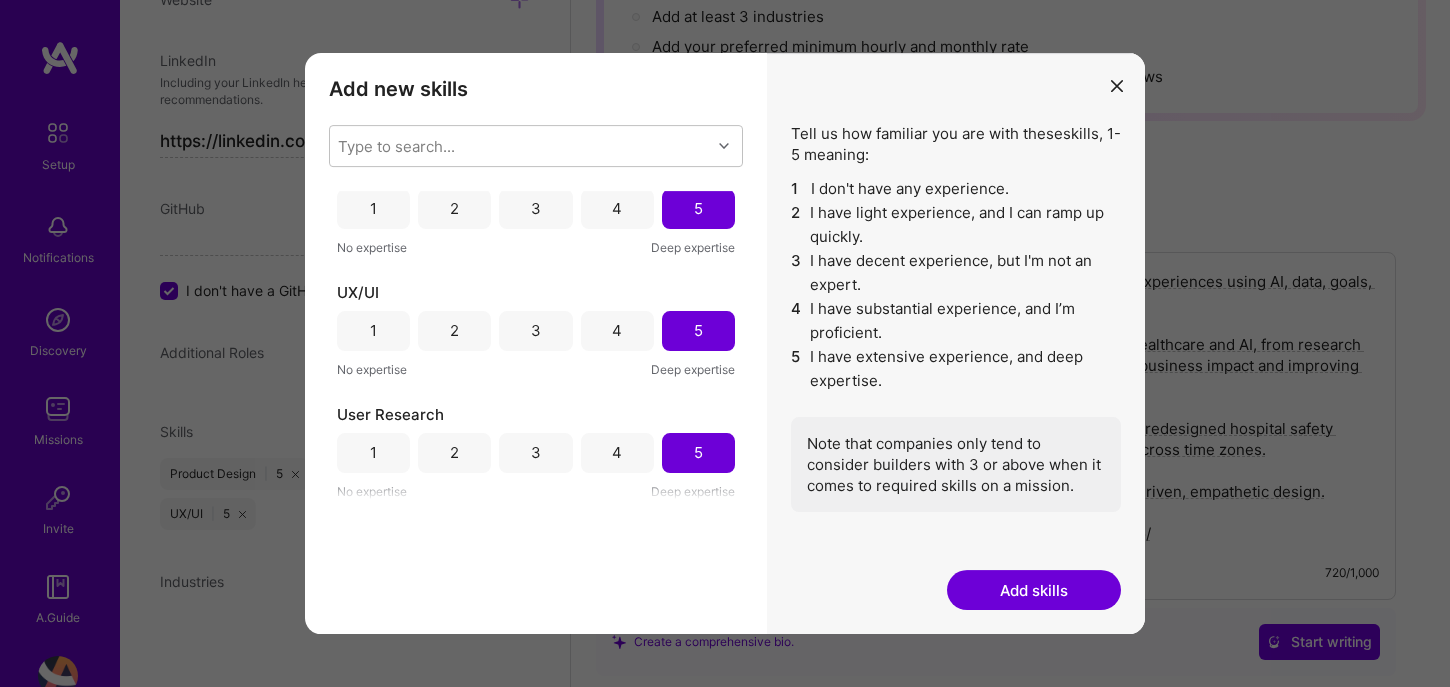 scroll, scrollTop: 155, scrollLeft: 0, axis: vertical 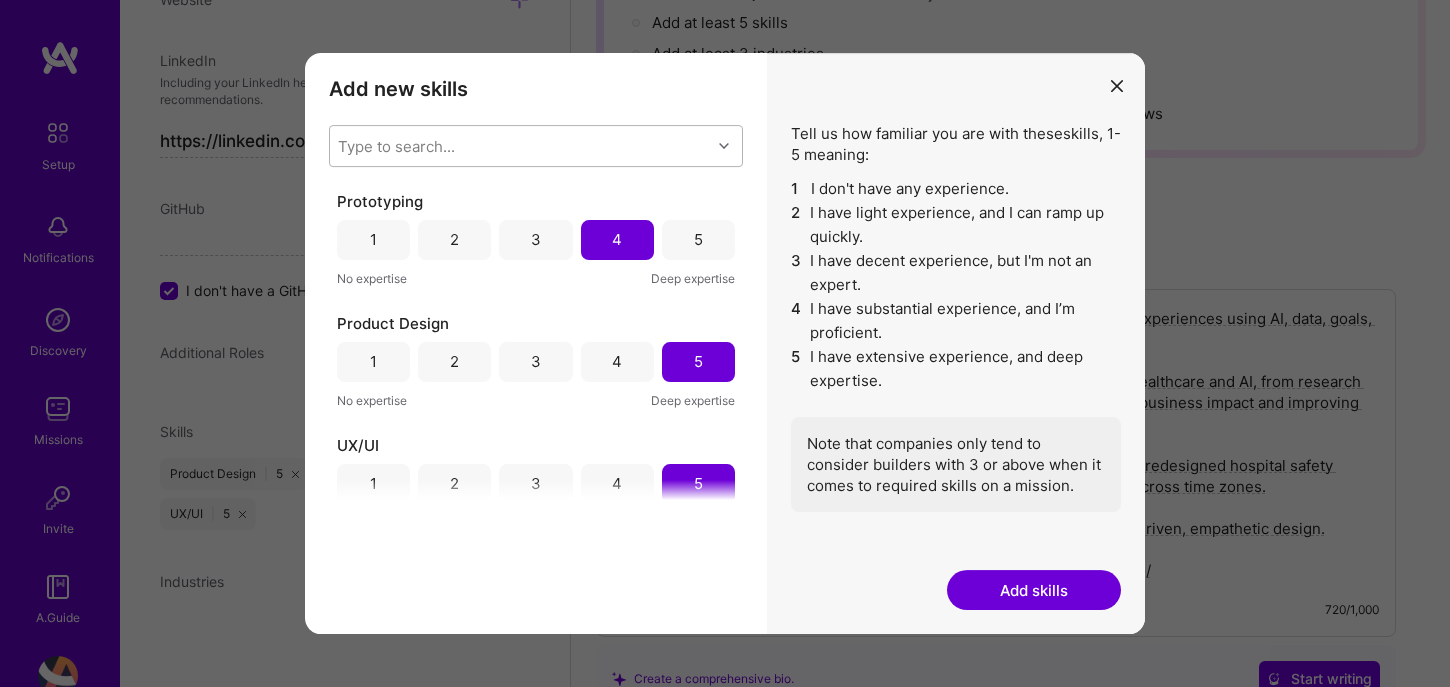 click on "Type to search..." at bounding box center (520, 146) 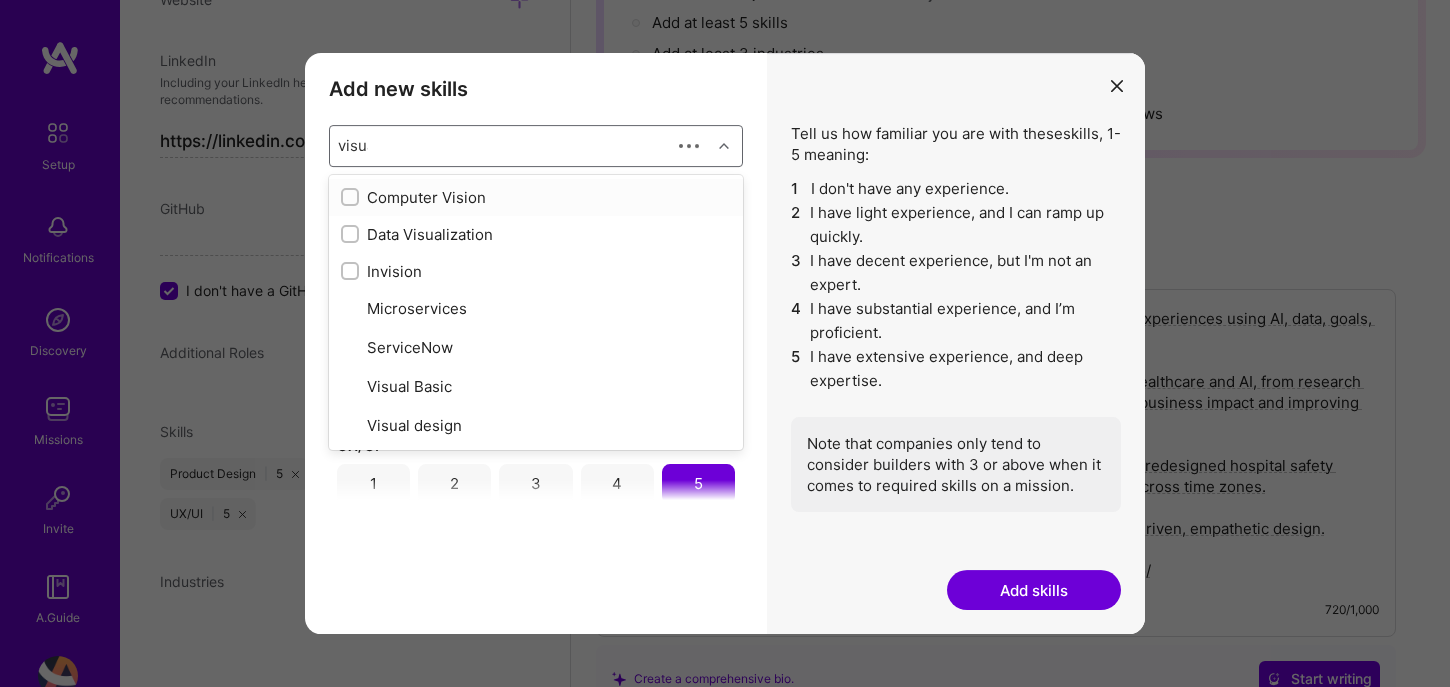 type on "visual" 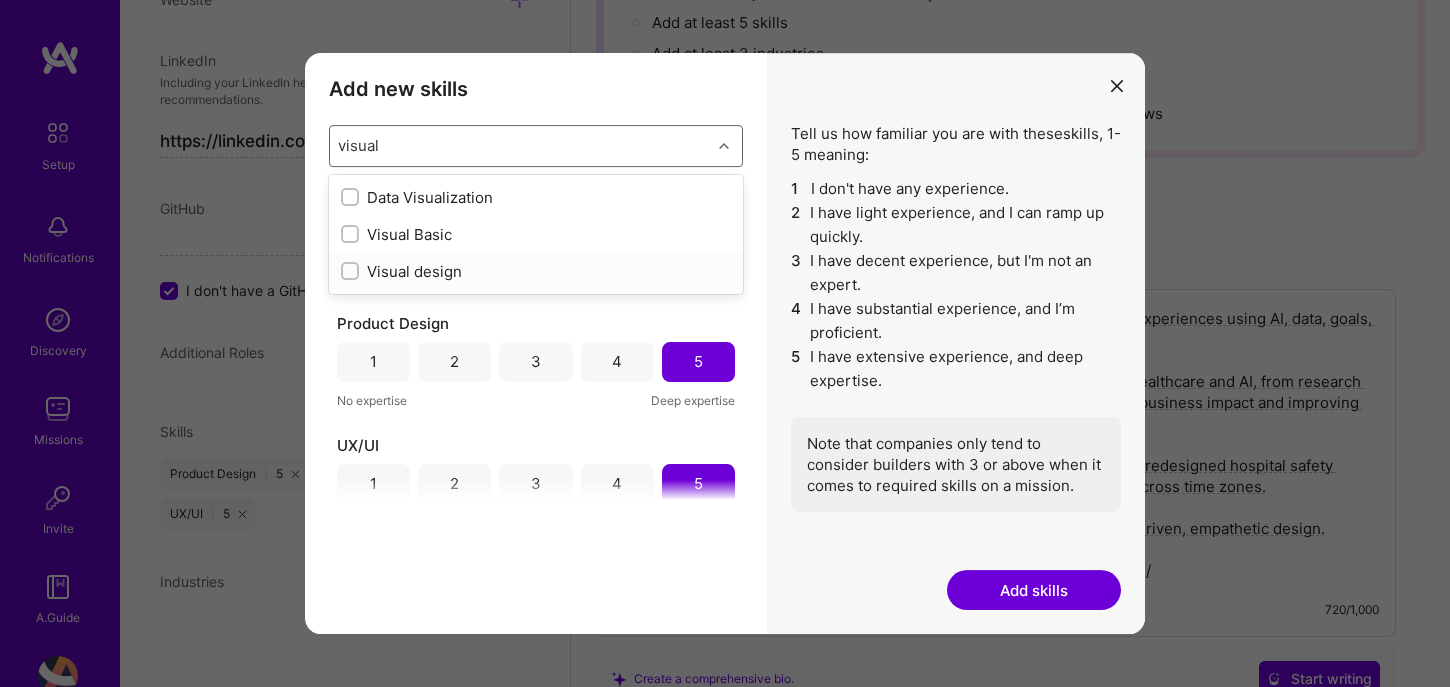 click at bounding box center [352, 272] 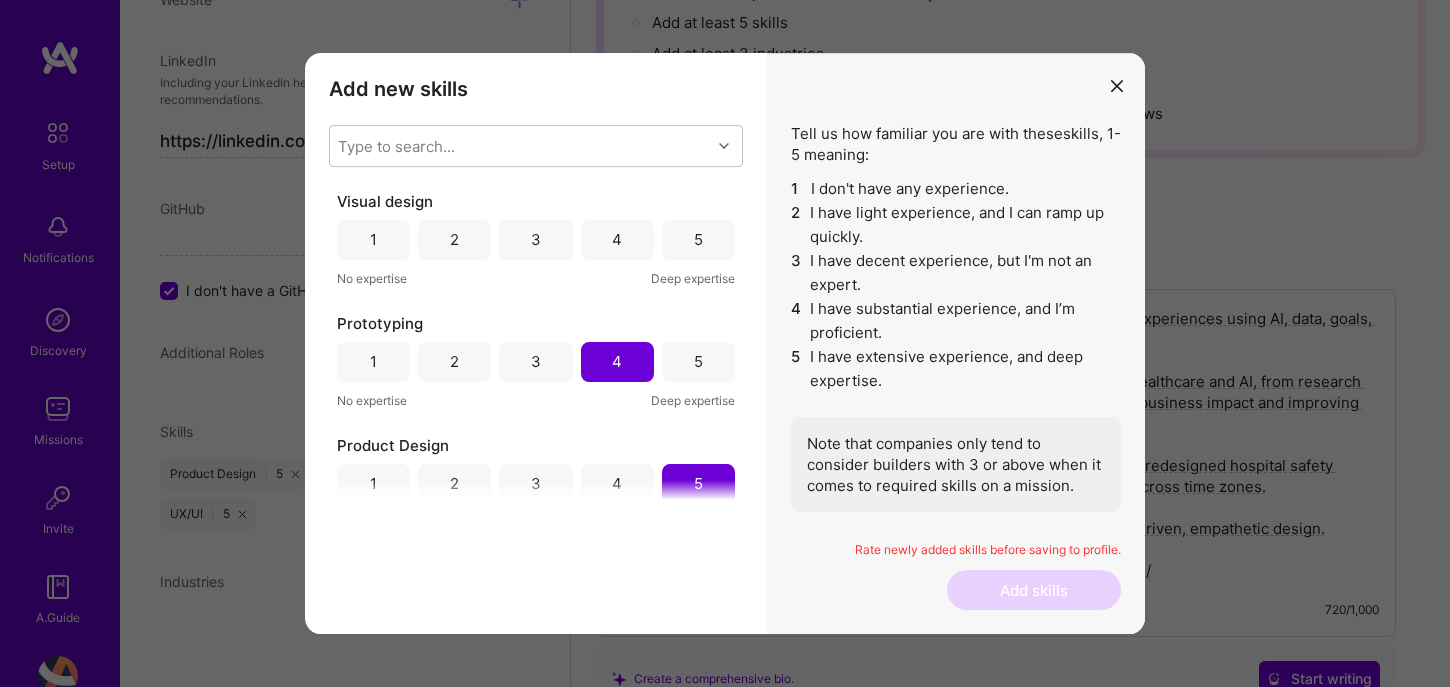 click on "Add new skills Tell us how familiar you are with given skills, using between 1 (No experience) and 5 (Expert). Type to search... Visual design 1 2 3 4 5 No expertise Deep expertise Prototyping 1 2 3 4 5 No expertise Deep expertise Product Design 1 2 3 4 5 No expertise Deep expertise UX/UI 1 2 3 4 5 No expertise Deep expertise User Research 1 2 3 4 5 No expertise Deep expertise" at bounding box center (536, 344) 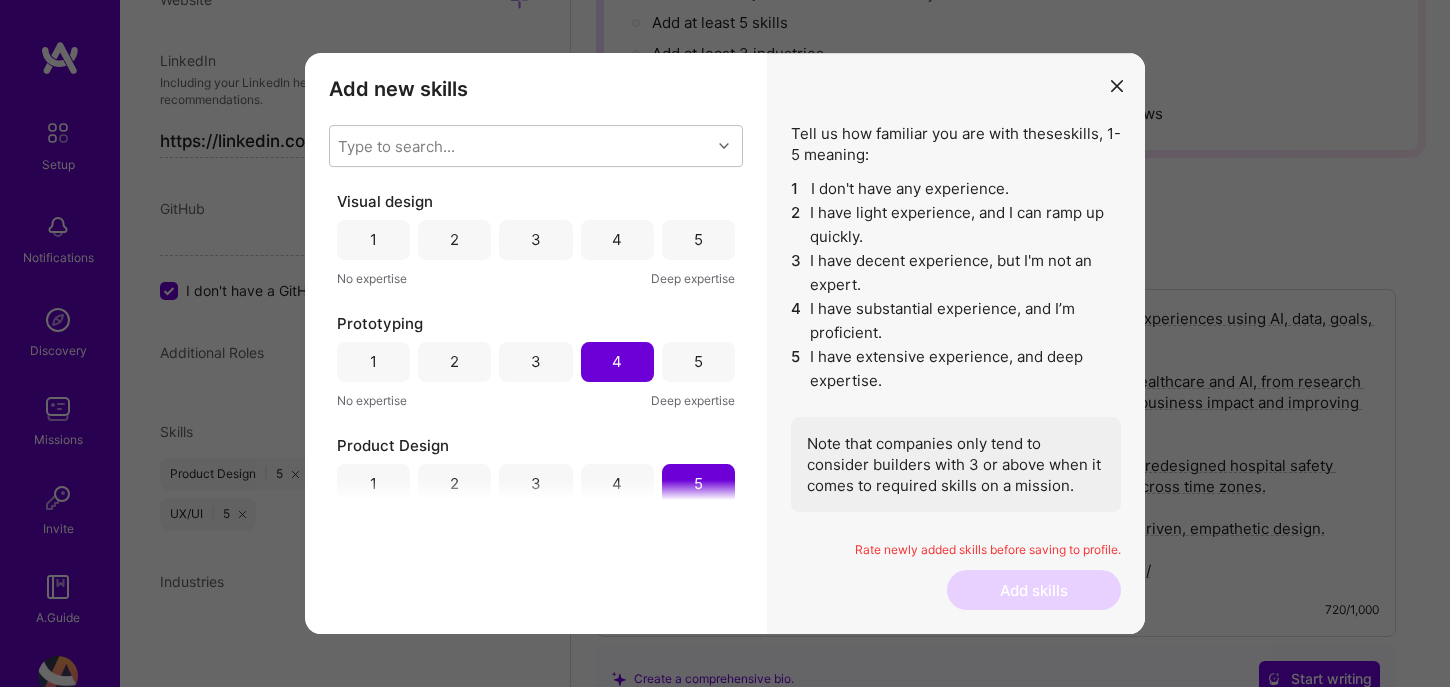 click on "5" at bounding box center (698, 240) 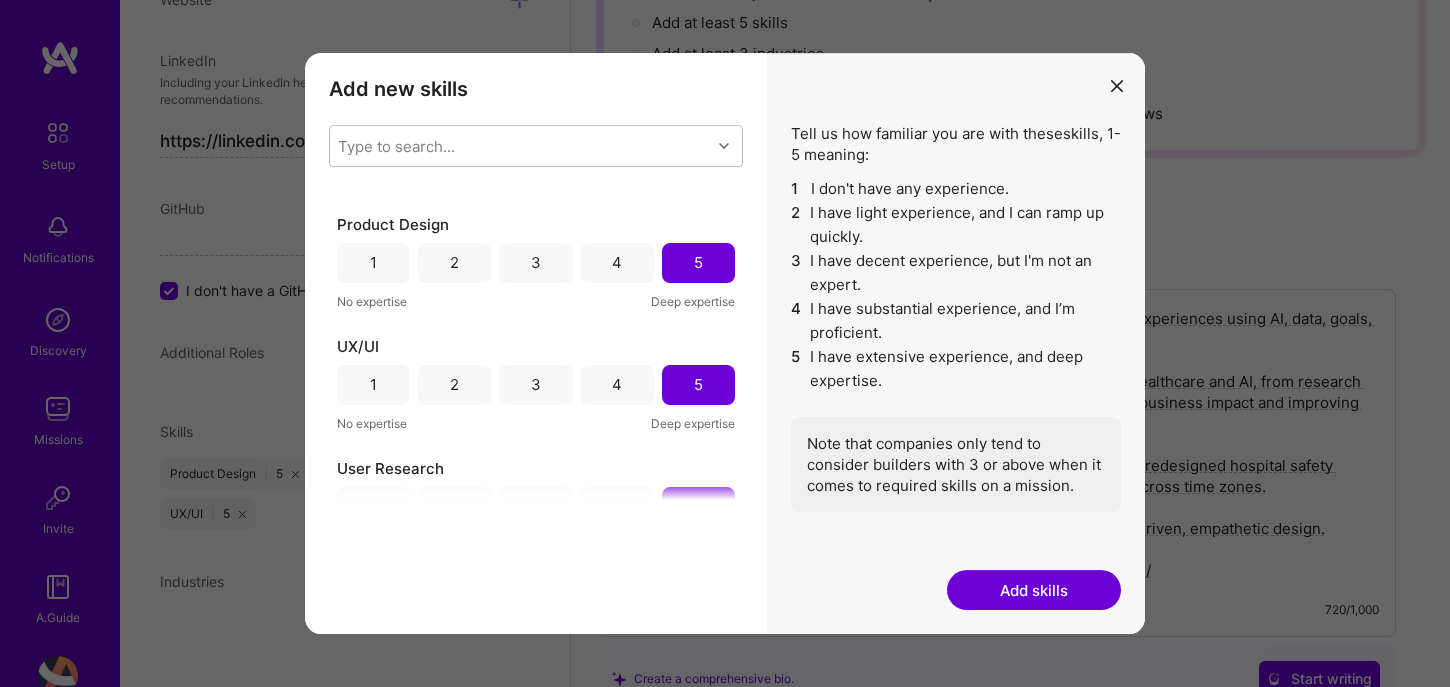 scroll, scrollTop: 277, scrollLeft: 0, axis: vertical 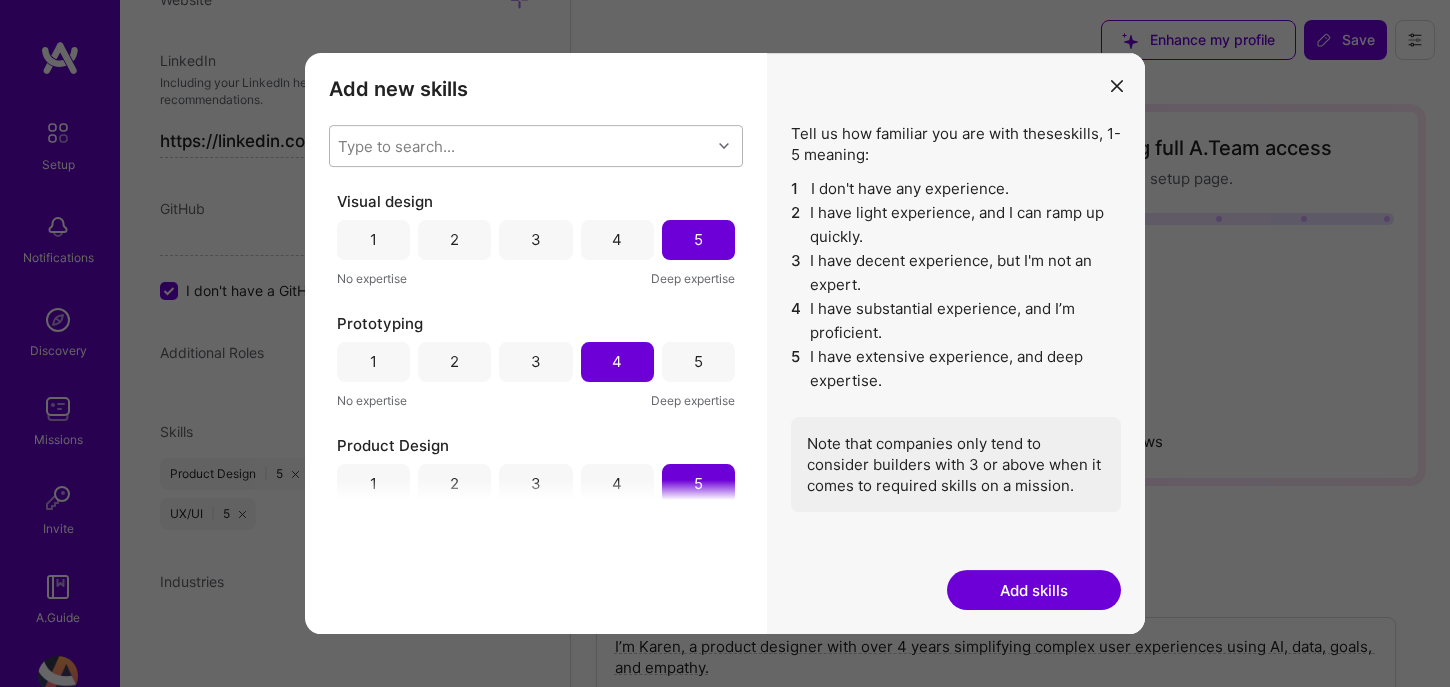 click on "Type to search..." at bounding box center (520, 146) 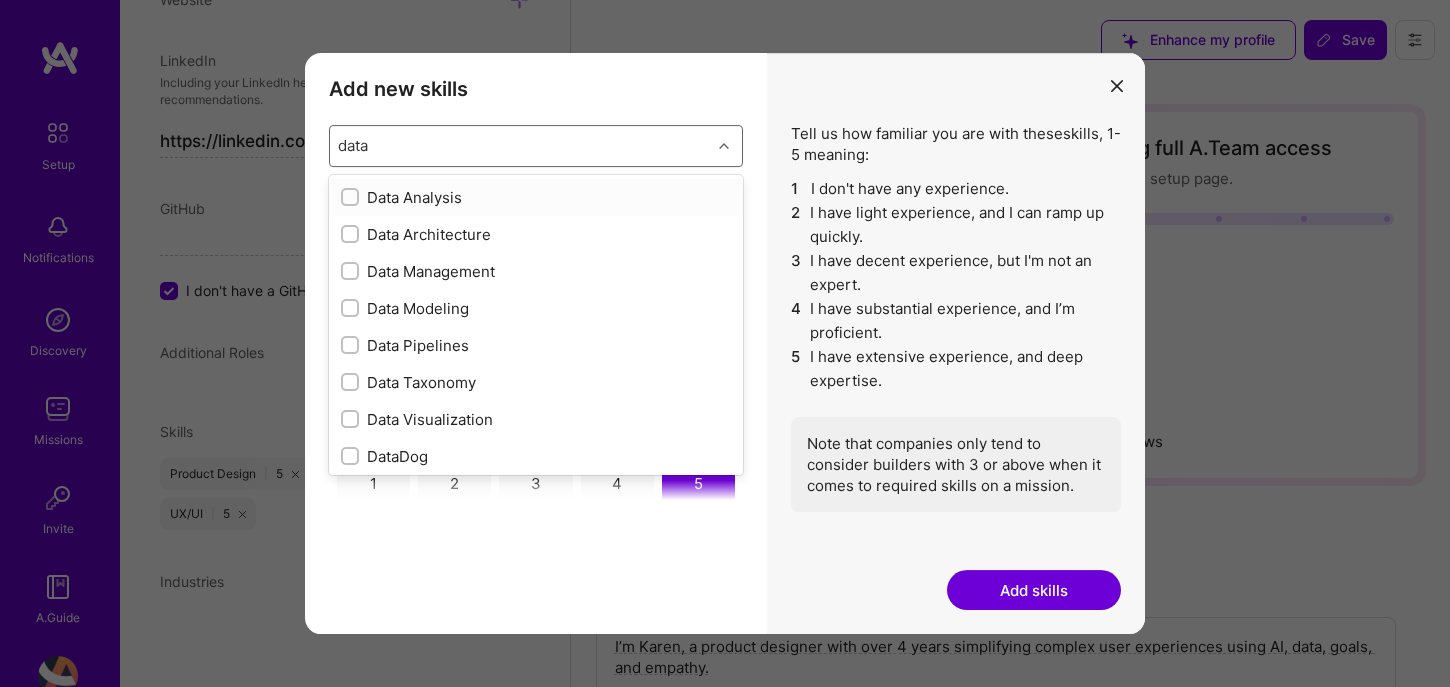 type on "data" 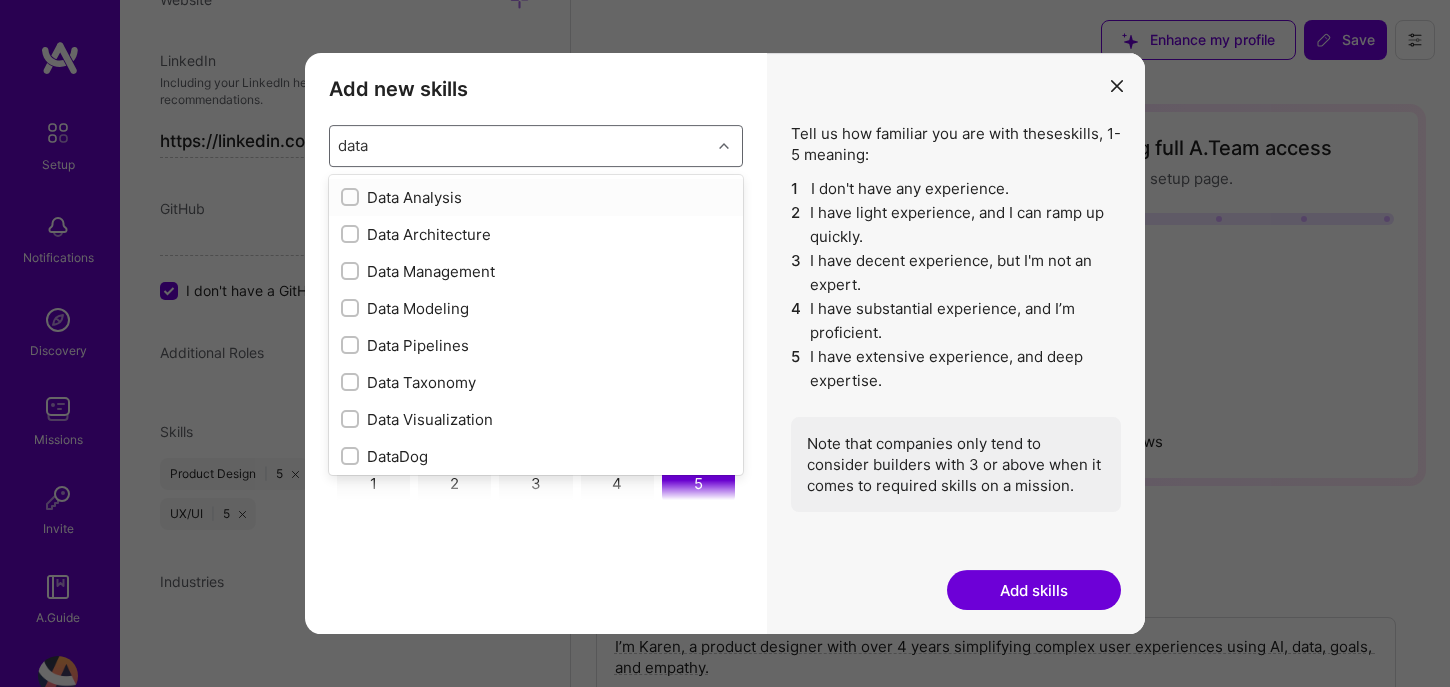 click on "Data Analysis" at bounding box center (536, 197) 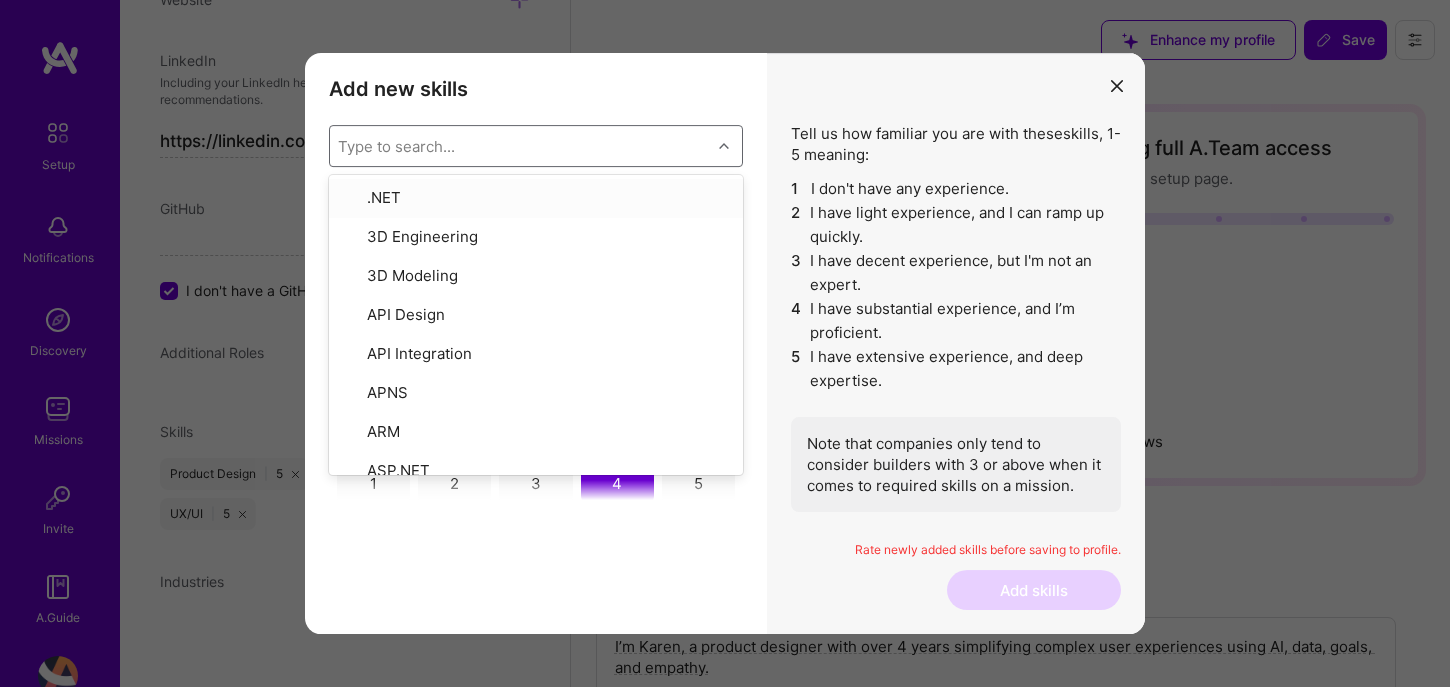 click on "Add new skills Tell us how familiar you are with given skills, using between 1 (No experience) and 5 (Expert). option Data Analysis, selected. option .NET focused, 1 of 378. 378 results available. Use Up and Down to choose options, press Enter to select the currently focused option, press Escape to exit the menu, press Tab to select the option and exit the menu. Type to search... .NET 3D Engineering 3D Modeling API Design API Integration APNS ARM ASP.NET AWS AWS Aurora AWS BETA AWS CDK AWS CloudFormation AWS Lambda AWS Neptune AWS RDS Ada Adobe Creative Cloud Adobe Experience Manager Affiliate Marketing Agile Agora Airflow Airtable Algorithm Design Amazon Athena Amplitude Analytics Android Angular Angular.js Ansible Apache Kafka Apex (Salesforce) Apollo App Clip (iOS) ArangoDB Artifactory Artificial Intelligence (AI) Assembly Async.io Aurelia Authentication Automated Testing Azure BLE (Bluetooth) Babylon.js Backbone.js Backlog Prioritization BigQuery Blockchain / Crypto Blog Bloomreach Bootstrap JS Boto3 C C#" at bounding box center (536, 344) 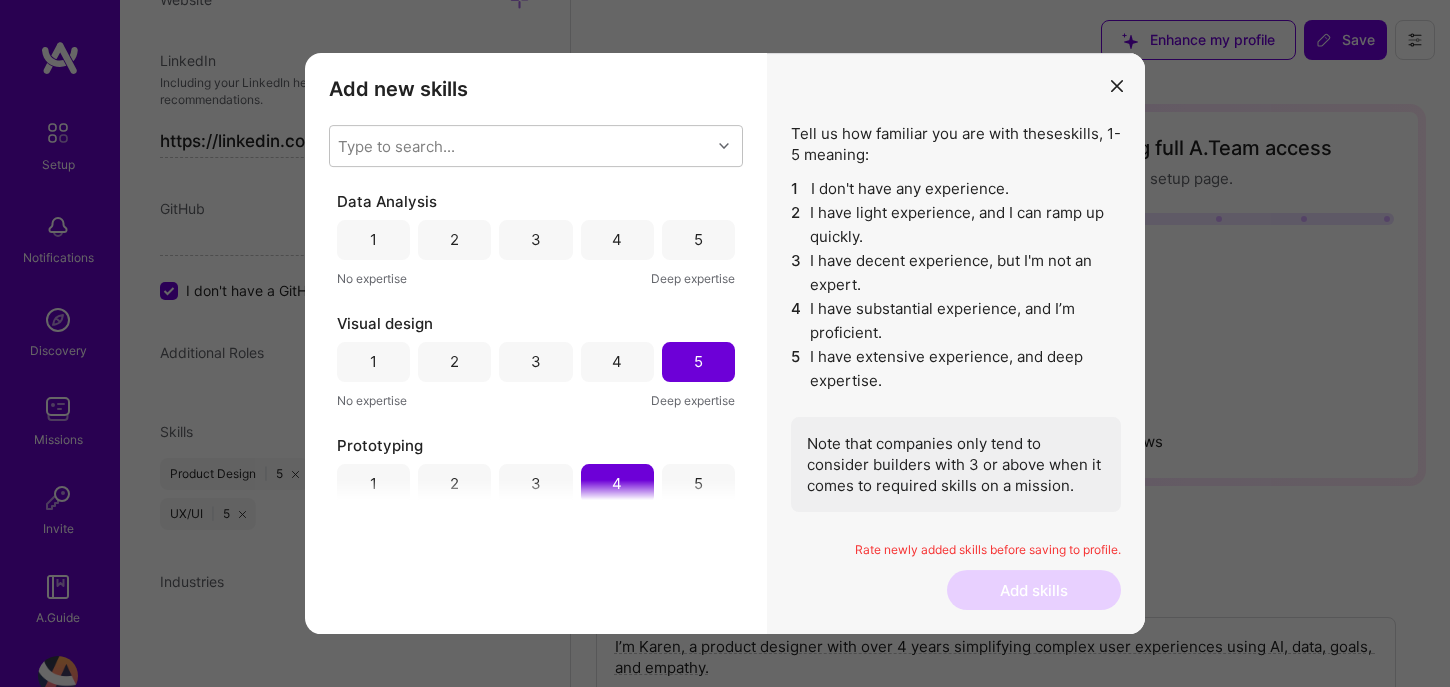 click on "4" at bounding box center (617, 240) 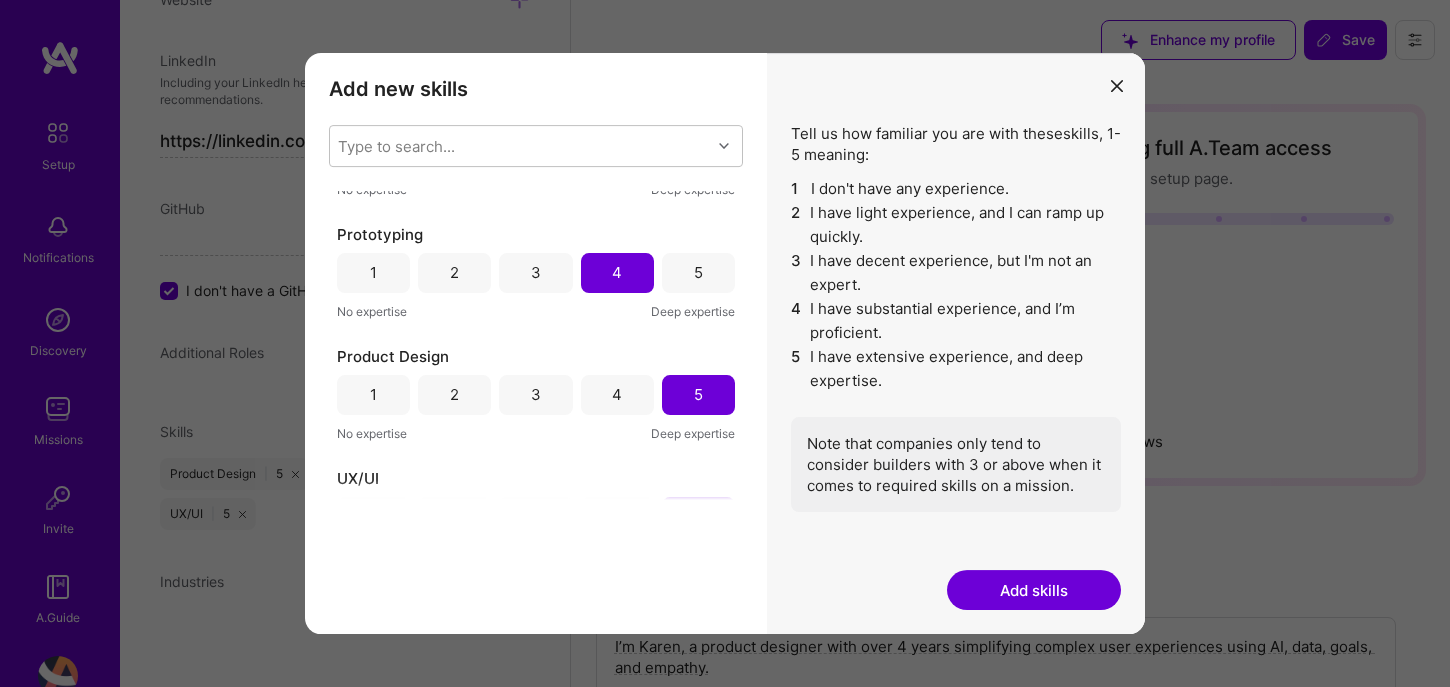 scroll, scrollTop: 217, scrollLeft: 0, axis: vertical 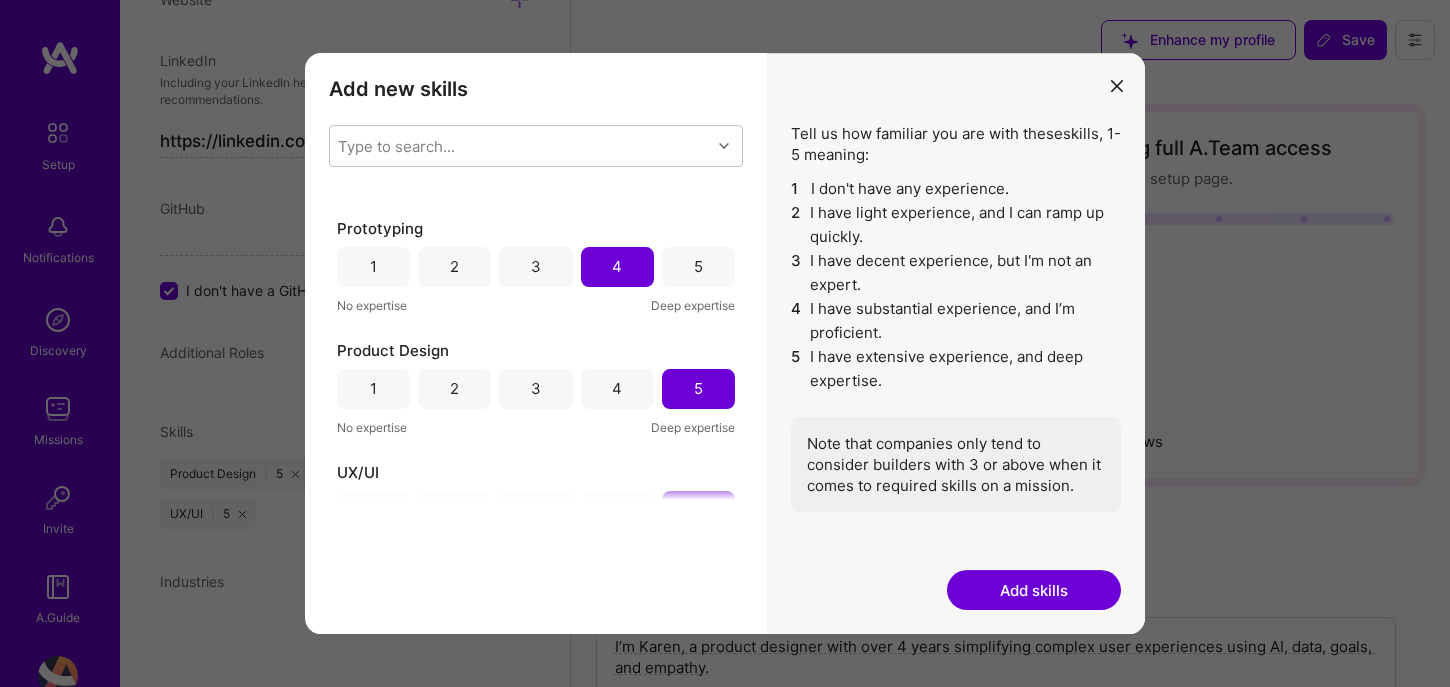 click on "Tell us how familiar you are with these  skills , 1-5 meaning: 1 I don't have any experience. 2 I have light experience, and I can ramp up quickly. 3 I have decent experience, but I'm not an expert. 4 I have substantial experience, and I’m proficient. 5 I have extensive experience, and deep expertise. Note that companies only tend to consider builders with 3 or above when it comes to required skills on a mission. Rate newly added skills before saving to profile. Add skills" at bounding box center (956, 344) 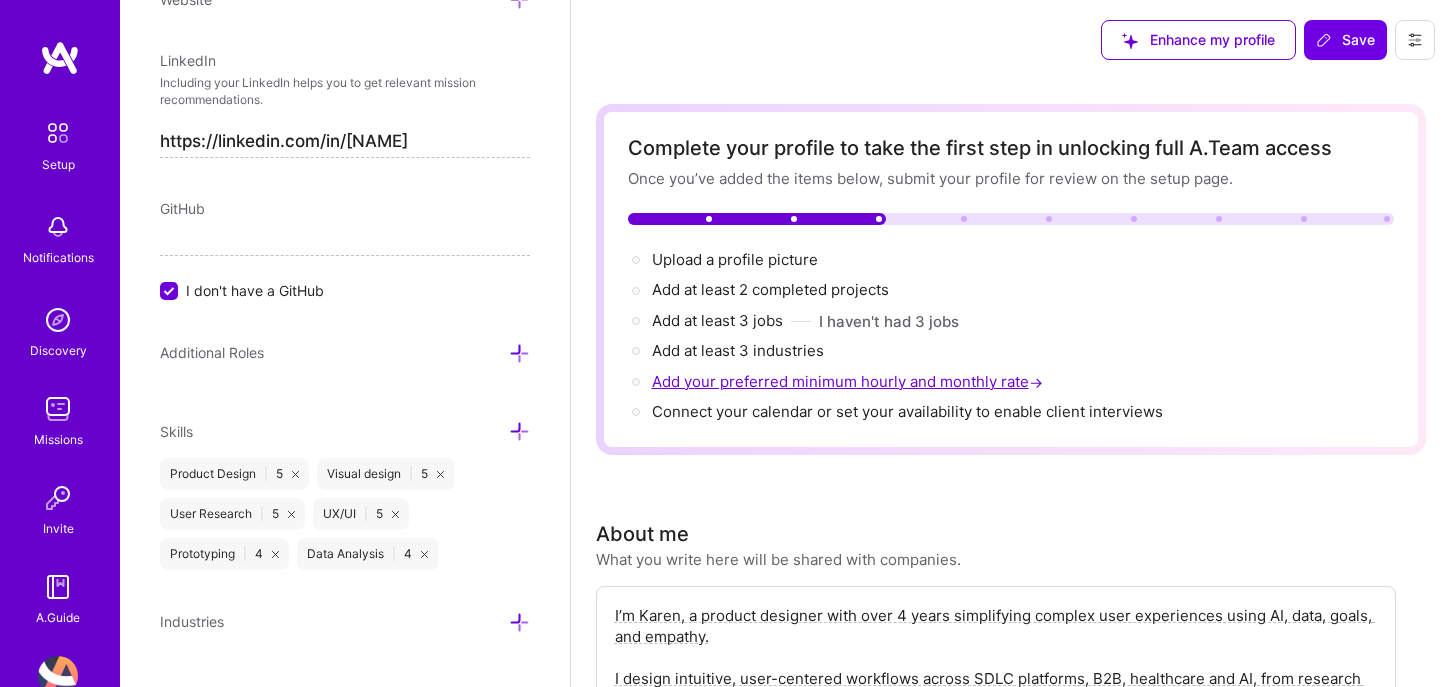click on "Add your preferred minimum hourly and monthly rate  →" at bounding box center (849, 381) 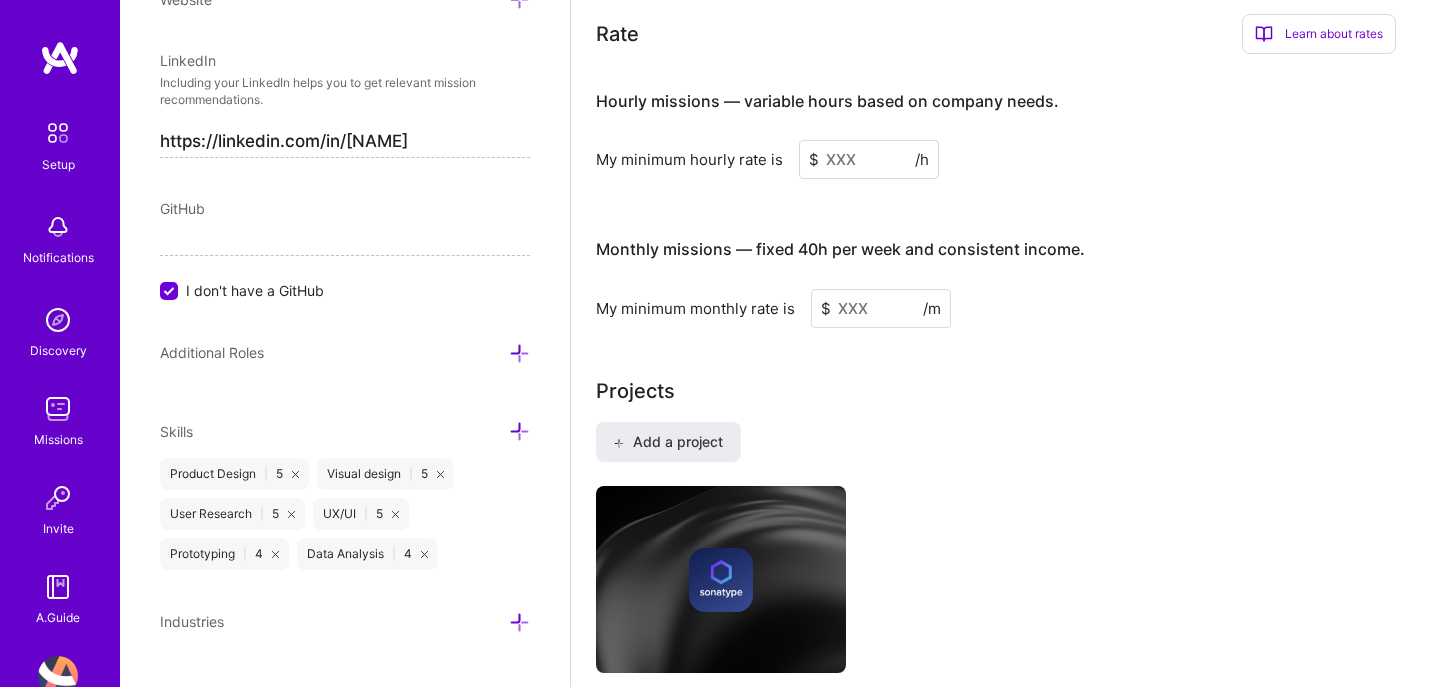 scroll, scrollTop: 1425, scrollLeft: 0, axis: vertical 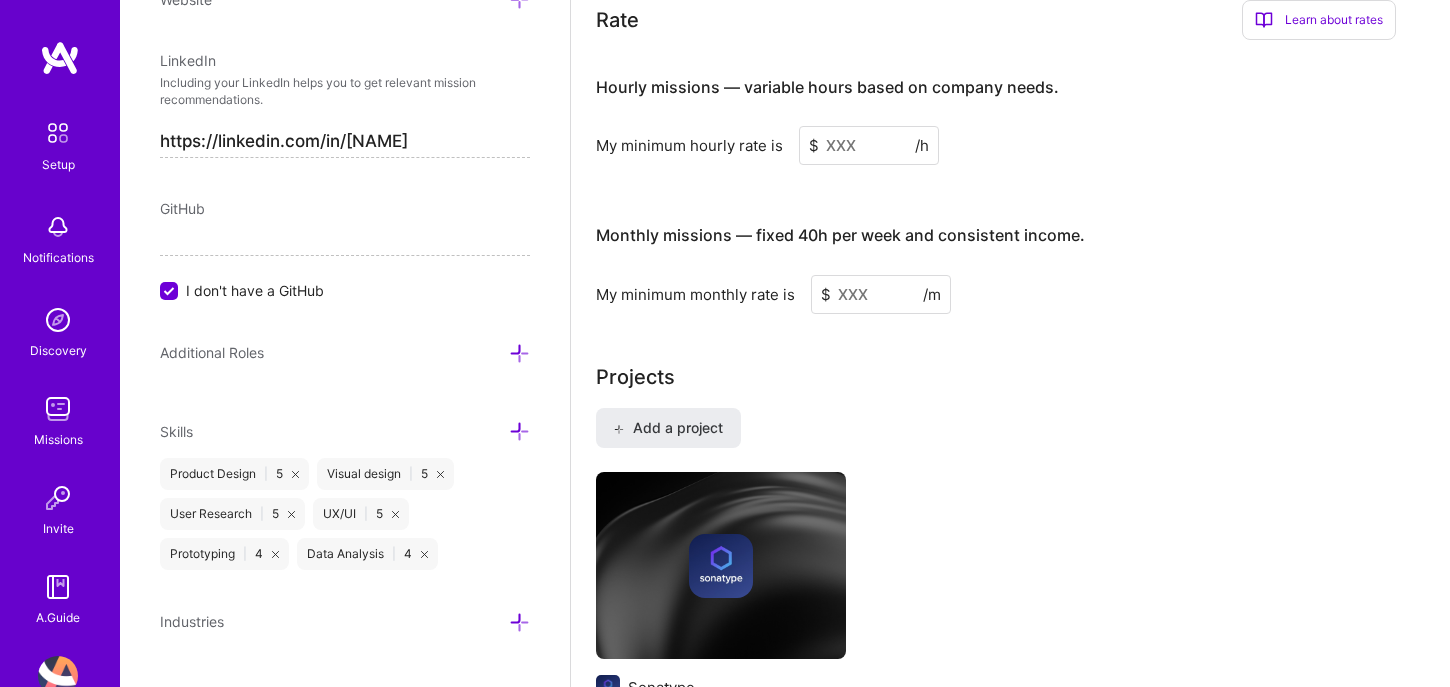 click at bounding box center (869, 145) 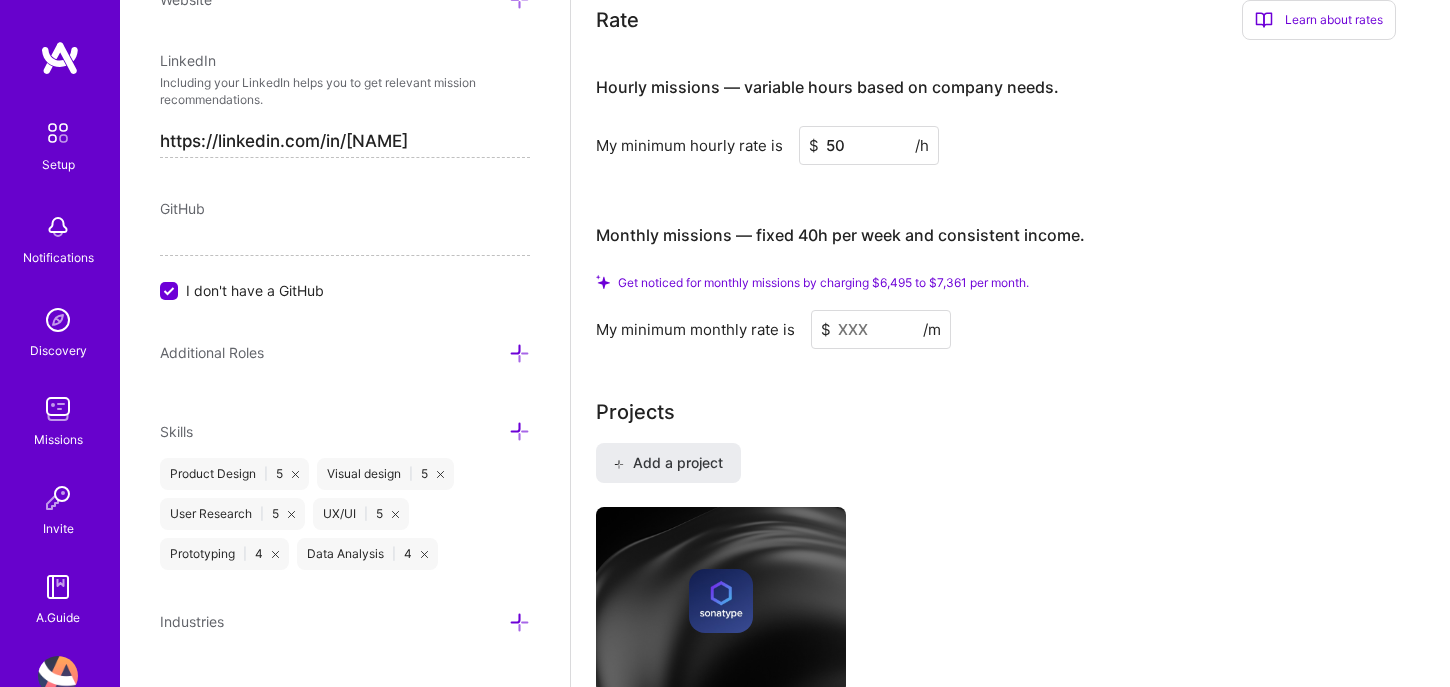 click on "50" at bounding box center [869, 145] 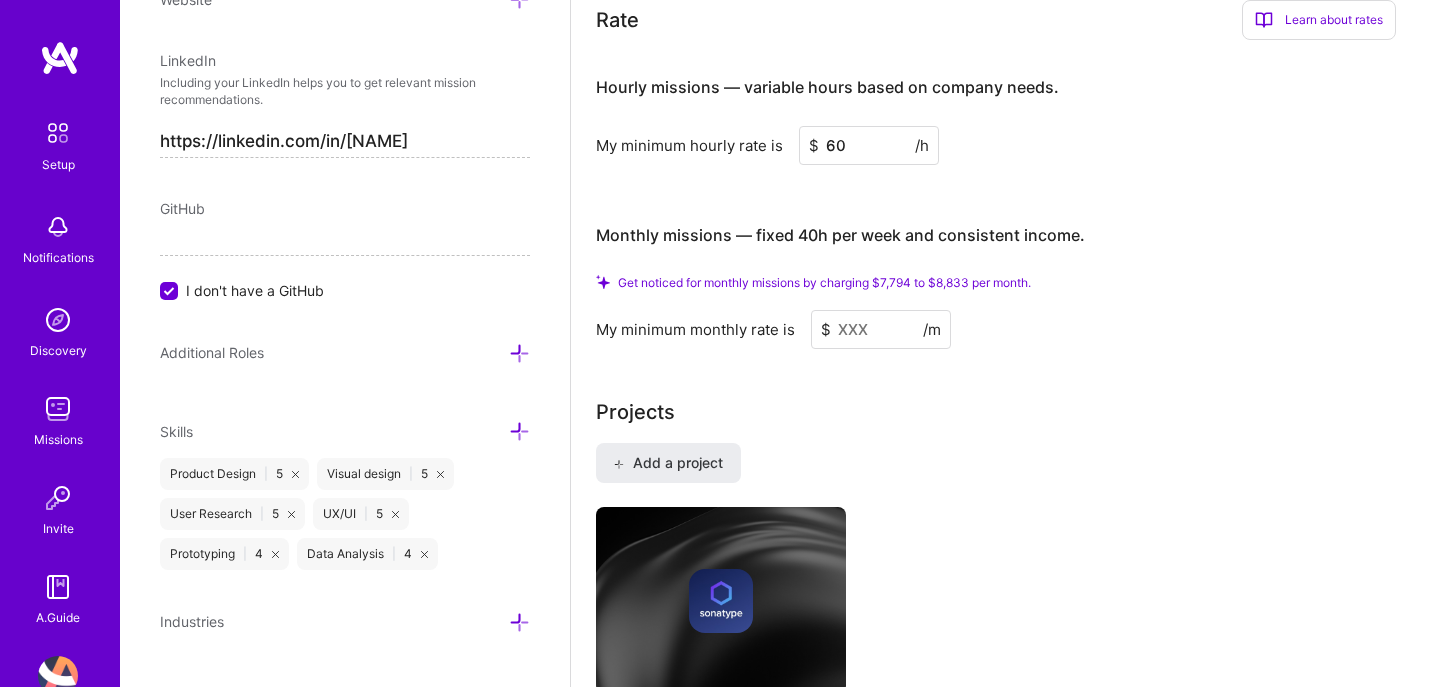 type on "60" 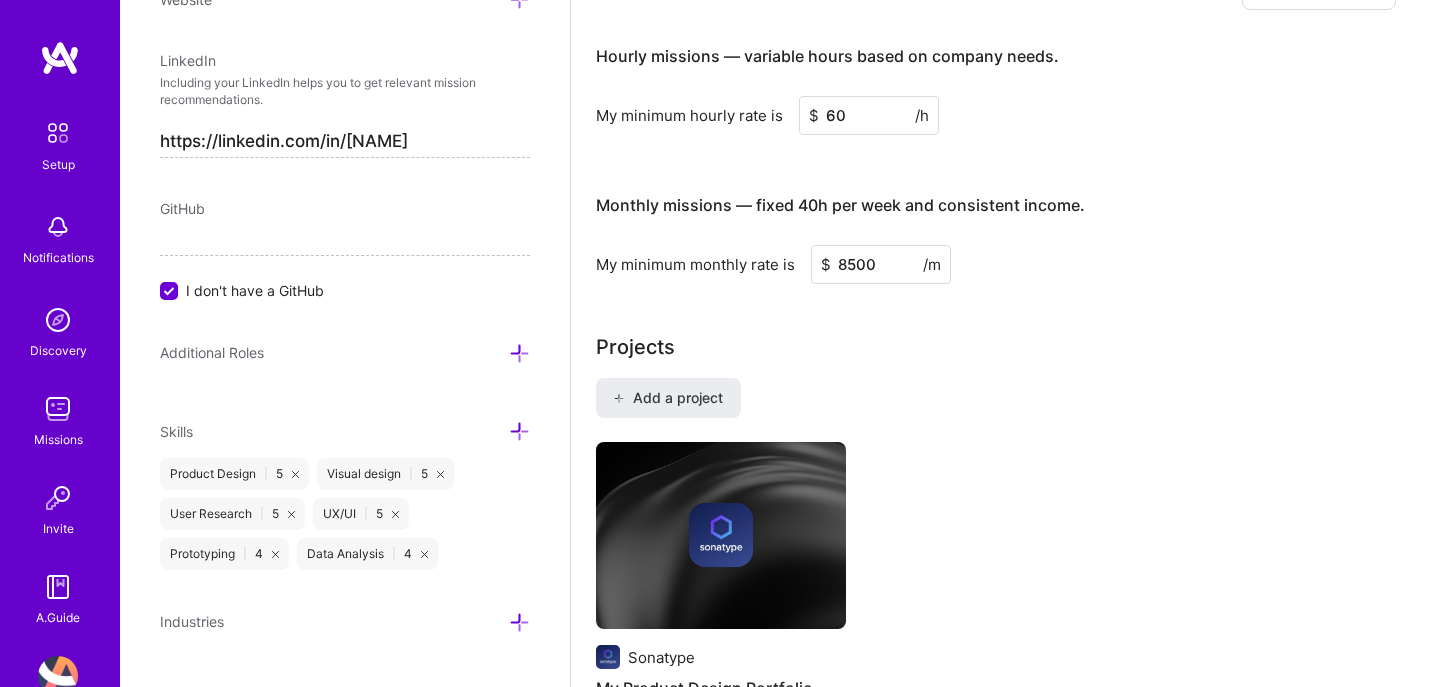 type on "8500" 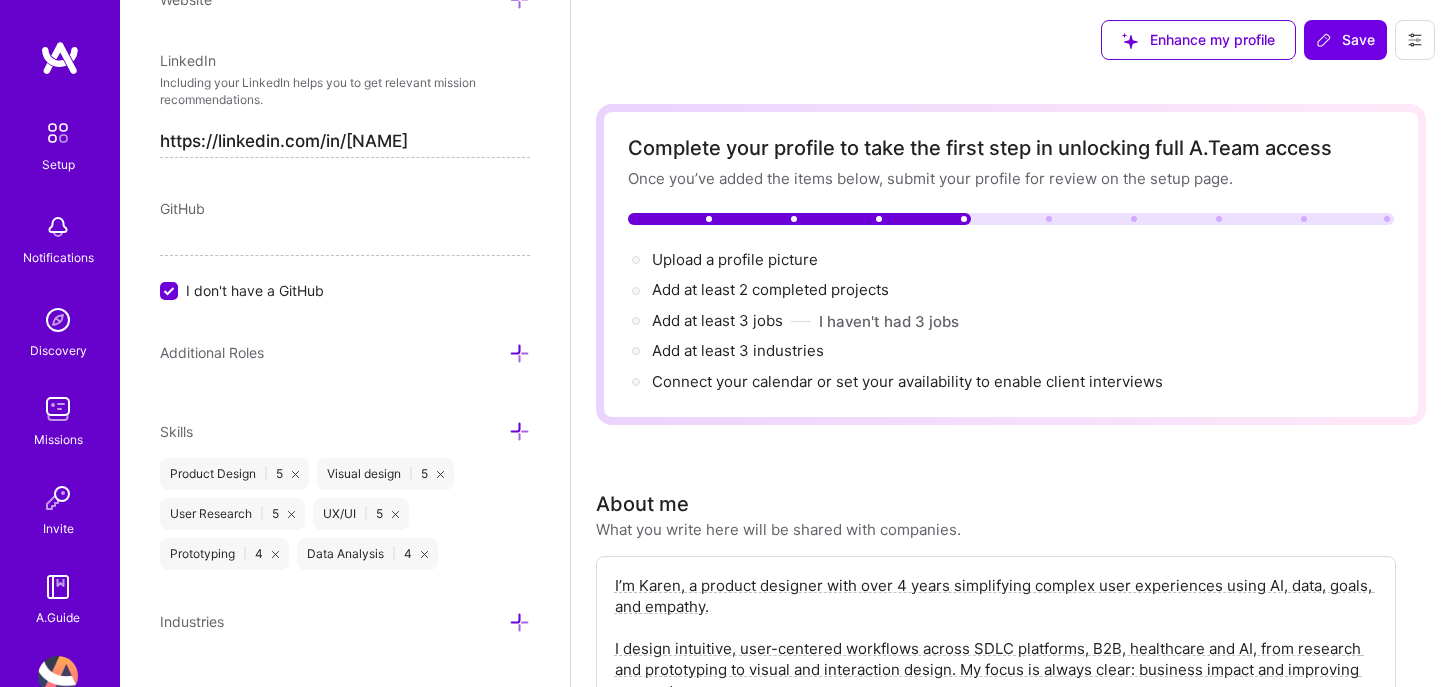 scroll, scrollTop: 97, scrollLeft: 0, axis: vertical 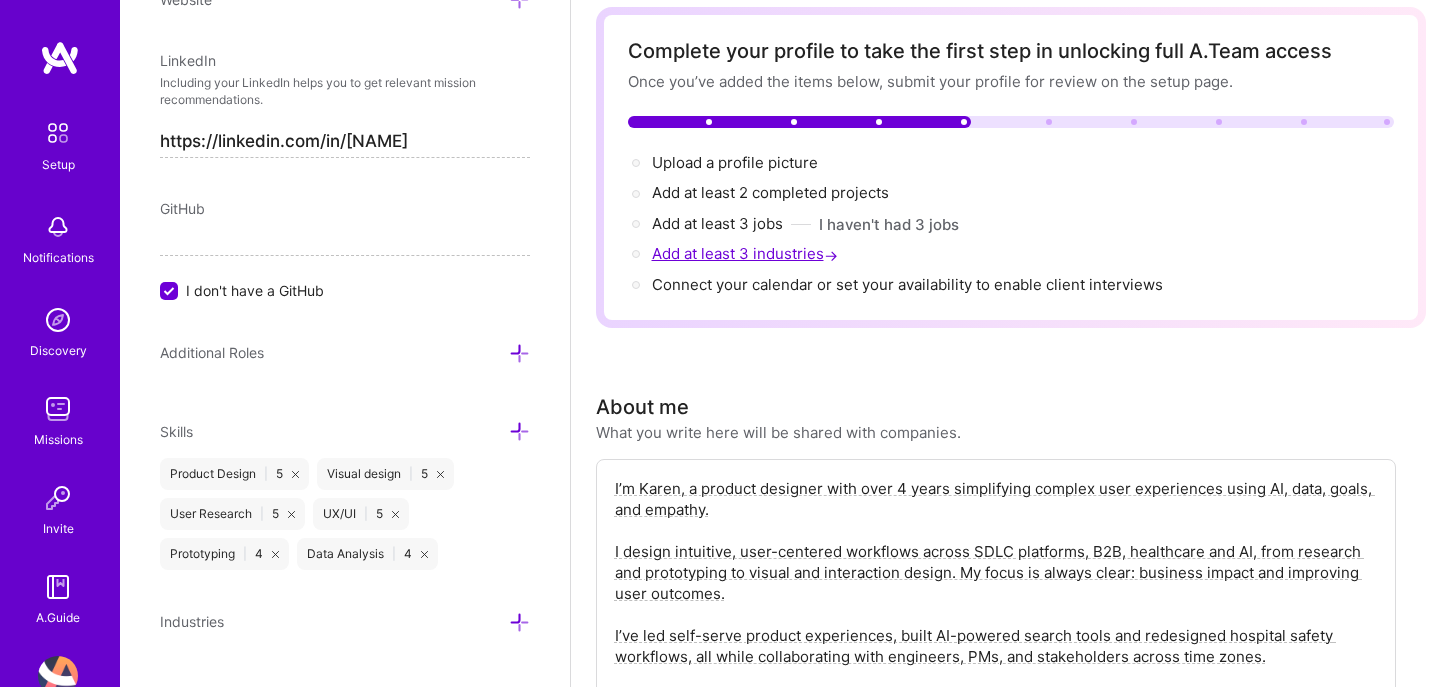 click on "Add at least 3 industries  →" at bounding box center (747, 253) 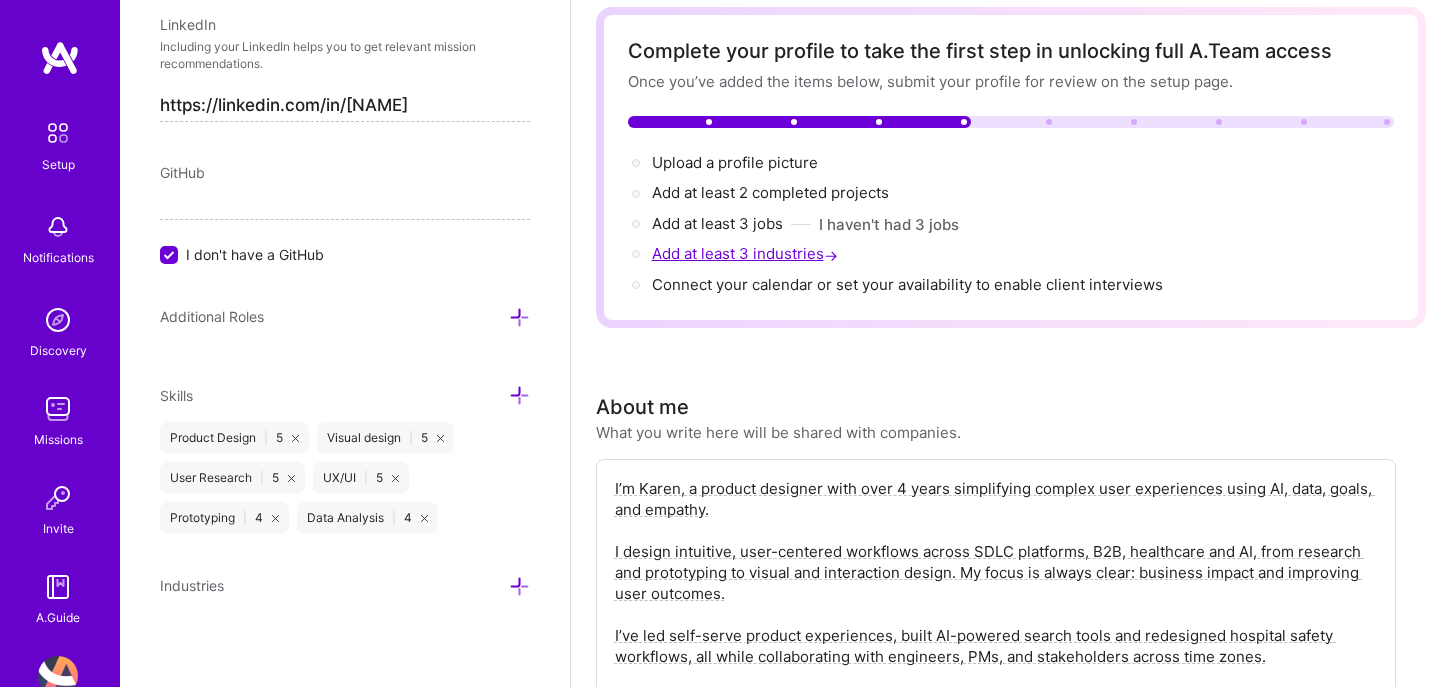 scroll, scrollTop: 1423, scrollLeft: 0, axis: vertical 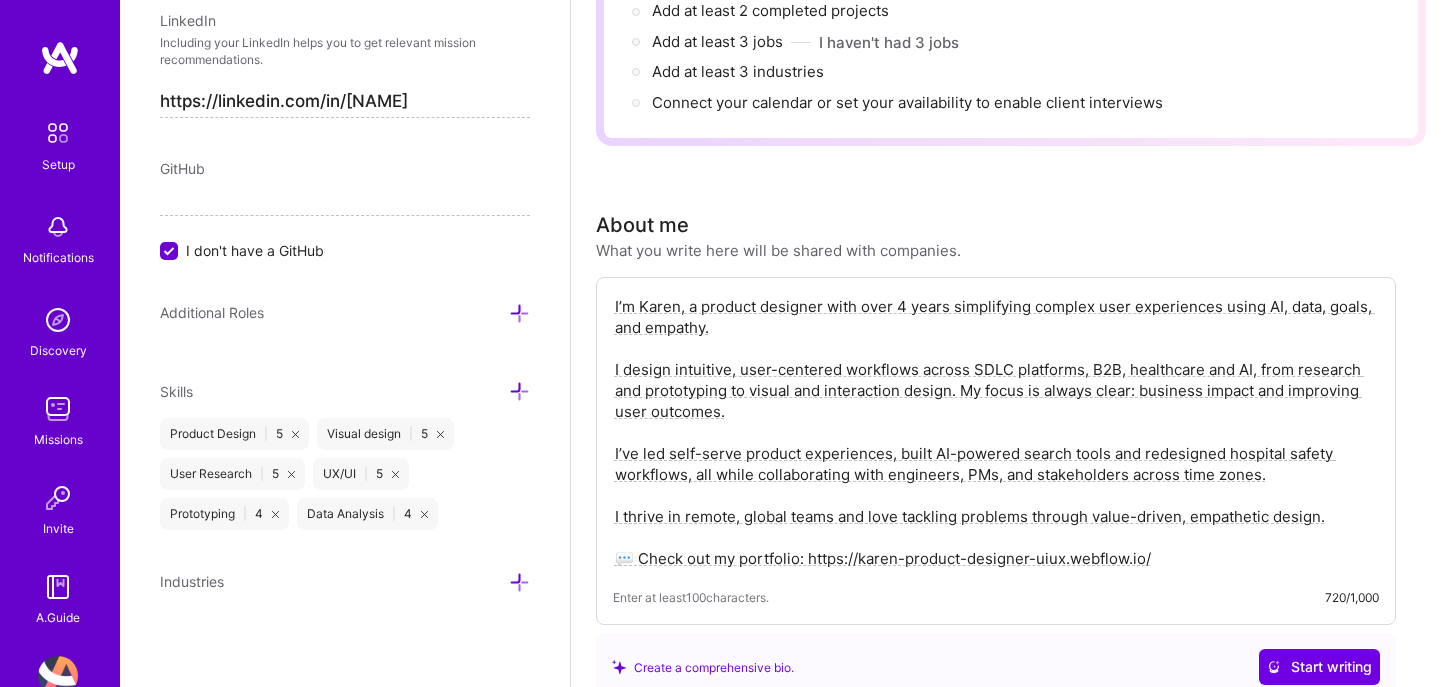 click at bounding box center (519, 582) 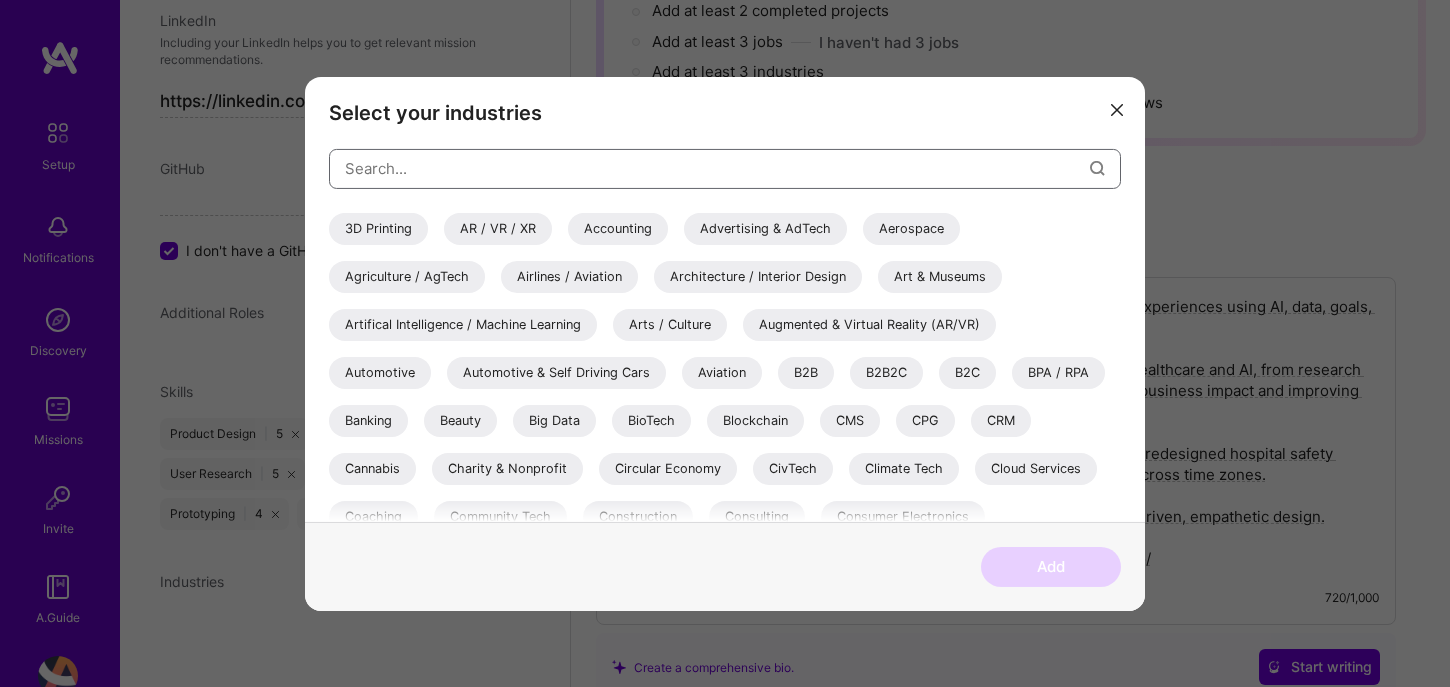 click at bounding box center (717, 168) 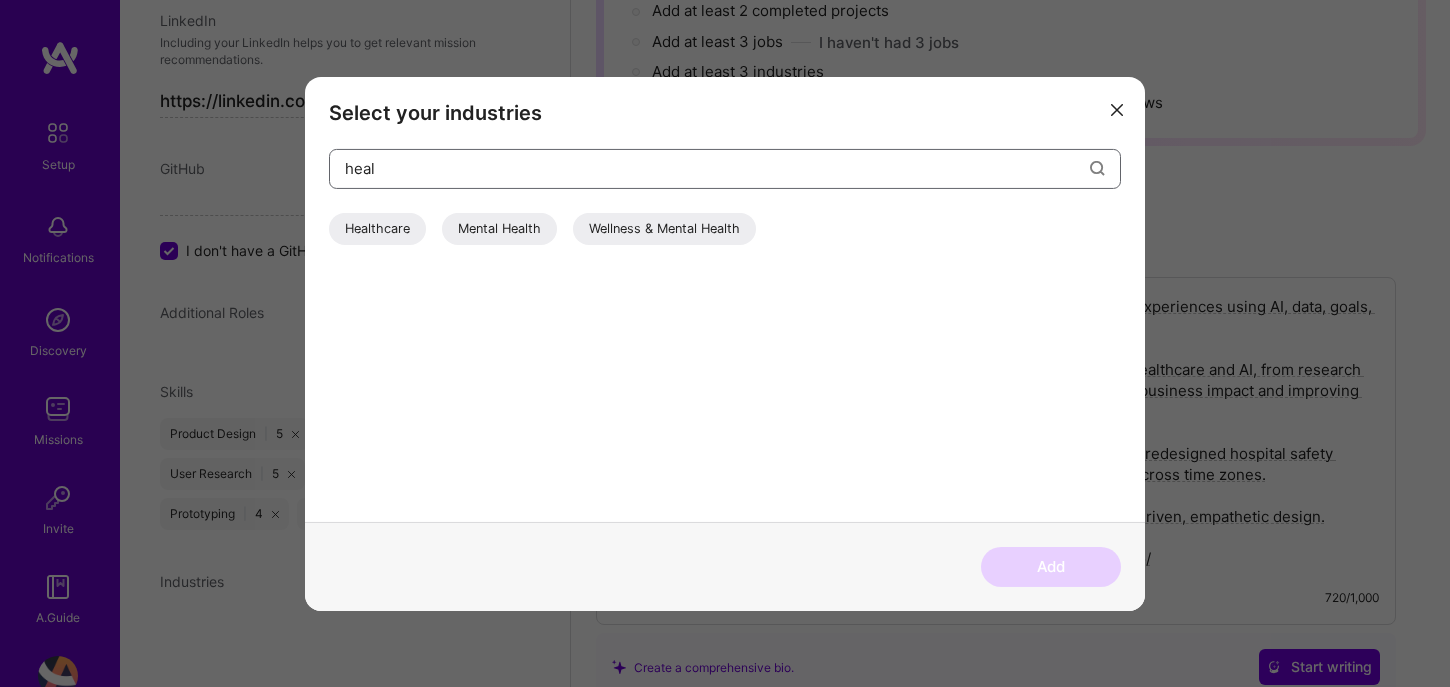 type on "heal" 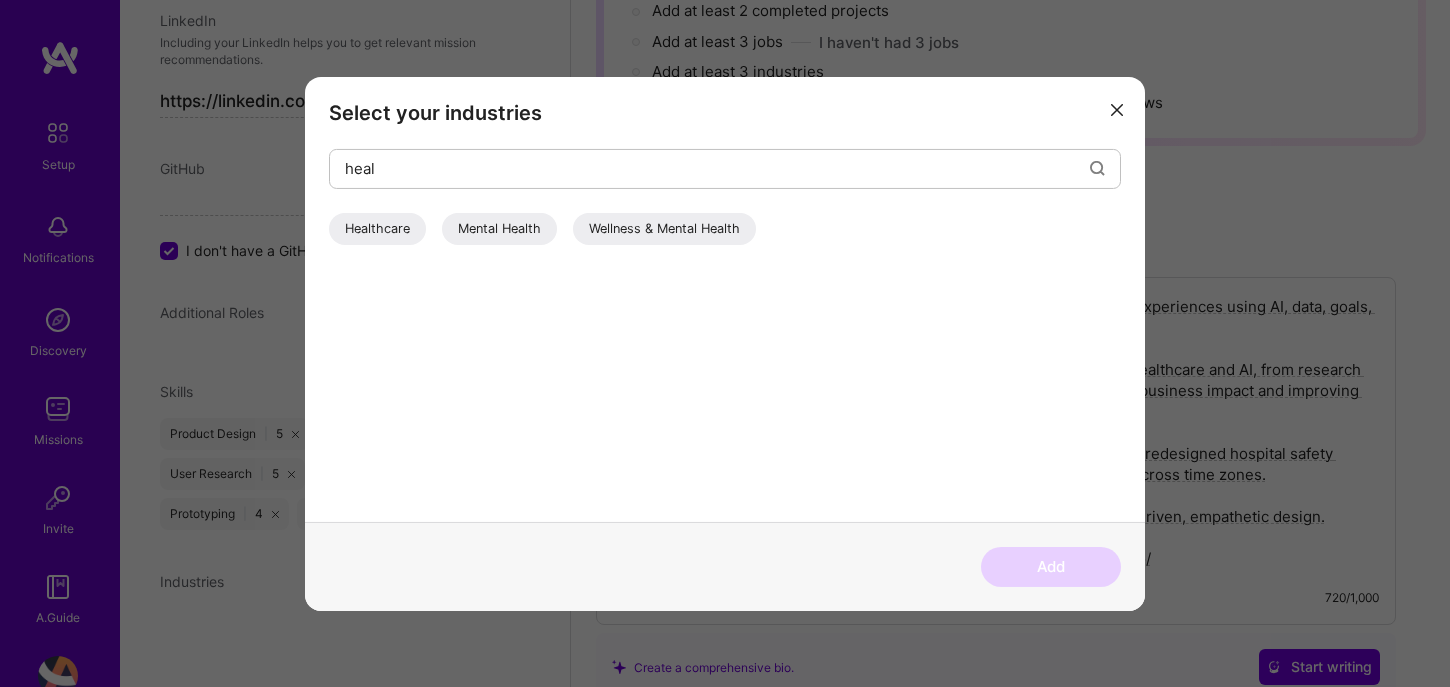 click on "Healthcare" at bounding box center [377, 228] 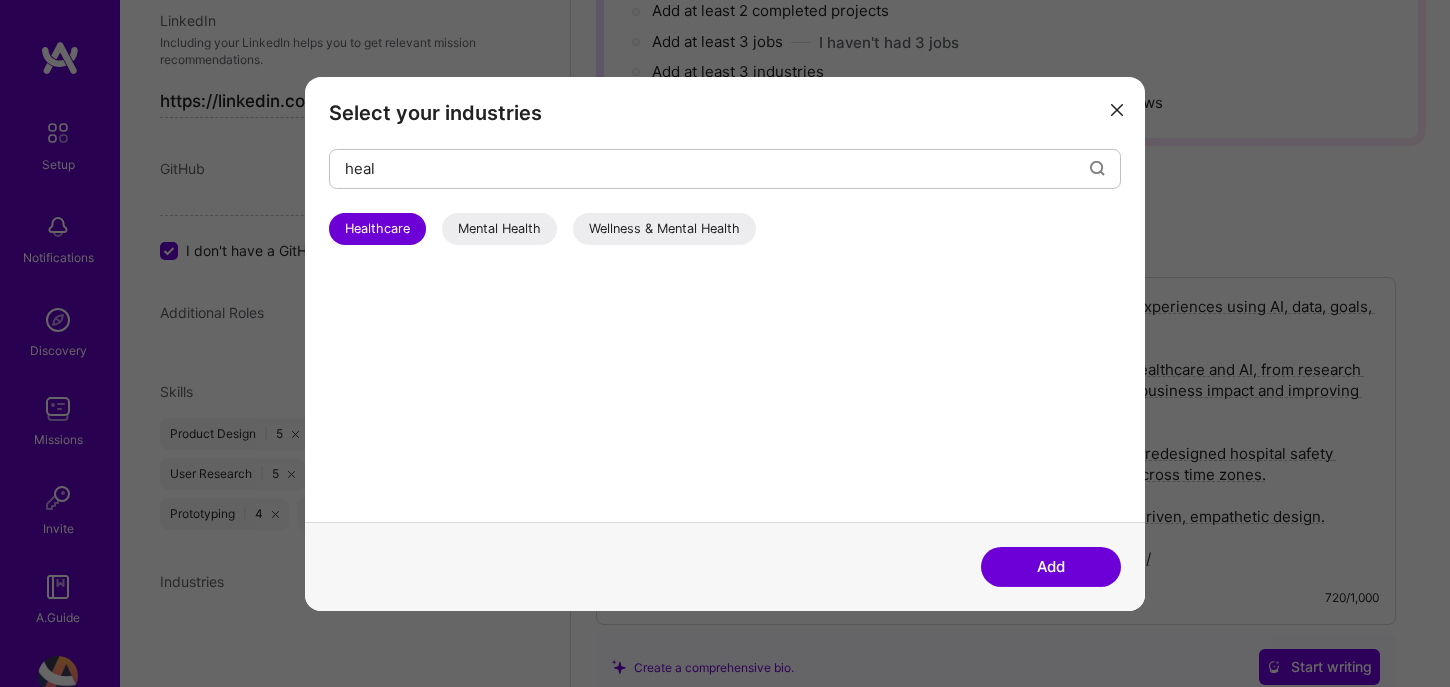 click on "Healthcare" at bounding box center [377, 228] 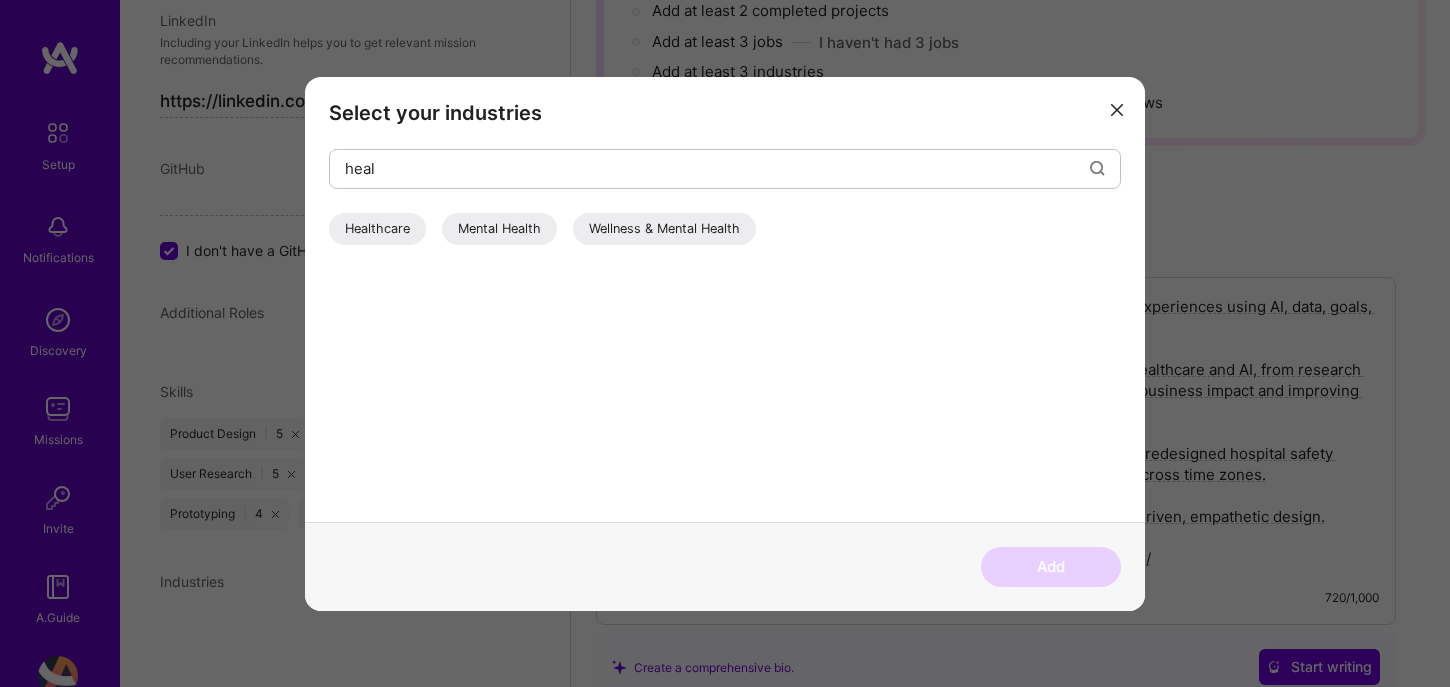 click on "Healthcare" at bounding box center [377, 228] 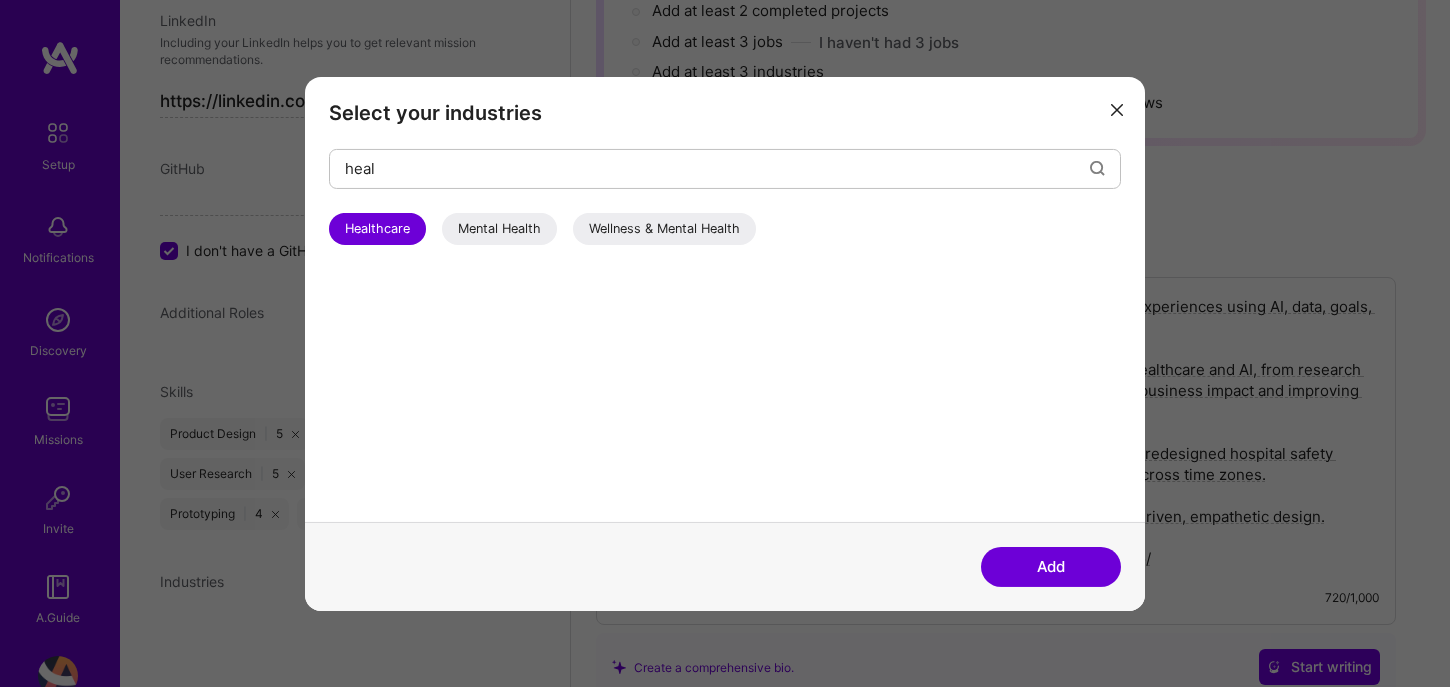 click on "Add" at bounding box center (1051, 567) 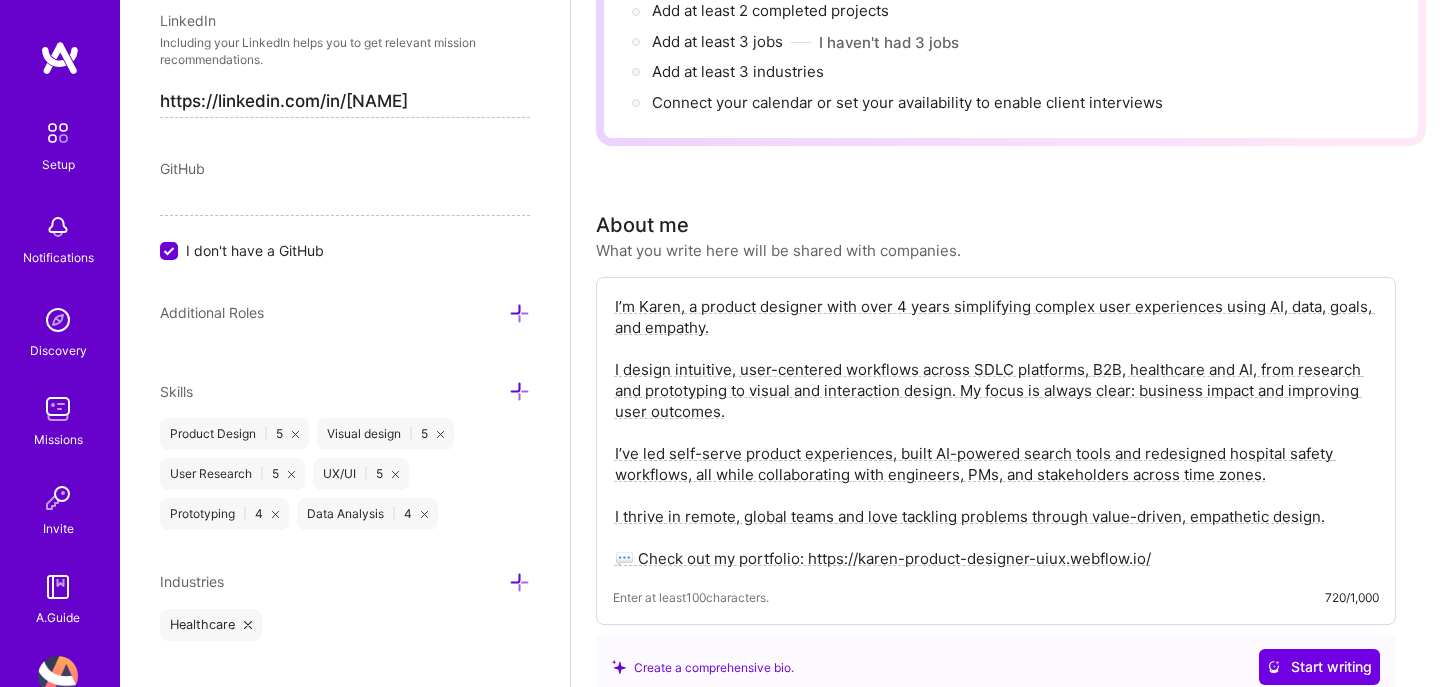 click at bounding box center [519, 582] 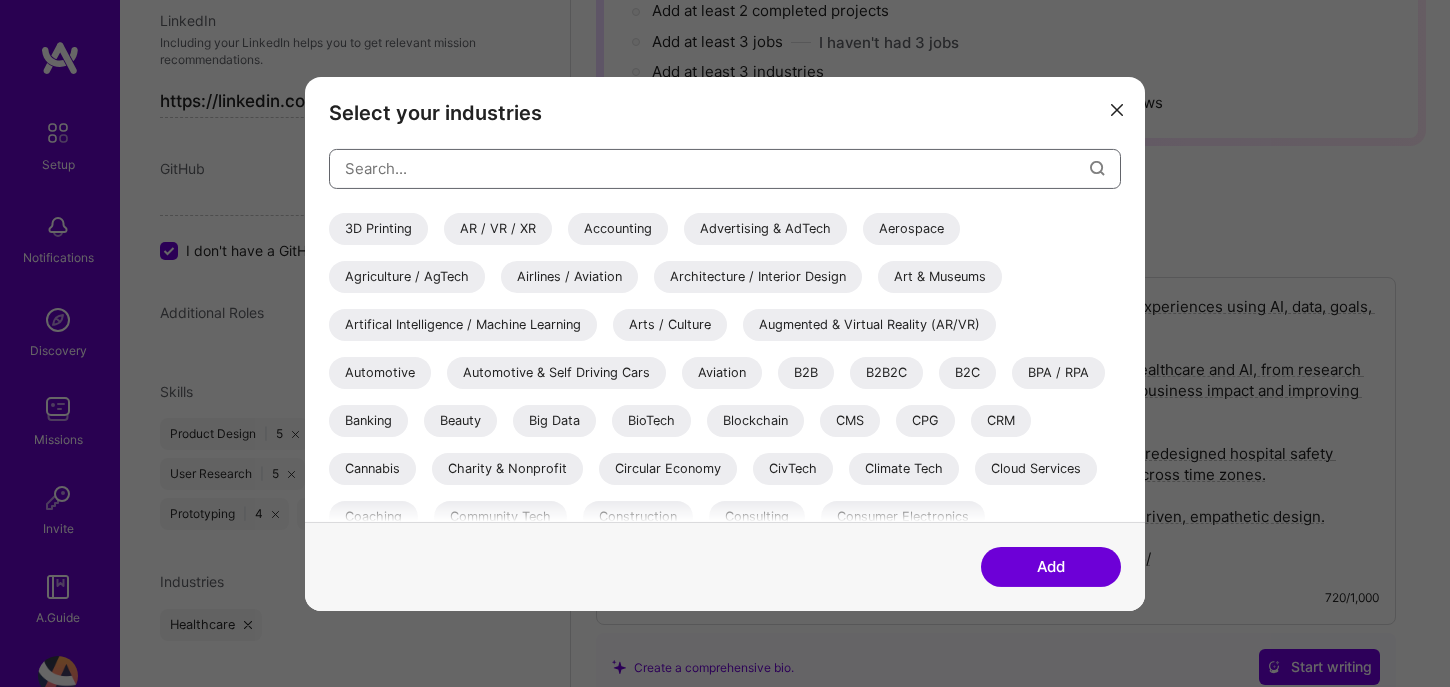click at bounding box center (717, 168) 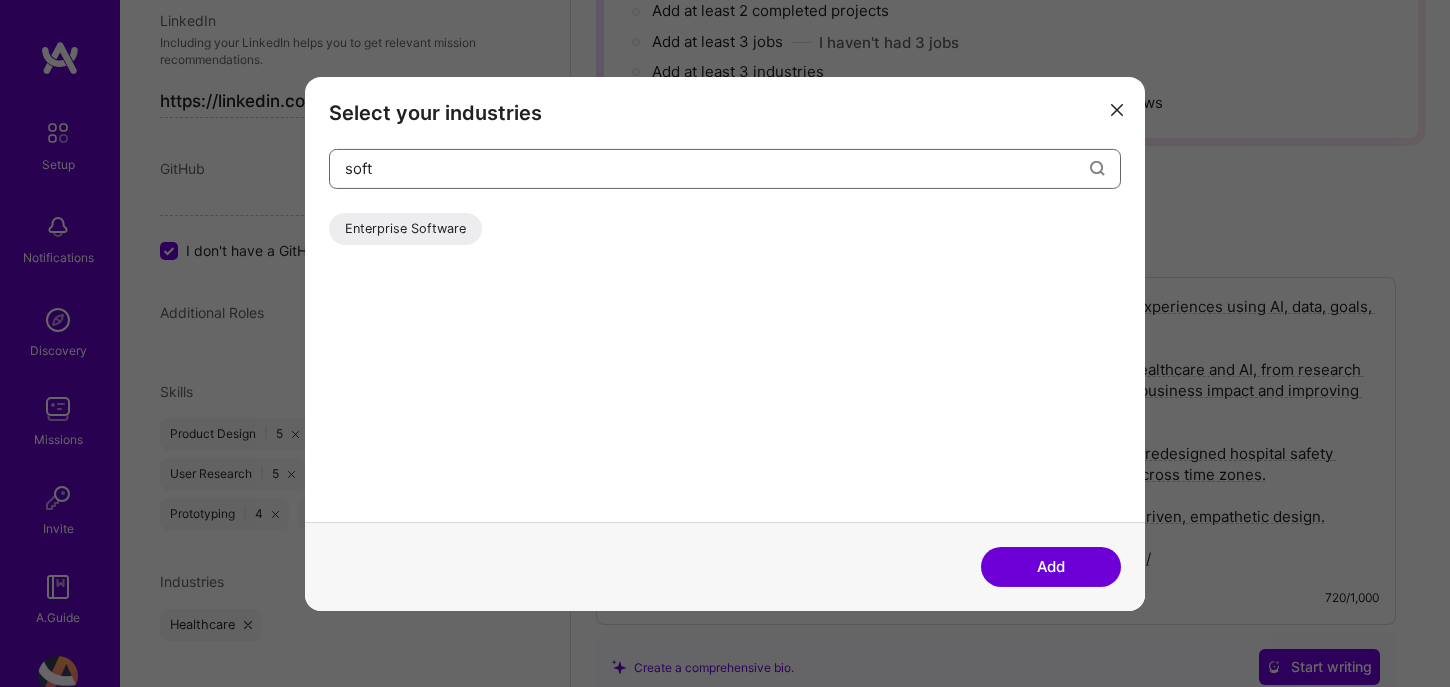 type on "soft" 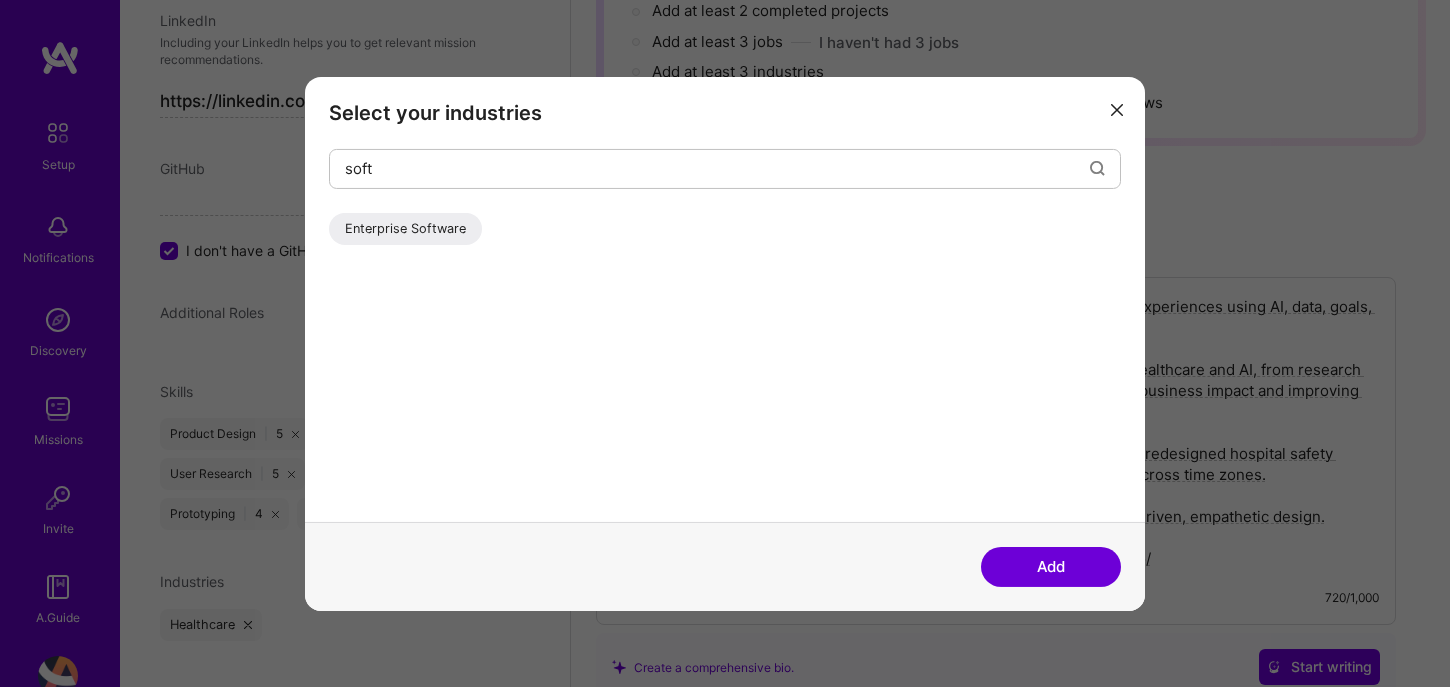 click on "Enterprise Software" at bounding box center (405, 228) 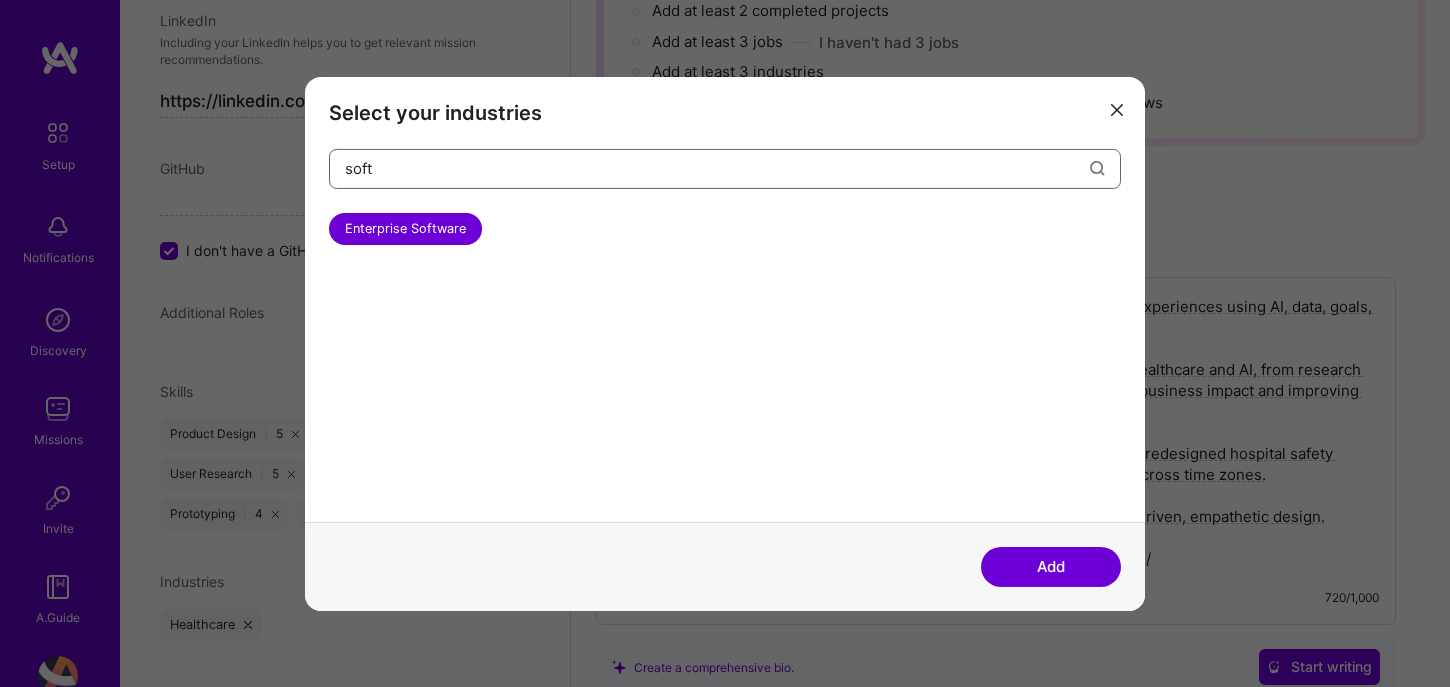 click on "soft" at bounding box center (717, 168) 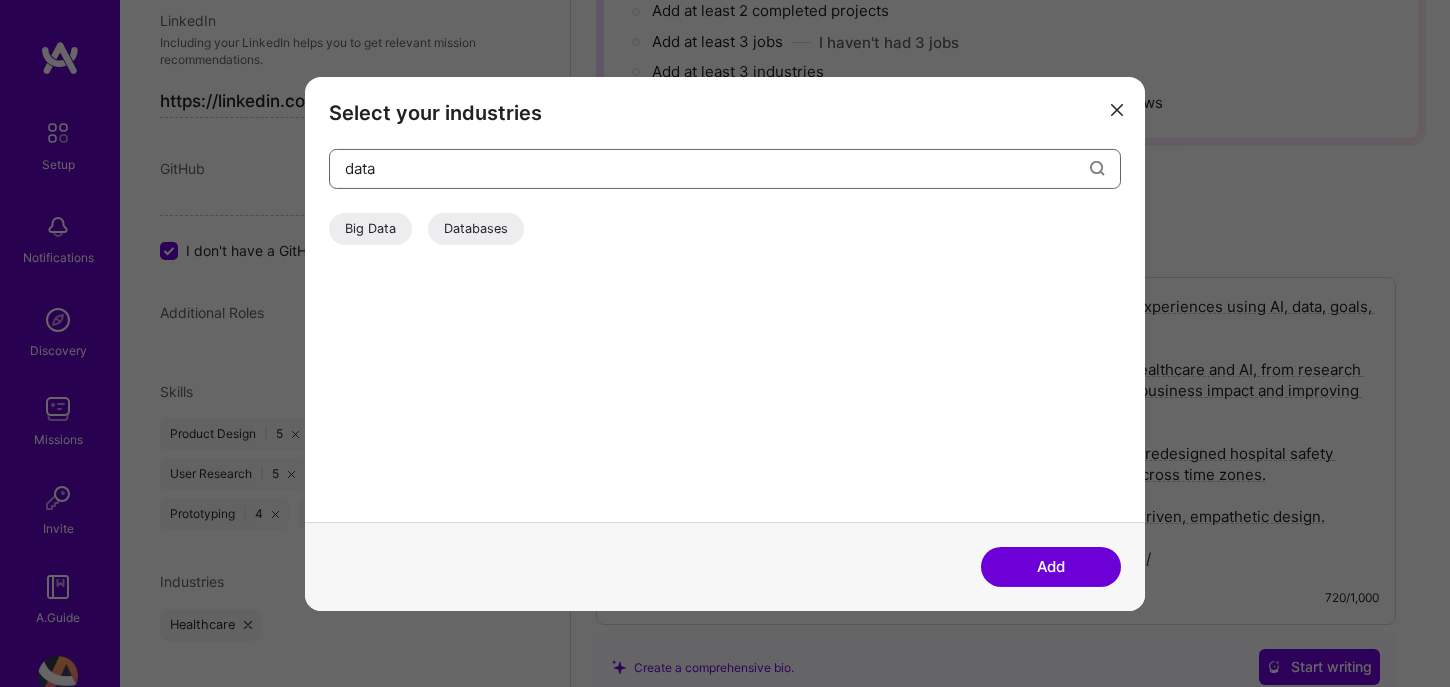 type on "data" 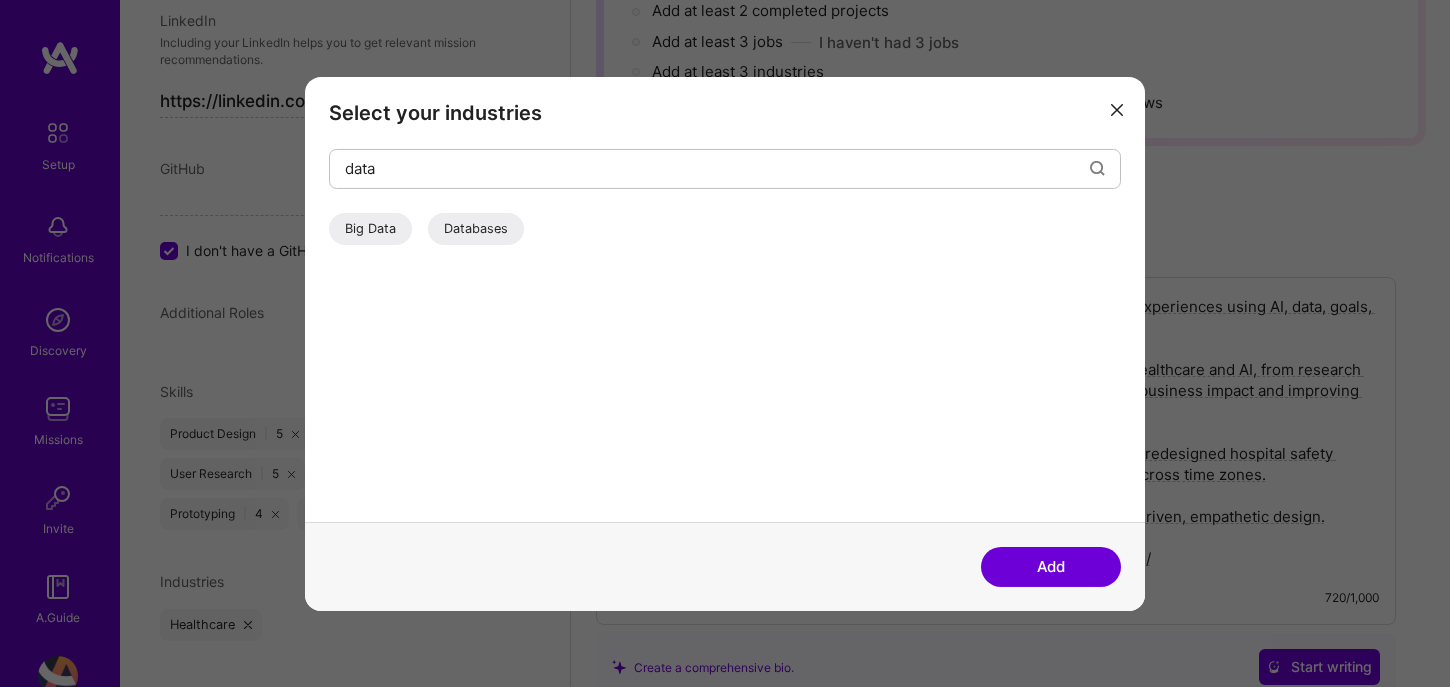 click on "Databases" at bounding box center (476, 228) 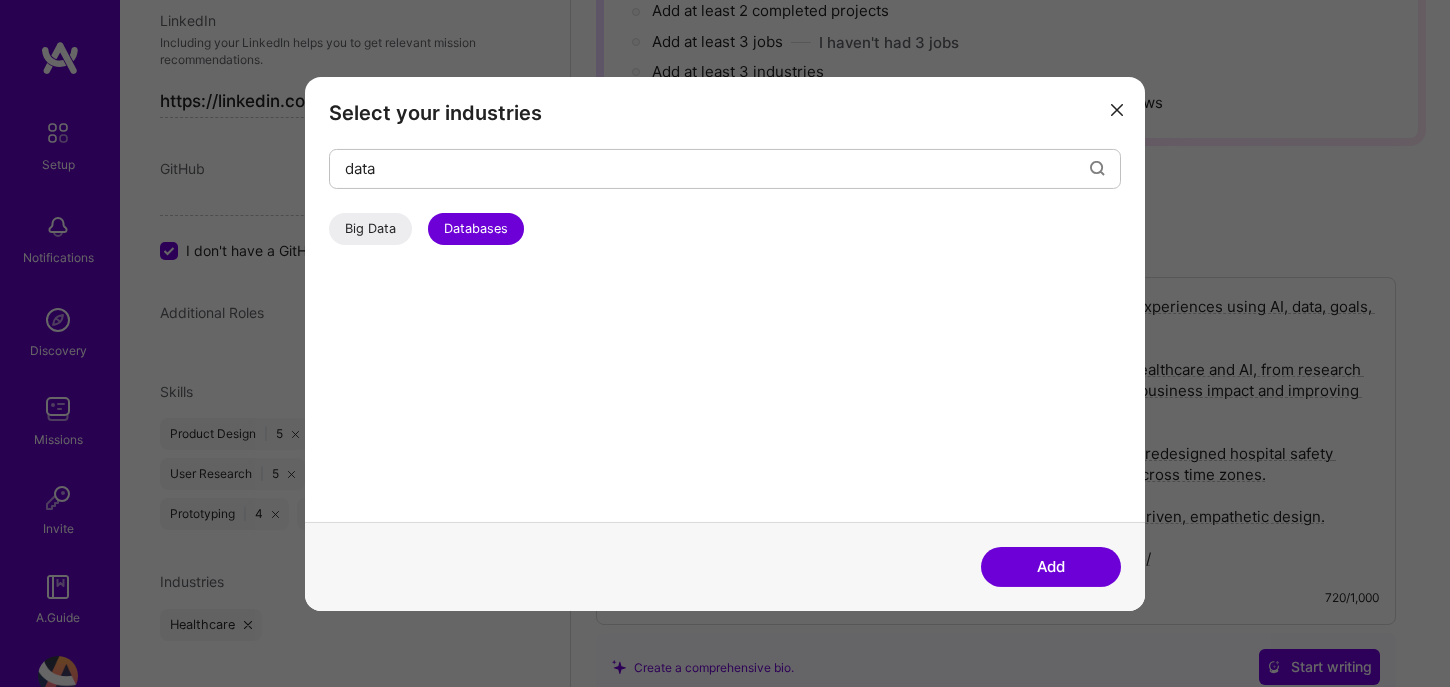 click on "Add" at bounding box center (1051, 567) 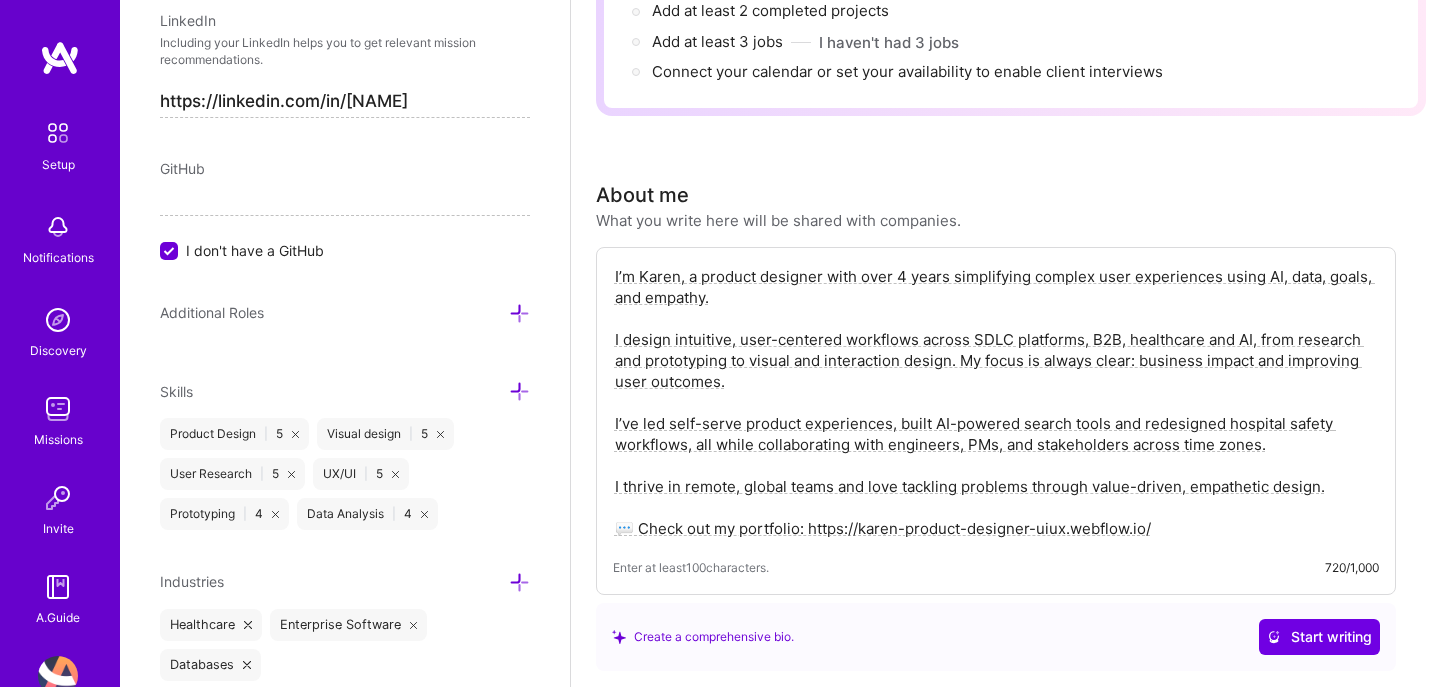 scroll, scrollTop: 1495, scrollLeft: 0, axis: vertical 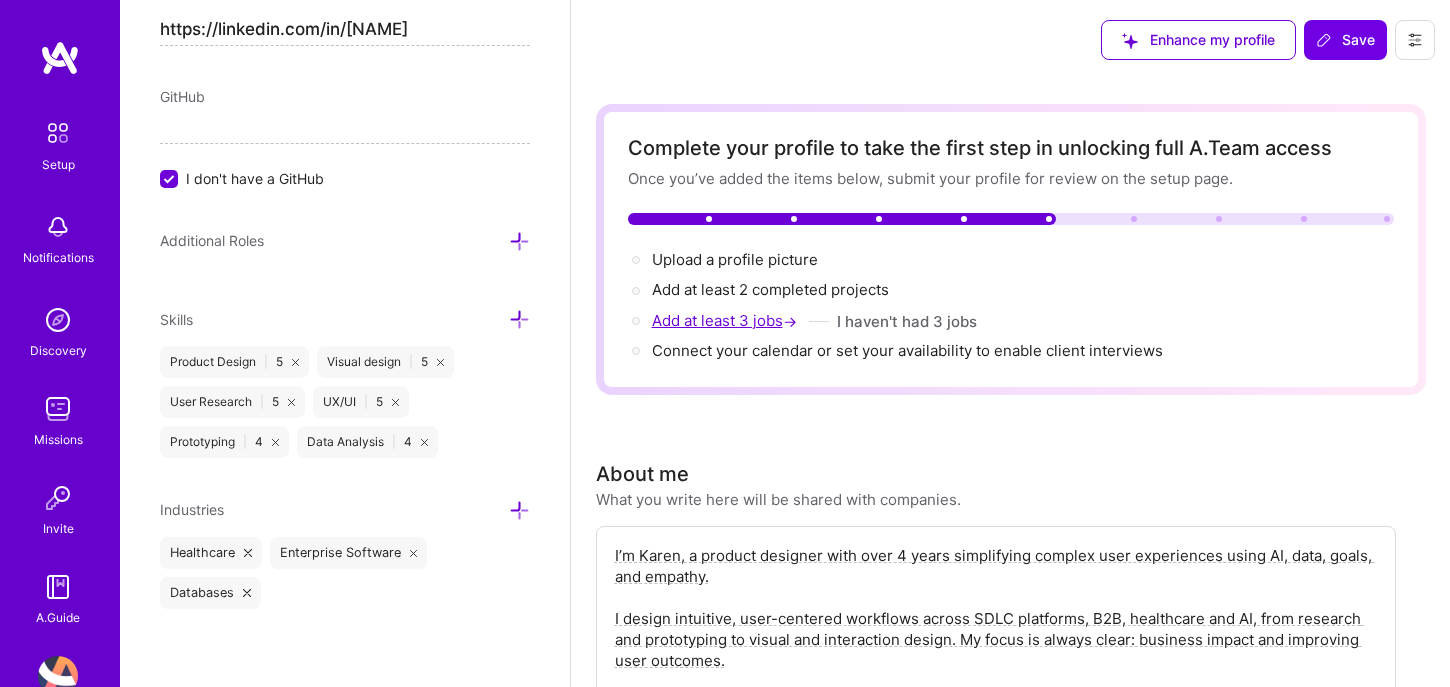 click on "Add at least 3 jobs  →" at bounding box center [726, 320] 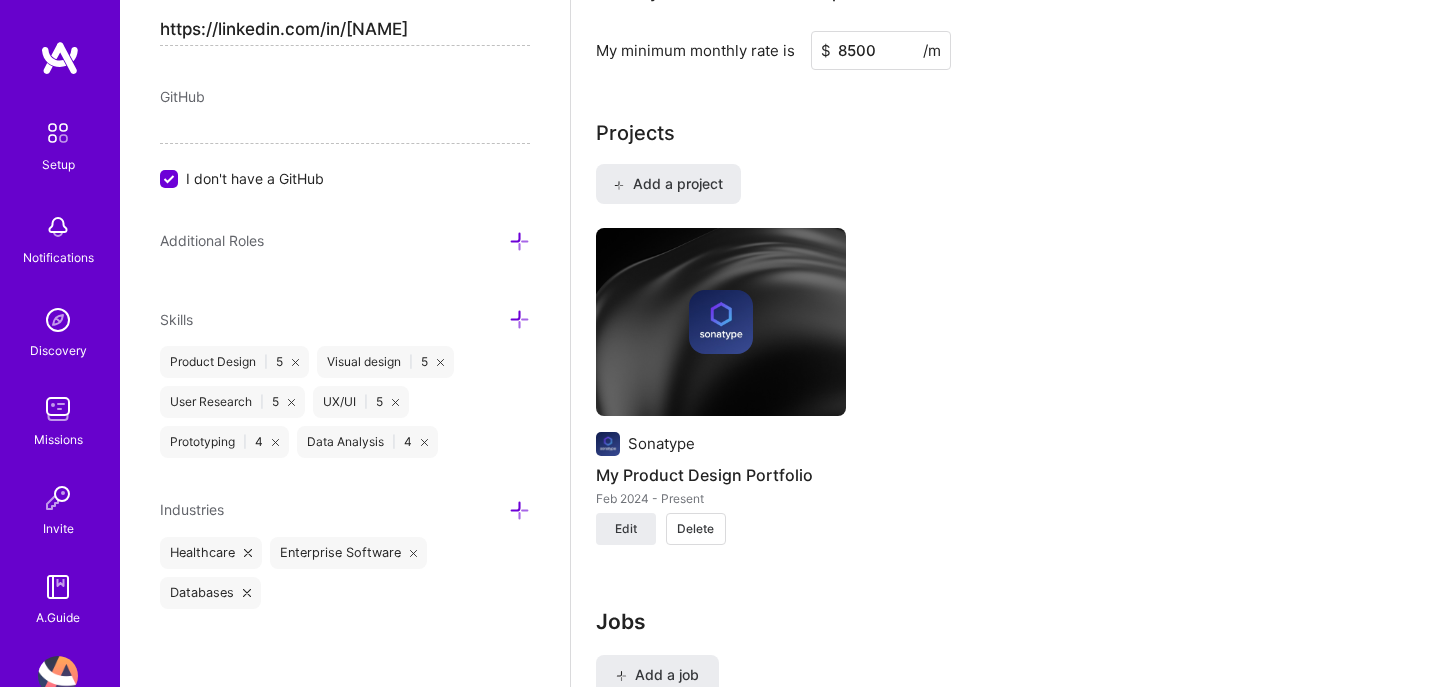 scroll, scrollTop: 1704, scrollLeft: 0, axis: vertical 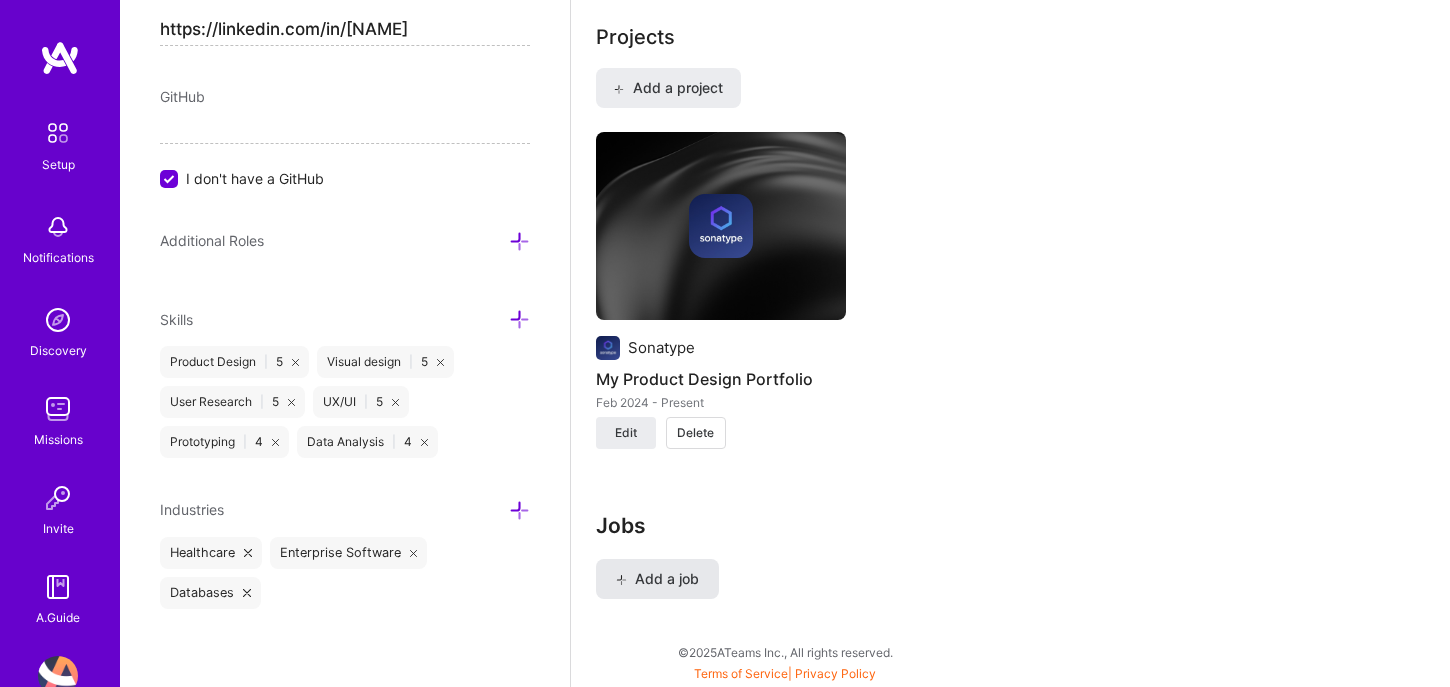 click on "Add a job" at bounding box center [657, 579] 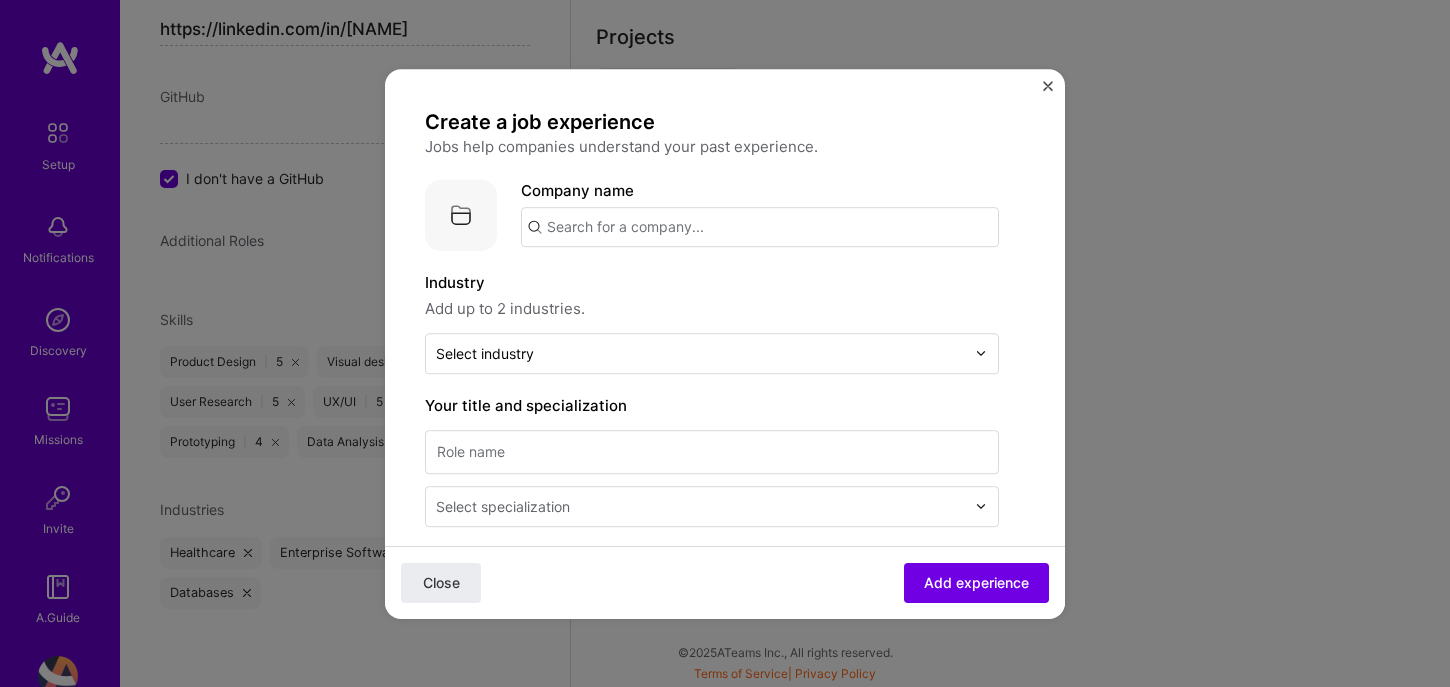 click at bounding box center [760, 227] 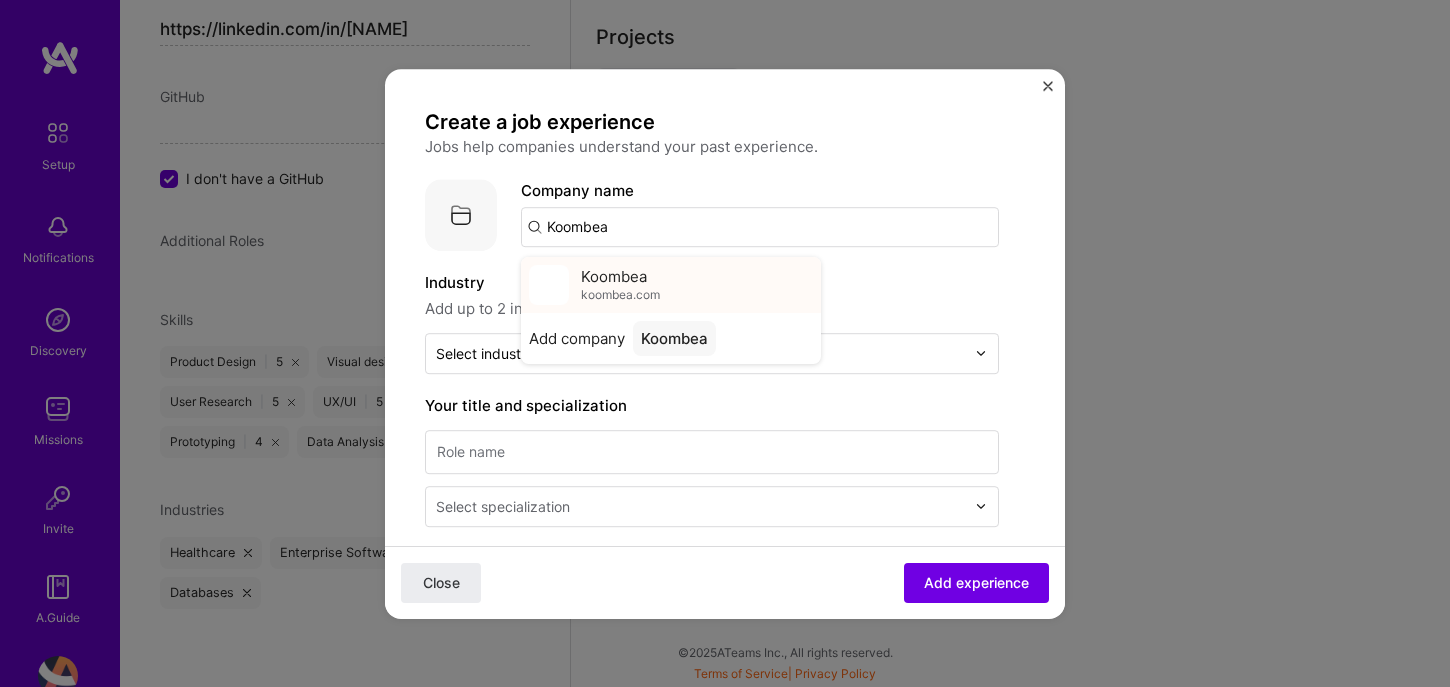 type on "Koombea" 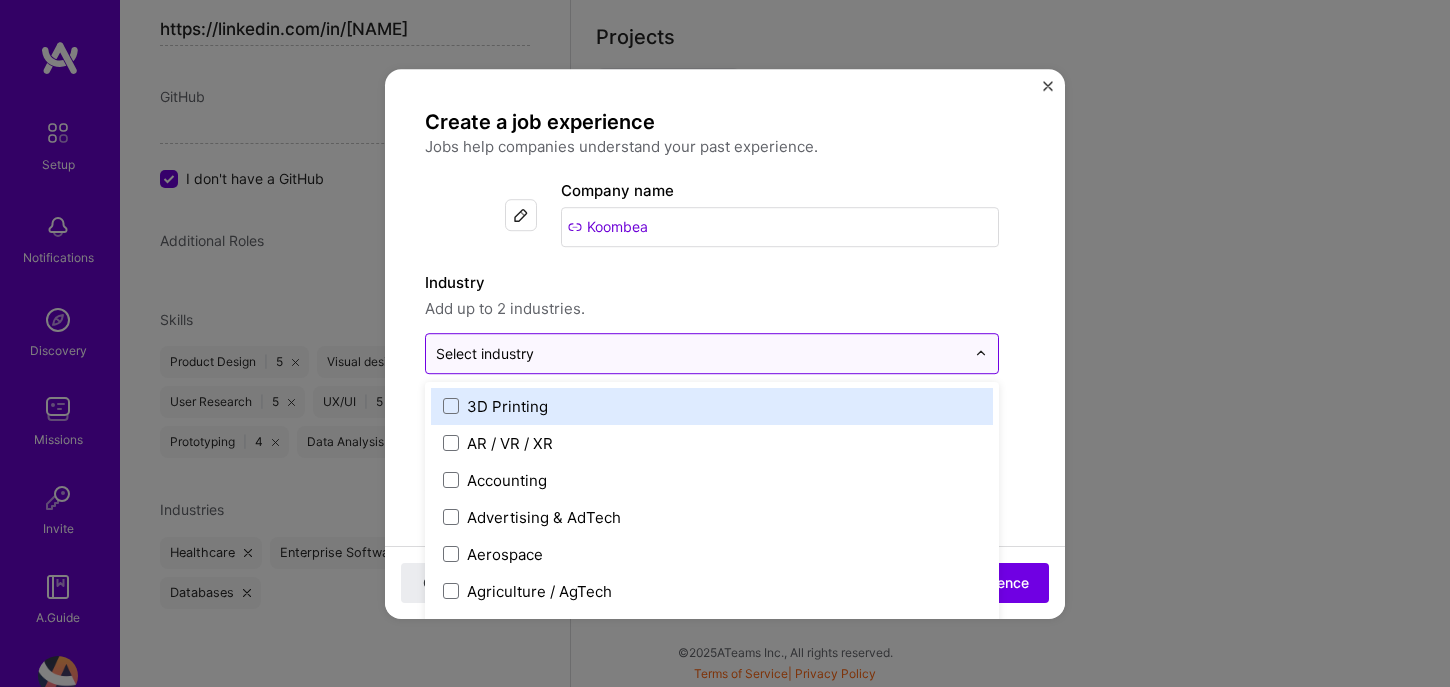 click at bounding box center [700, 353] 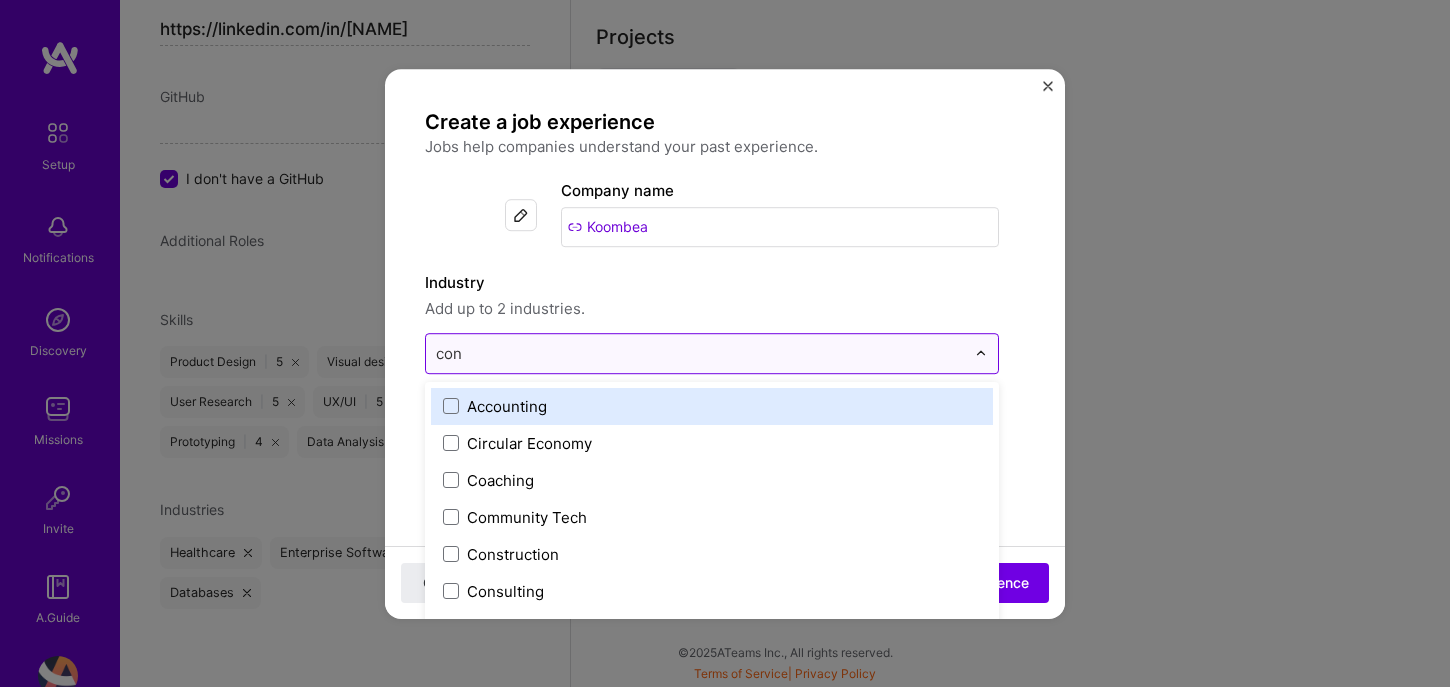 type on "cons" 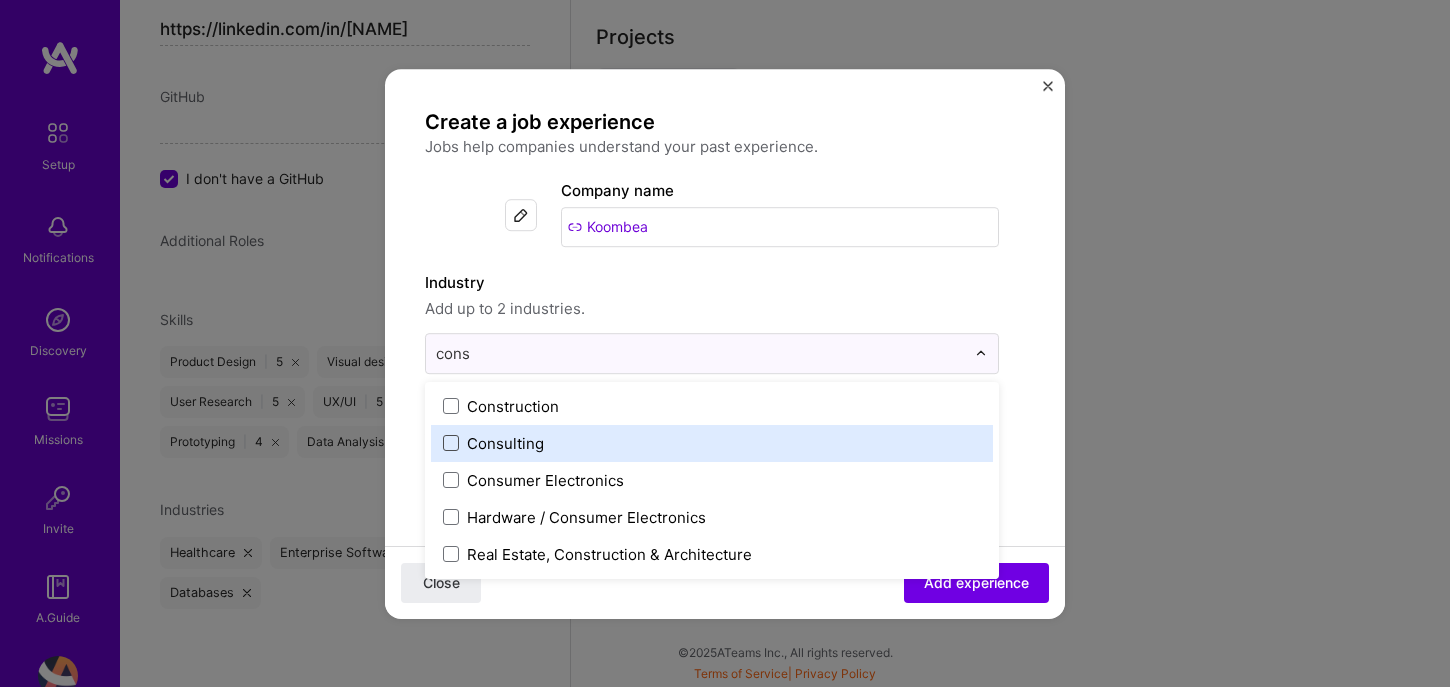 click at bounding box center [451, 443] 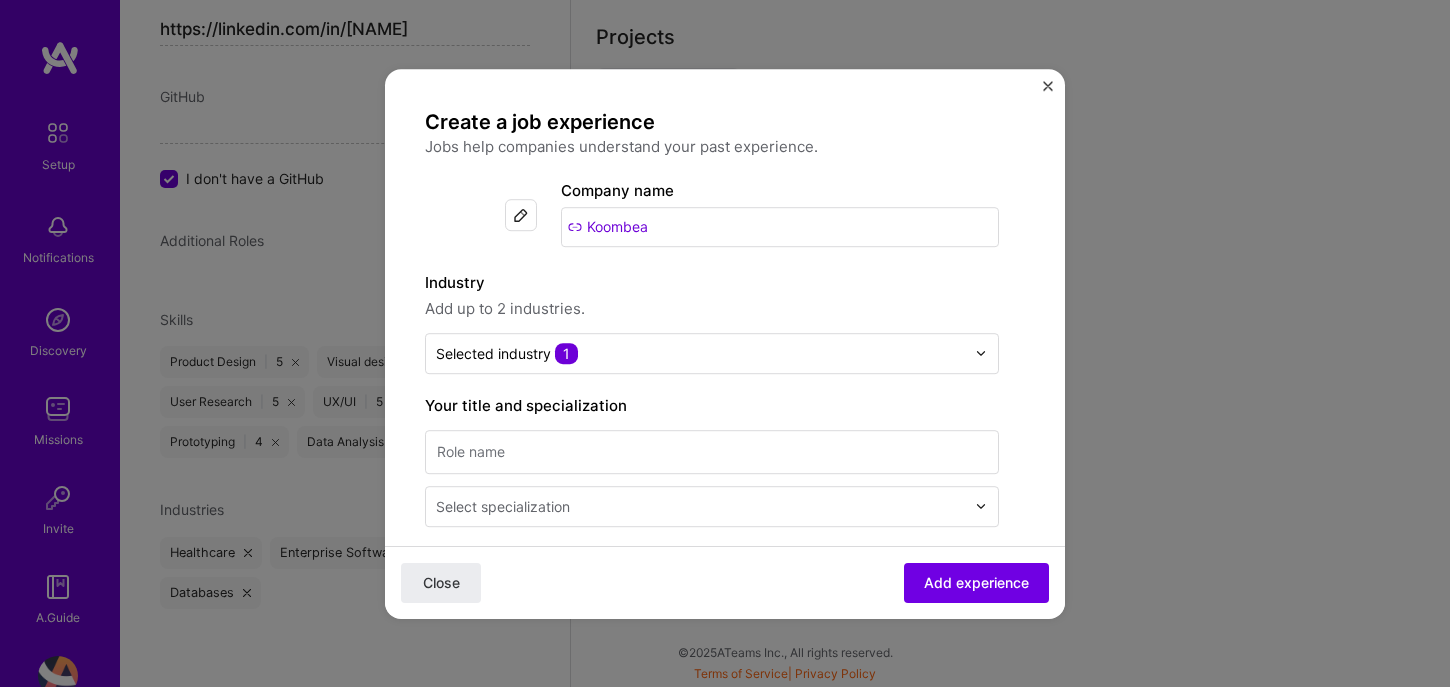 click on "Create a job experience Jobs help companies understand your past experience. Company logo Company name Koombea
Industry Add up to 2 industries. Selected industry 1 Your title and specialization Select specialization Duration Aug, 2025
to
I still work here Skills used — Add up to 12 skills Any new skills will be added to your profile. Enter skills... Description 100 characters minimum 0 / 2,000  characters Did this role require you to manage team members? (Optional) Yes, I managed 0 team members. Were you involved from inception to launch (0 - >  1)? (Optional) Zero to one is creation and development of a unique product from the ground up. I was involved in zero to one with this project Related projects (Optional) Connect a project you worked on at this position. Select projects Close Add experience" at bounding box center [725, 767] 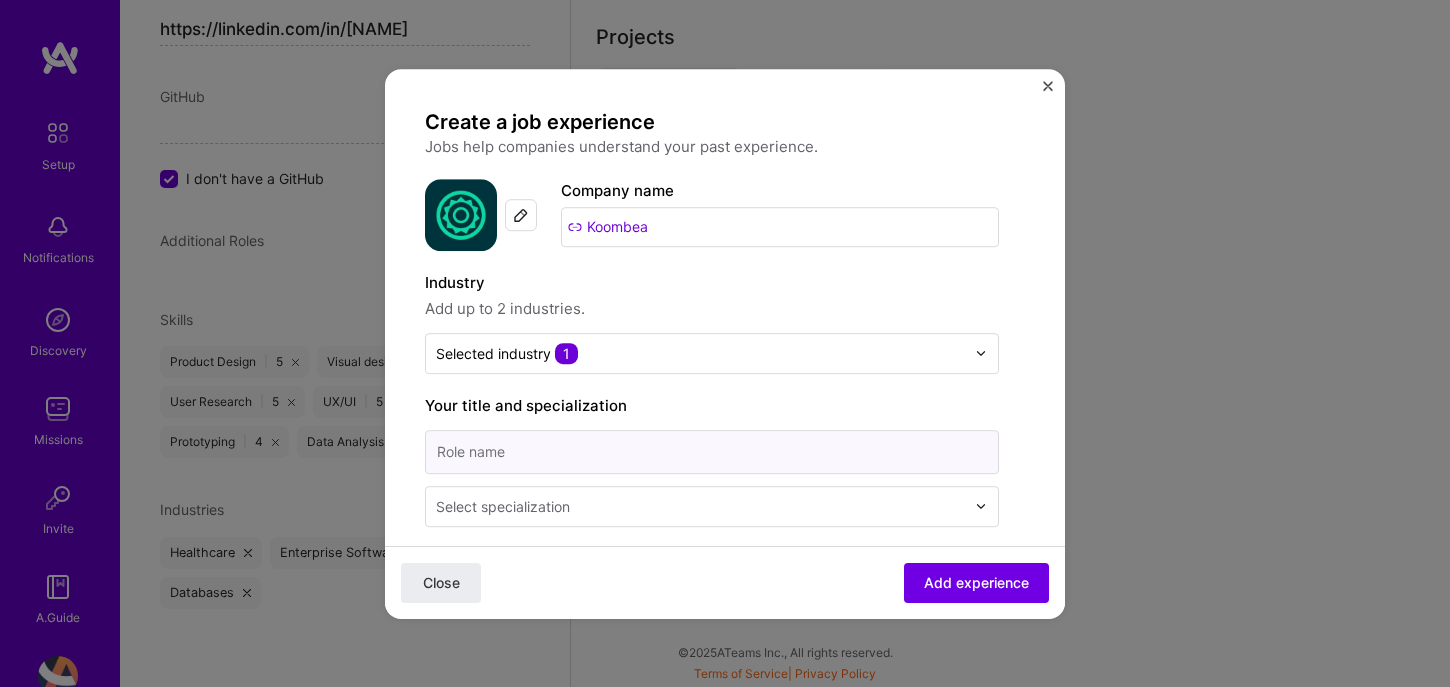 click at bounding box center [712, 452] 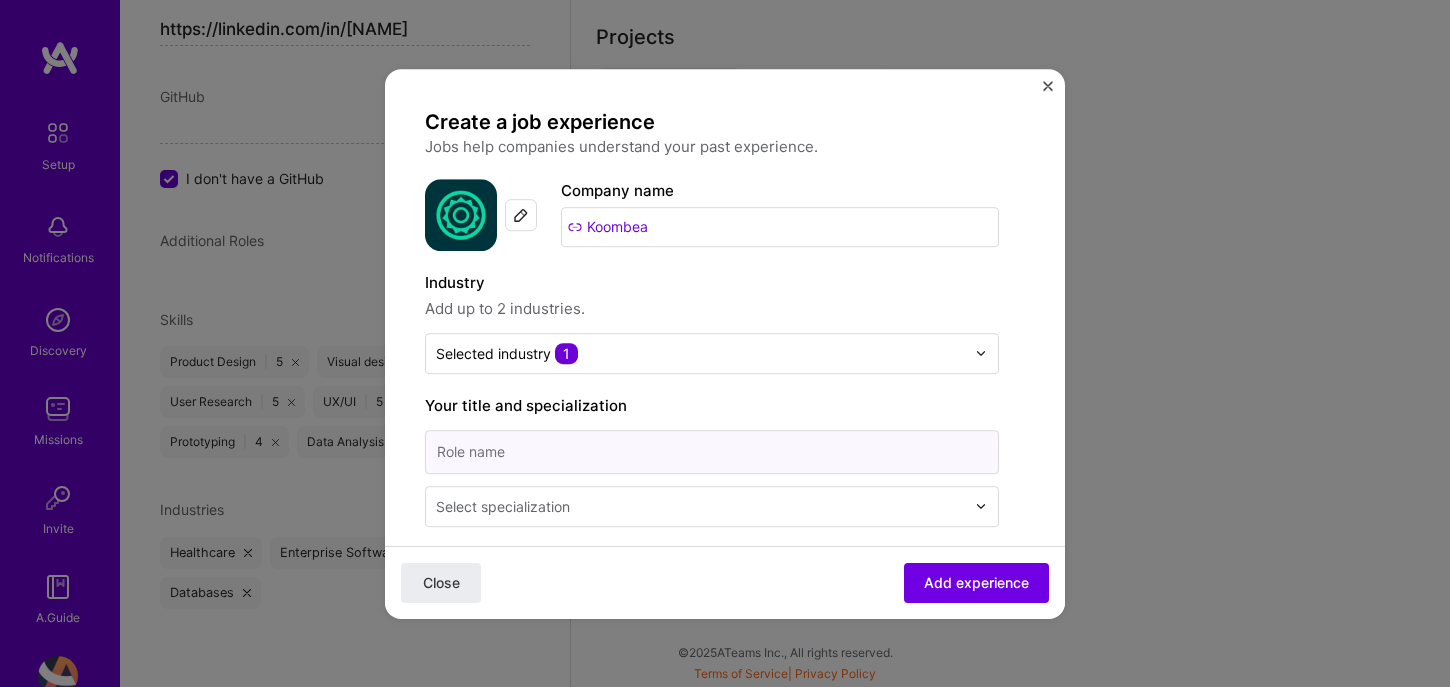 type on "Product Designer" 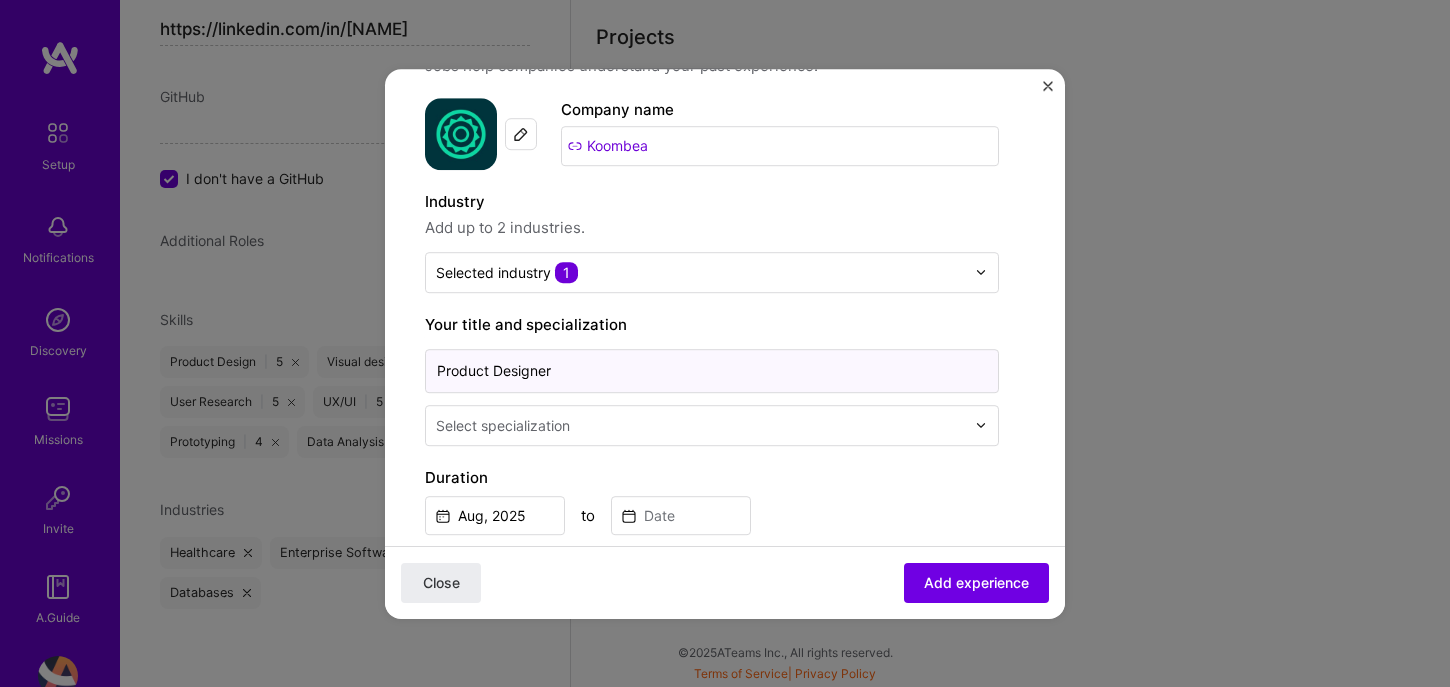 scroll, scrollTop: 86, scrollLeft: 0, axis: vertical 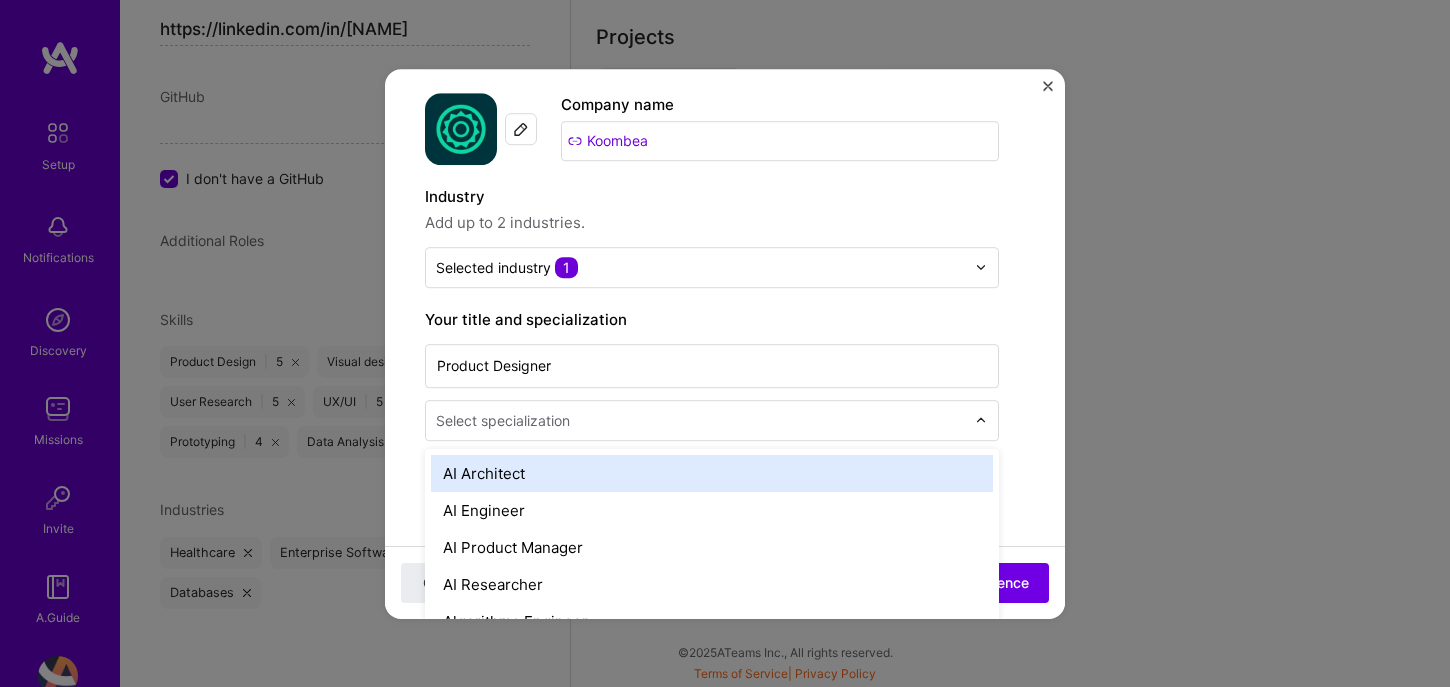 click at bounding box center [702, 420] 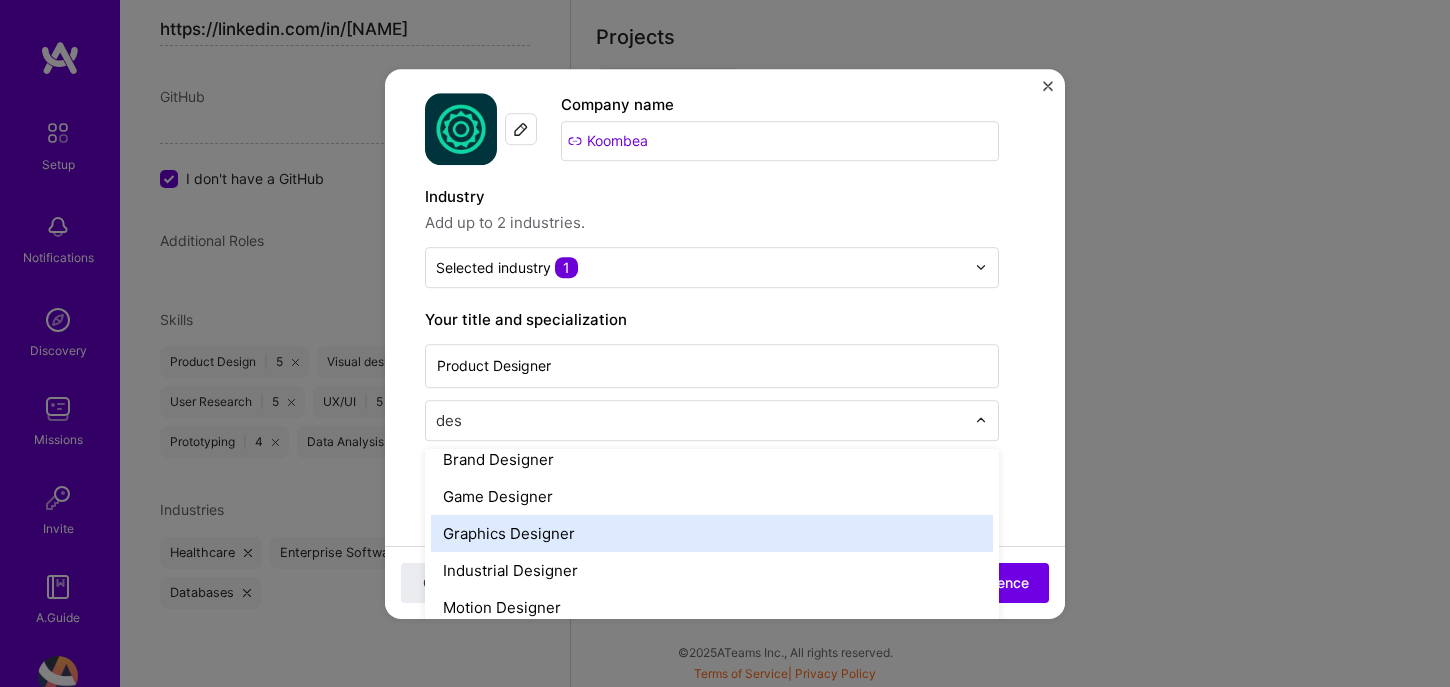 scroll, scrollTop: 0, scrollLeft: 0, axis: both 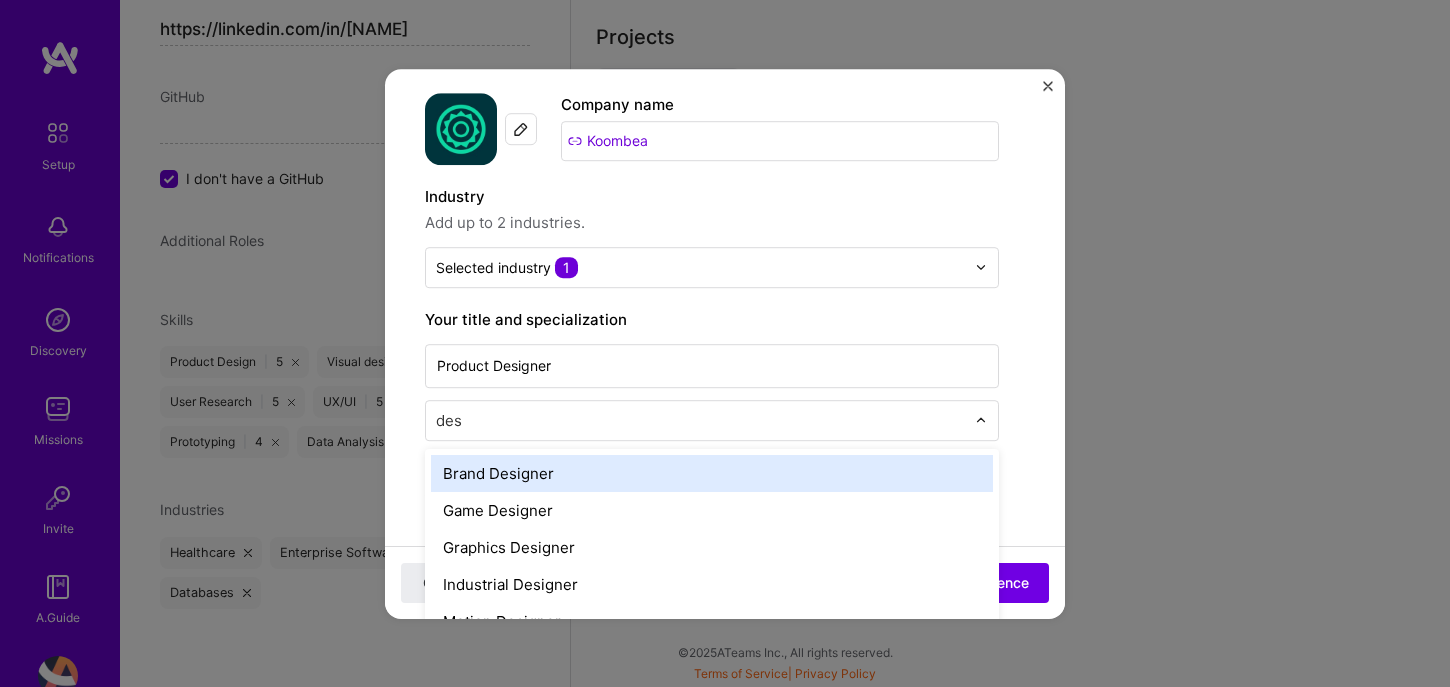 click on "des" at bounding box center (702, 420) 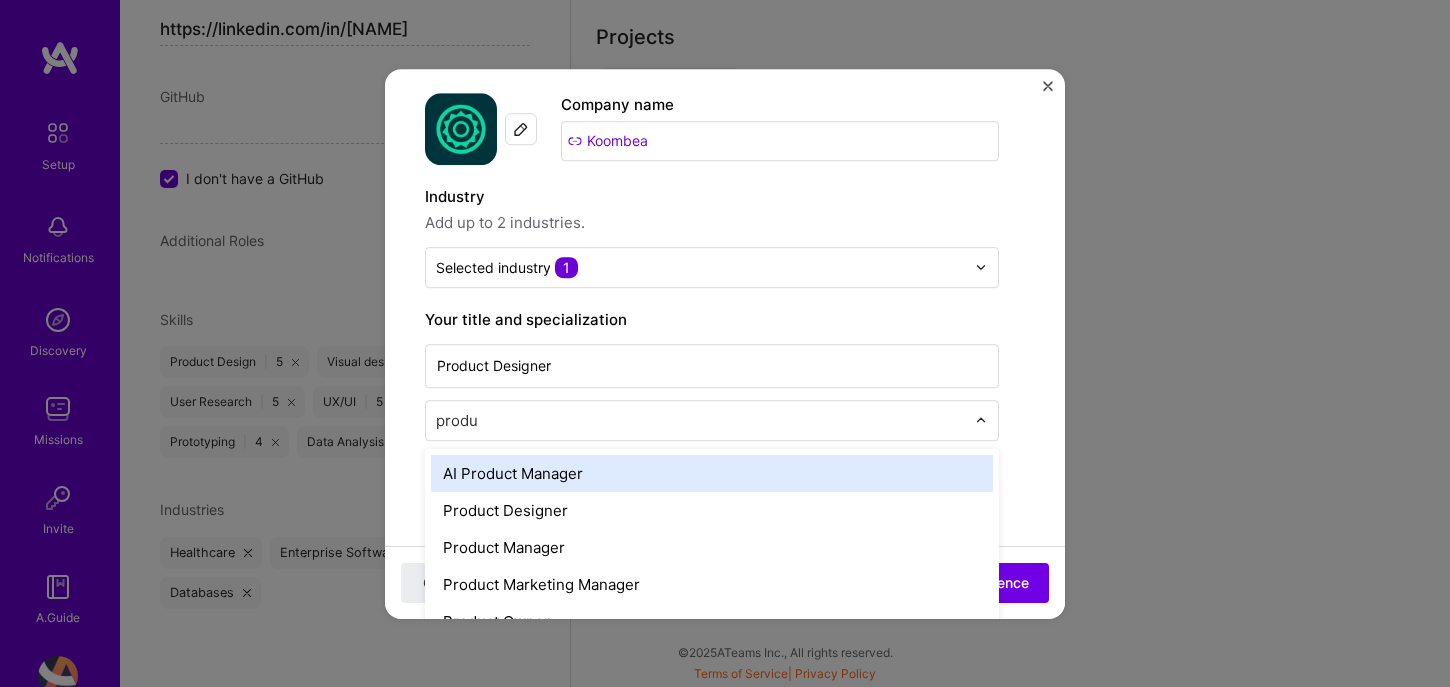 type on "produc" 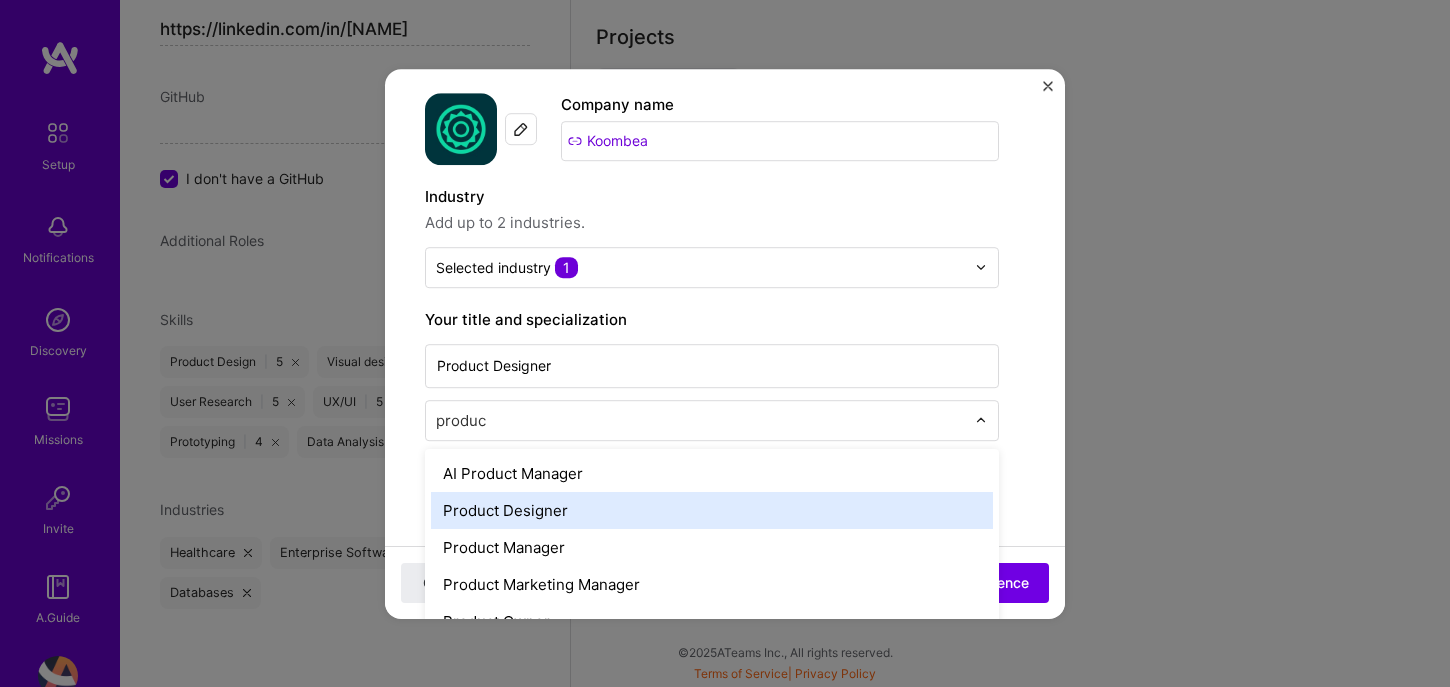 click on "Product Designer" at bounding box center (712, 510) 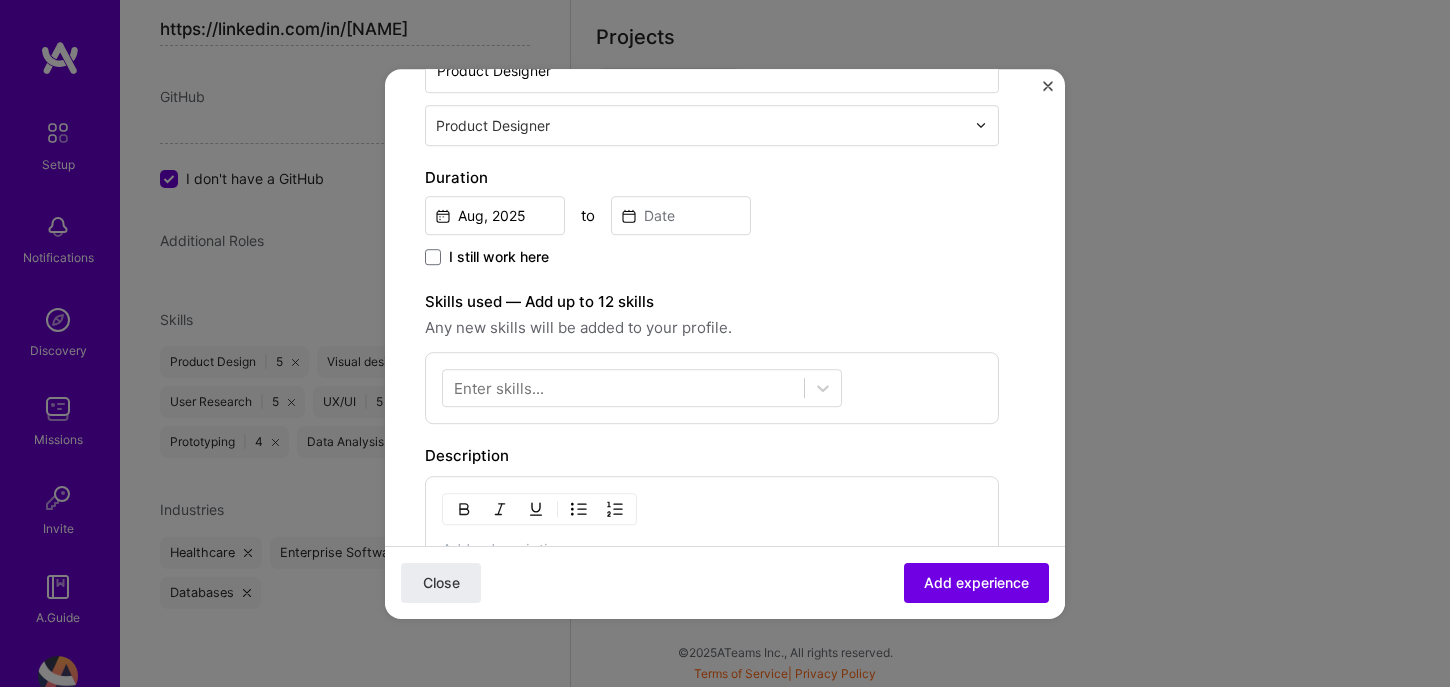 scroll, scrollTop: 382, scrollLeft: 0, axis: vertical 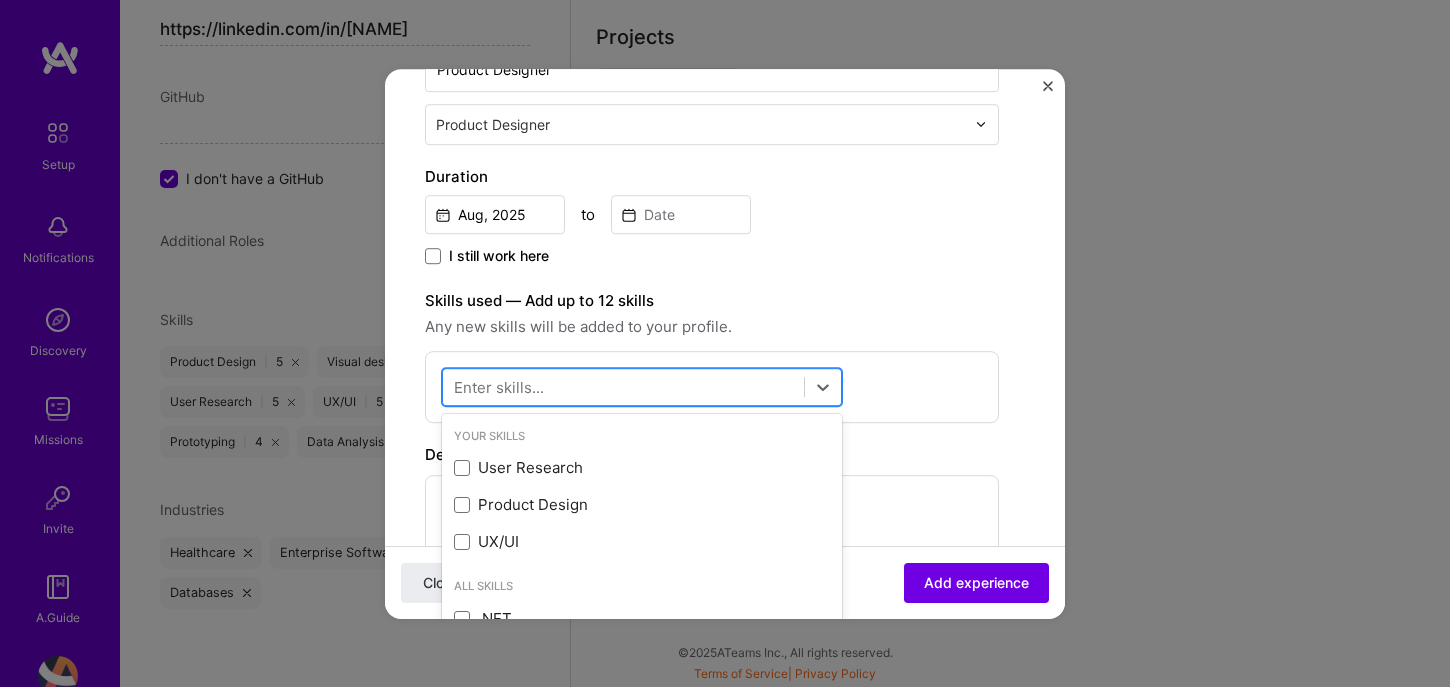 click at bounding box center [623, 386] 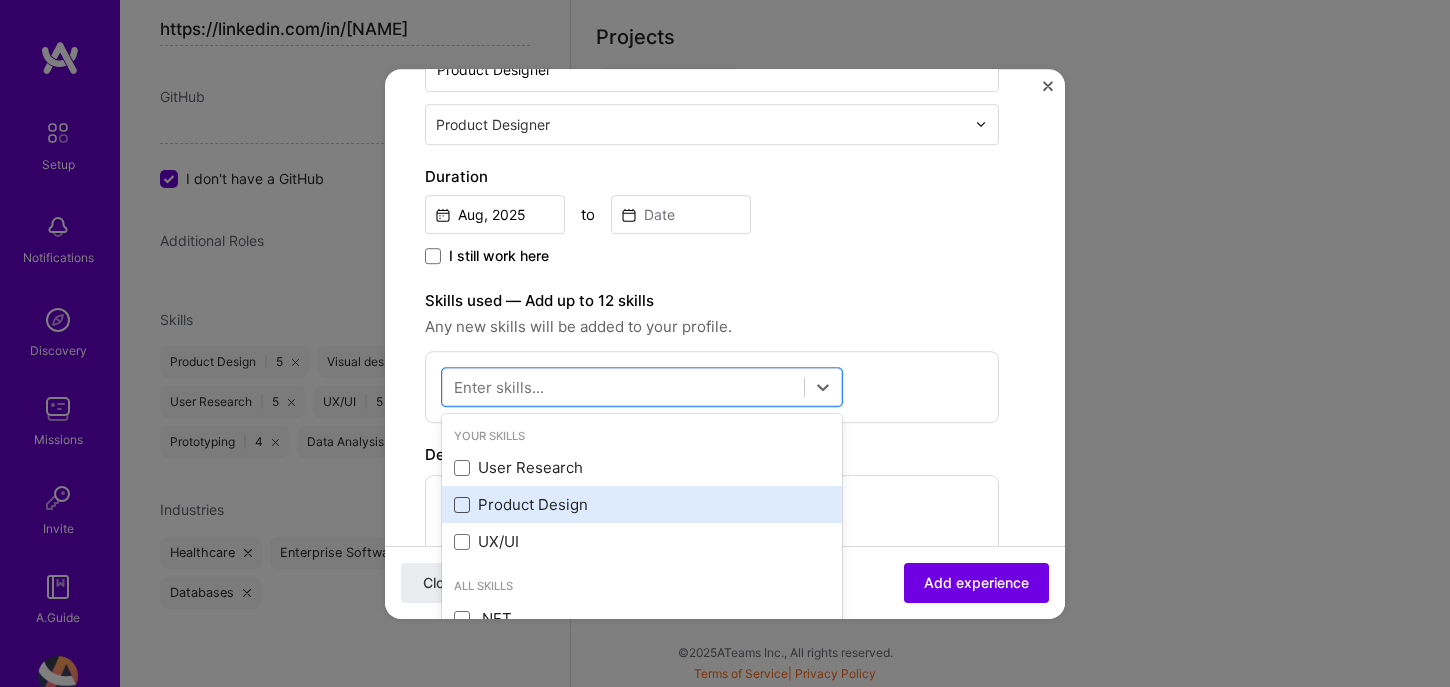 click at bounding box center [462, 505] 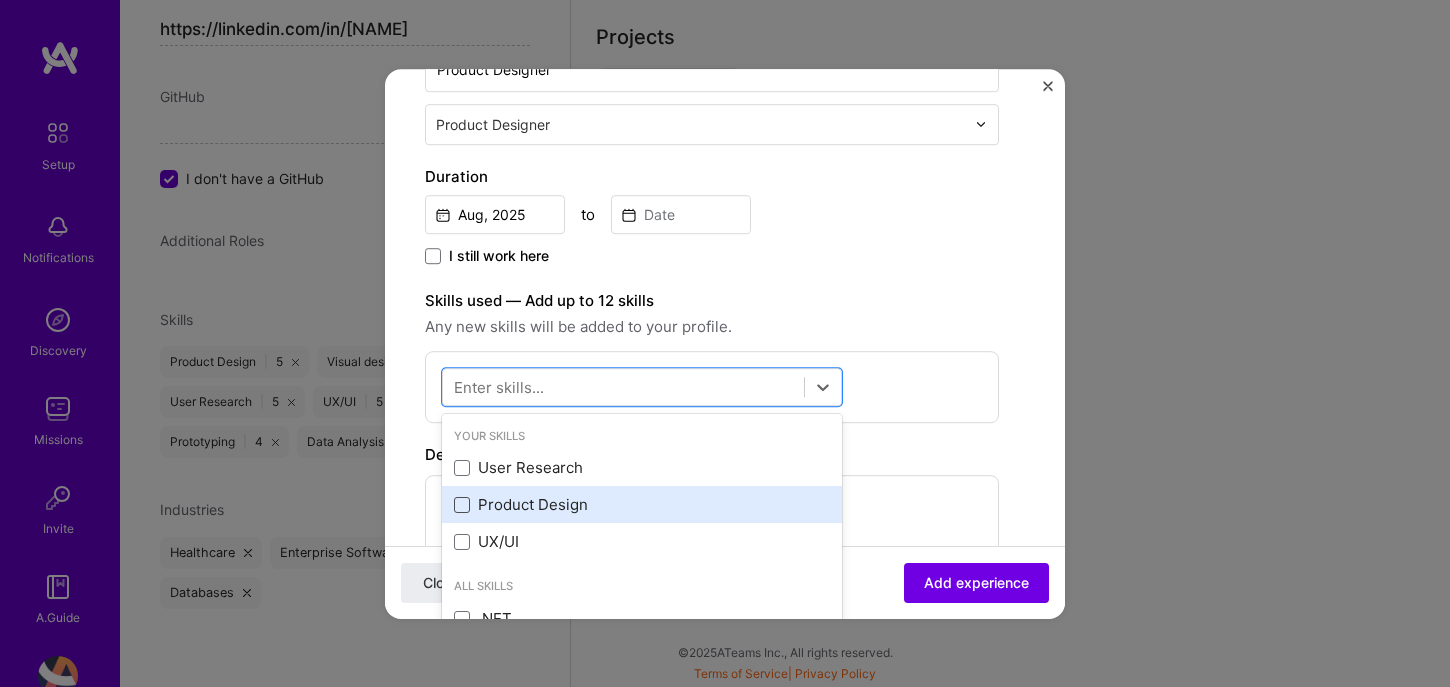 click at bounding box center (0, 0) 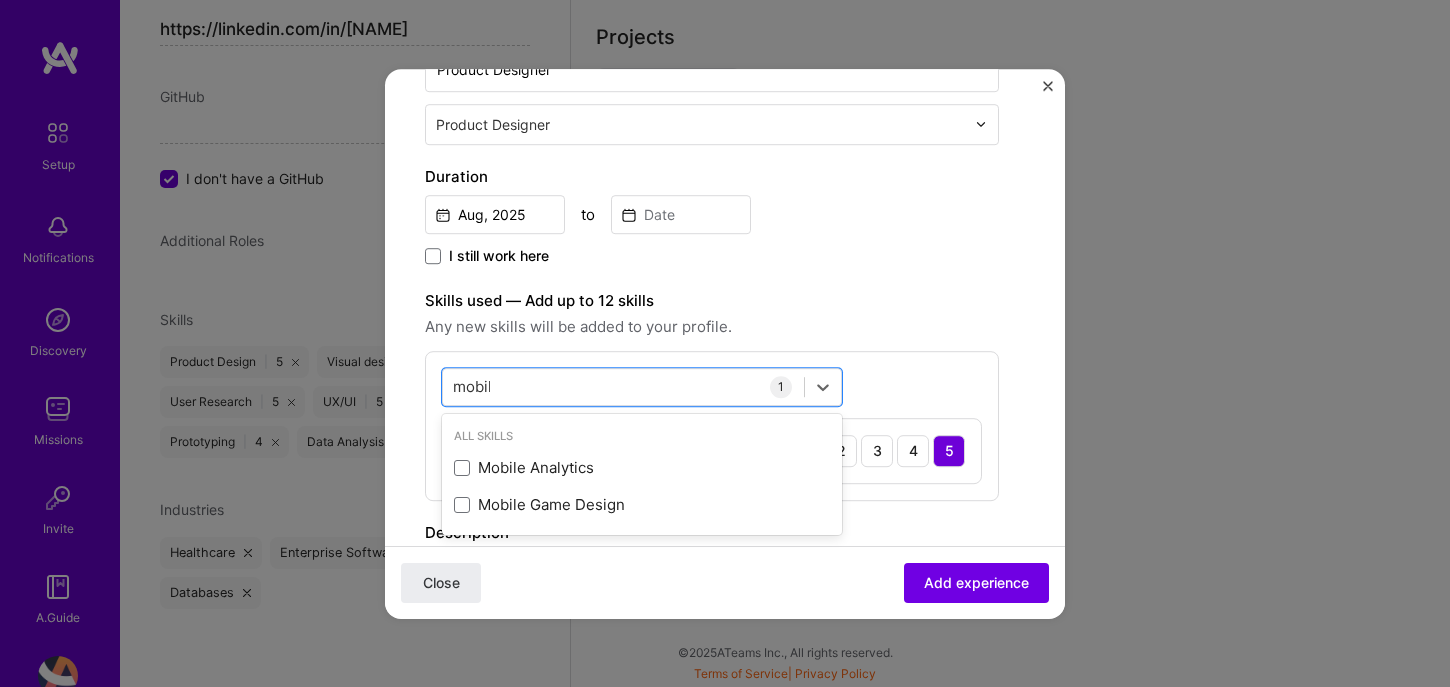 type on "mobile" 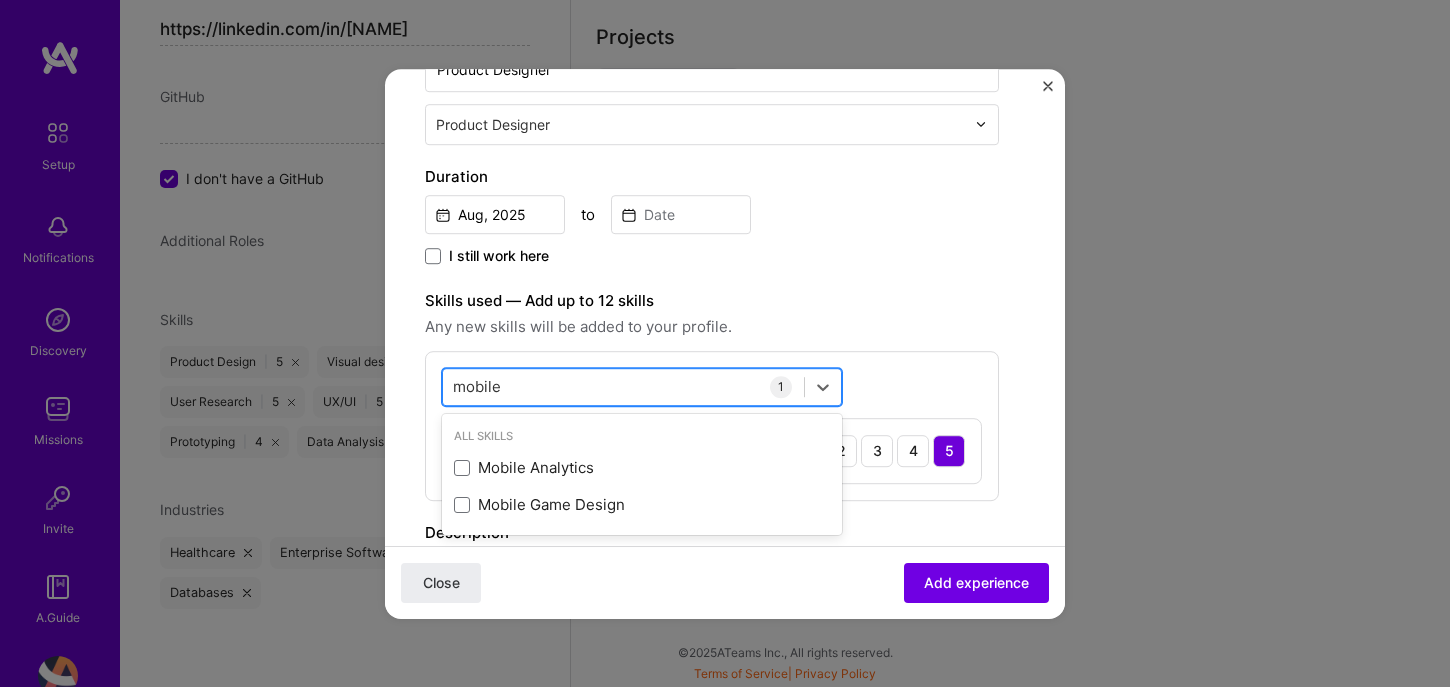 click on "mobile" at bounding box center [477, 386] 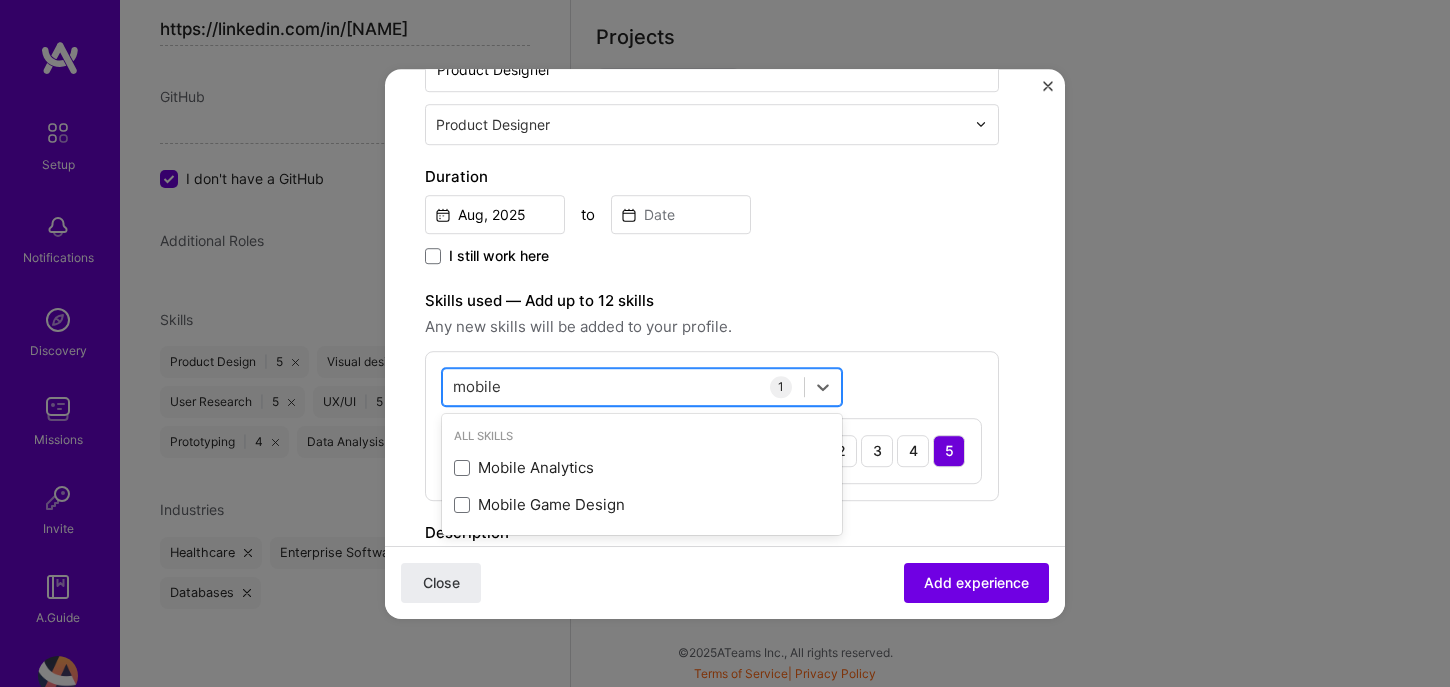 click on "mobile" at bounding box center (477, 386) 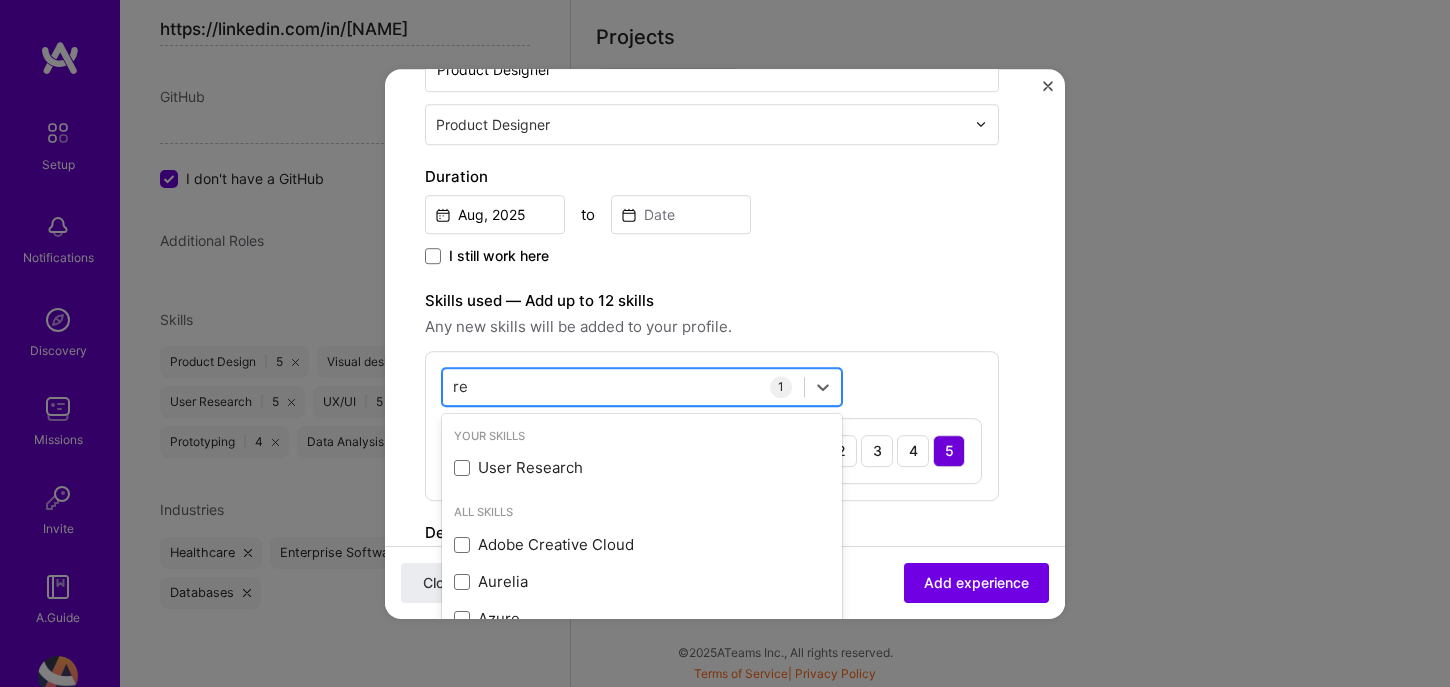 type on "r" 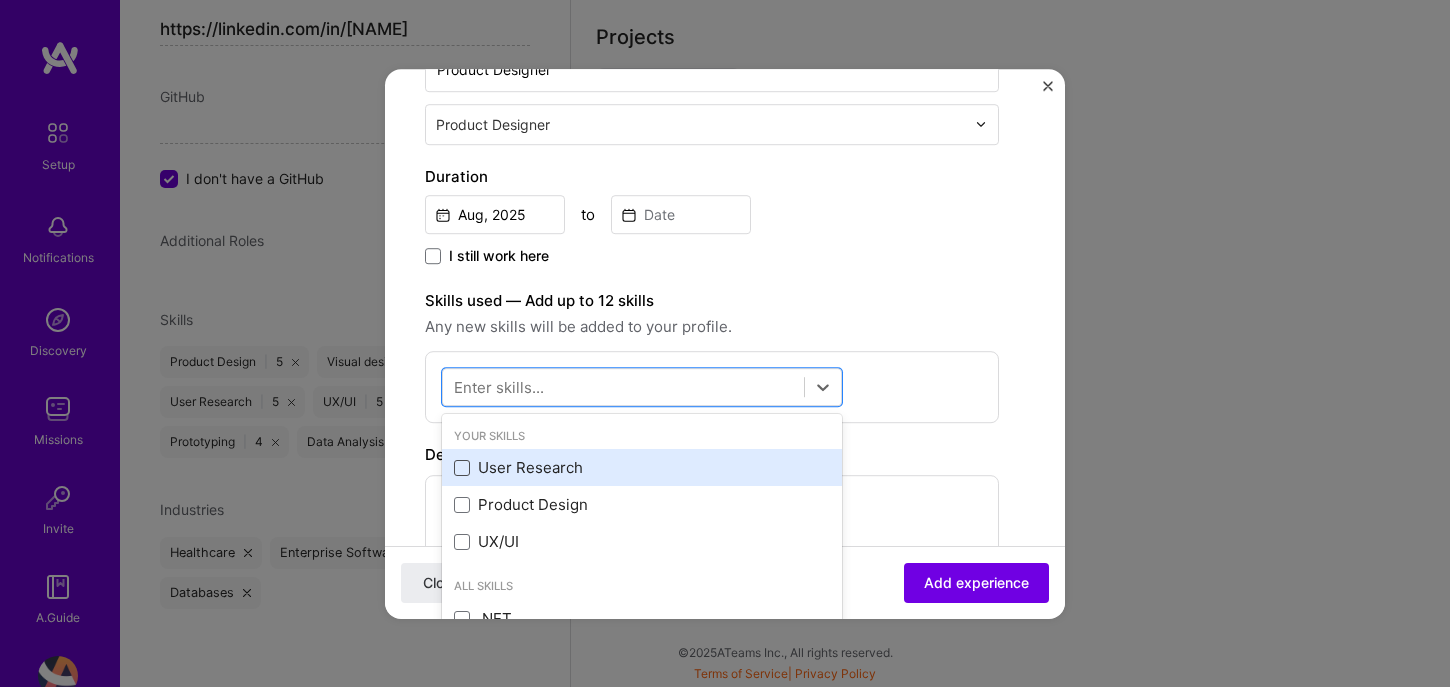 click at bounding box center [462, 468] 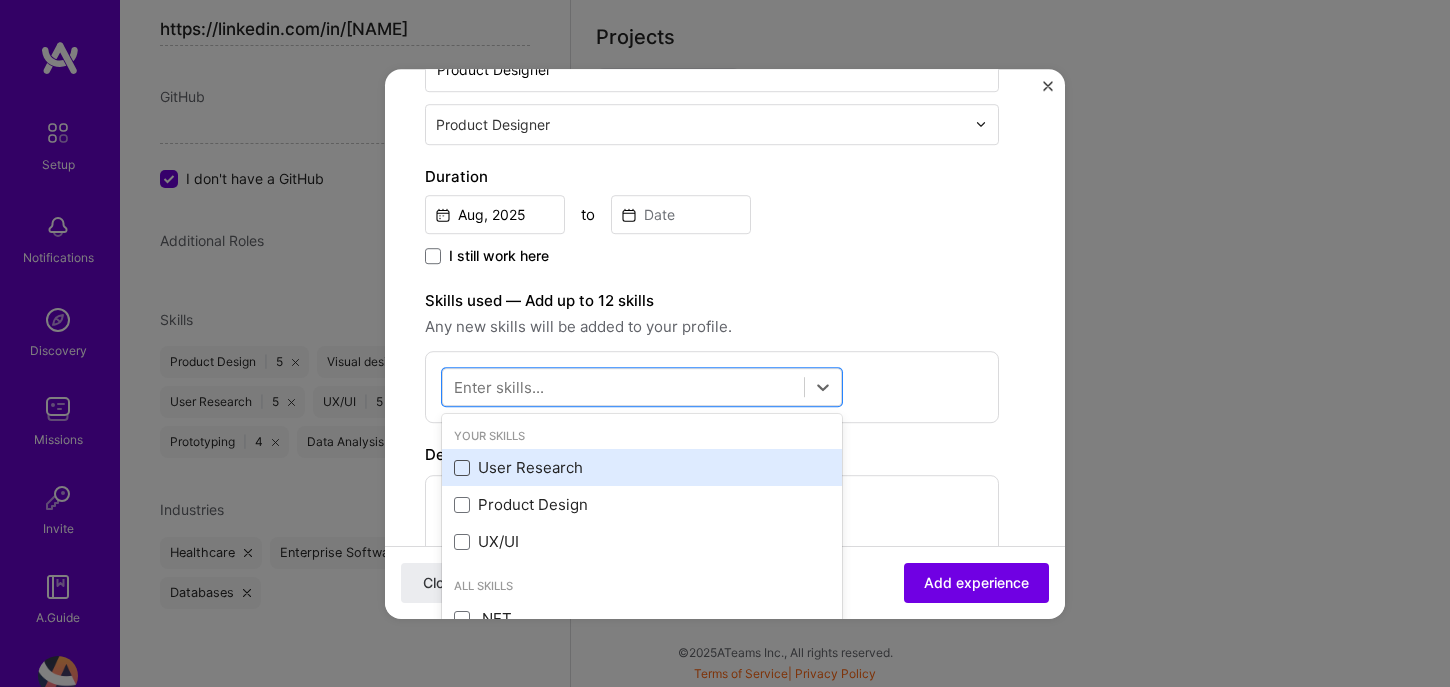 click at bounding box center [0, 0] 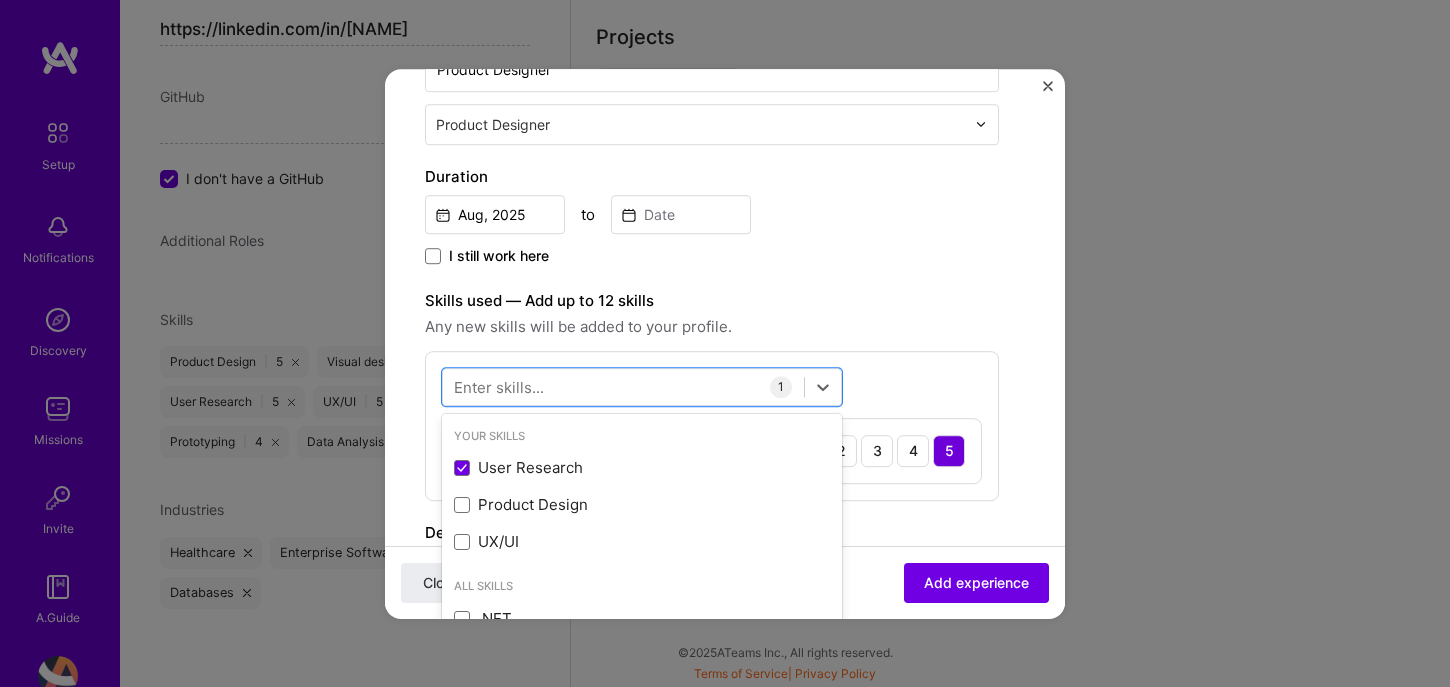 click on "Create a job experience Jobs help companies understand your past experience. Company logo Company name Koombea
Industry Add up to 2 industries. Selected industry 1 Your title and specialization Product Designer Product Designer Duration Aug, [YEAR]
to
I still work here Skills used — Add up to 12 skills Any new skills will be added to your profile. option User Research, selected. option User Research selected, 0 of 2. 378 results available. Use Up and Down to choose options, press Enter to select the currently focused option, press Escape to exit the menu, press Tab to select the option and exit the menu. Your Skills User Research Product Design UX/UI All Skills .NET 3D Engineering 3D Modeling API Design API Integration APNS ARM ASP.NET AWS AWS Aurora AWS BETA AWS CDK AWS CloudFormation AWS Lambda AWS Neptune AWS RDS Ada Adobe Creative Cloud Adobe Experience Manager Affiliate Marketing Agile Agora Airflow Airtable Algorithm Design Android" at bounding box center (725, 424) 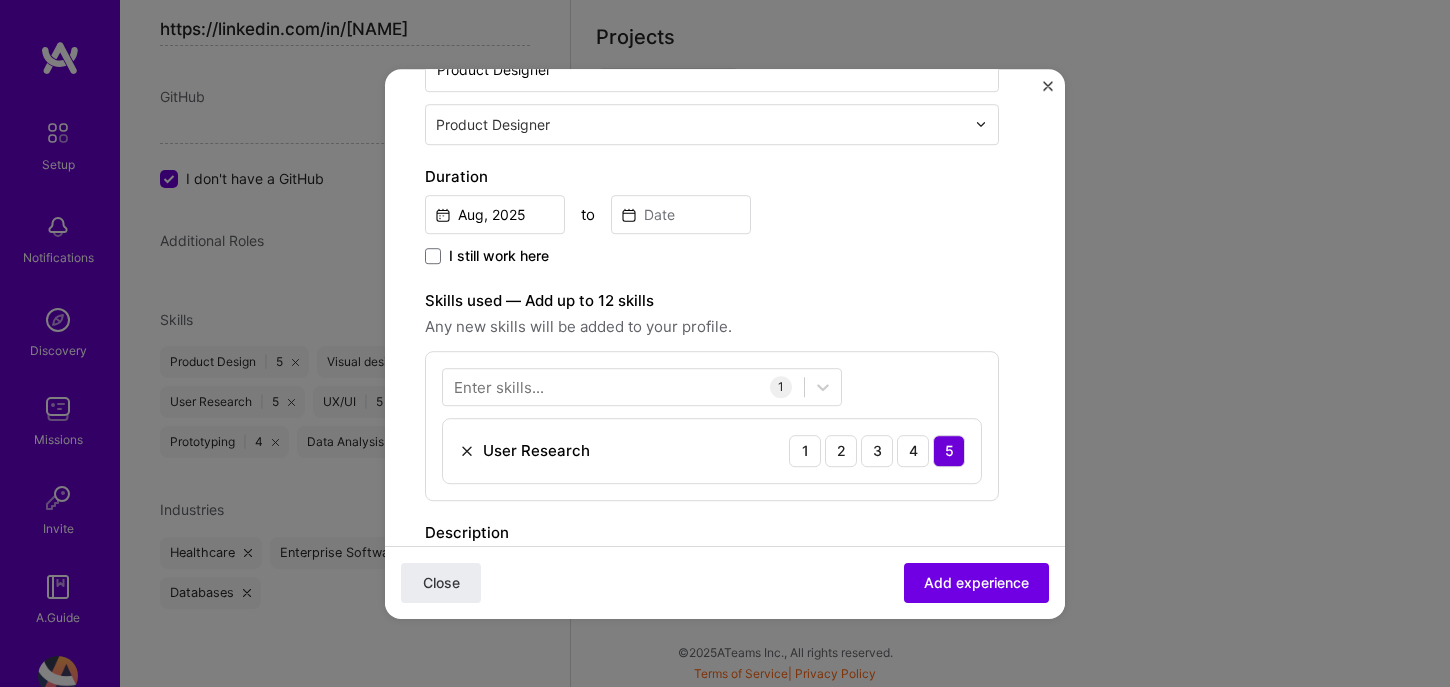 scroll, scrollTop: 486, scrollLeft: 0, axis: vertical 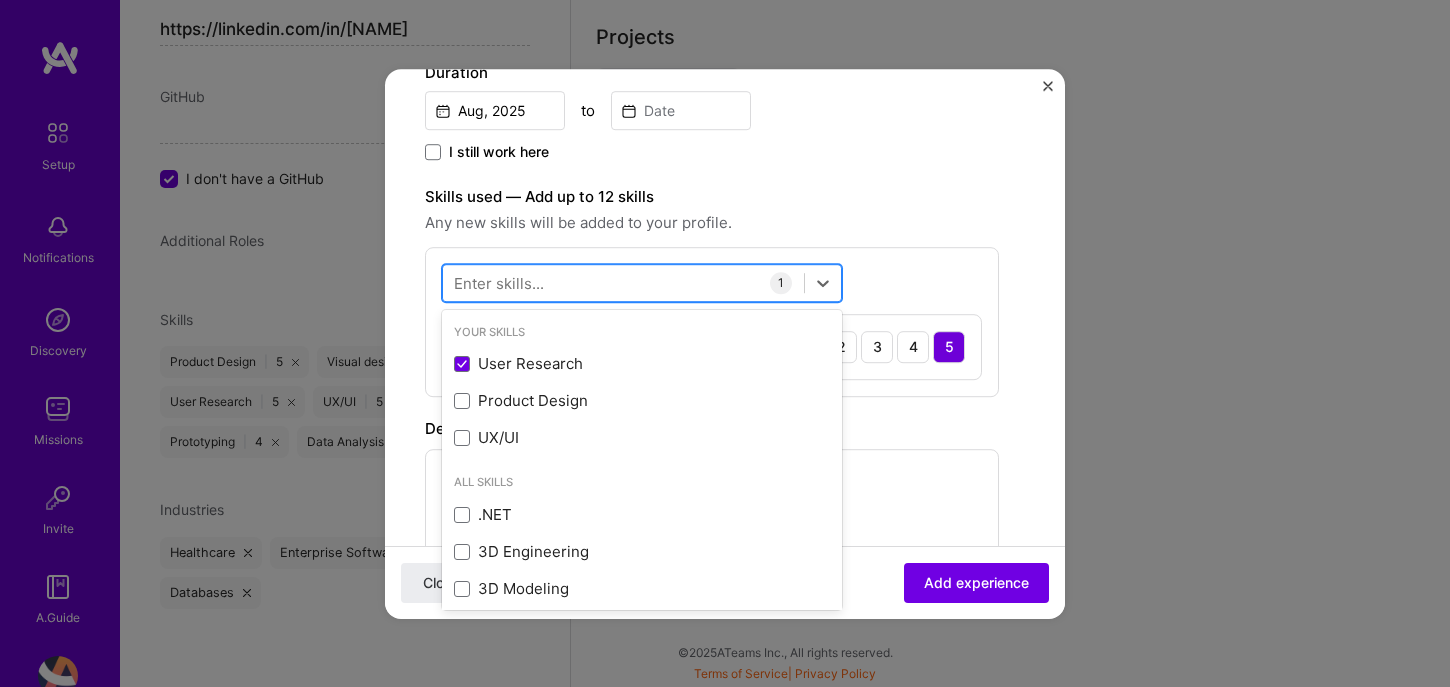 click at bounding box center (623, 282) 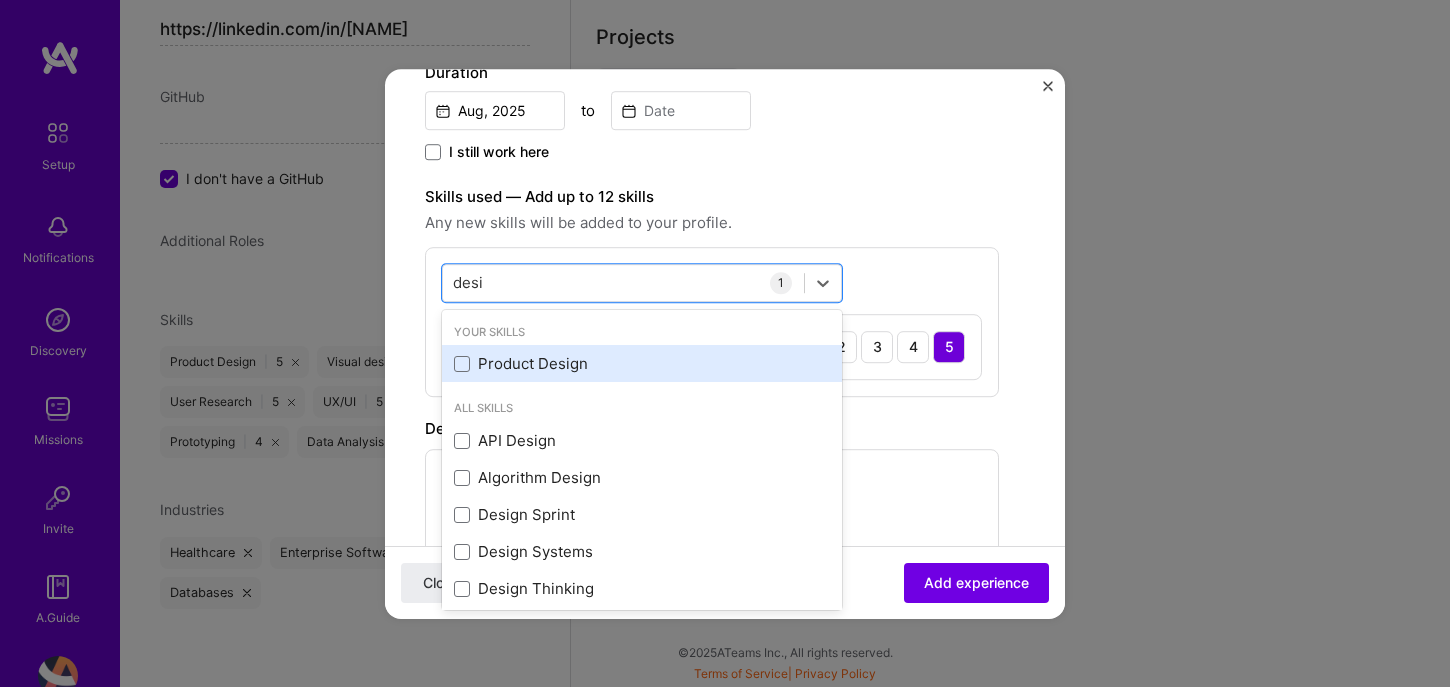 click on "Product Design" at bounding box center (642, 364) 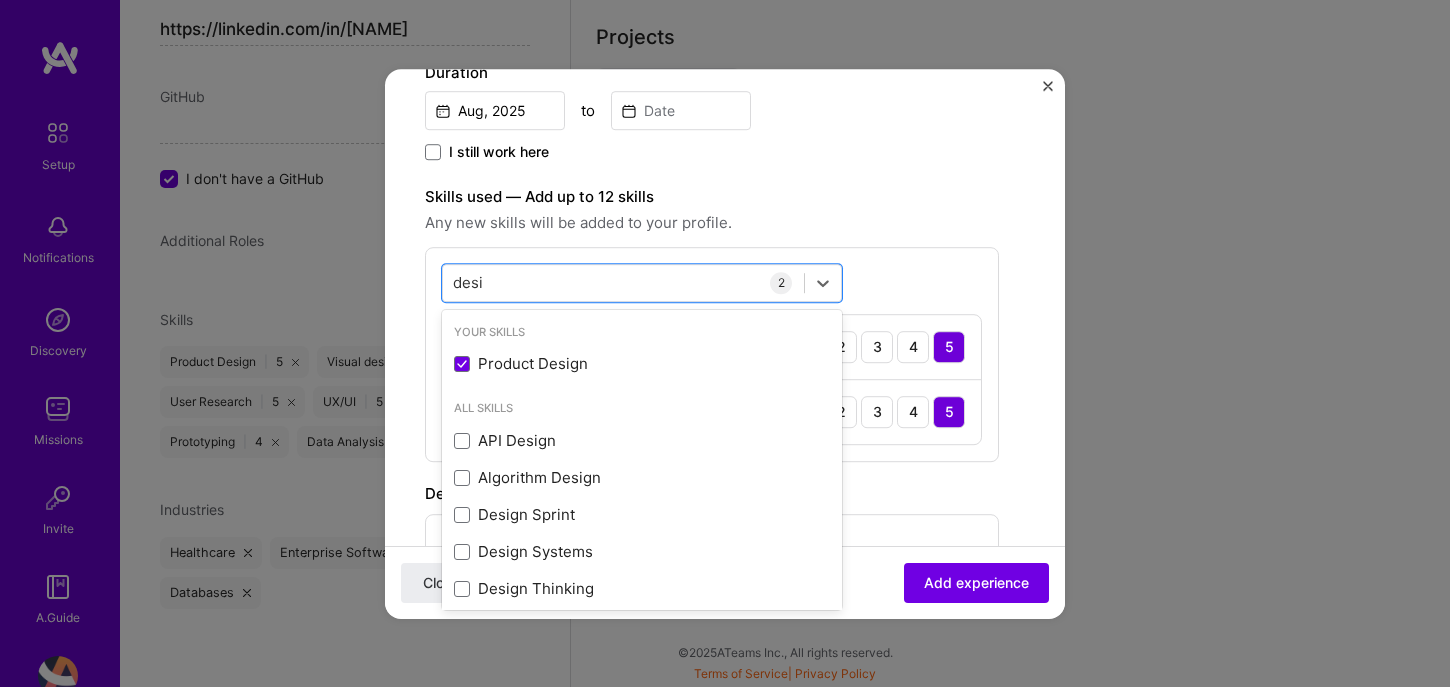 type on "desi" 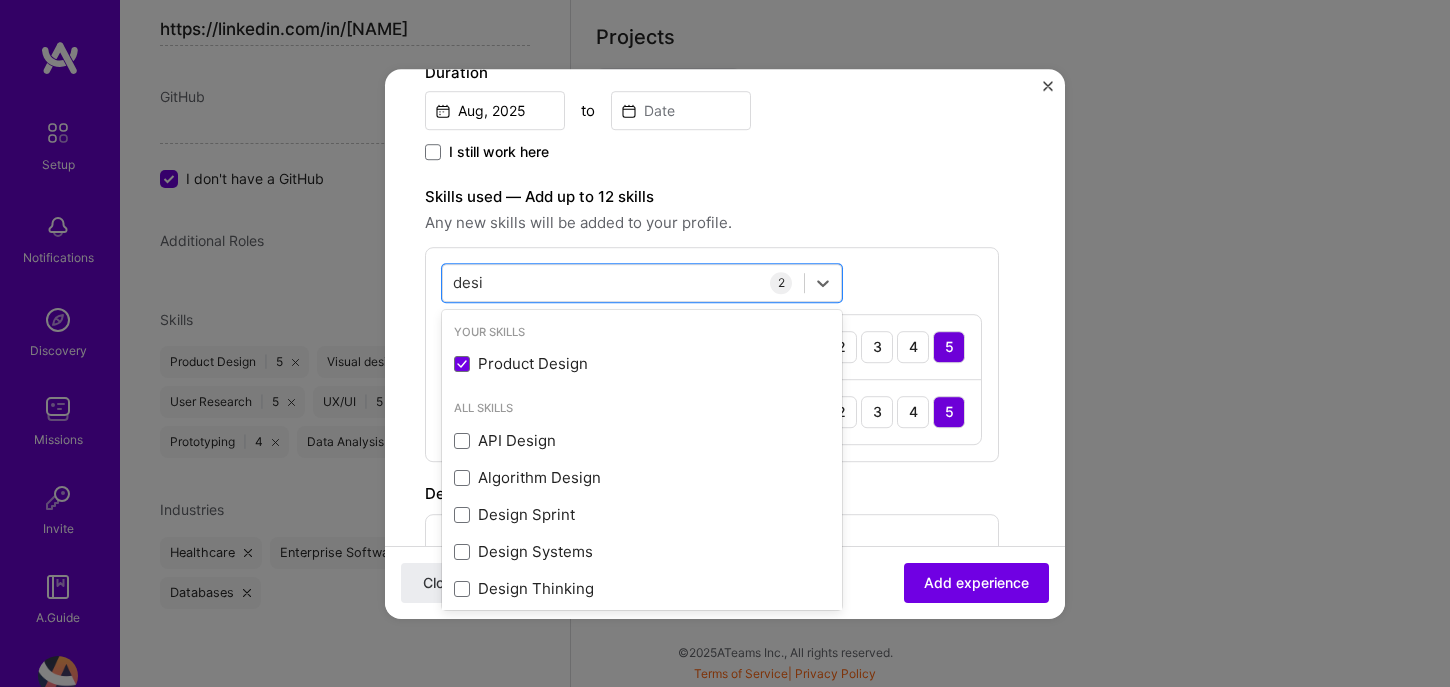 click on "option Product Design, selected. option Product Design selected, 0 of 2. 15 results available for search term desi. Use Up and Down to choose options, press Enter to select the currently focused option, press Escape to exit the menu, press Tab to select the option and exit the menu. desi desi Your Skills Product Design All Skills API Design Algorithm Design Design Sprint Design Systems Design Thinking Hardware Design InDesign Mobile Game Design Motion Design Presentation Design Process Design UX Design Visual design Wearable Design 2 User Research 1 2 3 4 5 Product Design 1 2 3 4 5" at bounding box center [712, 354] 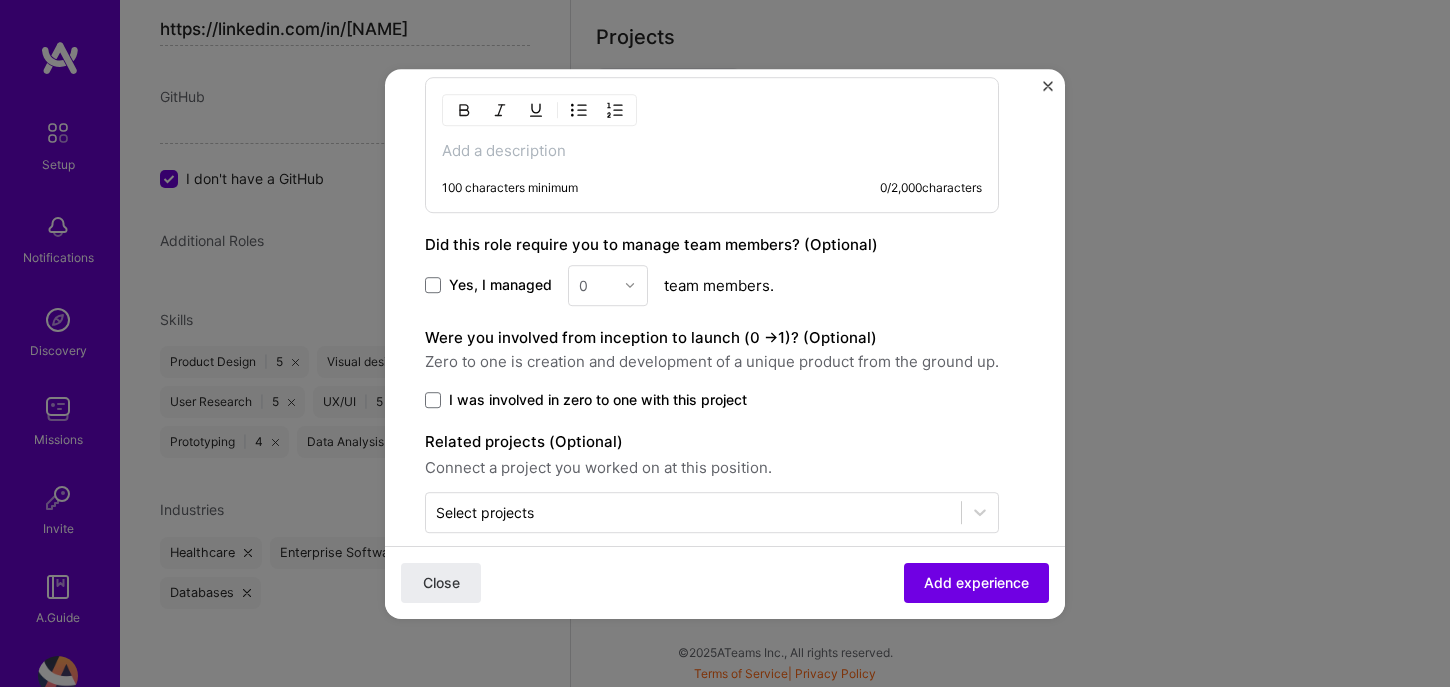 scroll, scrollTop: 950, scrollLeft: 0, axis: vertical 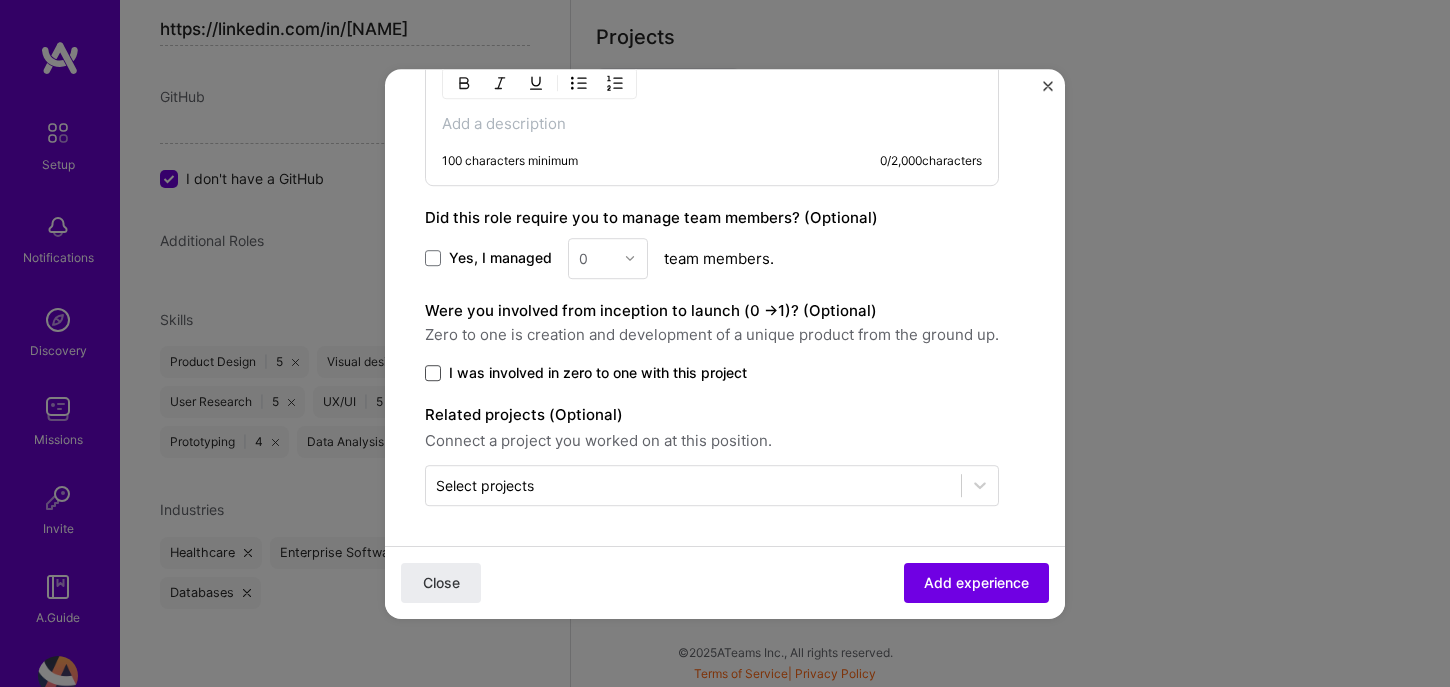 click at bounding box center [433, 373] 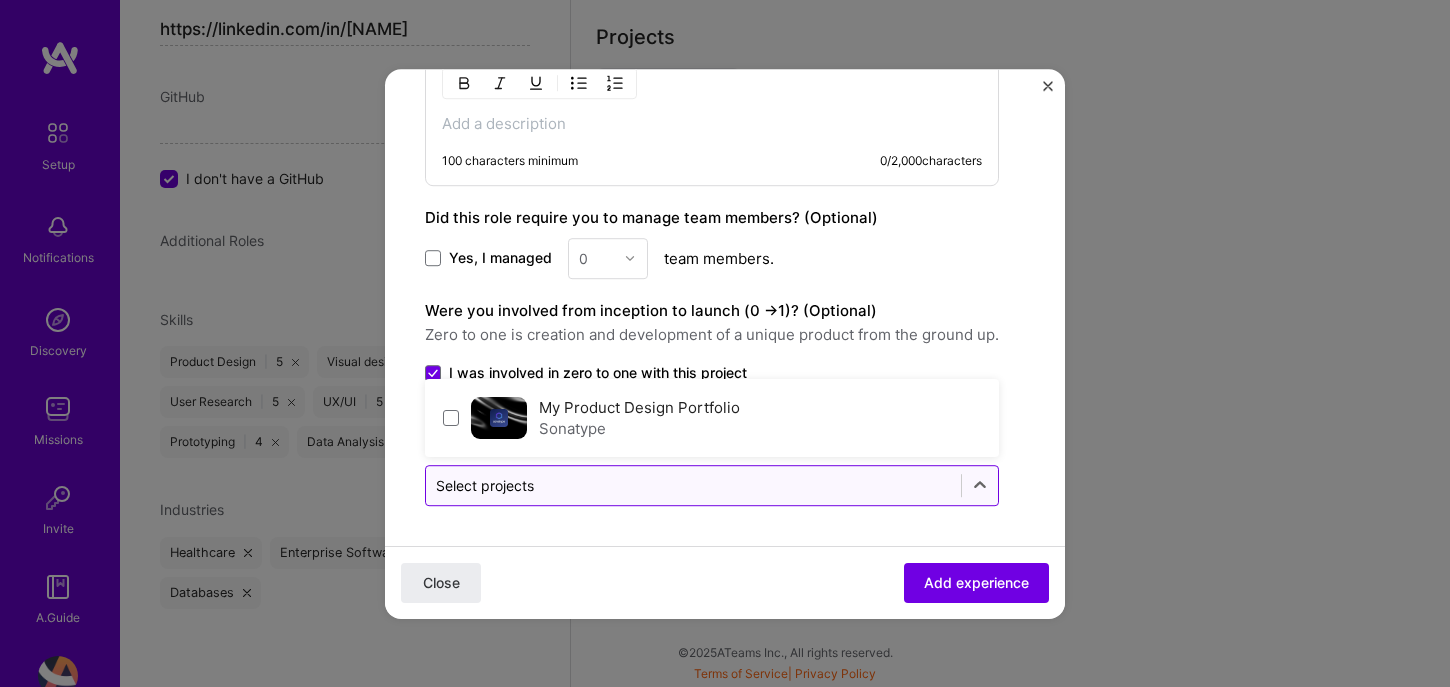 click on "Select projects" at bounding box center (485, 485) 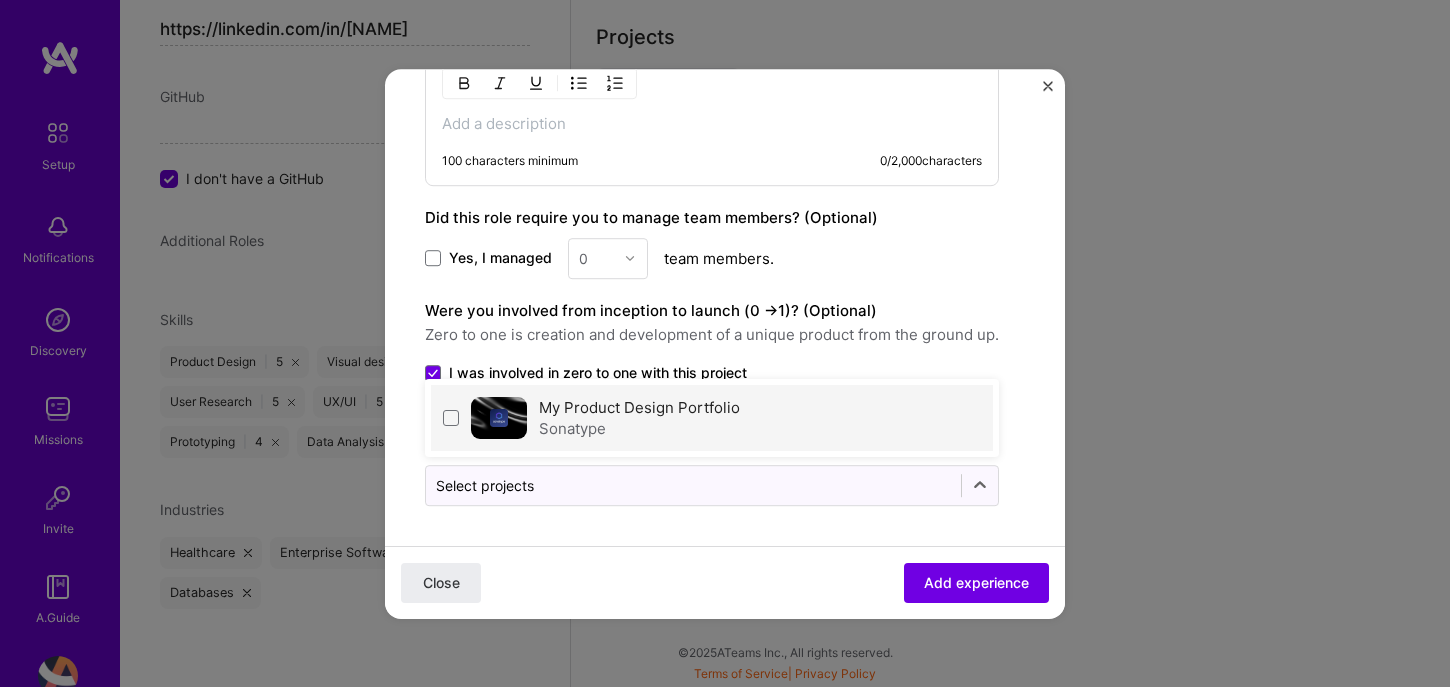 click on "My Product Design Portfolio Sonatype" at bounding box center (712, 418) 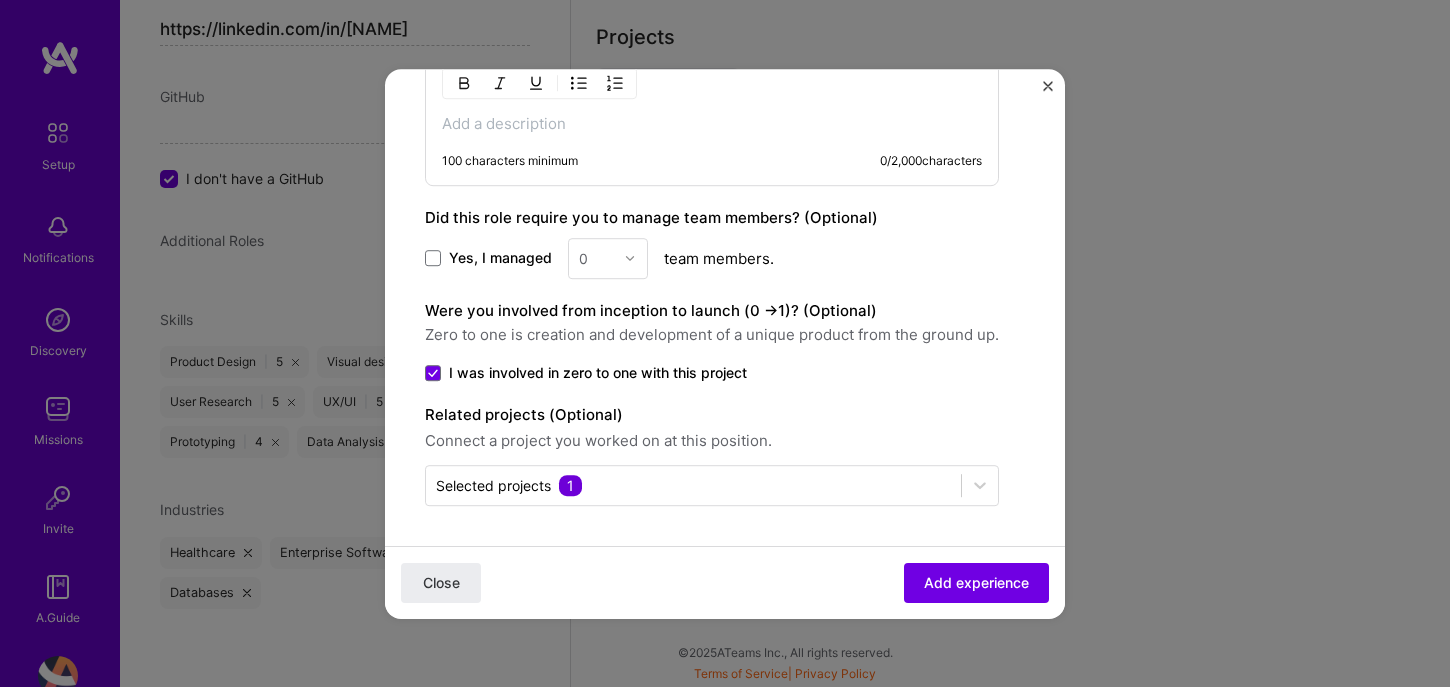 click on "Create a job experience Jobs help companies understand your past experience. Company logo Company name Koombea
Industry Add up to 2 industries. Selected industry 1 Your title and specialization Product Designer Product Designer Duration Aug, [YEAR]
to
I still work here Skills used — Add up to 12 skills Any new skills will be added to your profile. desi desi 2 User Research 1 2 3 4 5 Product Design 1 2 3 4 5 Description 100 characters minimum 0 / 2,000  characters Did this role require you to manage team members? (Optional) Yes, I managed 0 team members. Were you involved from inception to launch (0 - >  1)? (Optional) Zero to one is creation and development of a unique product from the ground up. I was involved in zero to one with this project Related projects (Optional) Connect a project you worked on at this position. Selected projects   1" at bounding box center (725, -168) 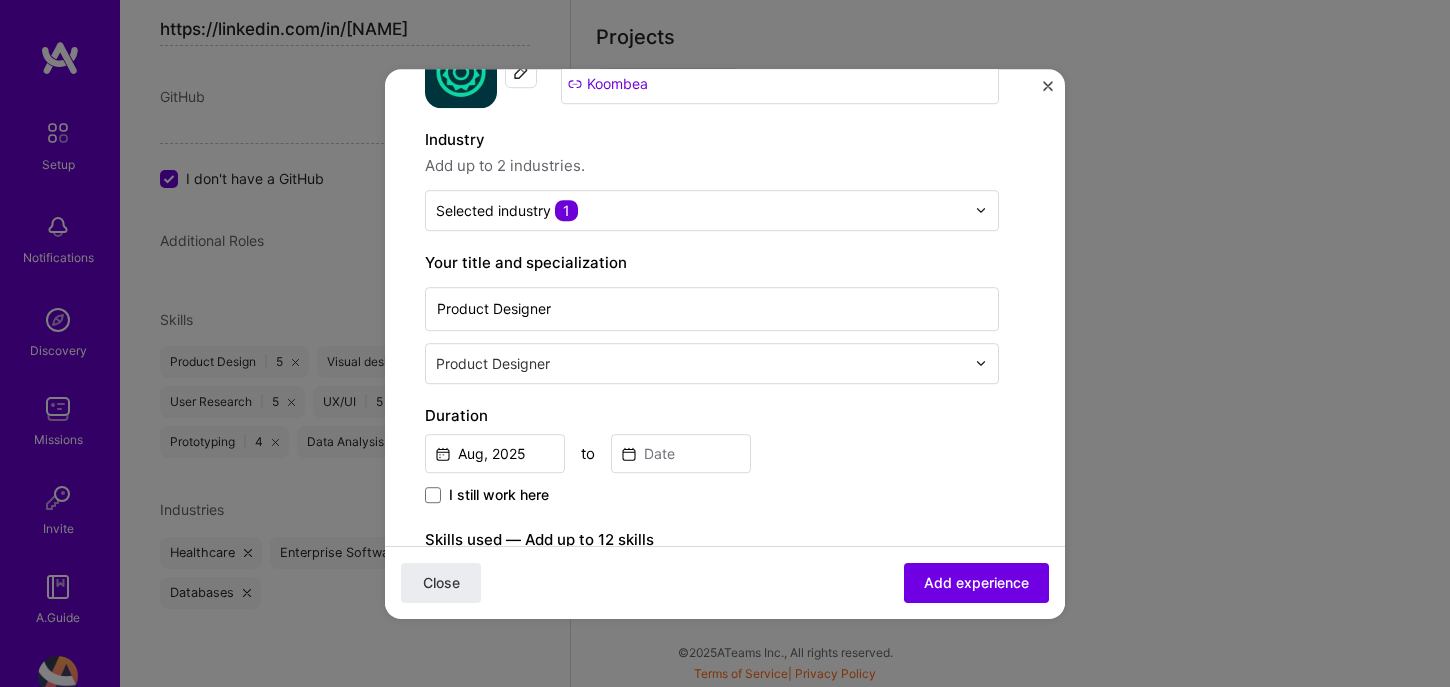 scroll, scrollTop: 42, scrollLeft: 0, axis: vertical 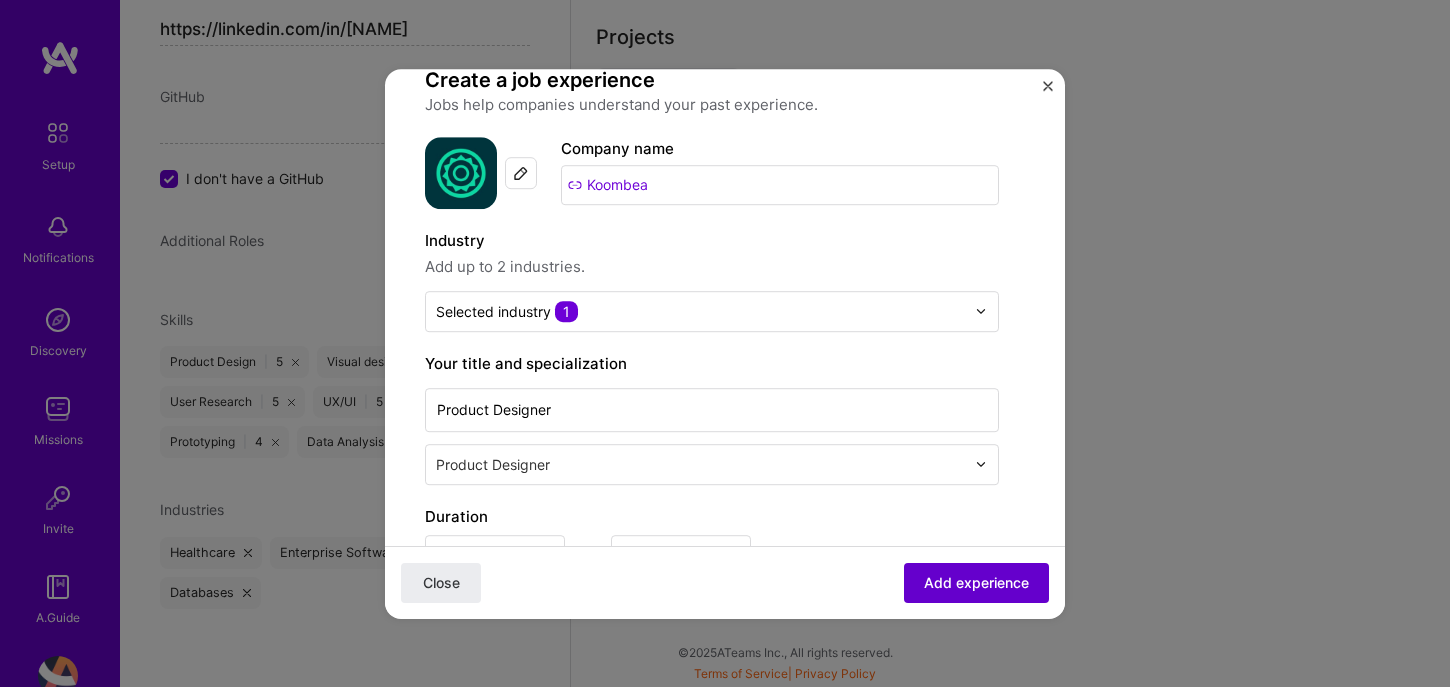 click on "Add experience" at bounding box center [976, 582] 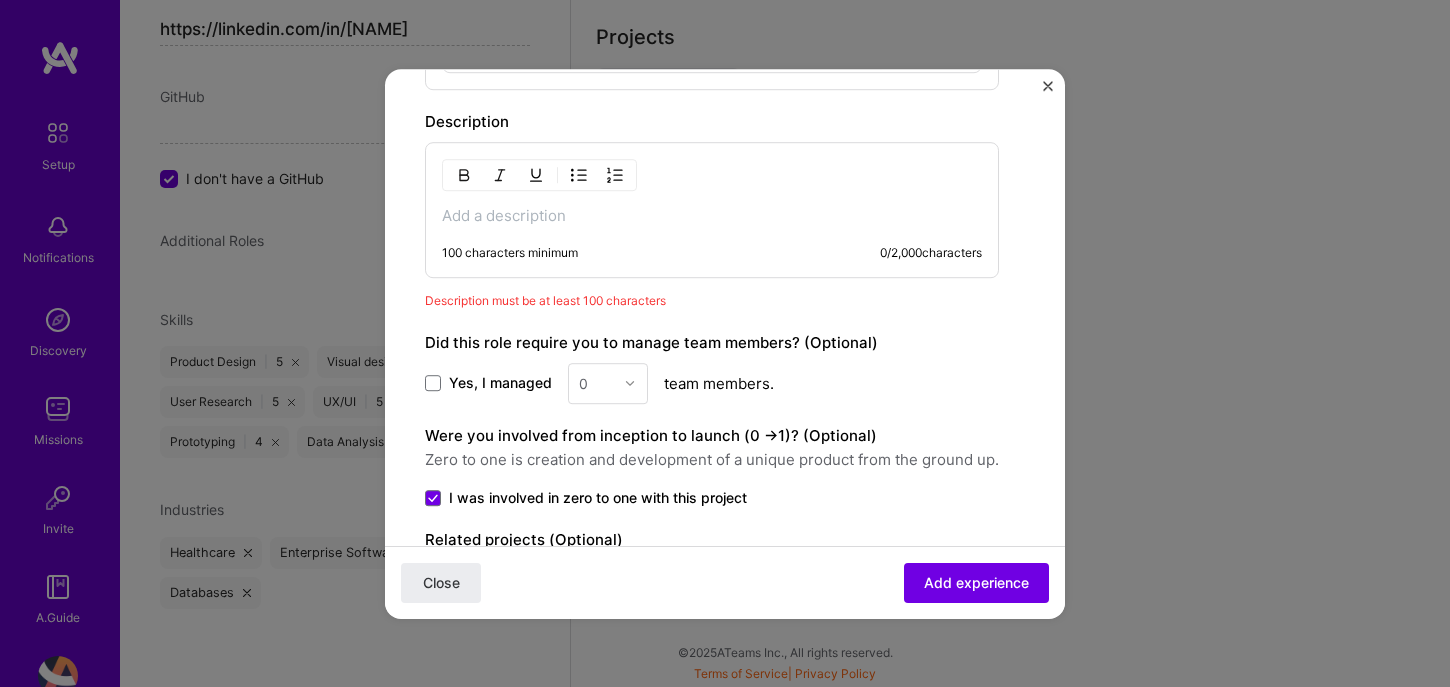 scroll, scrollTop: 899, scrollLeft: 0, axis: vertical 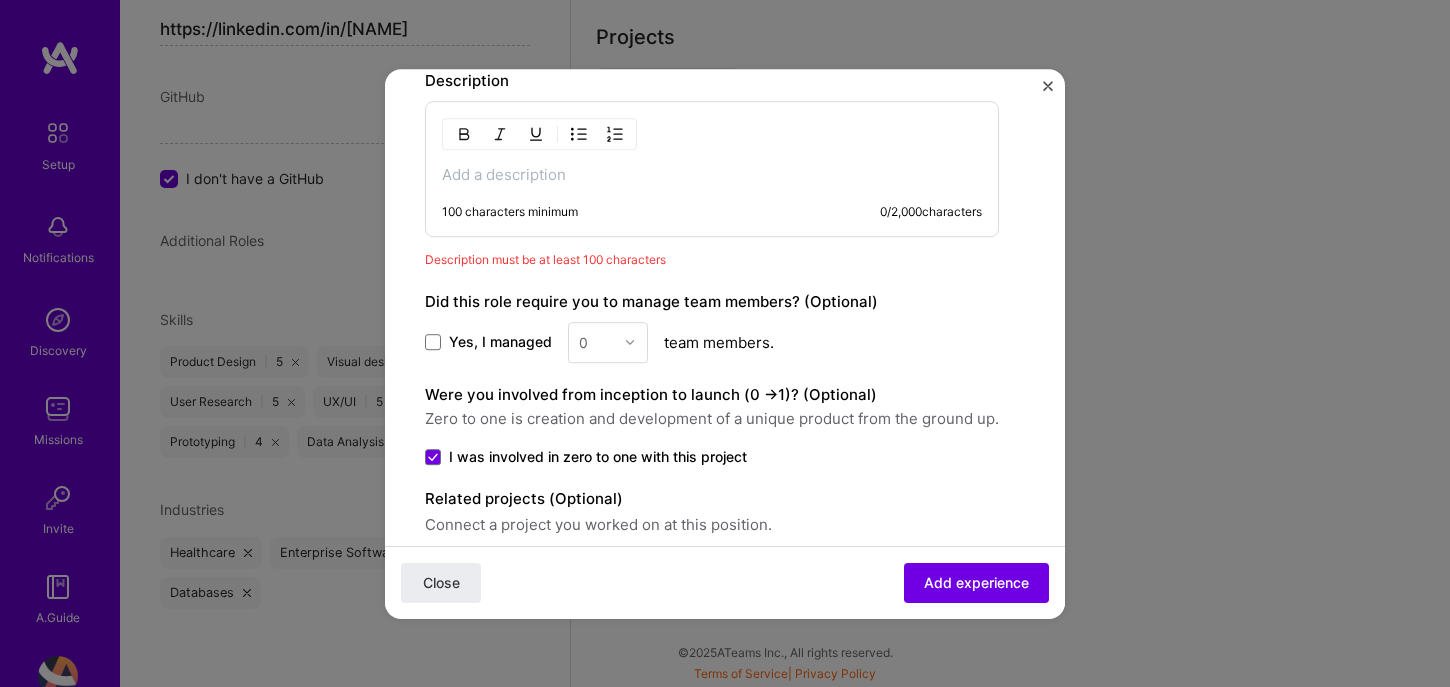 click on "0" at bounding box center [608, 342] 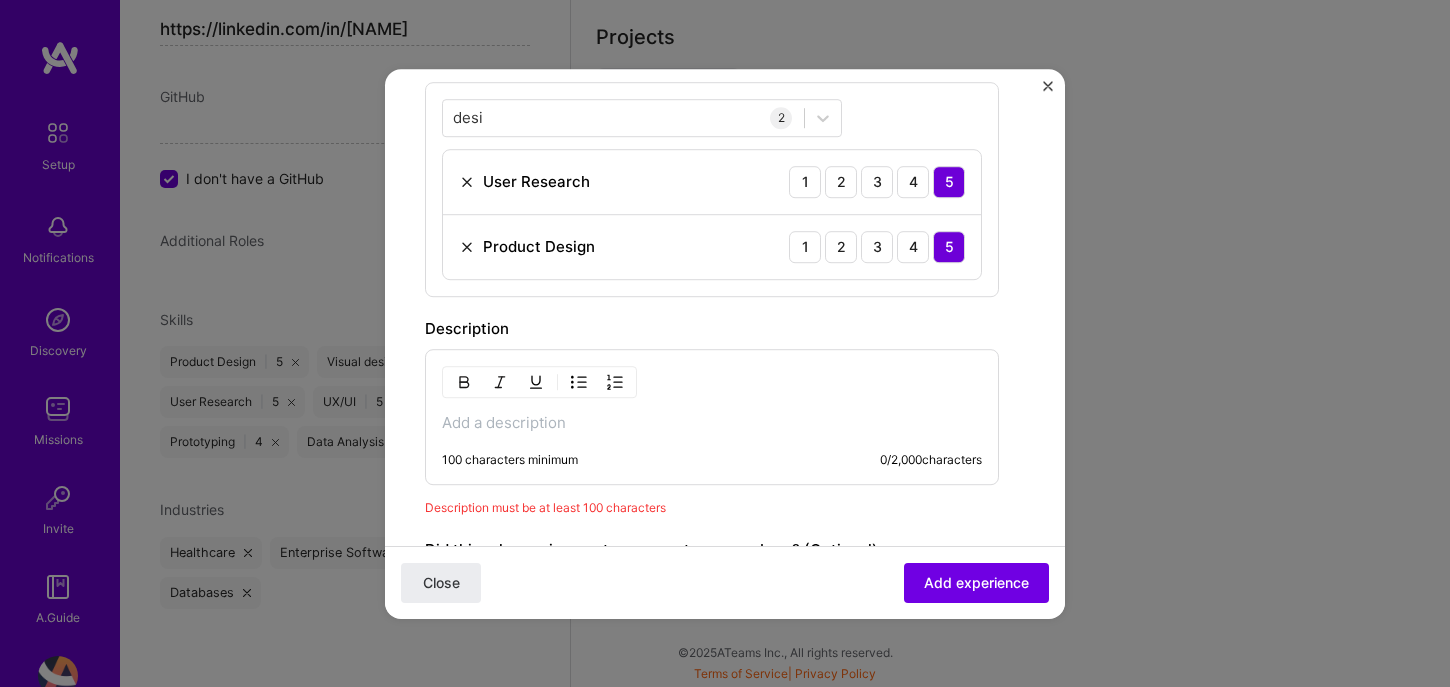 scroll, scrollTop: 654, scrollLeft: 0, axis: vertical 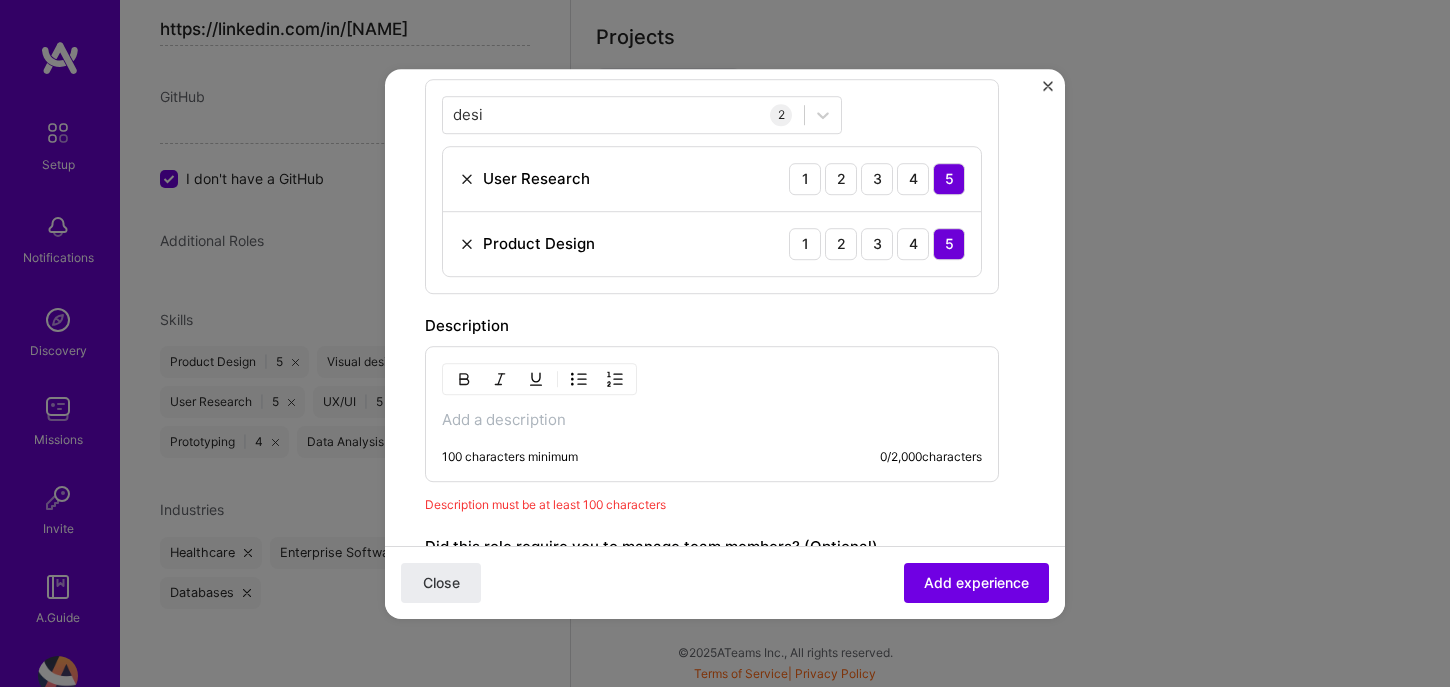type 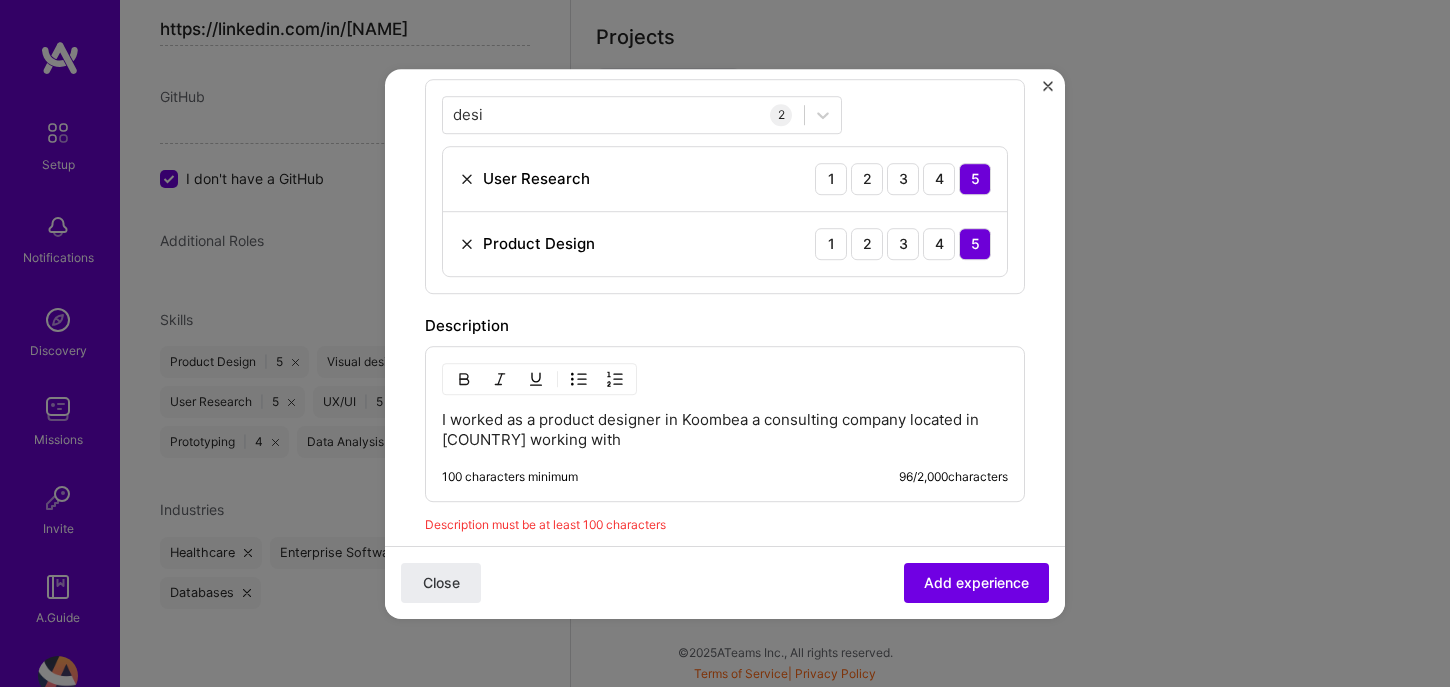 click on "I worked as a product designer in Koombea a consulting company located in [COUNTRY] working with" at bounding box center (725, 430) 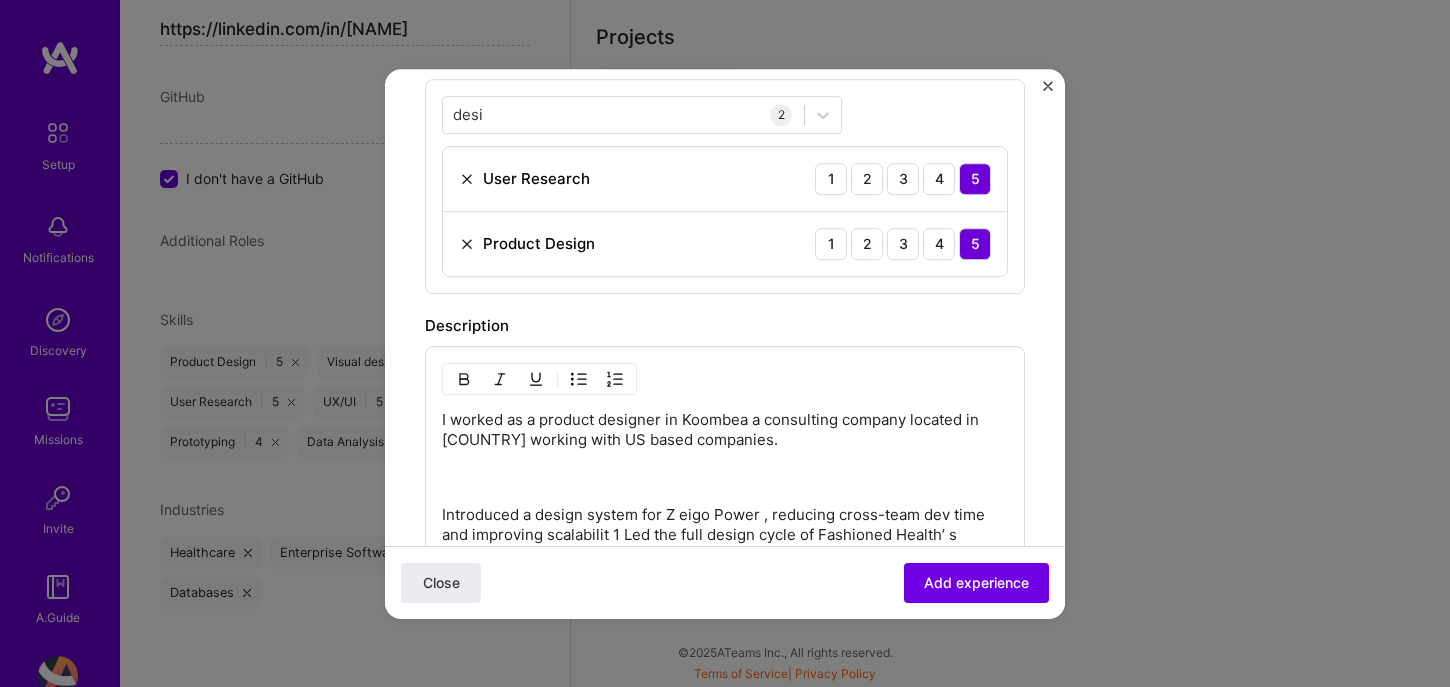 click on "I worked as a product designer in Koombea a consulting company located in [COUNTRY] working with US based companies." at bounding box center [725, 450] 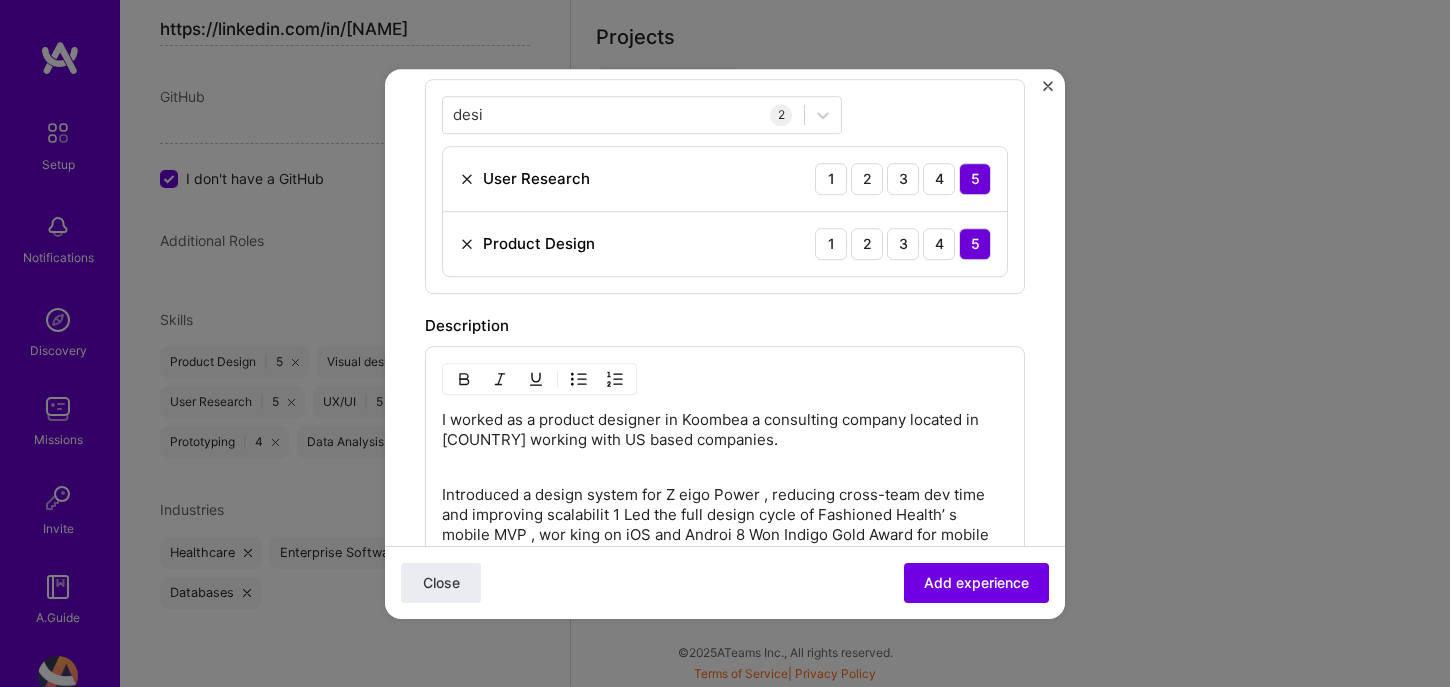 click on "Introduced a design system for Z eigo Power , reducing cross-team dev time and improving scalabilit 1 Led the full design cycle of Fashioned Health’ s mobile MVP , wor king on iOS and Androi 8 Won Indigo Gold Award for mobile design and responsiveness ." at bounding box center [725, 525] 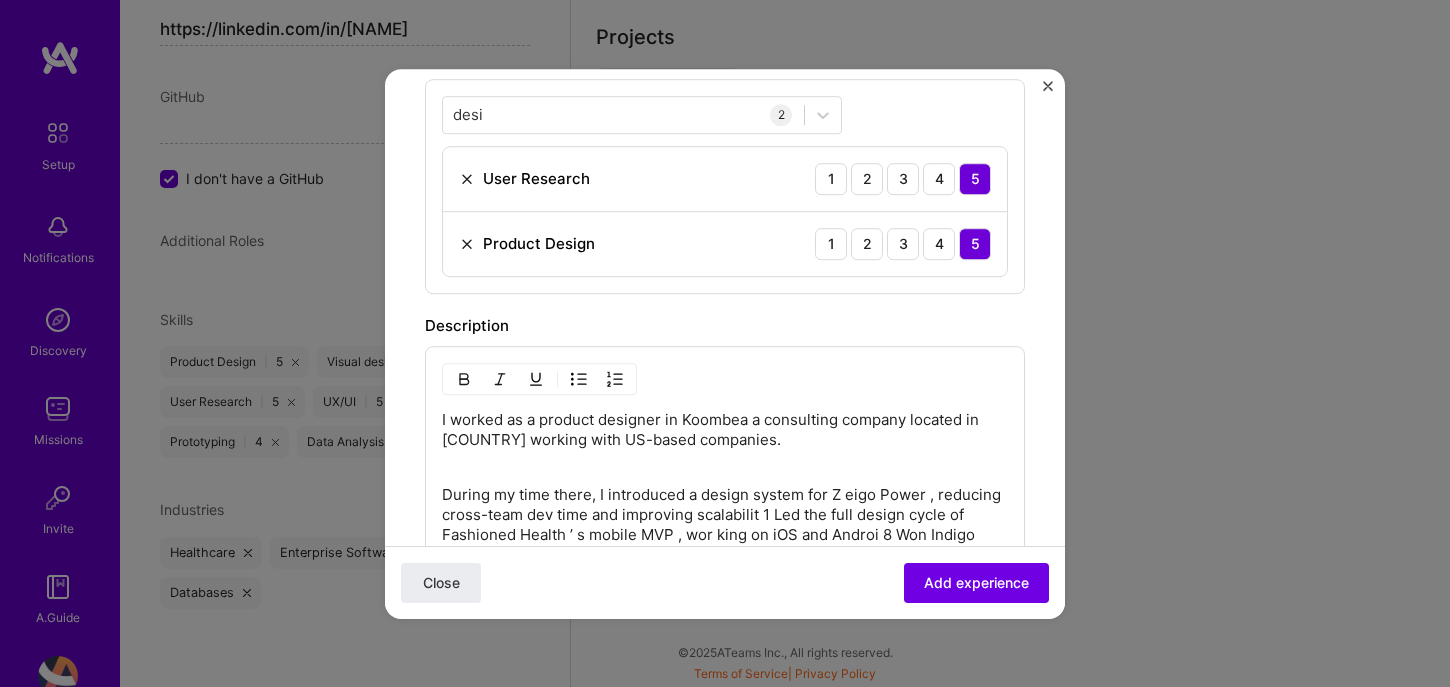 click on "During my time there, I introduced a design system for Z eigo Power , reducing cross-team dev time and improving scalabilit 1 Led the full design cycle of Fashioned Health ’ s mobile MVP , wor king on iOS and Androi 8 Won Indigo Gold Award for mobile design and responsiveness ." at bounding box center [725, 525] 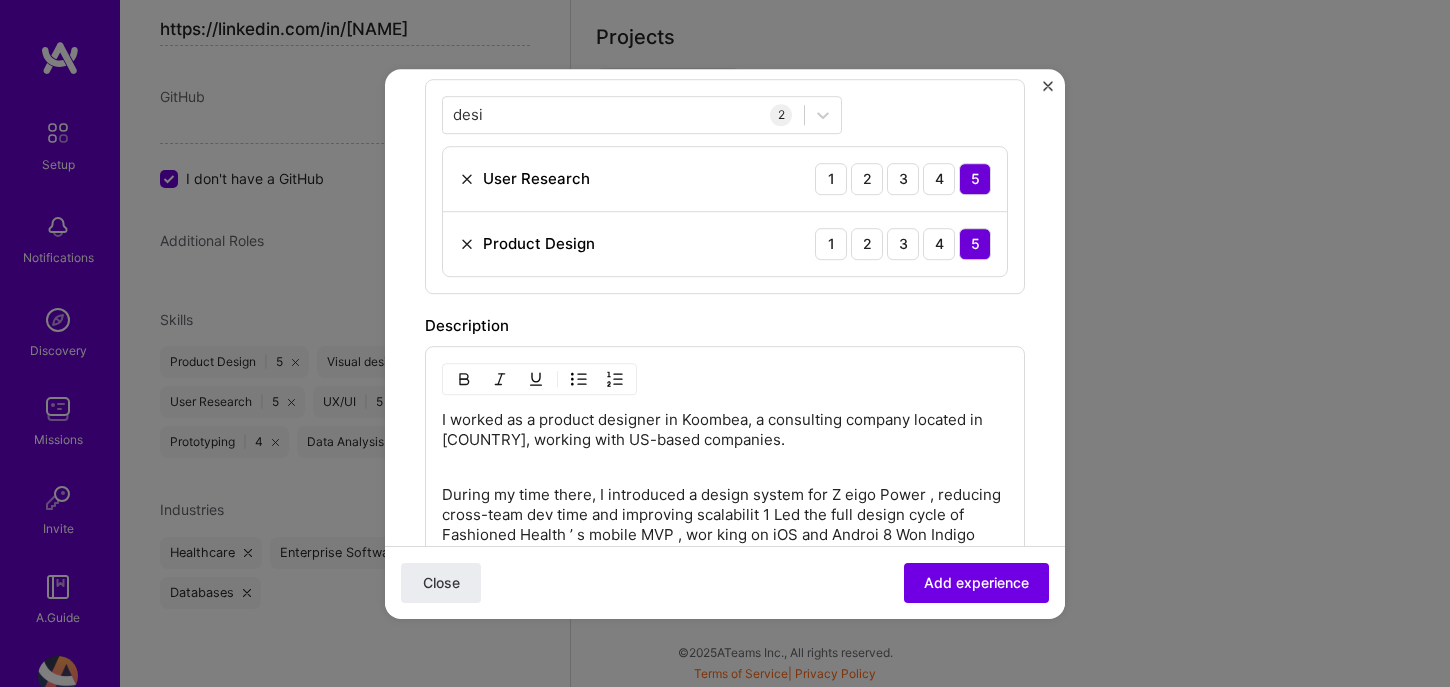 scroll, scrollTop: 752, scrollLeft: 0, axis: vertical 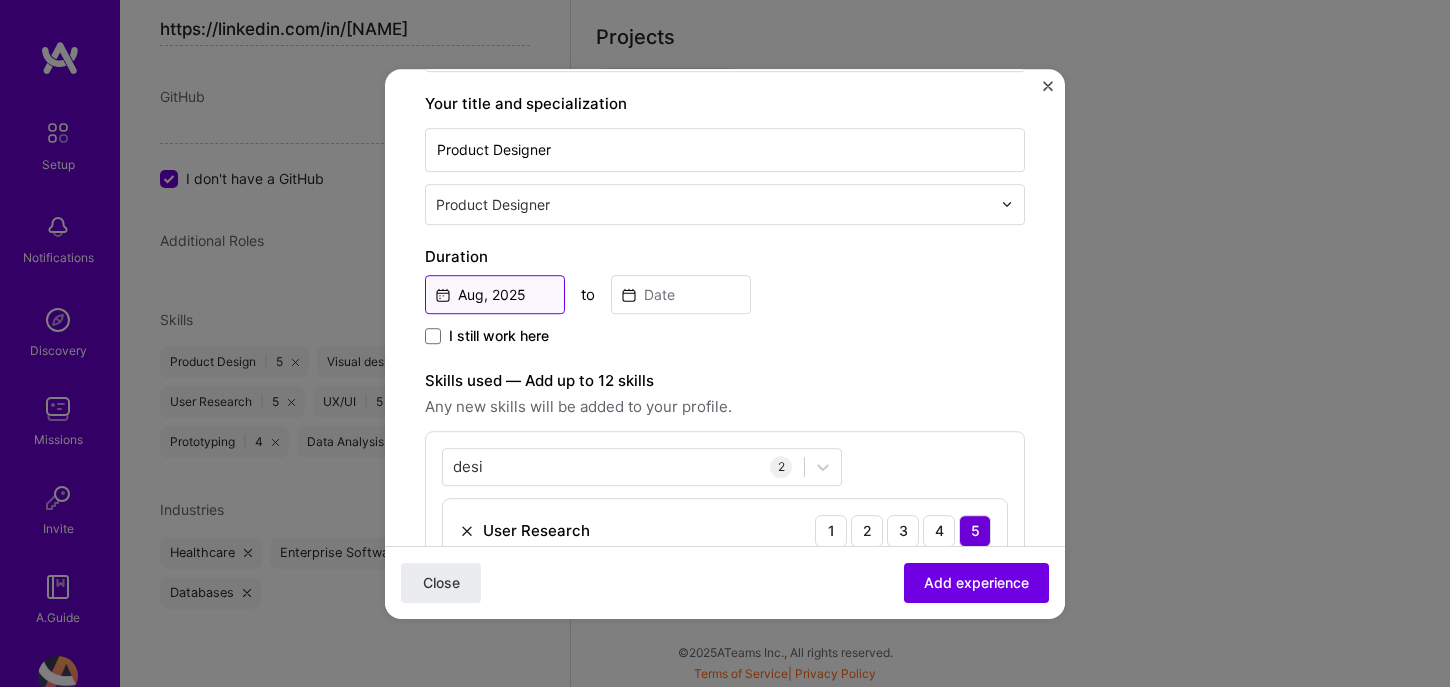 click on "Aug, 2025" at bounding box center [495, 294] 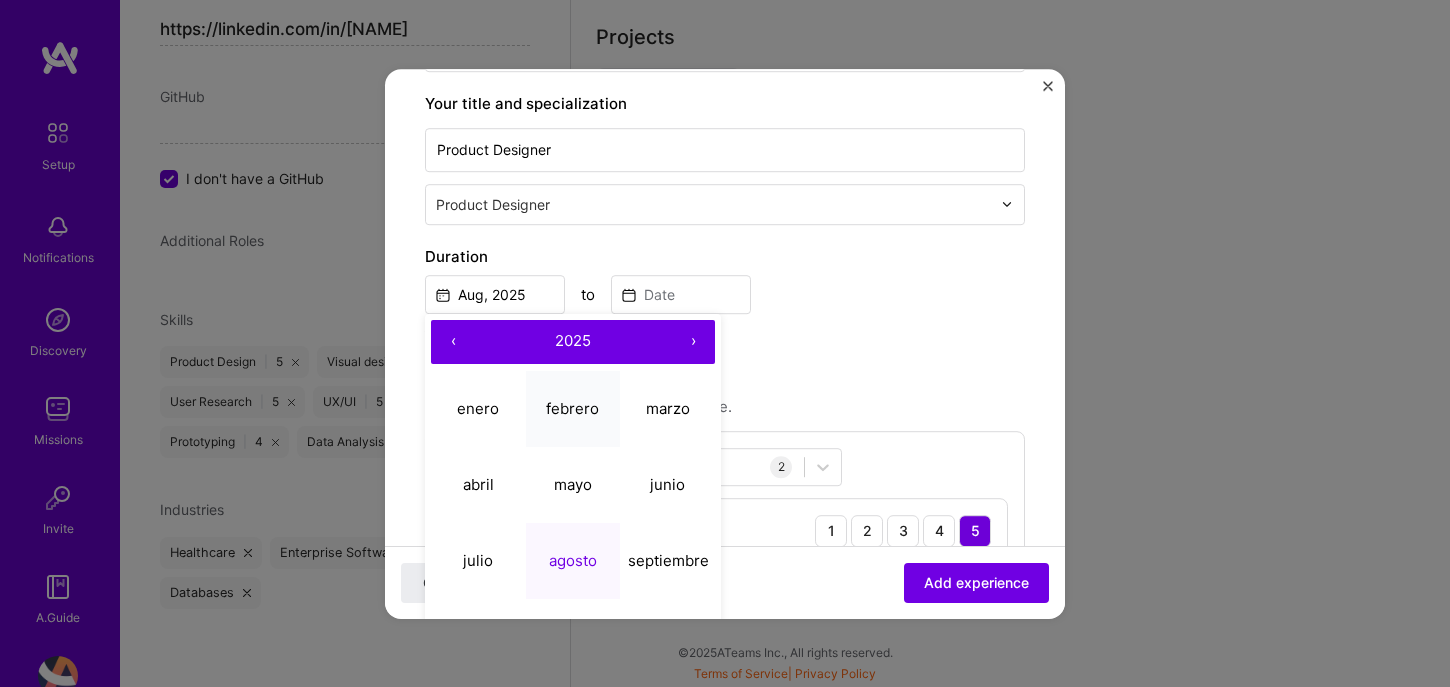 click on "febrero" at bounding box center [572, 408] 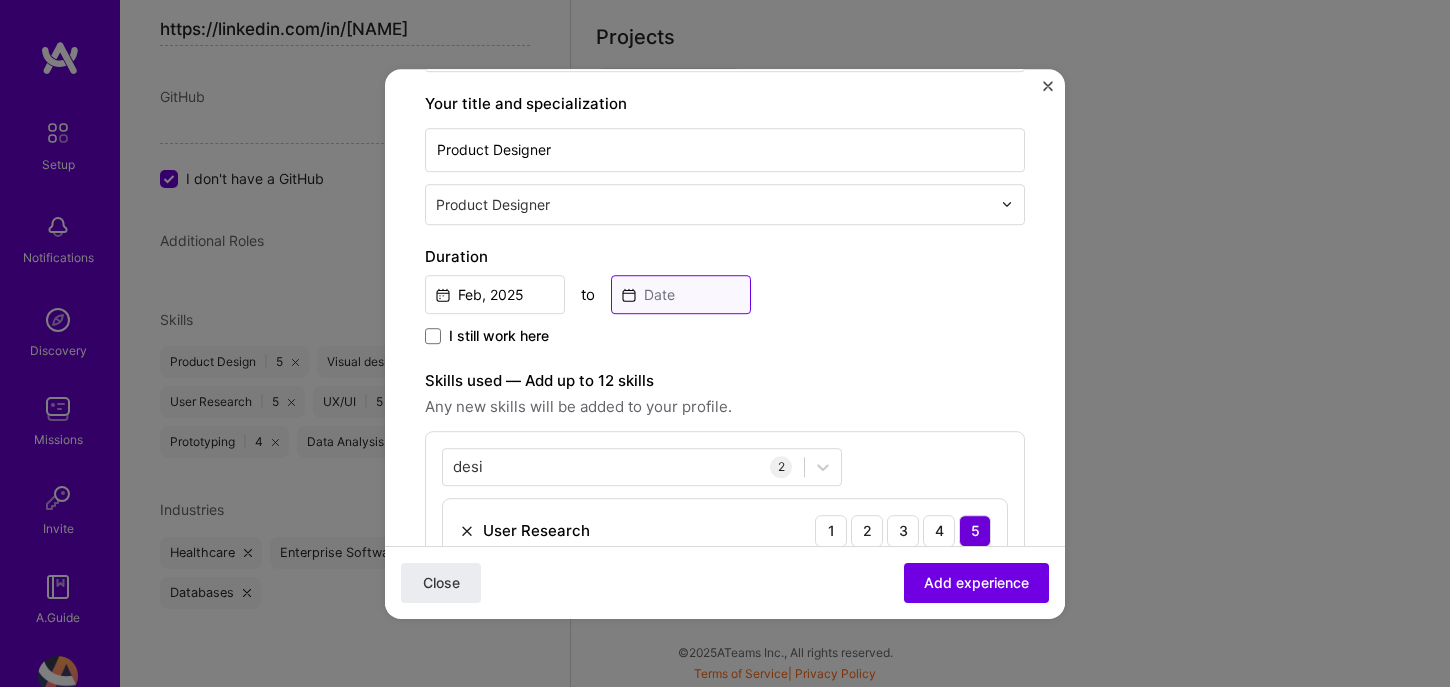 click at bounding box center (681, 294) 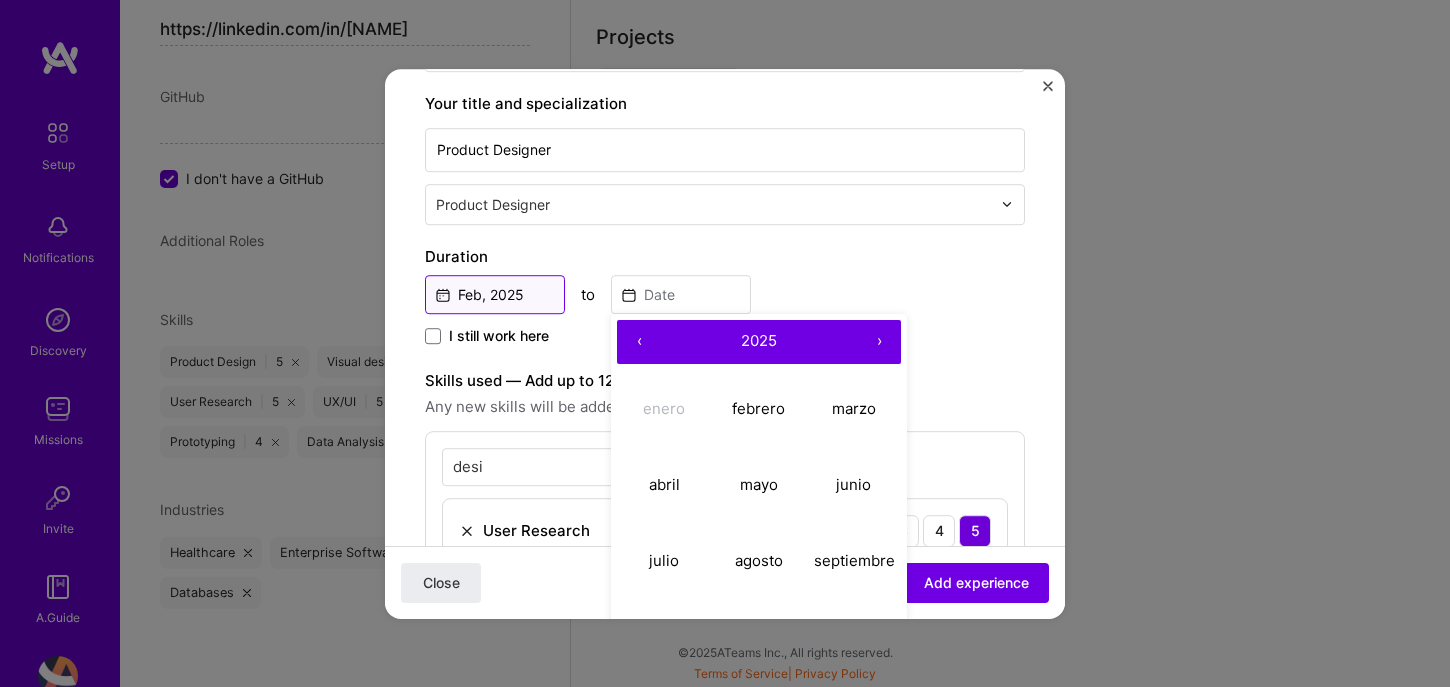 click on "Feb, 2025" at bounding box center [495, 294] 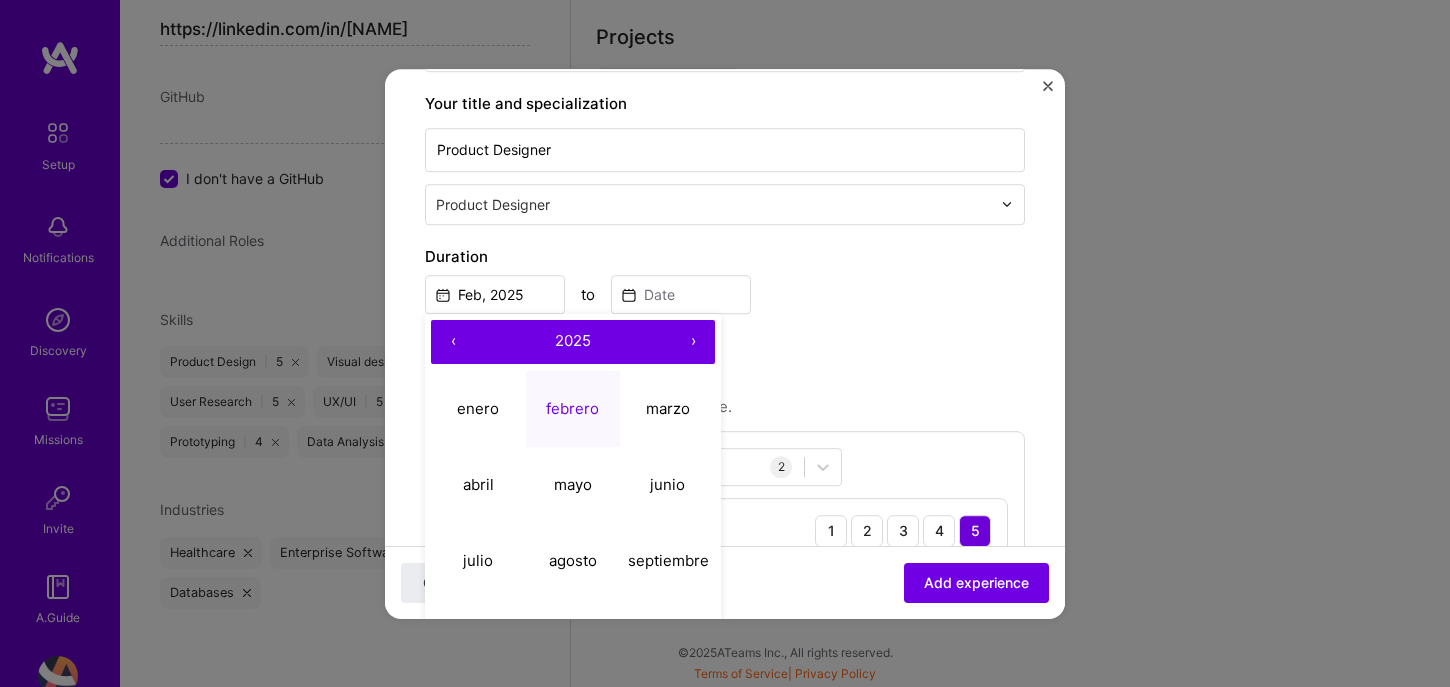 click on "‹" at bounding box center (453, 342) 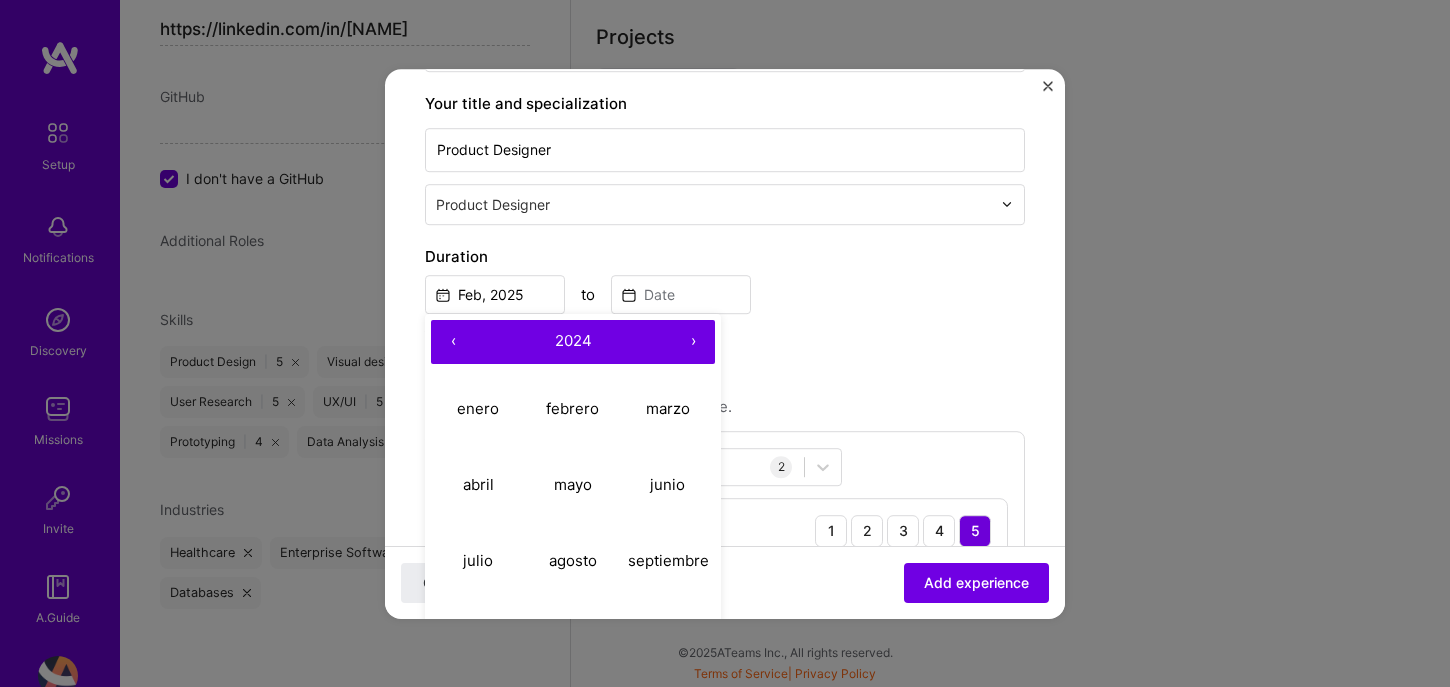 click on "‹" at bounding box center (453, 342) 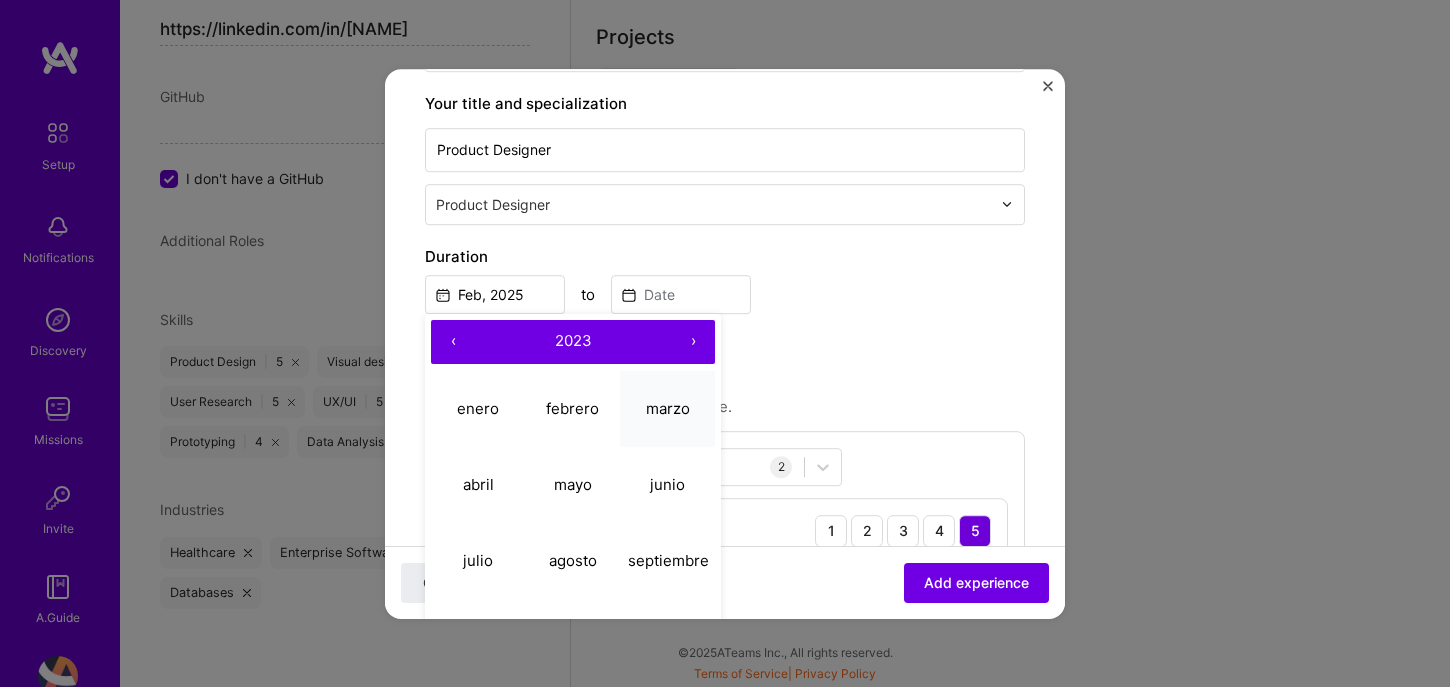 click on "marzo" at bounding box center [668, 408] 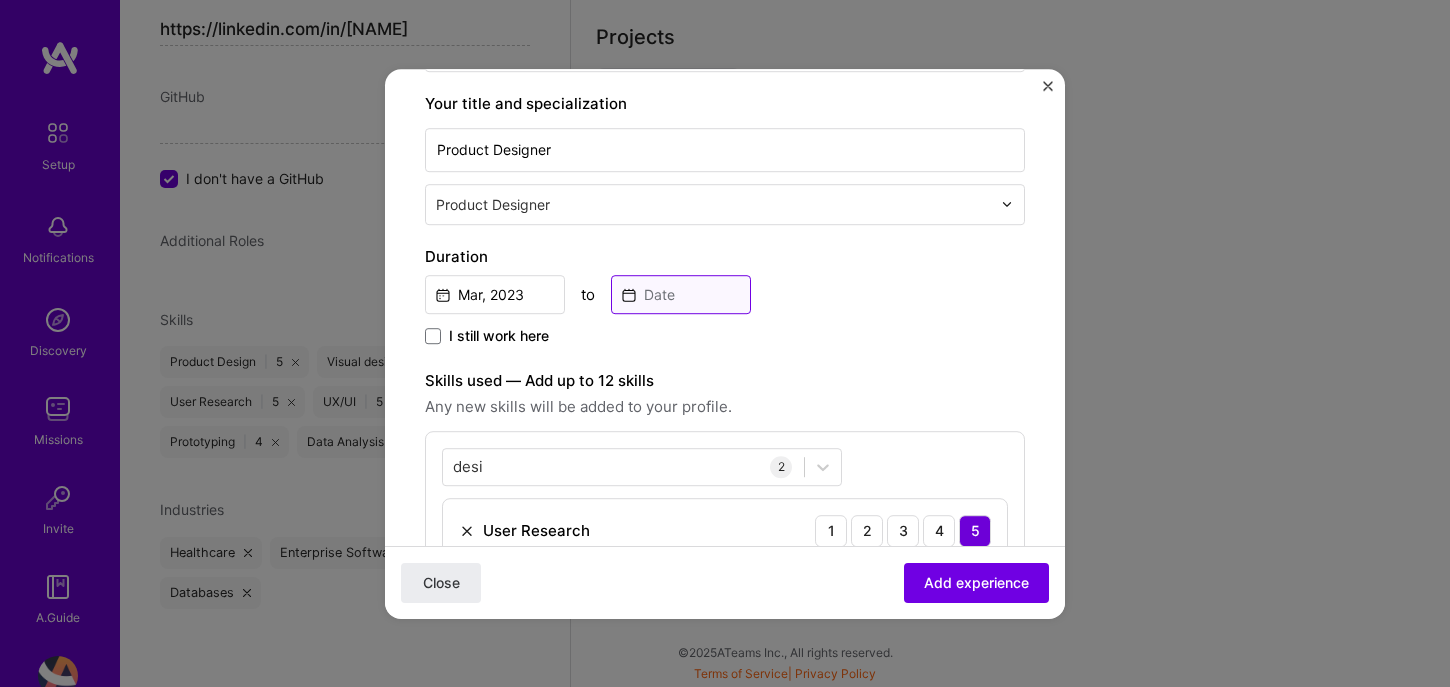 click at bounding box center (681, 294) 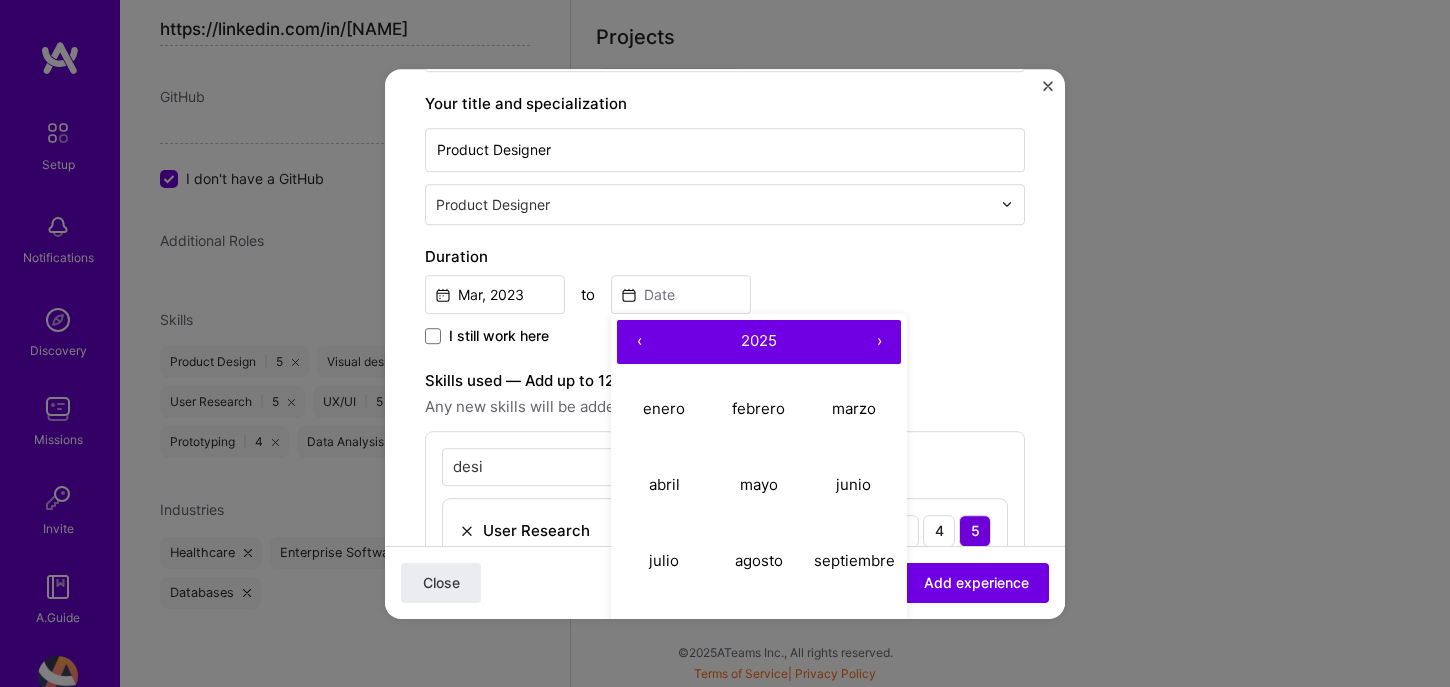 click on "›" at bounding box center [879, 342] 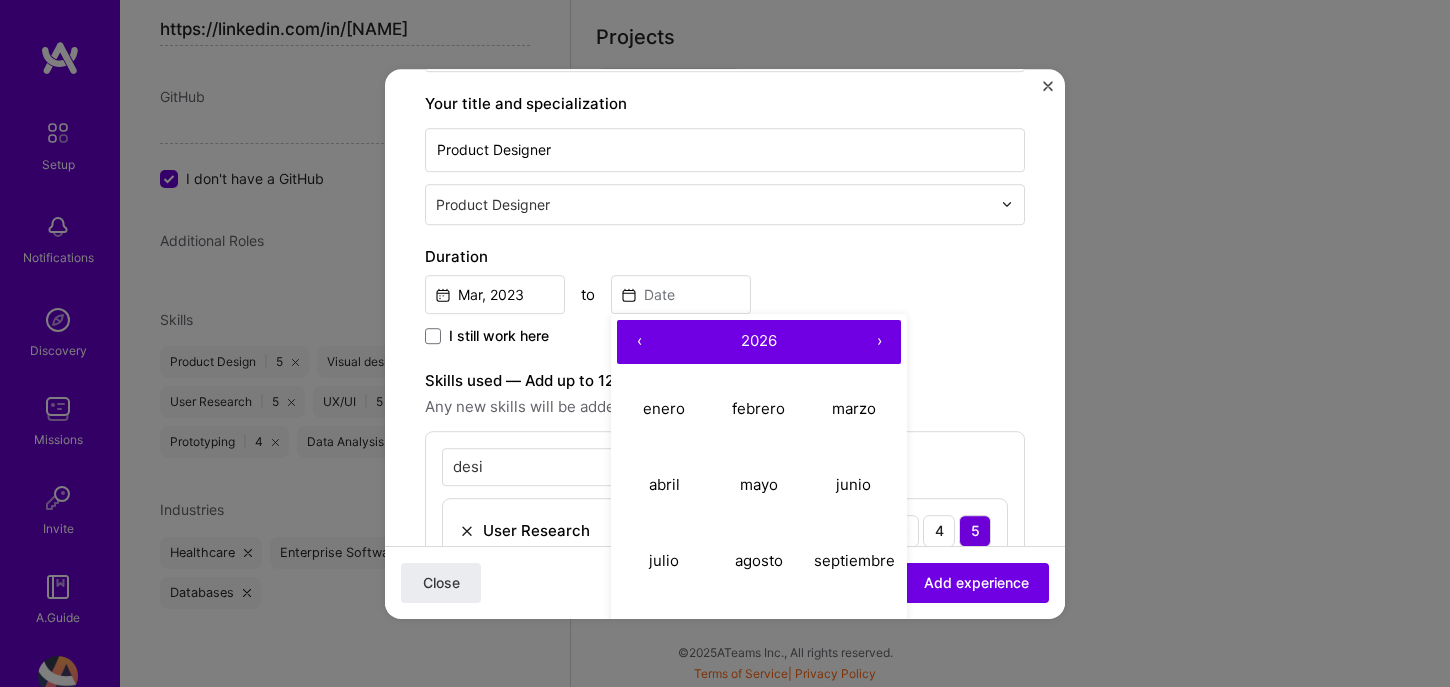 click on "‹" at bounding box center [639, 342] 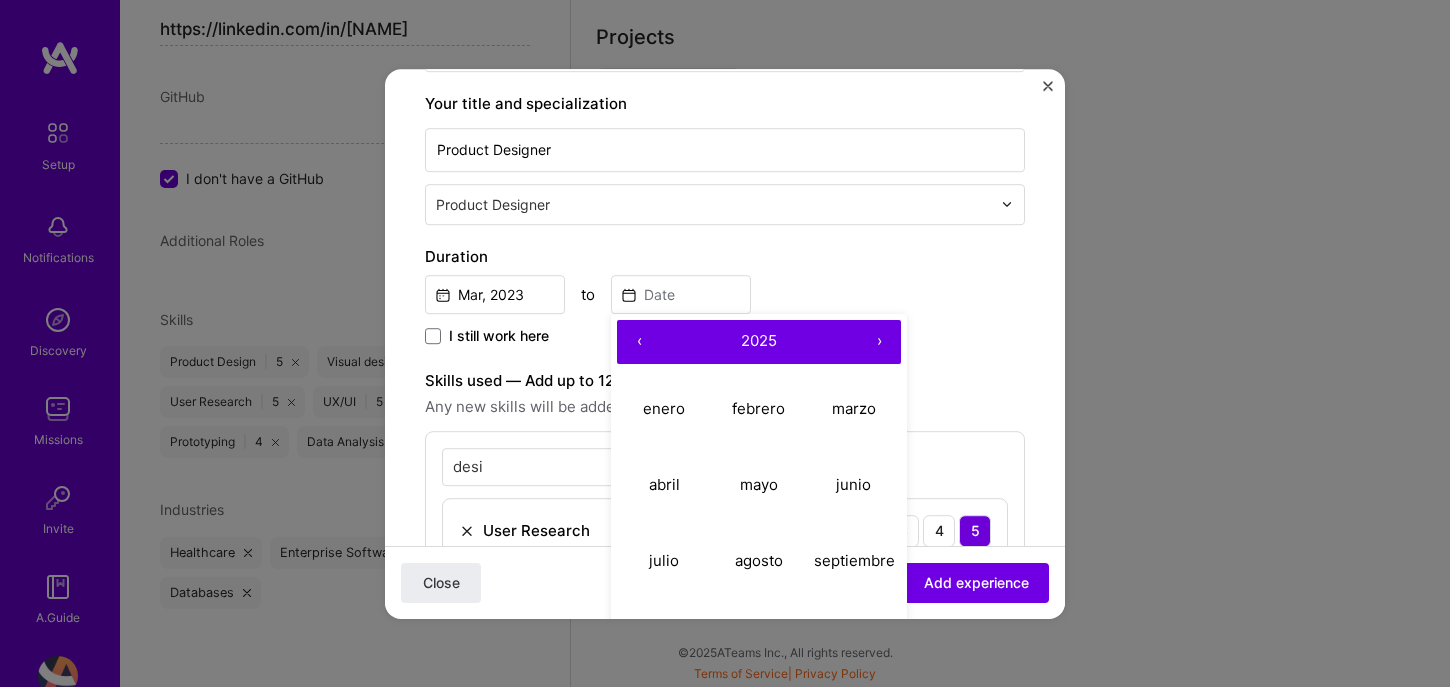 click on "‹" at bounding box center (639, 342) 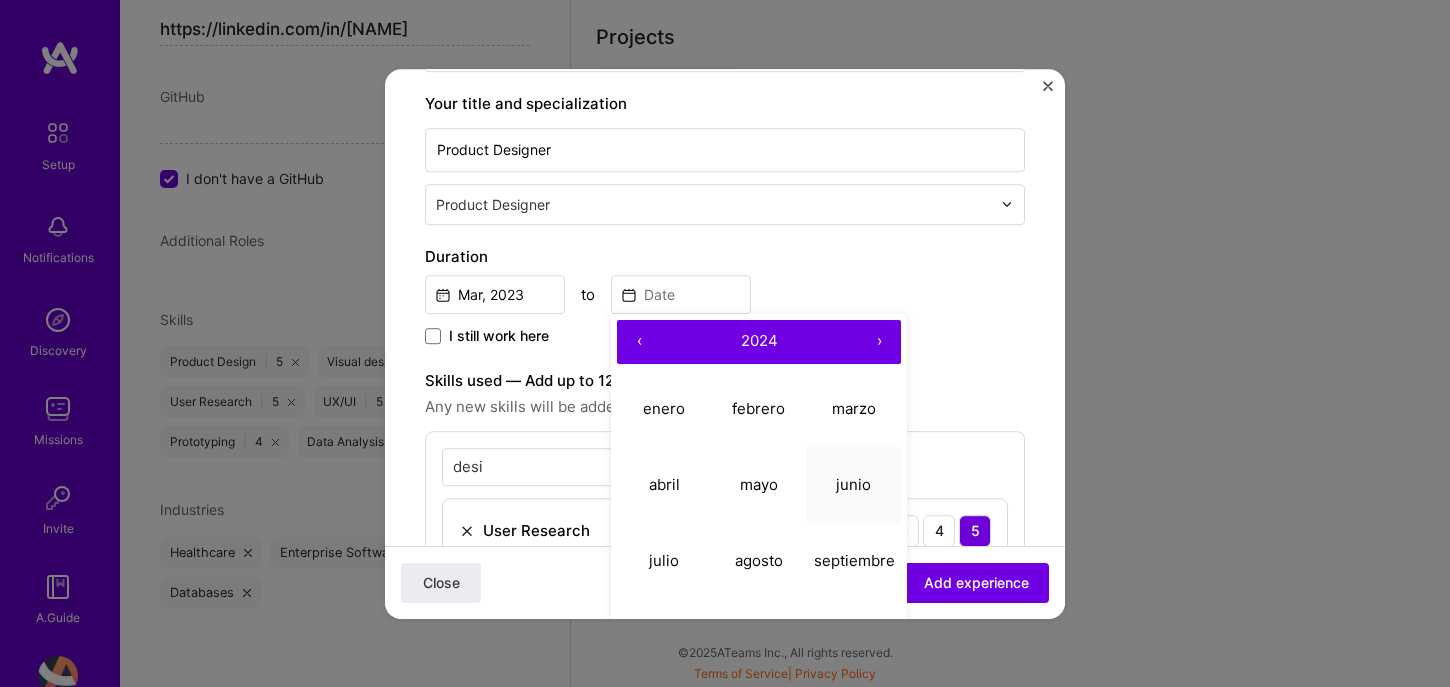 click on "junio" at bounding box center (853, 485) 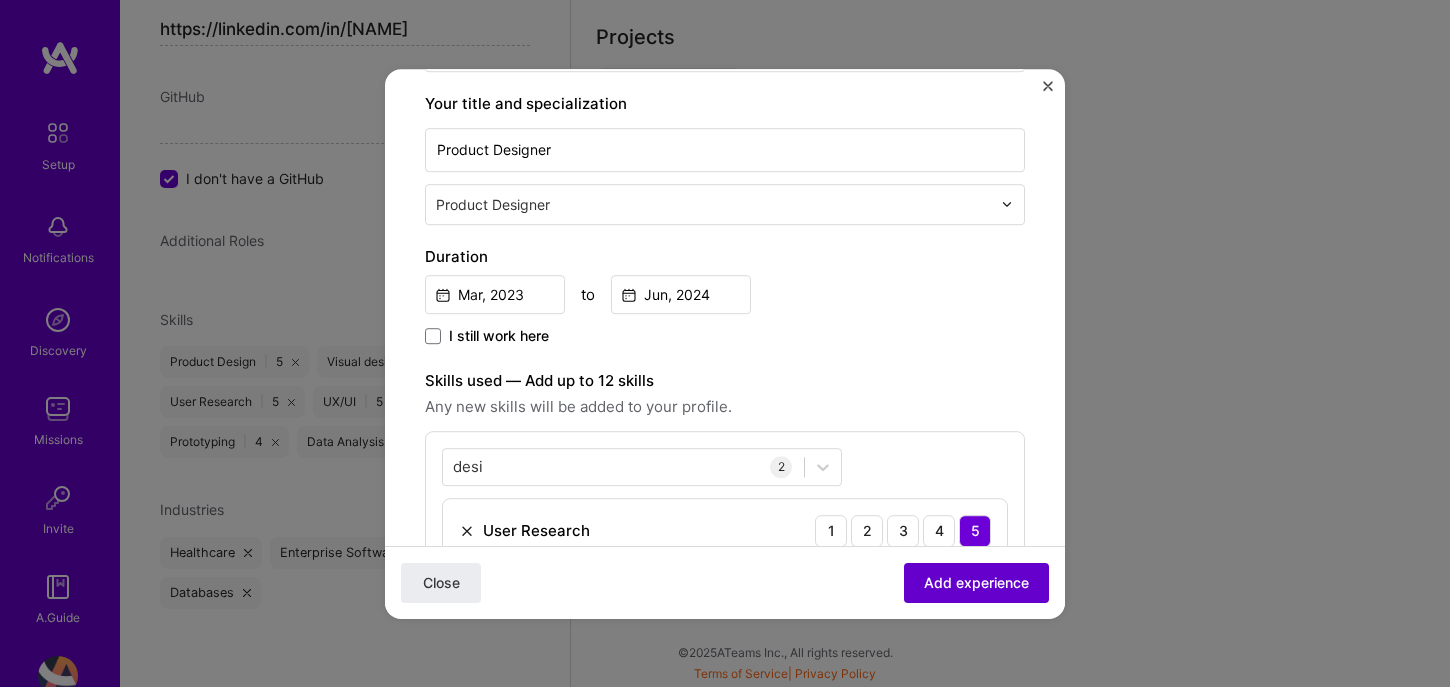 click on "Add experience" at bounding box center [976, 582] 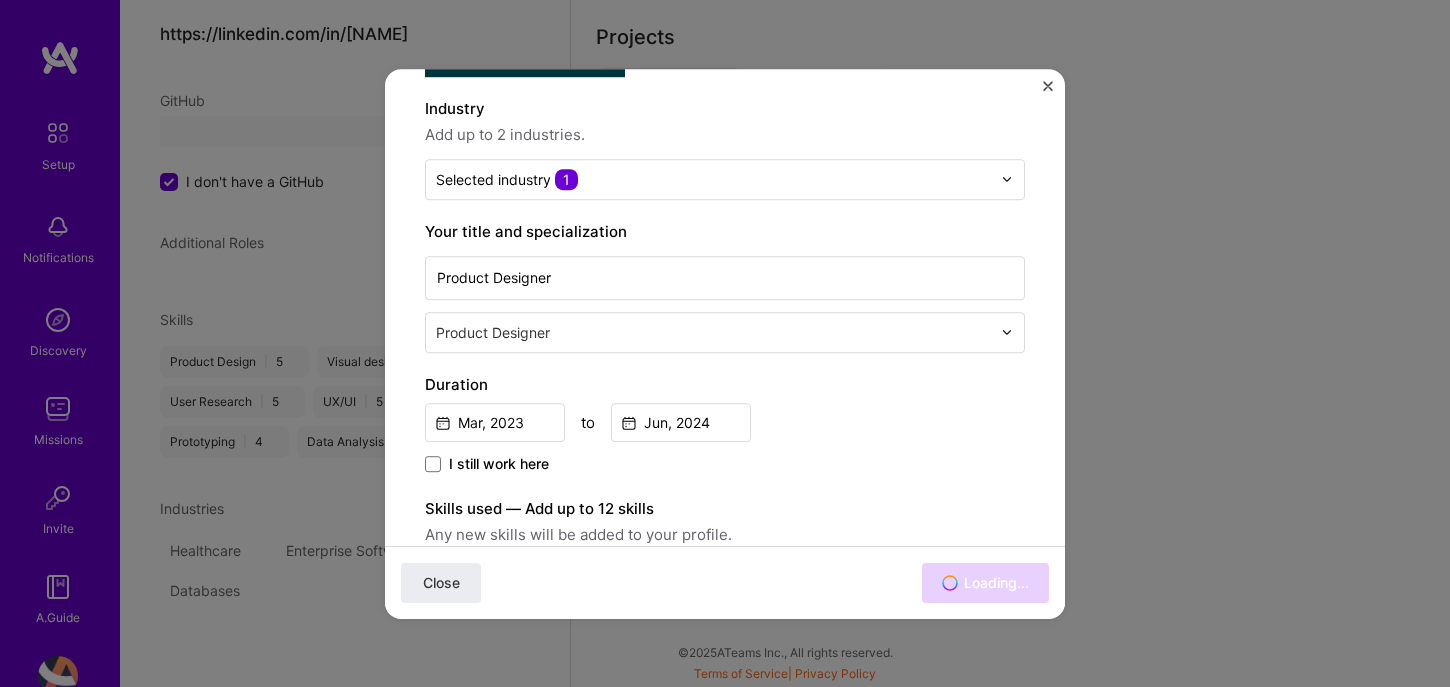 scroll, scrollTop: 176, scrollLeft: 0, axis: vertical 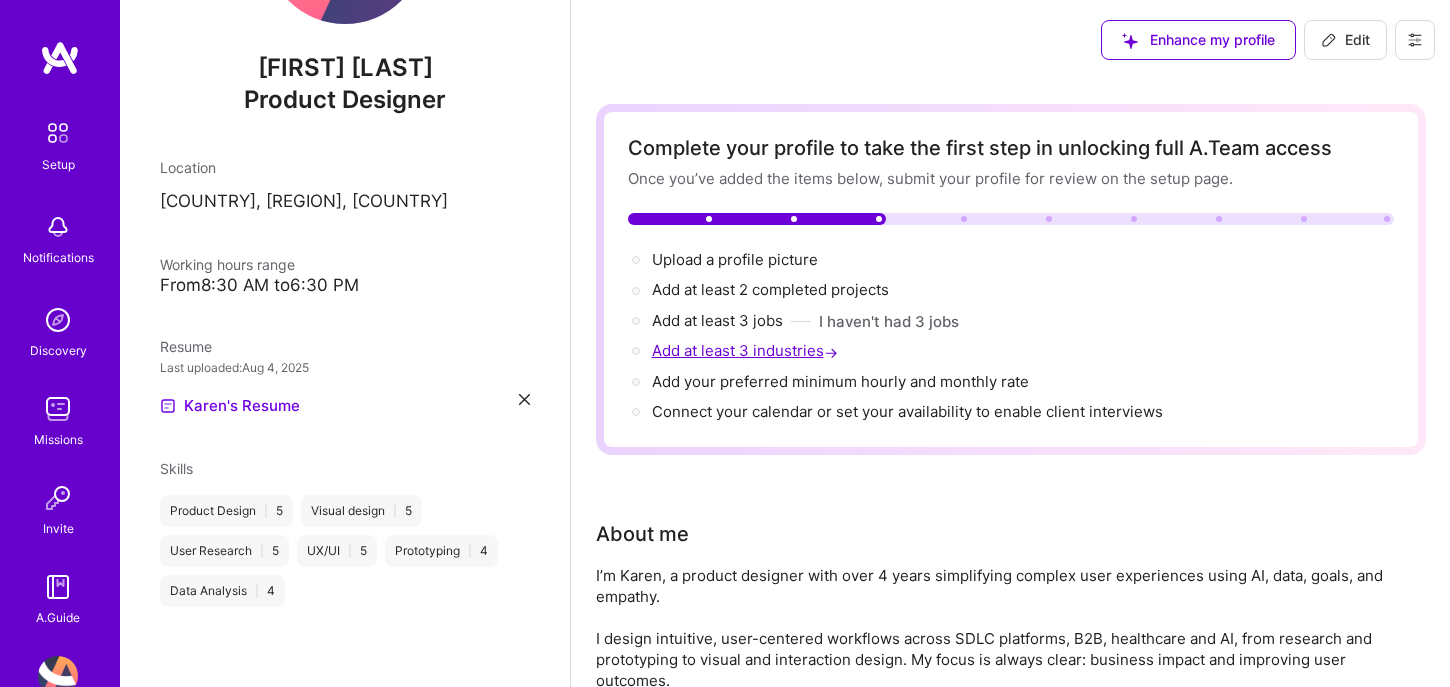 click on "Add at least 3 industries  →" at bounding box center [747, 350] 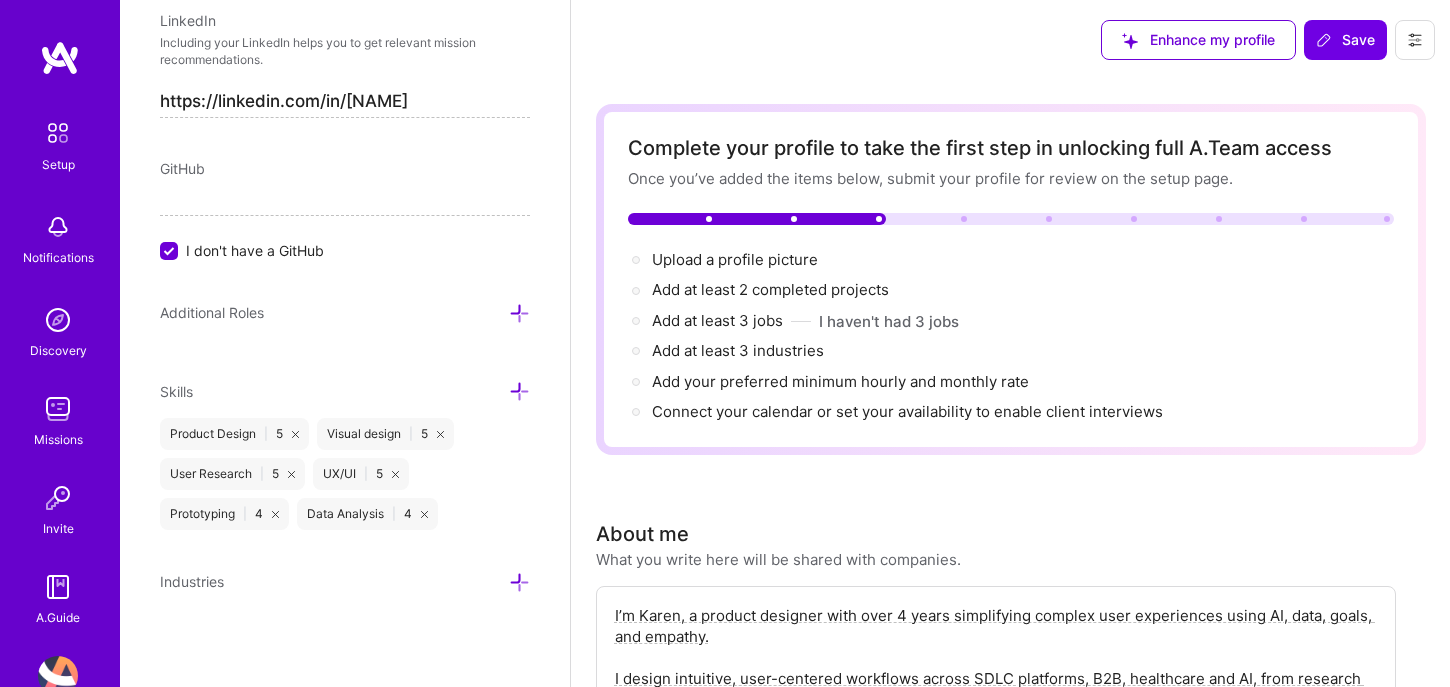 click at bounding box center (519, 582) 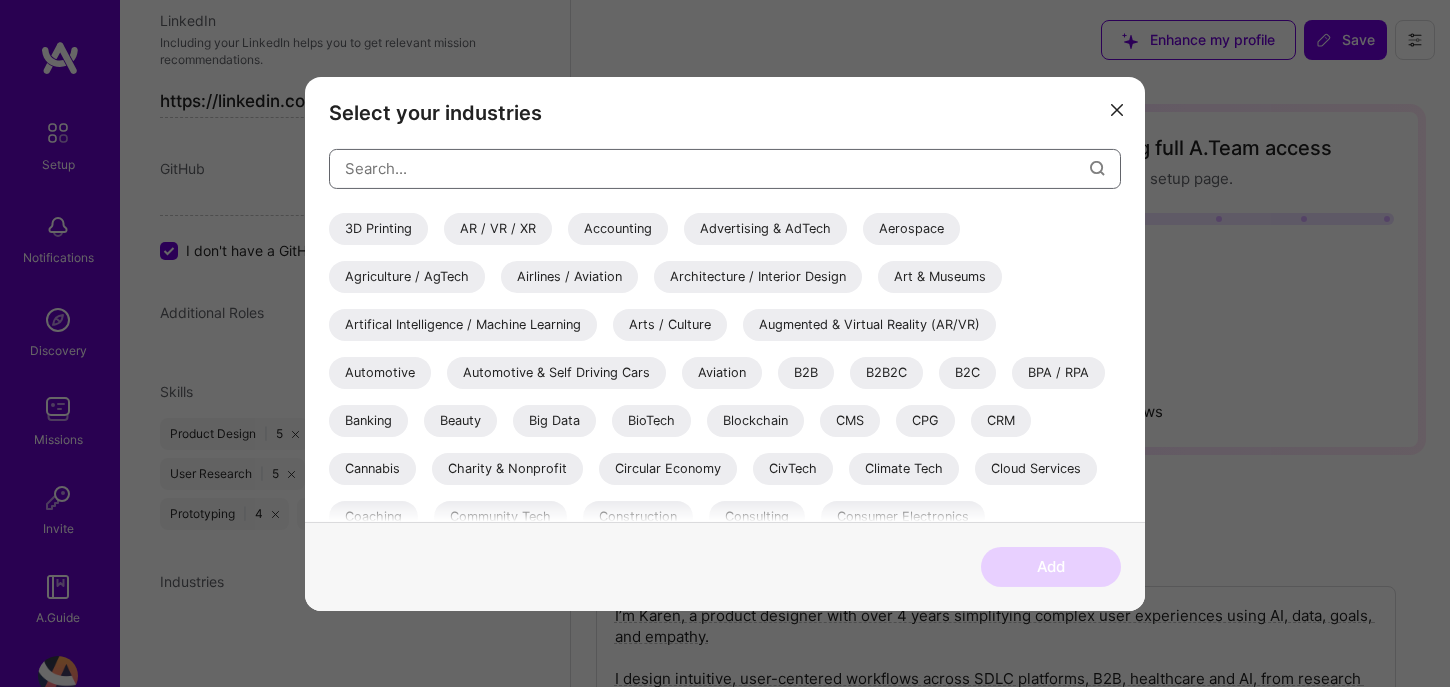 click at bounding box center (717, 168) 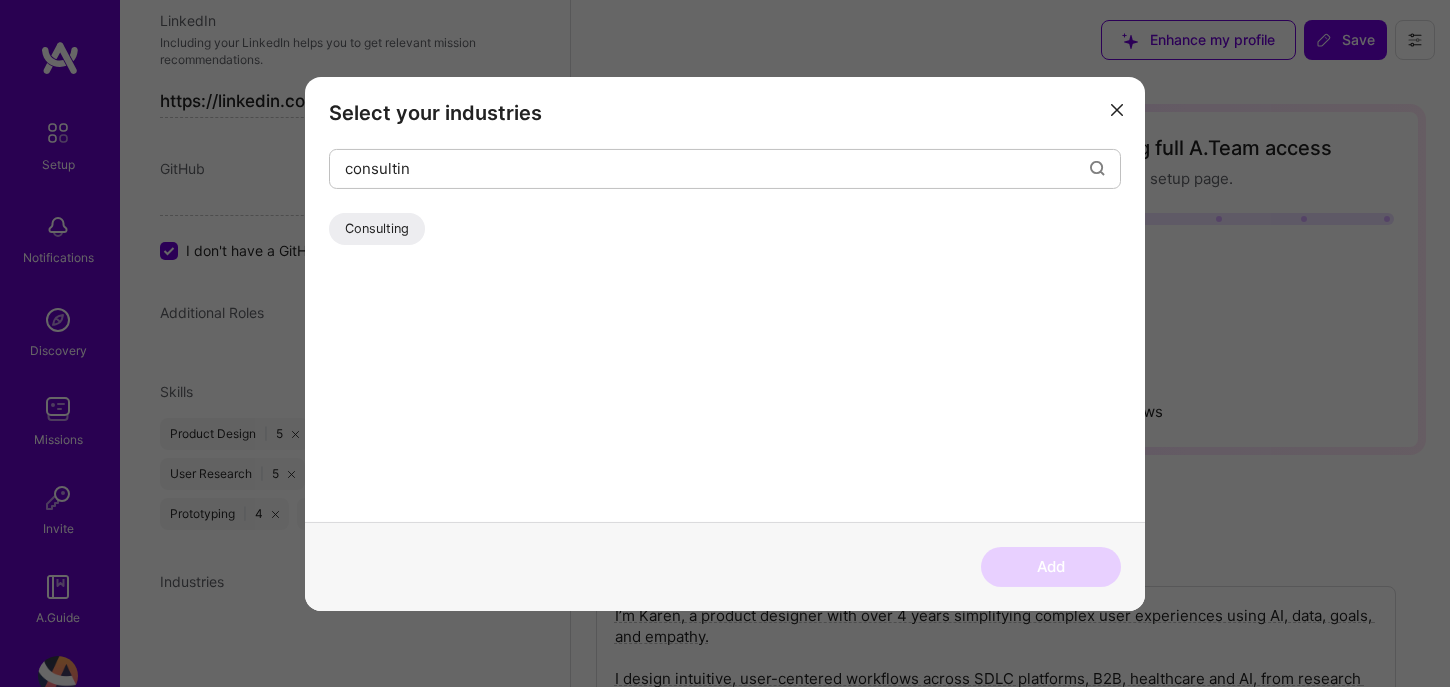 click on "Consulting" at bounding box center (377, 228) 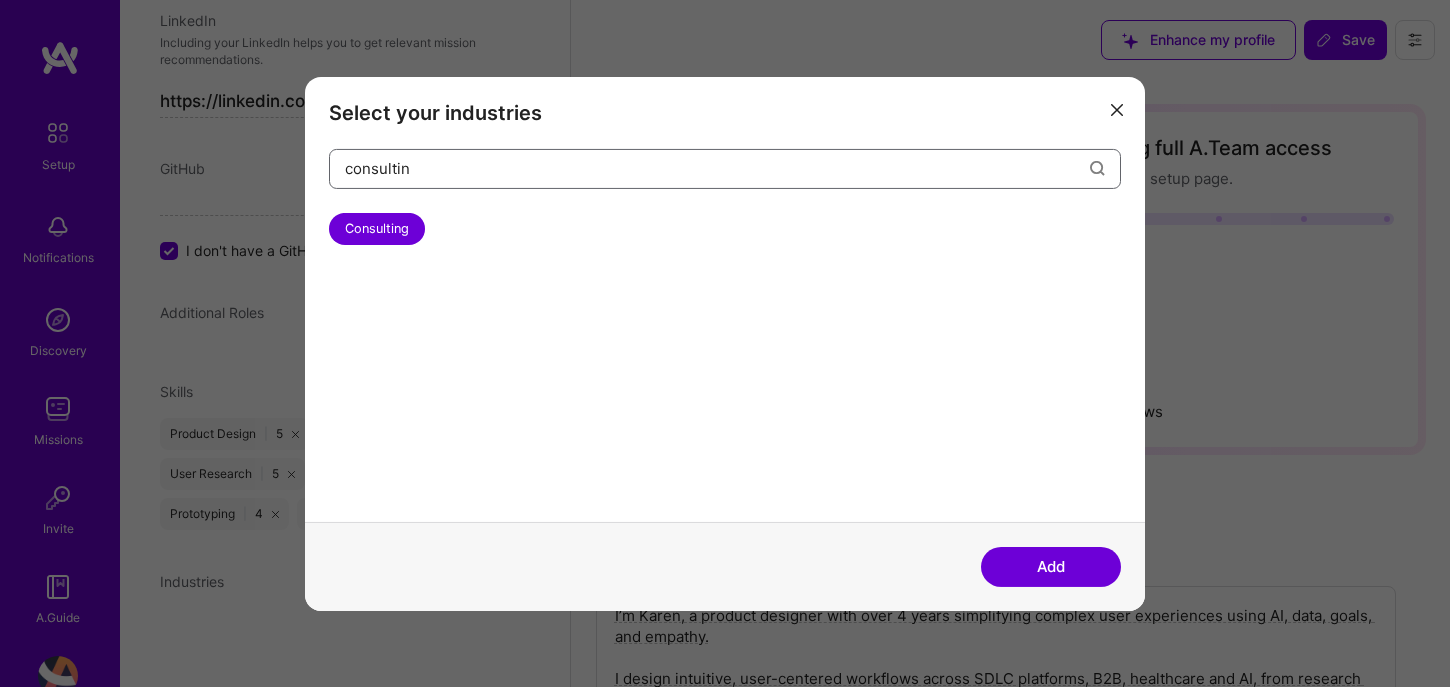 click on "consultin" at bounding box center [717, 168] 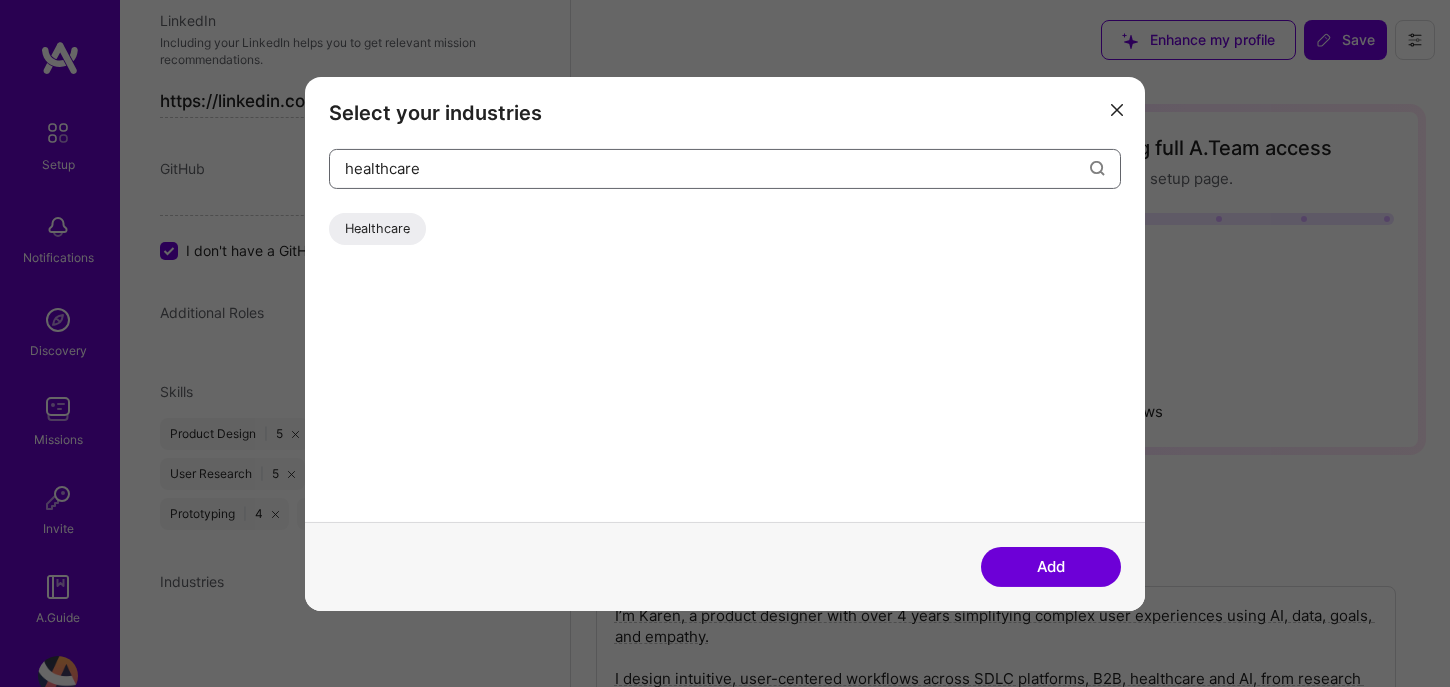 type on "healthcare" 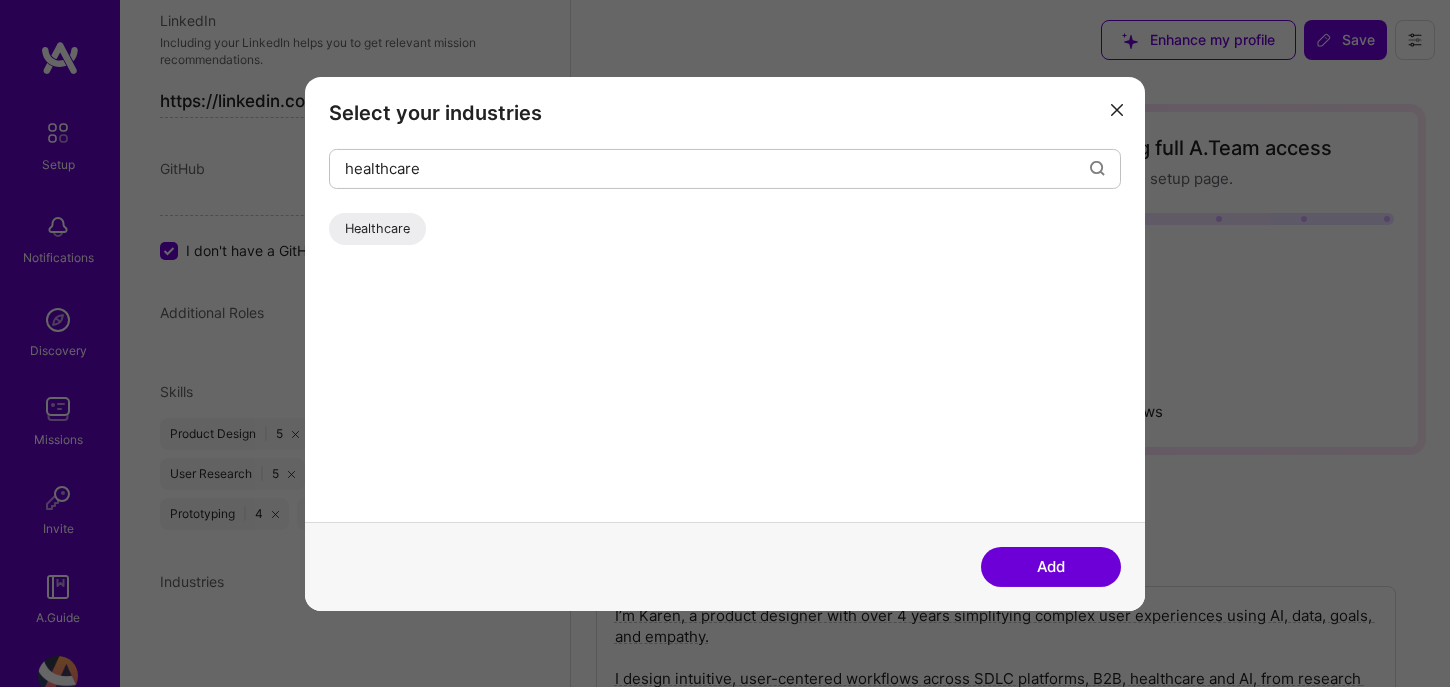 click on "Healthcare" at bounding box center (377, 228) 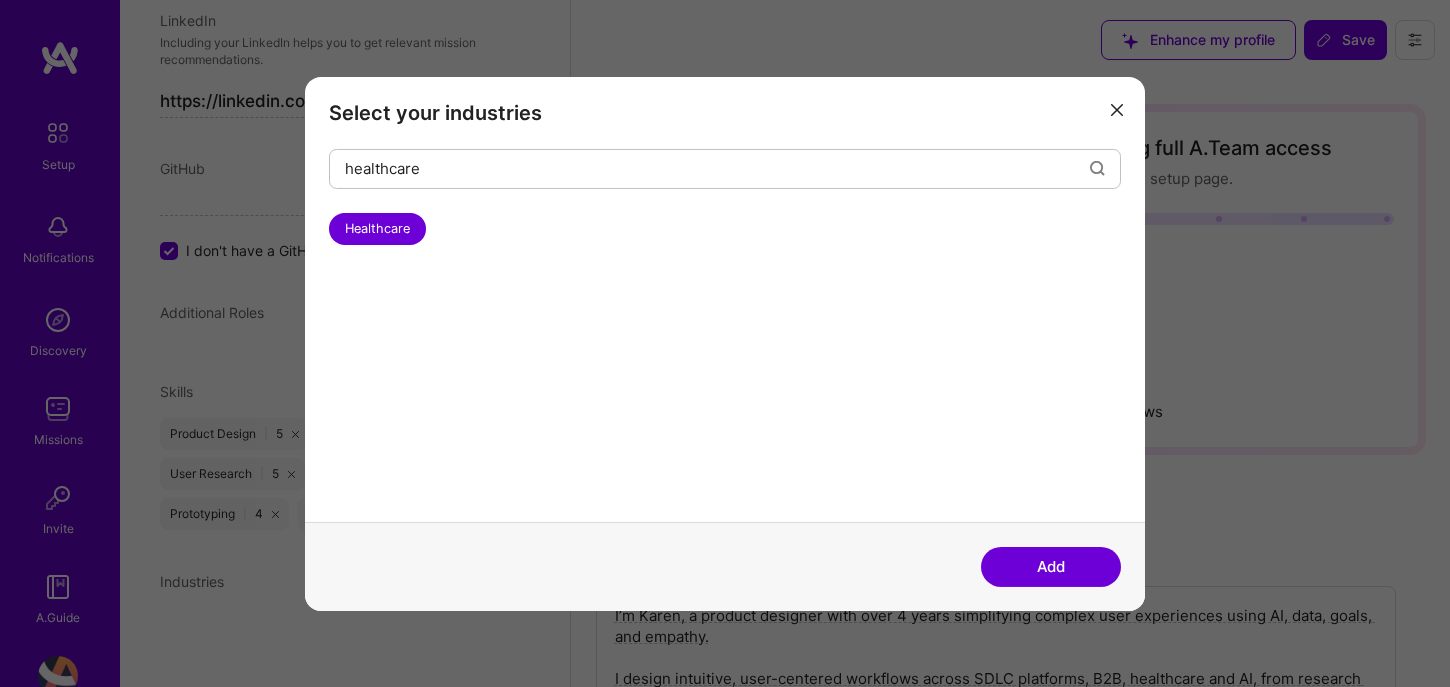 click on "Add" at bounding box center [1051, 567] 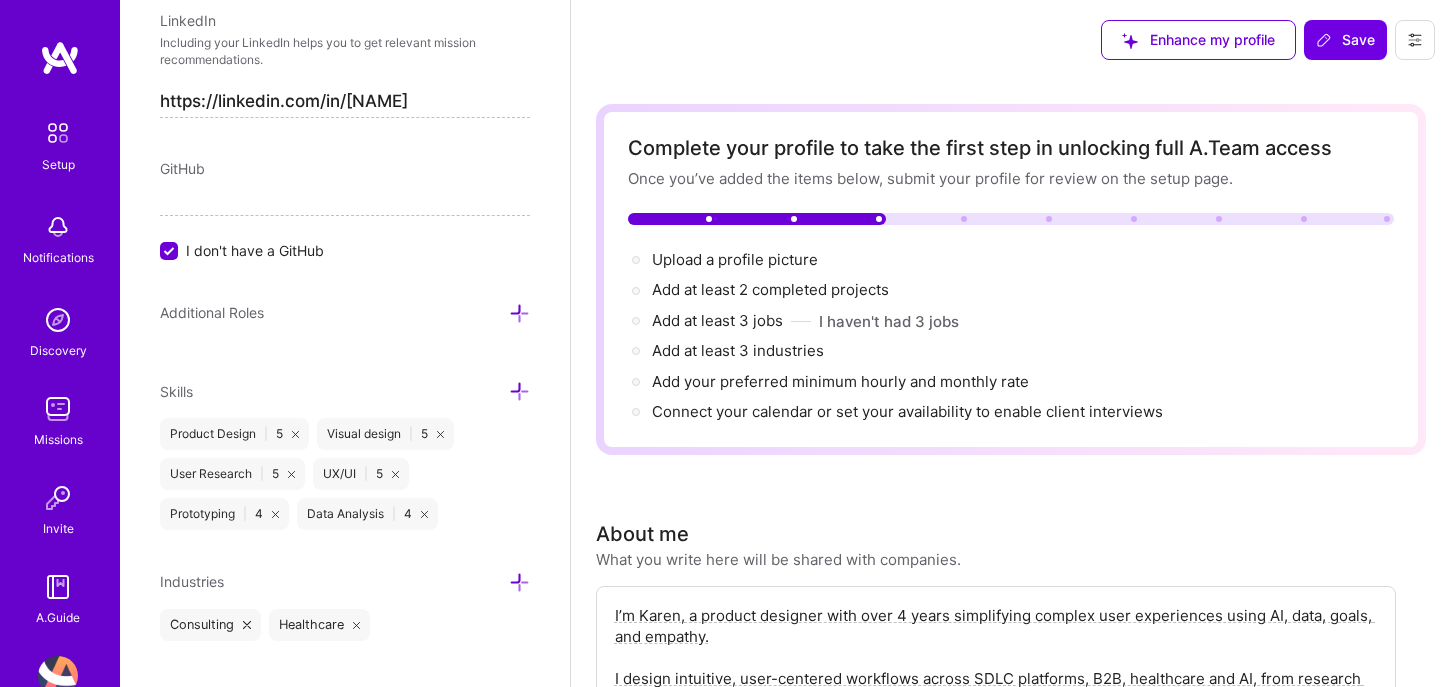 click at bounding box center (519, 582) 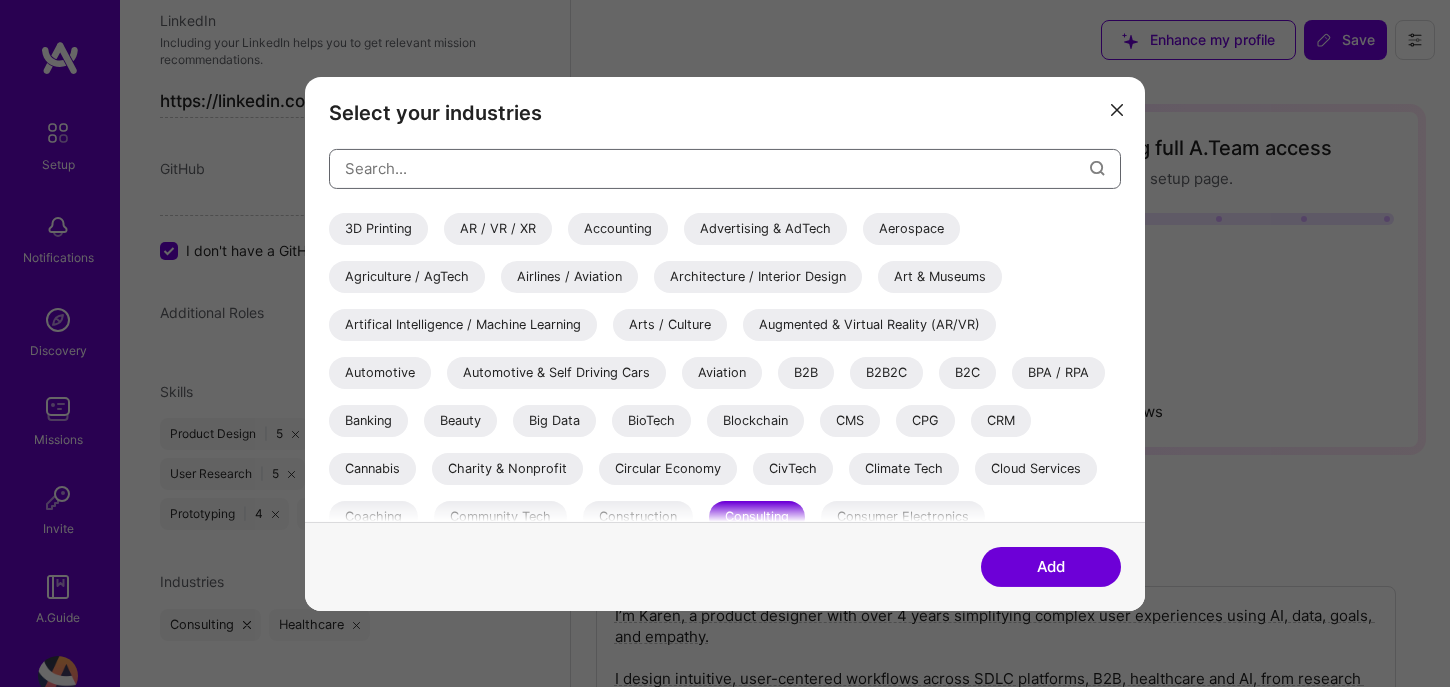 click at bounding box center [717, 168] 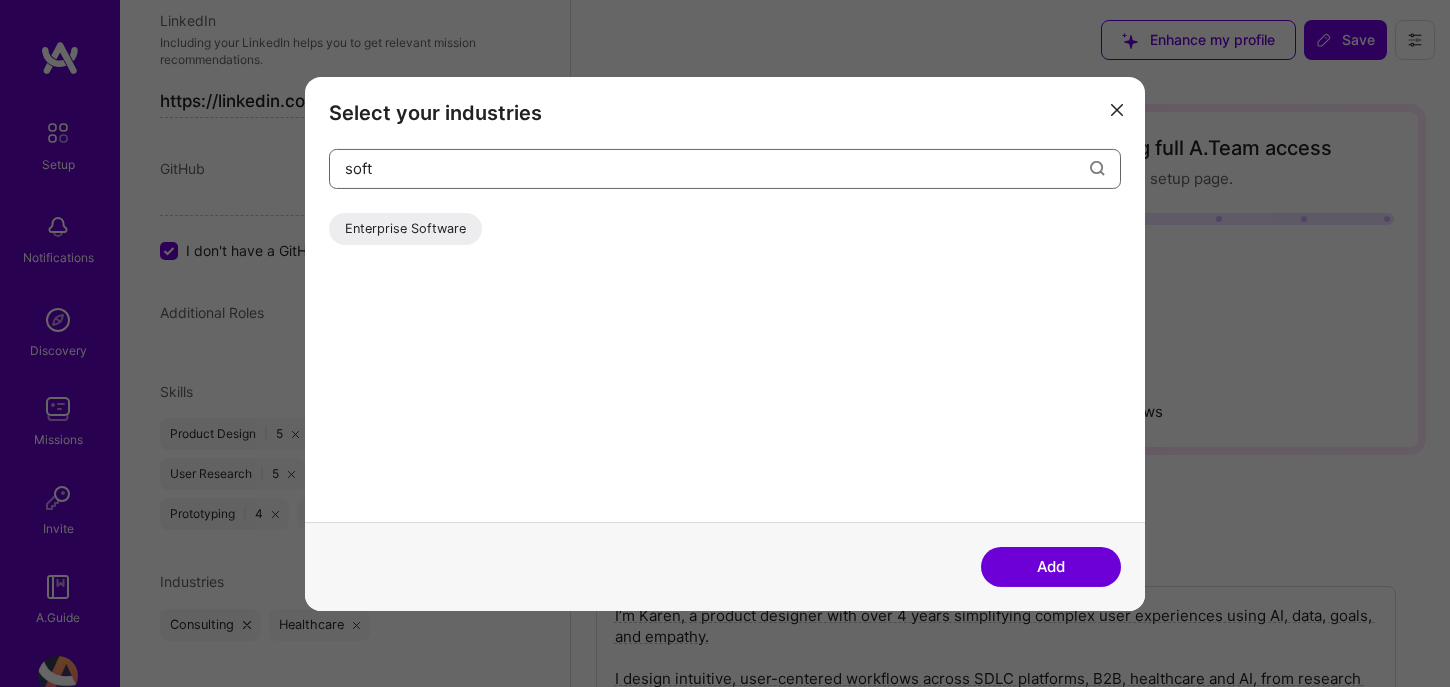 type on "soft" 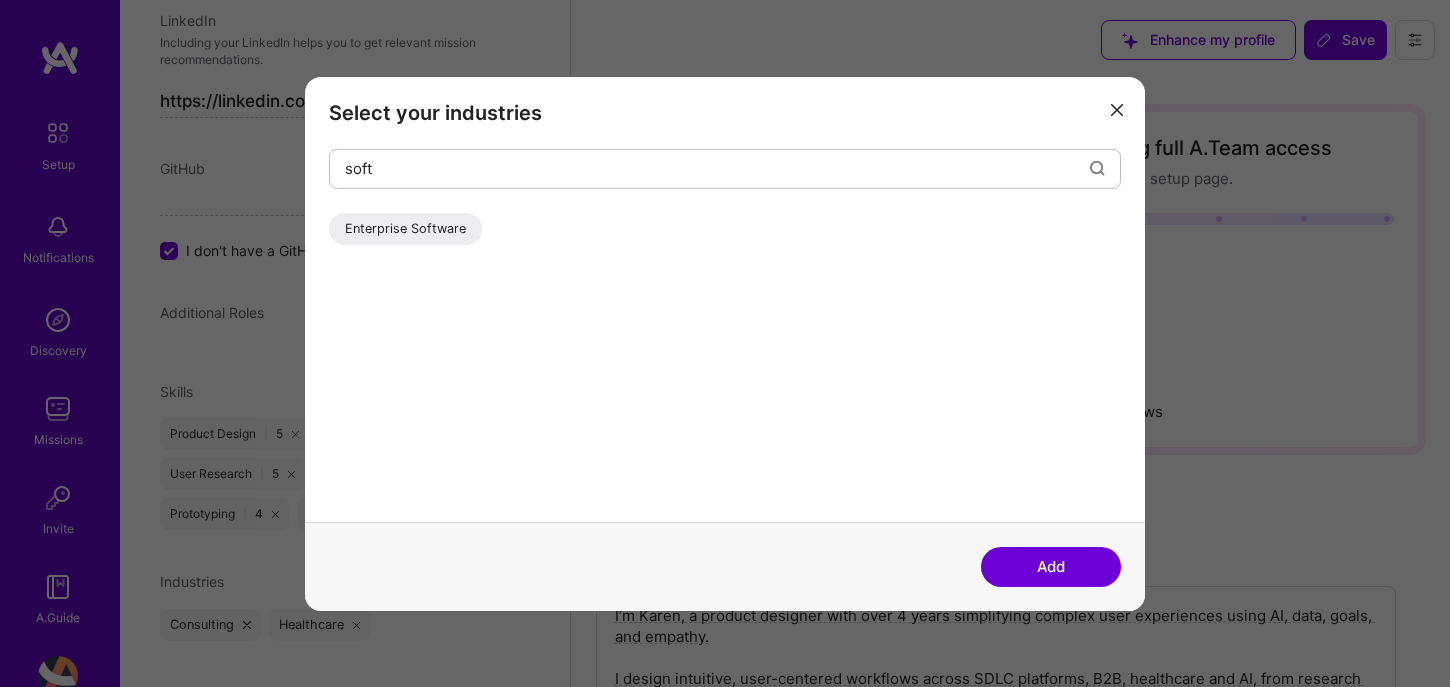 click on "Enterprise Software" at bounding box center [405, 228] 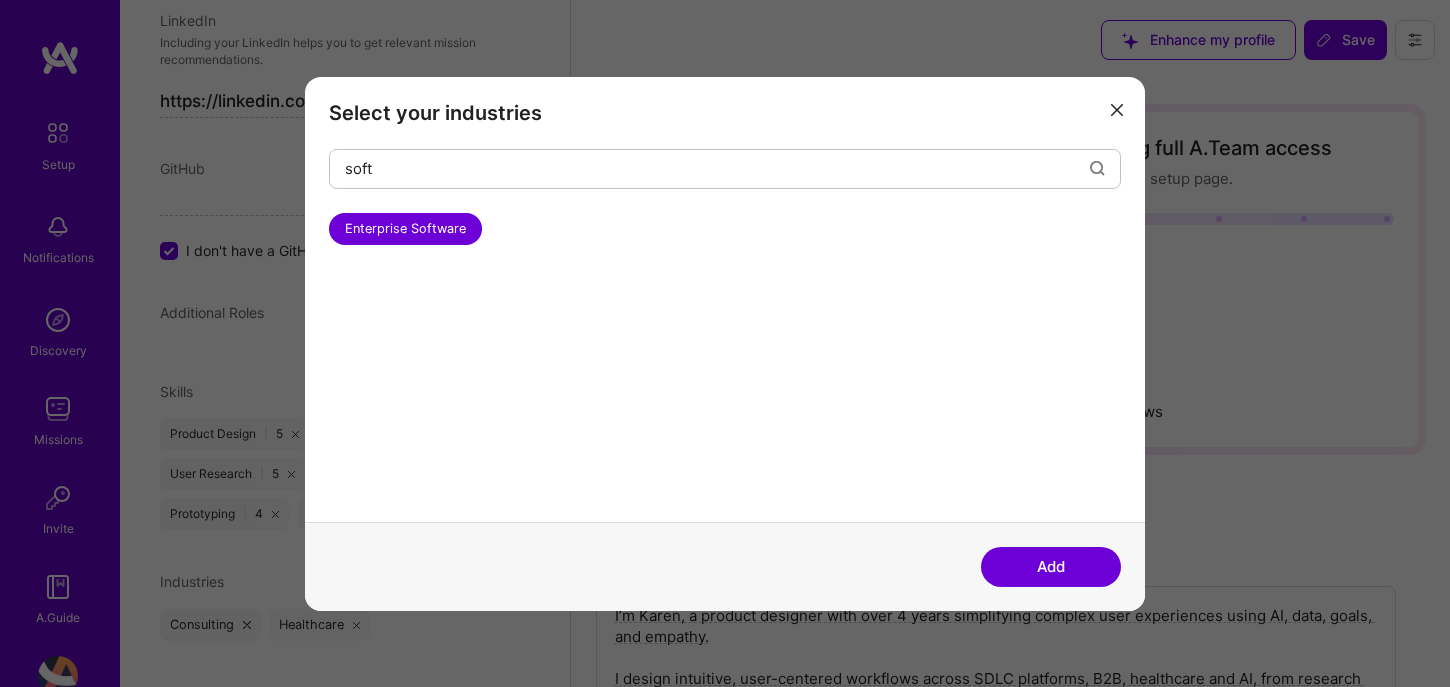 click on "Add" at bounding box center [1051, 567] 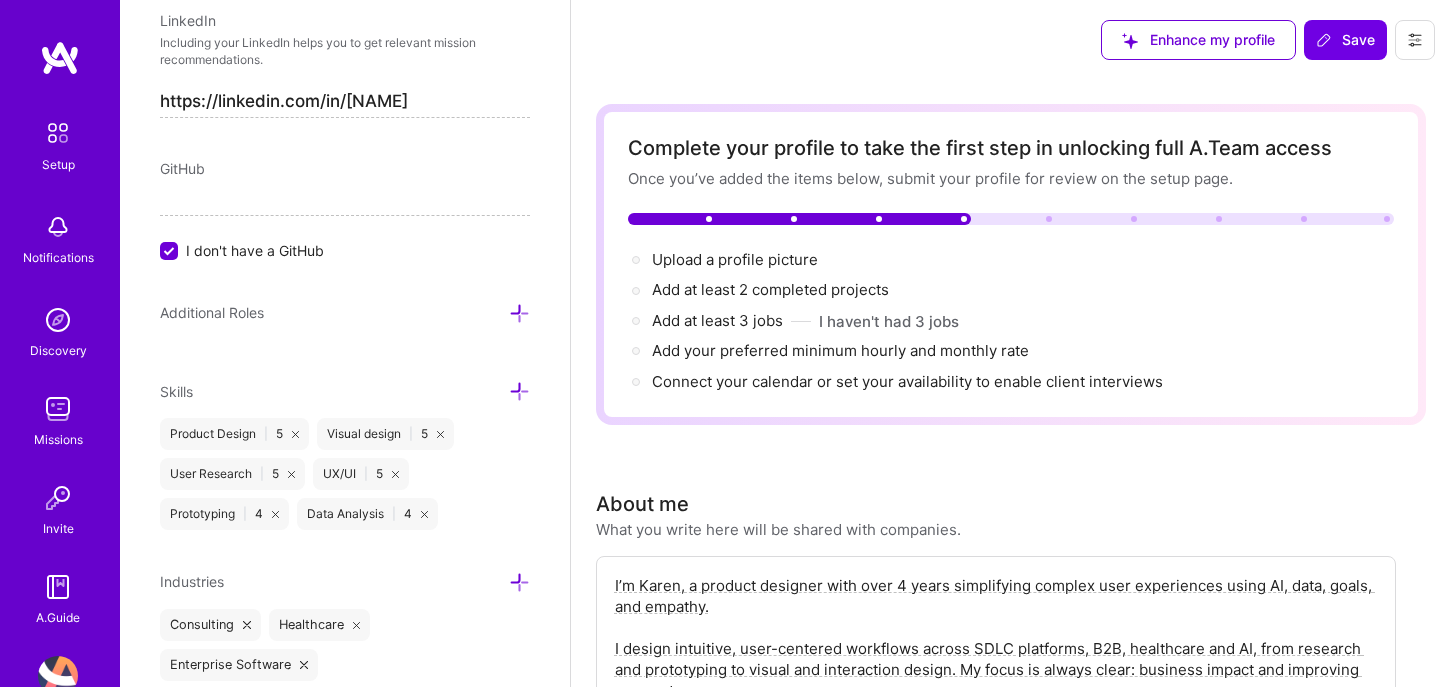 click at bounding box center [519, 582] 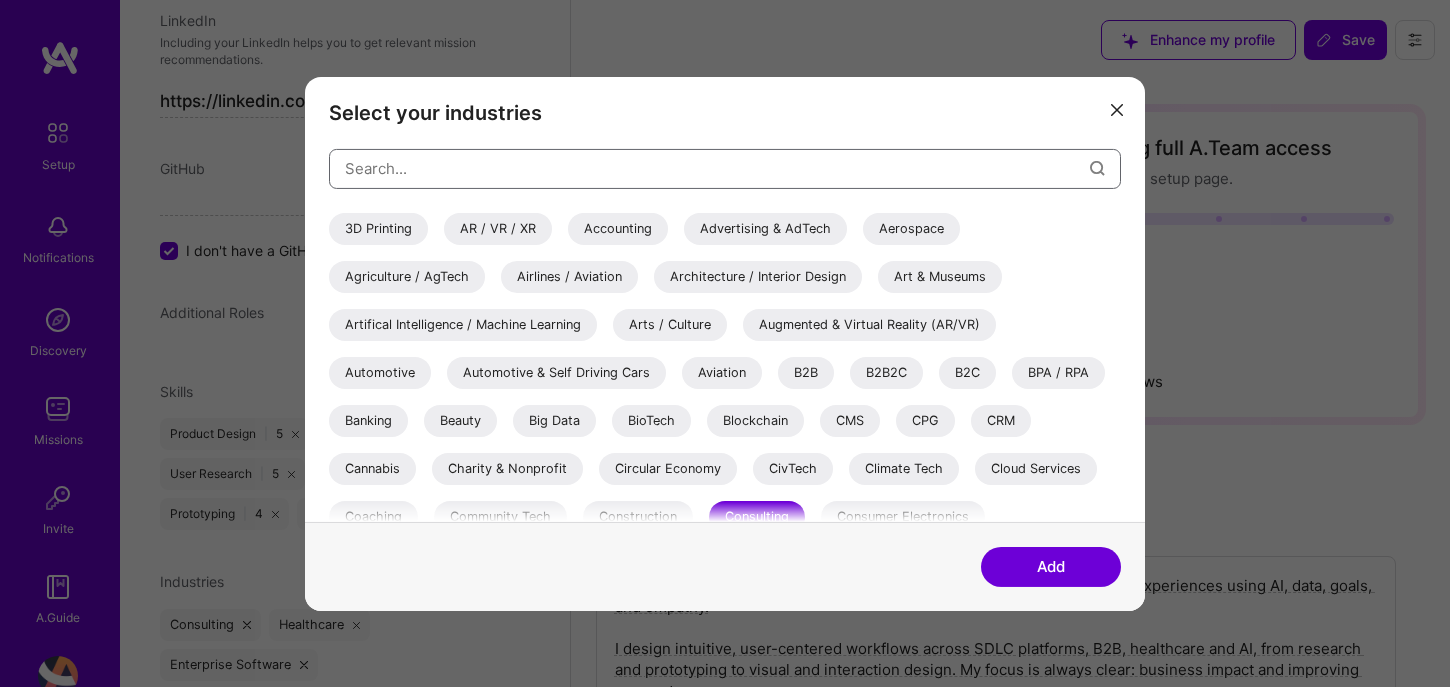 click at bounding box center [717, 168] 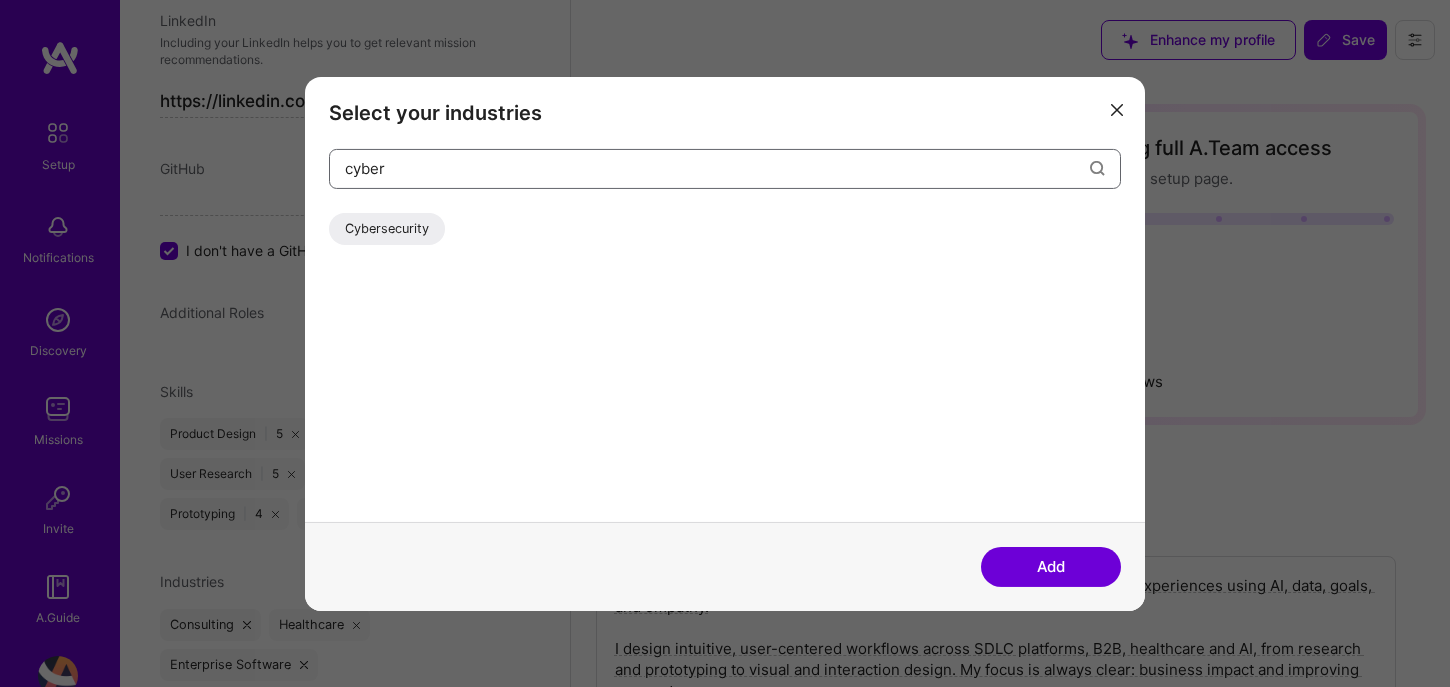 type on "cyber" 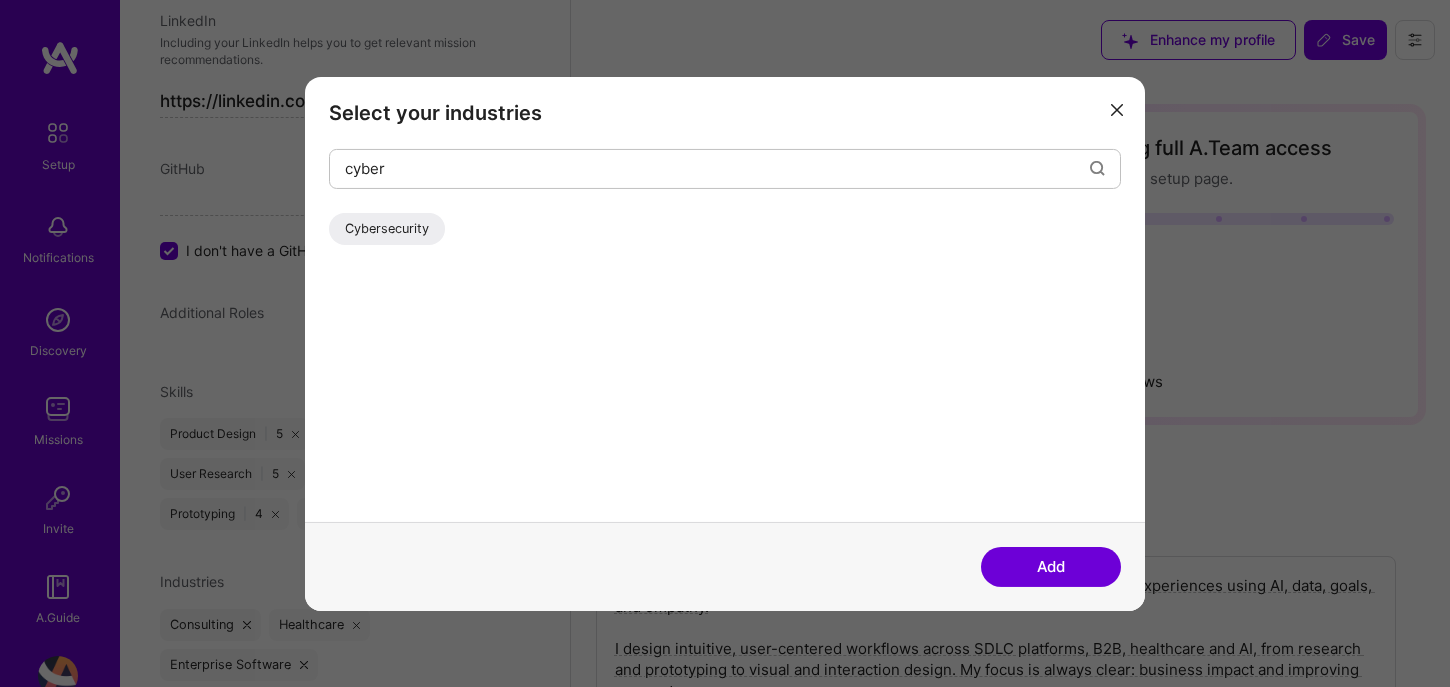 click on "Cybersecurity" at bounding box center [387, 228] 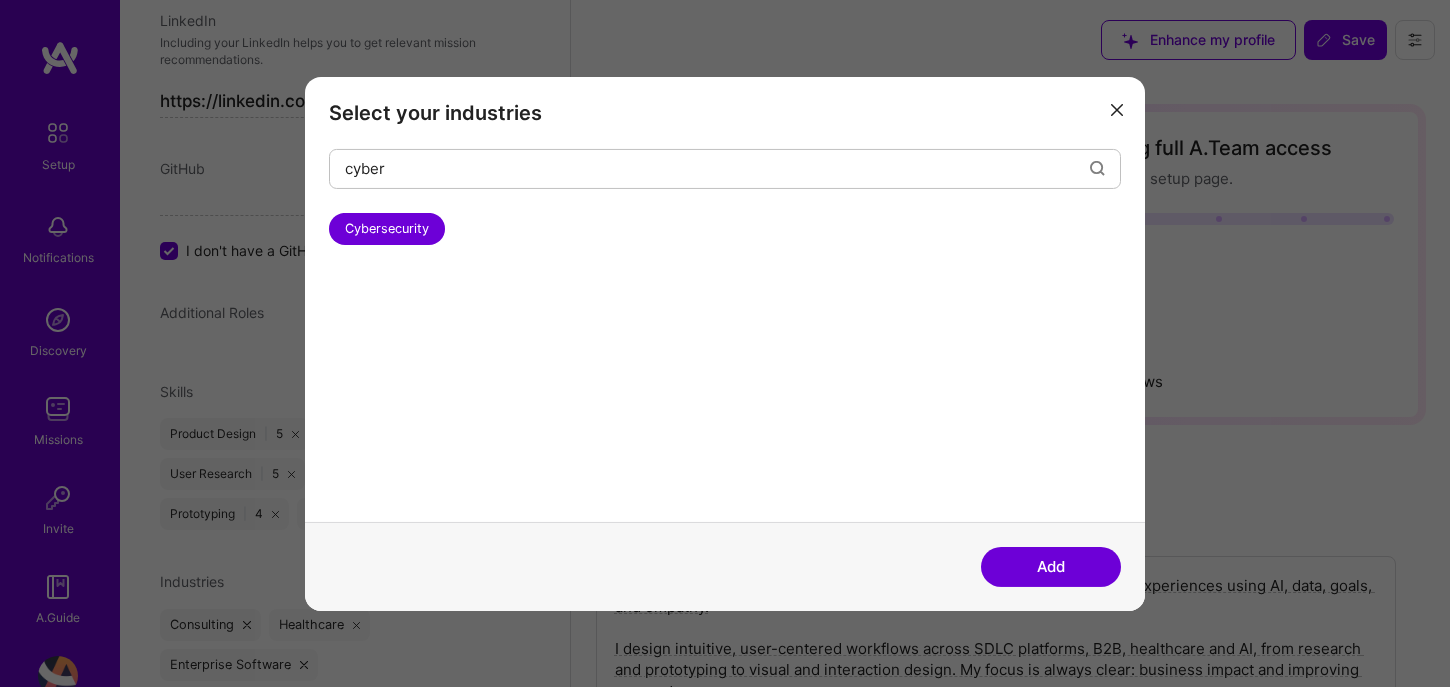 click on "Add" at bounding box center [1051, 567] 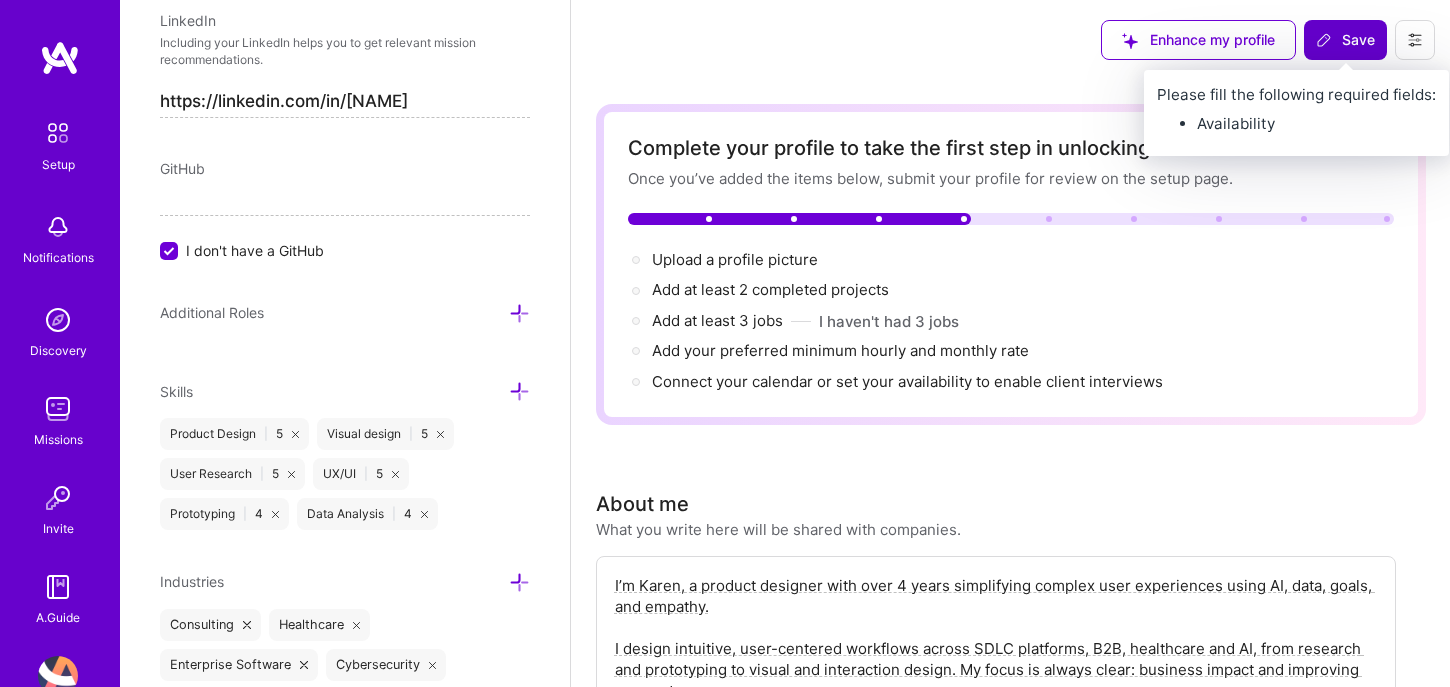 click on "Save" at bounding box center (1345, 40) 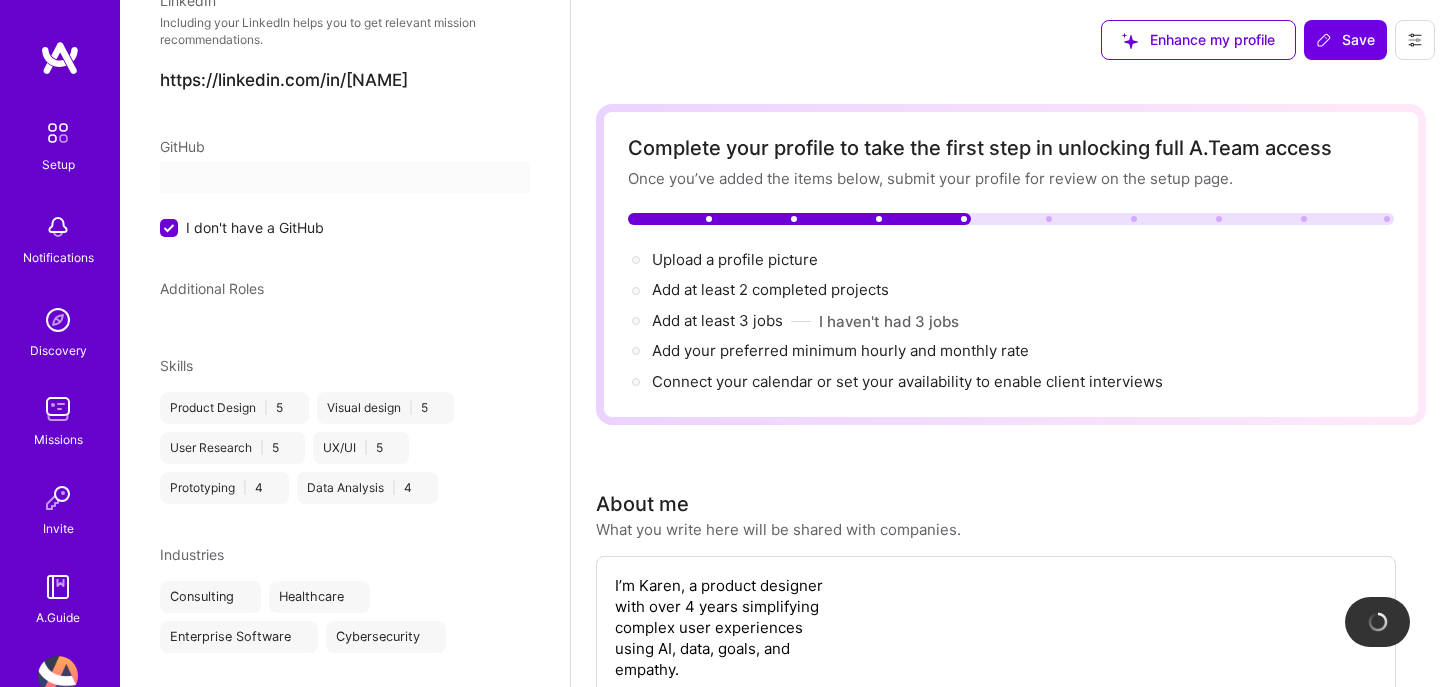 scroll, scrollTop: 255, scrollLeft: 0, axis: vertical 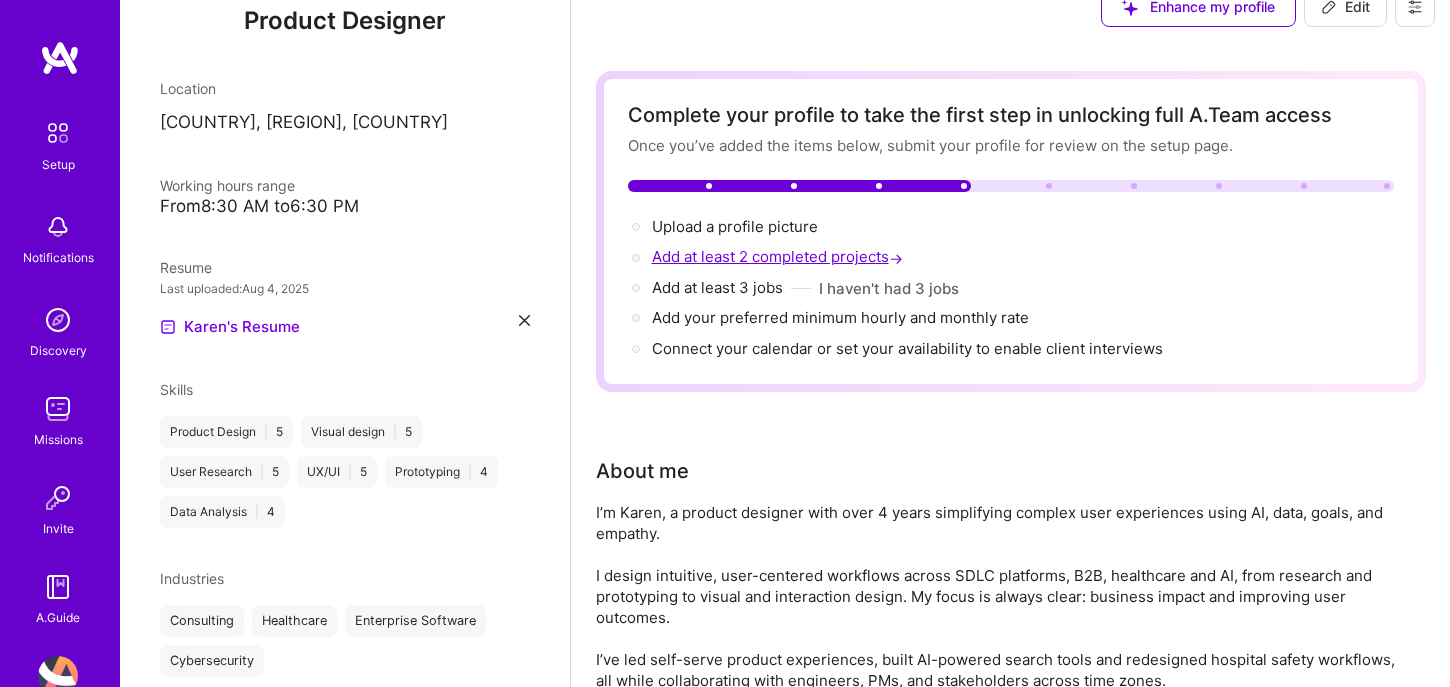 click on "Add at least 2 completed projects  →" at bounding box center (779, 256) 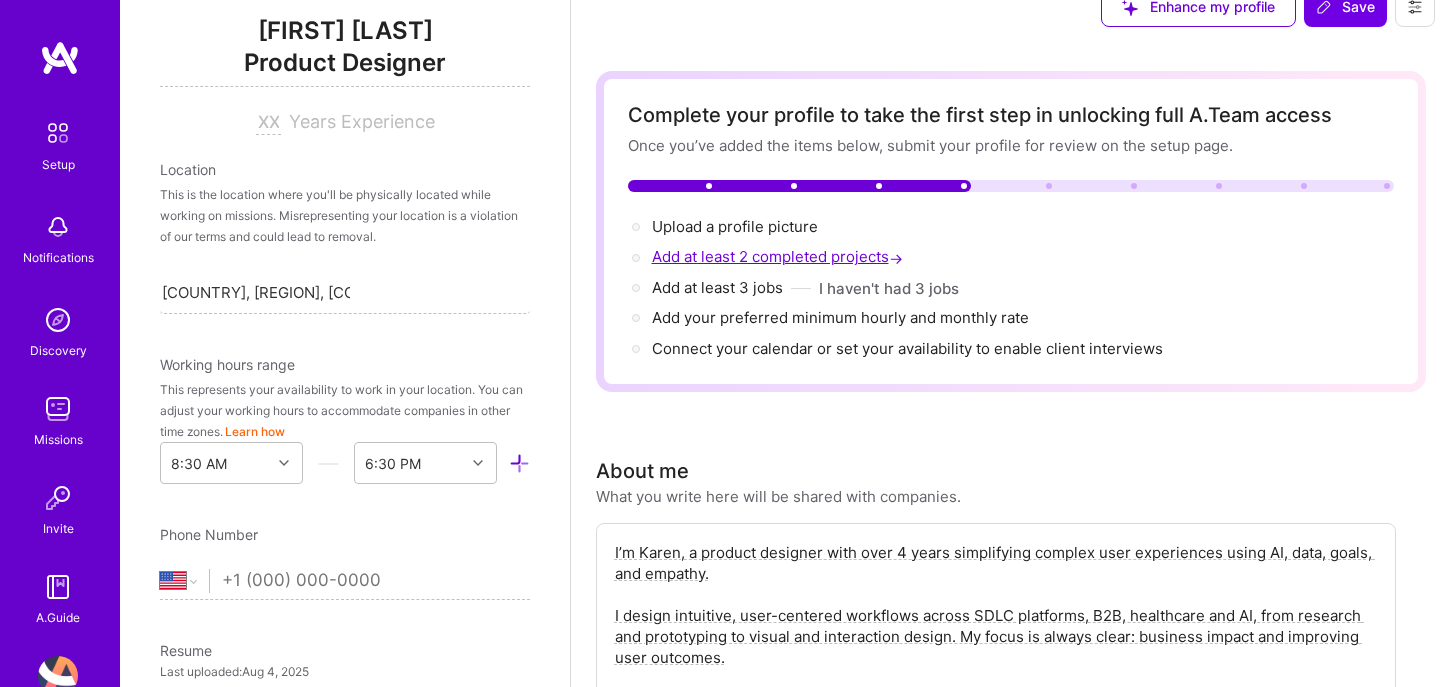 scroll, scrollTop: 1423, scrollLeft: 0, axis: vertical 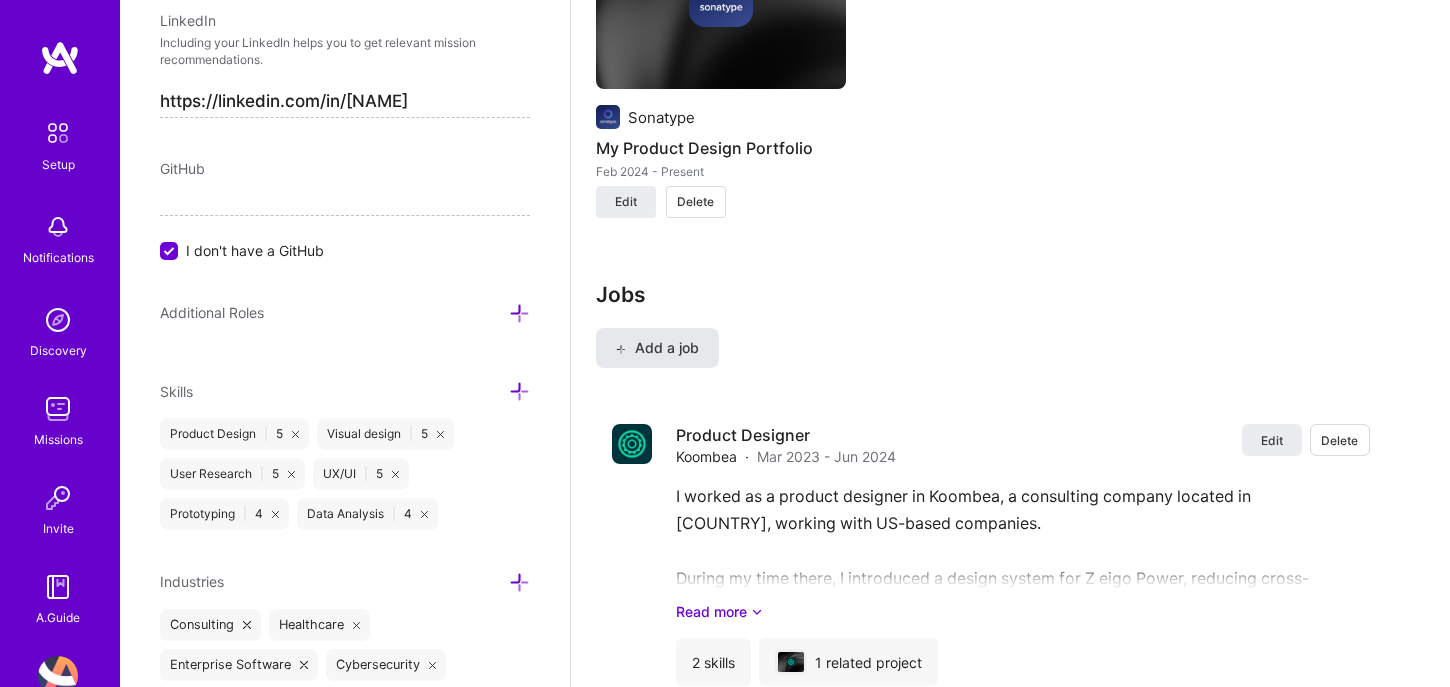 click on "Add a job" at bounding box center [657, 348] 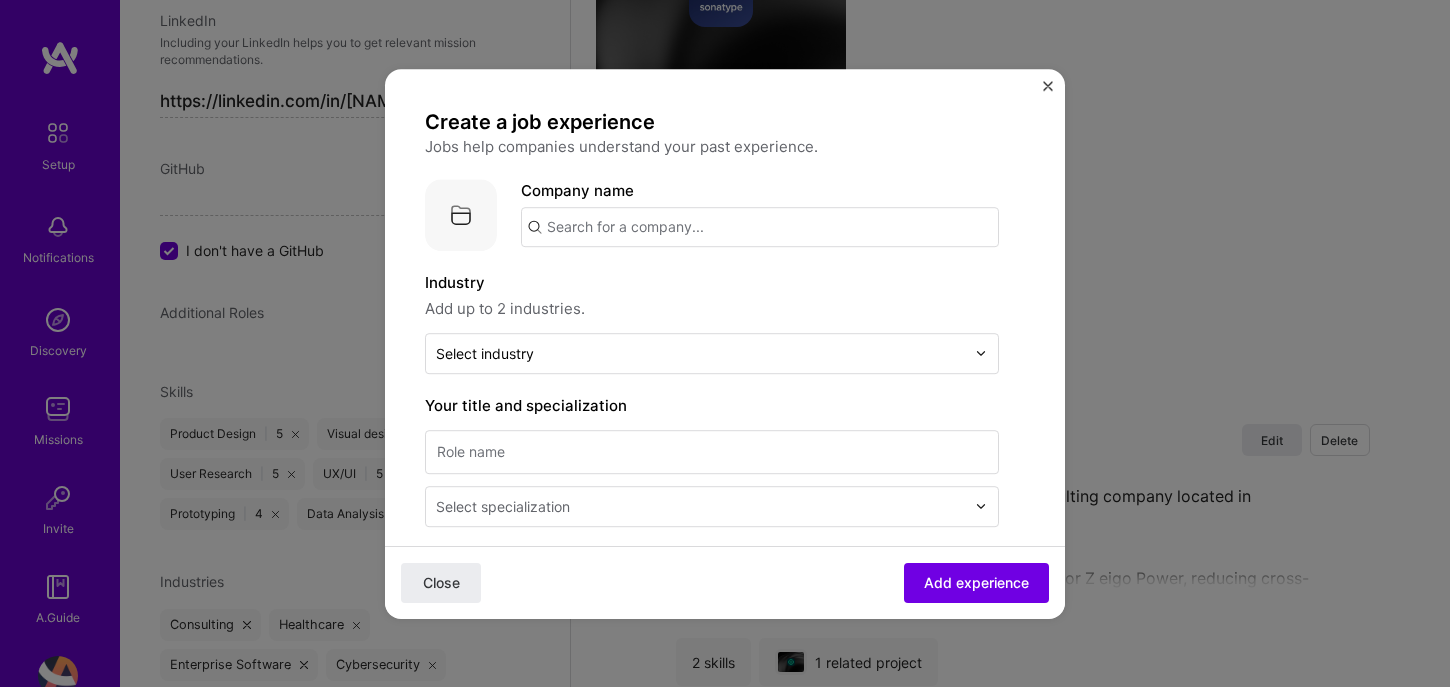 click at bounding box center (760, 227) 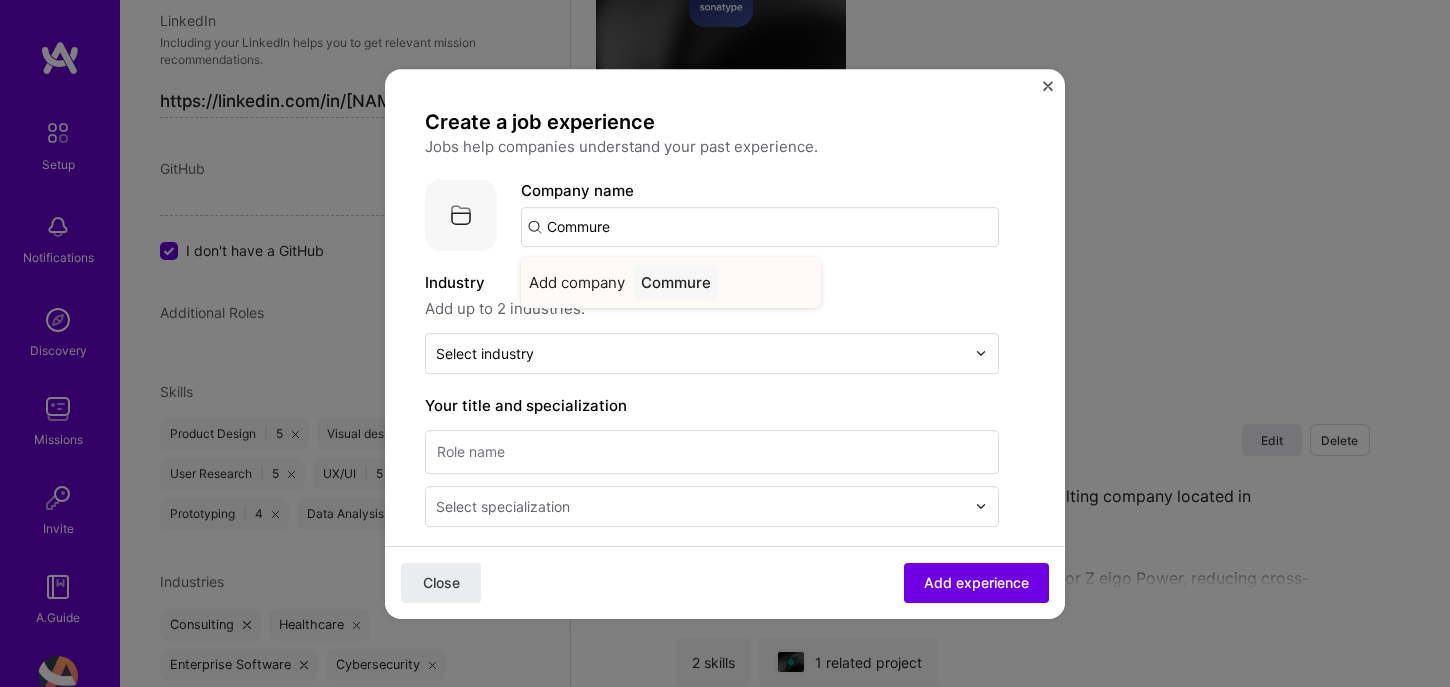 type on "Commure" 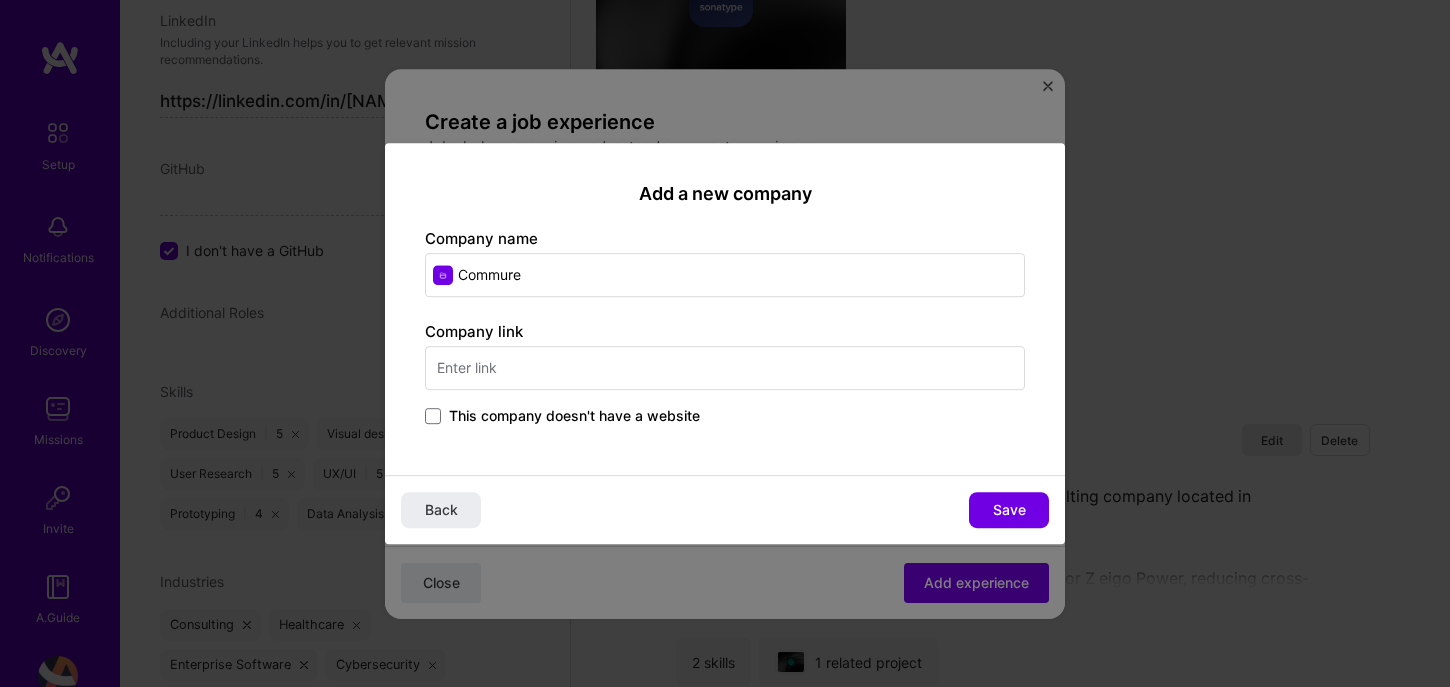 click on "Add a new company Company name Commure Company link This company doesn't have a website Back Save" at bounding box center (725, 343) 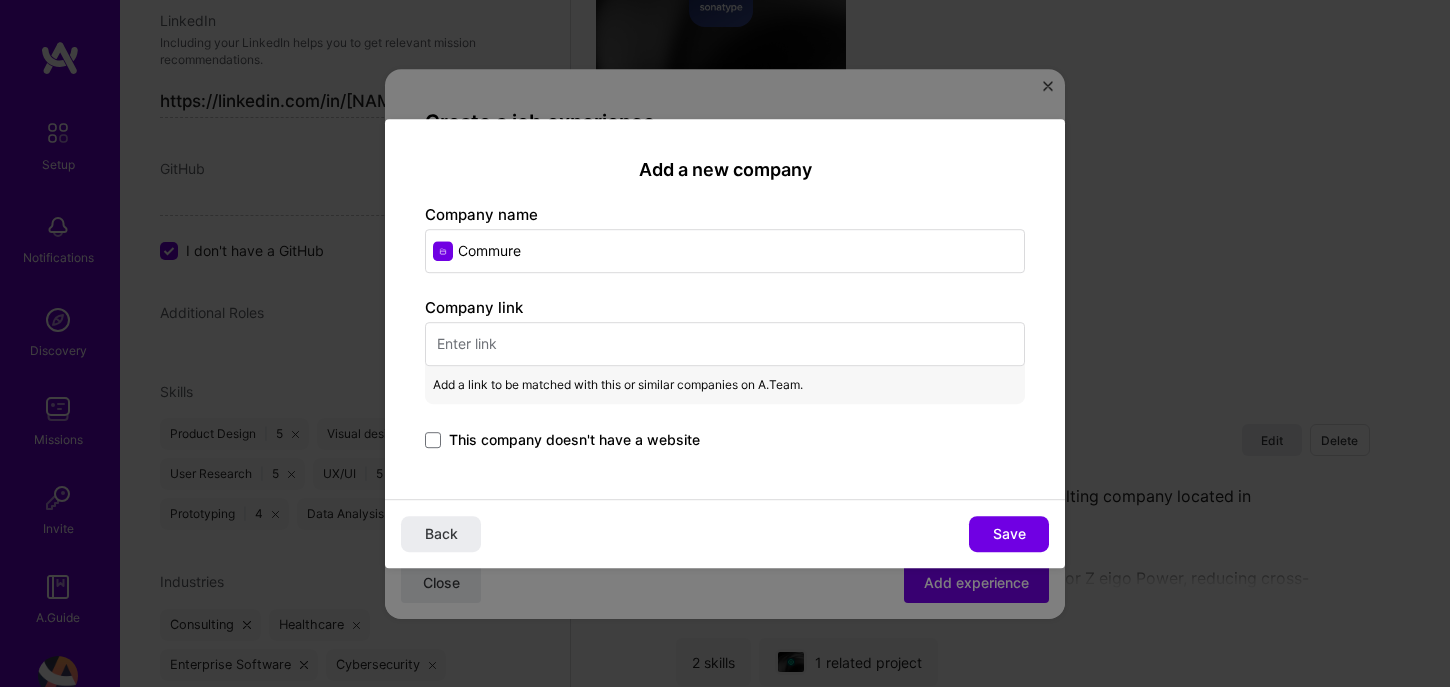 click at bounding box center [725, 344] 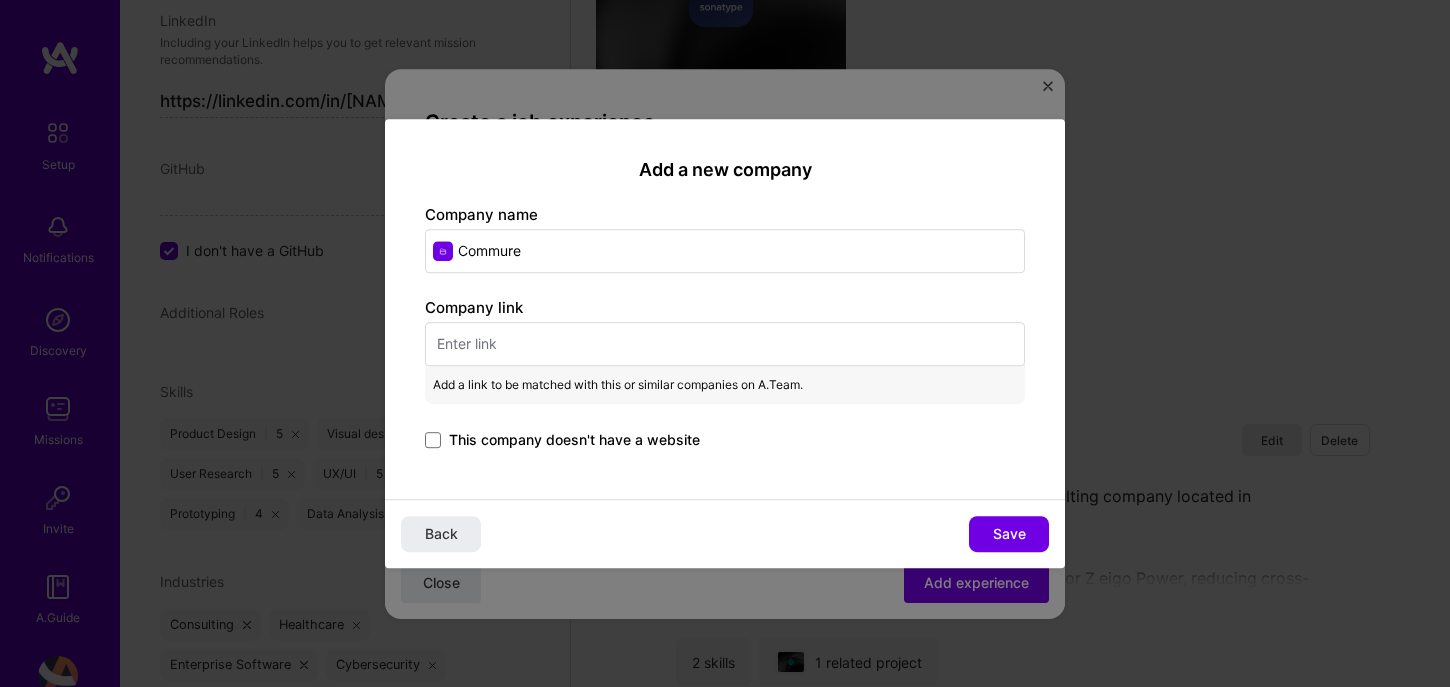 click at bounding box center [725, 344] 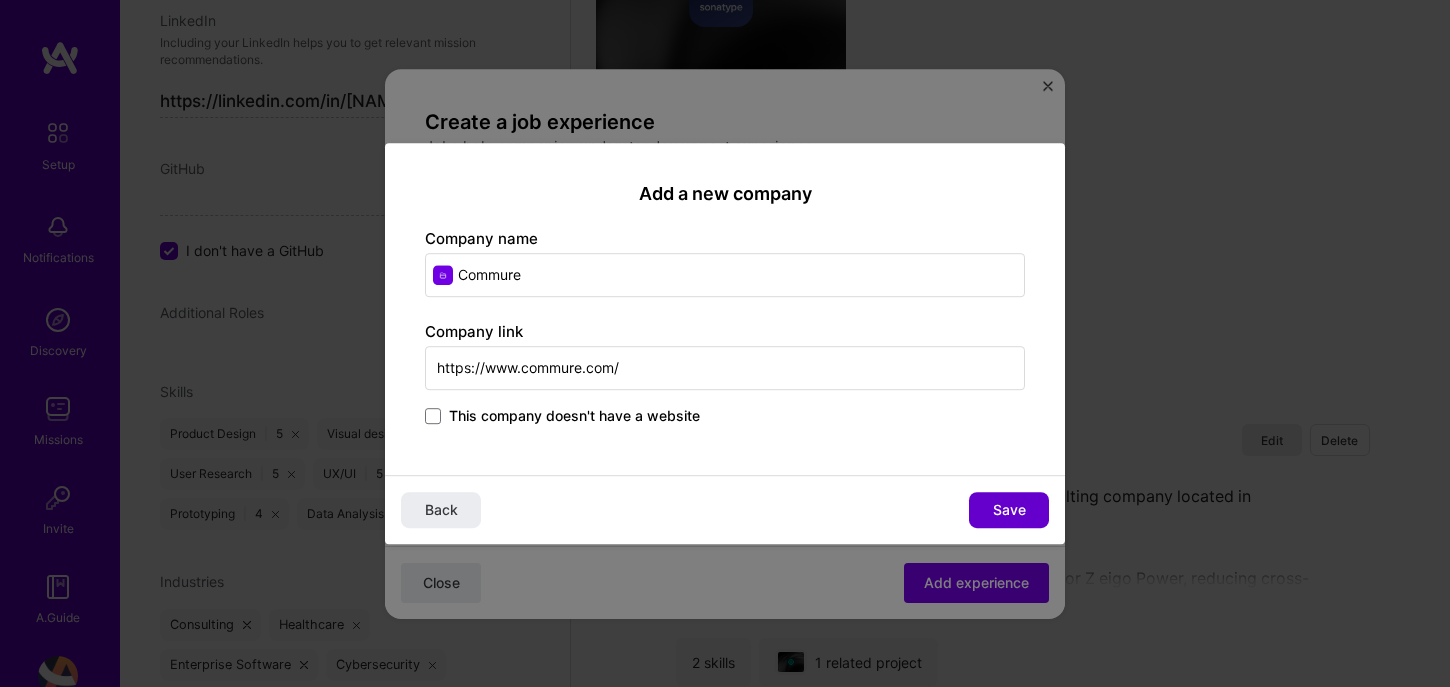 type on "https://www.commure.com/" 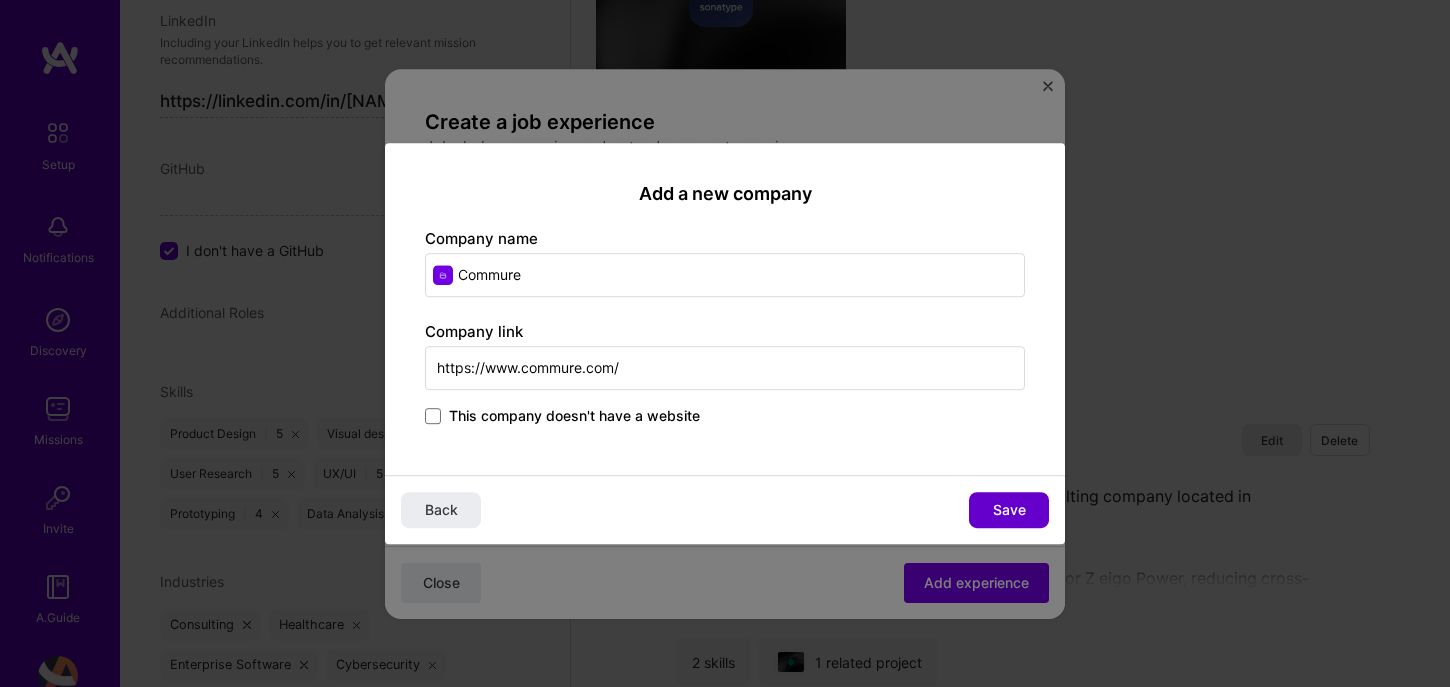 click on "Save" at bounding box center (1009, 510) 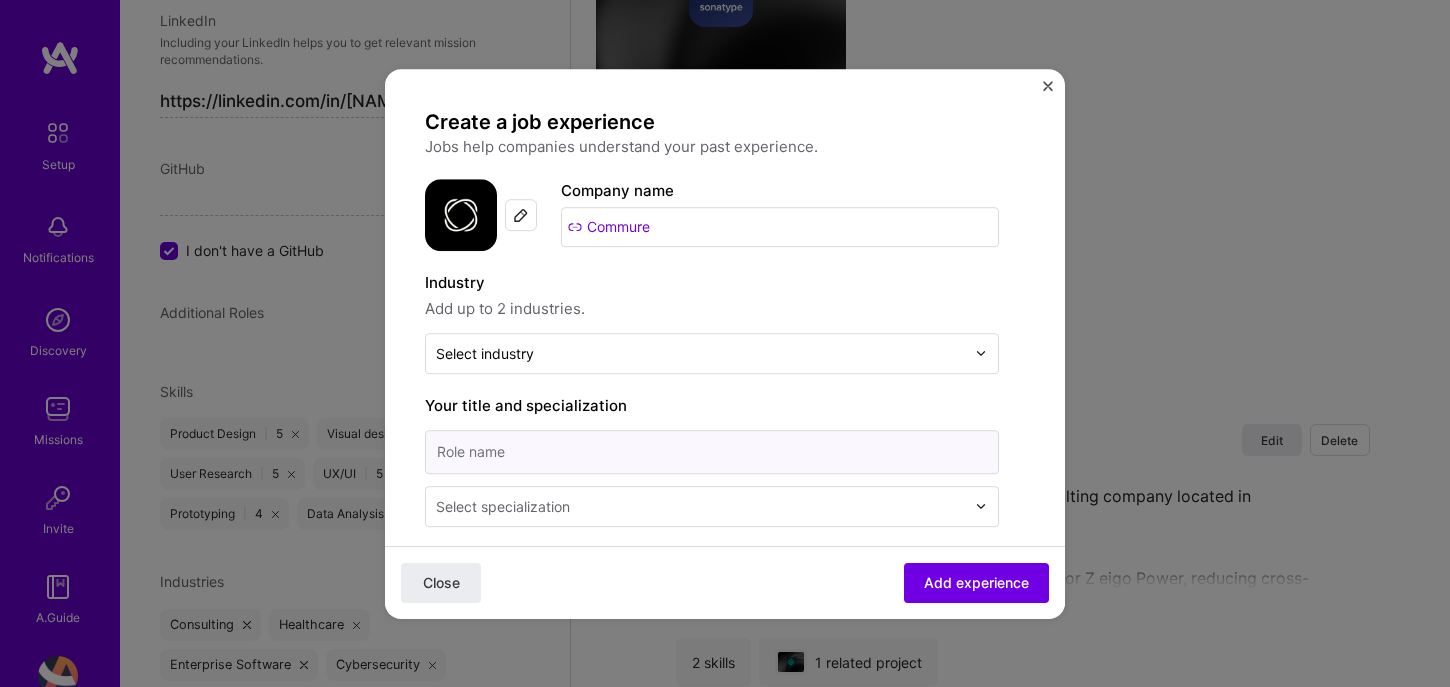 click at bounding box center [712, 452] 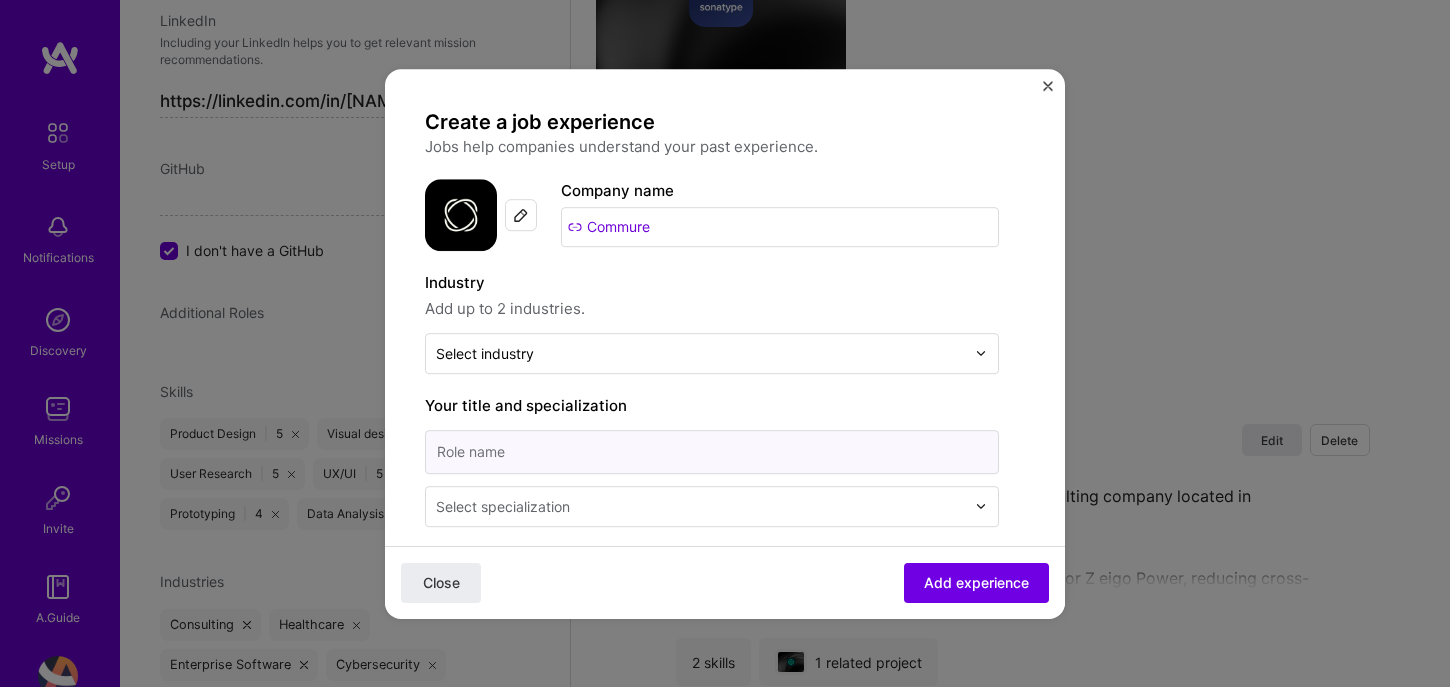 type on "Product Designer" 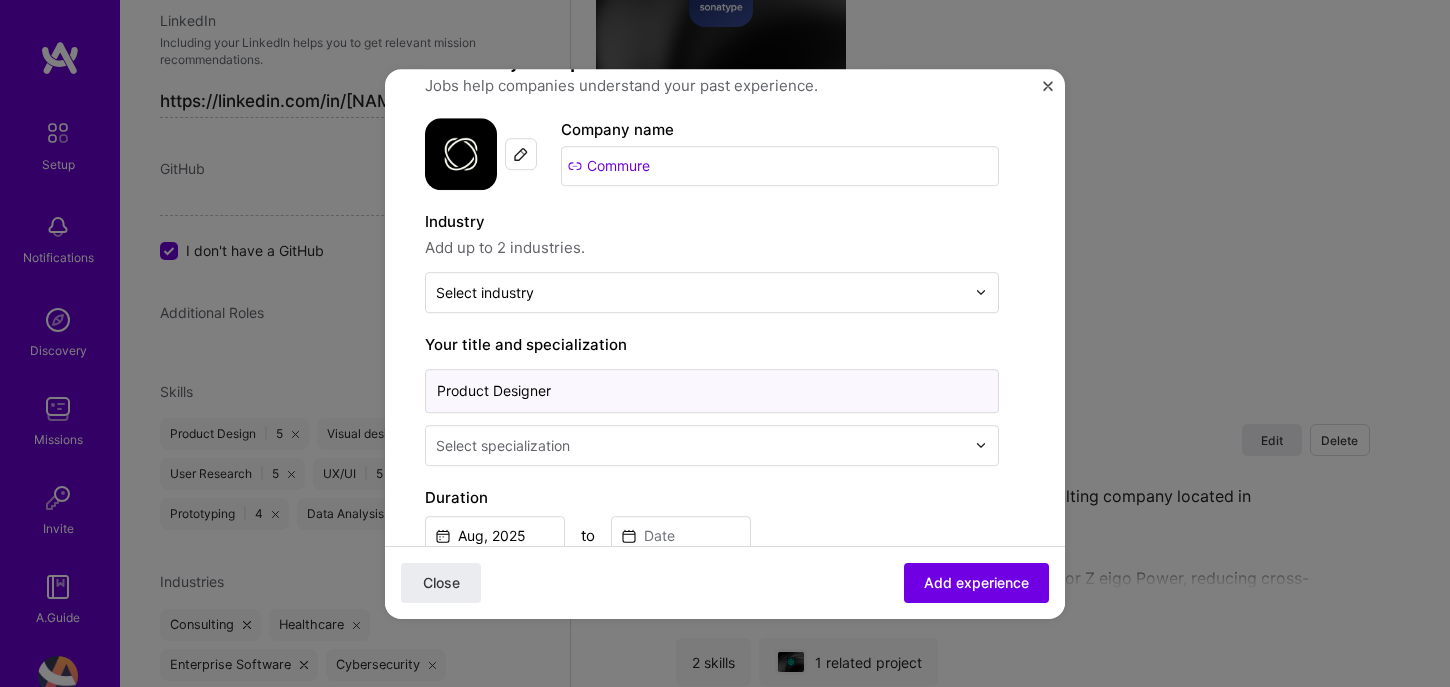 scroll, scrollTop: 70, scrollLeft: 0, axis: vertical 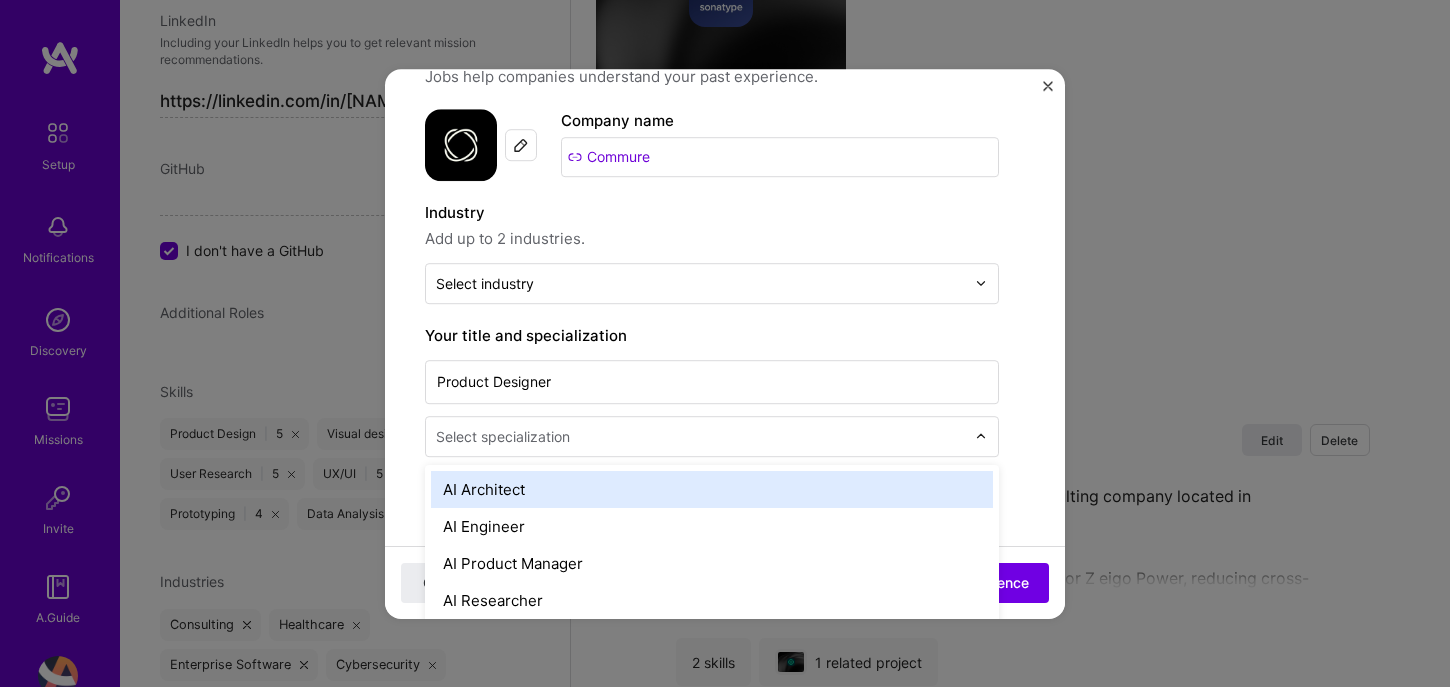 click at bounding box center (702, 436) 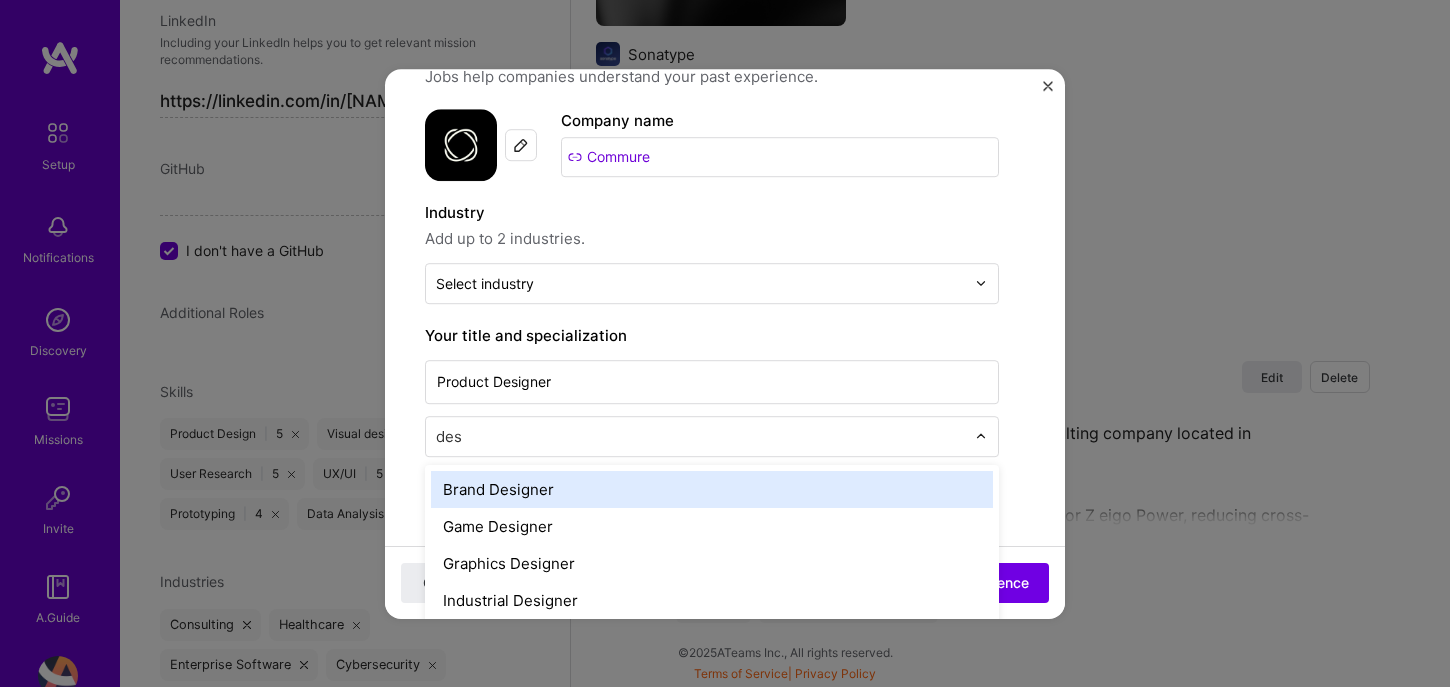 click on "des" at bounding box center (702, 436) 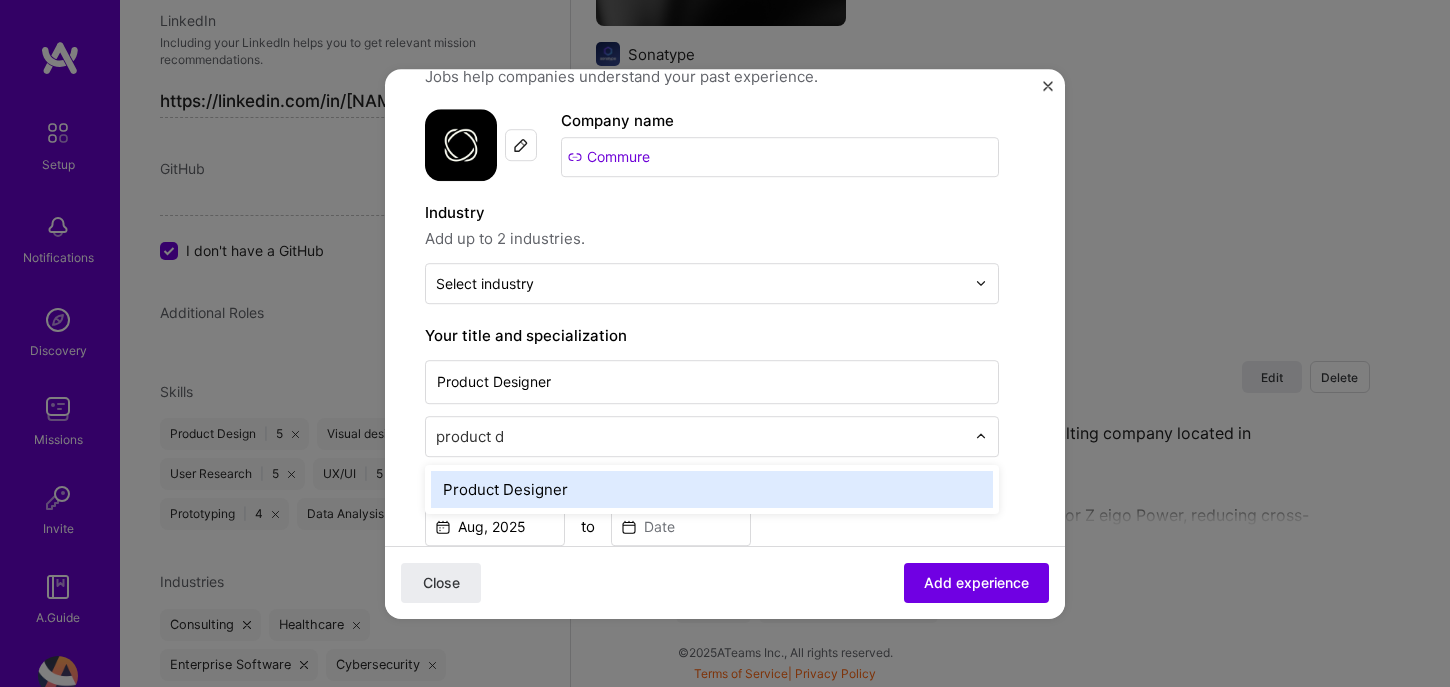 type on "product de" 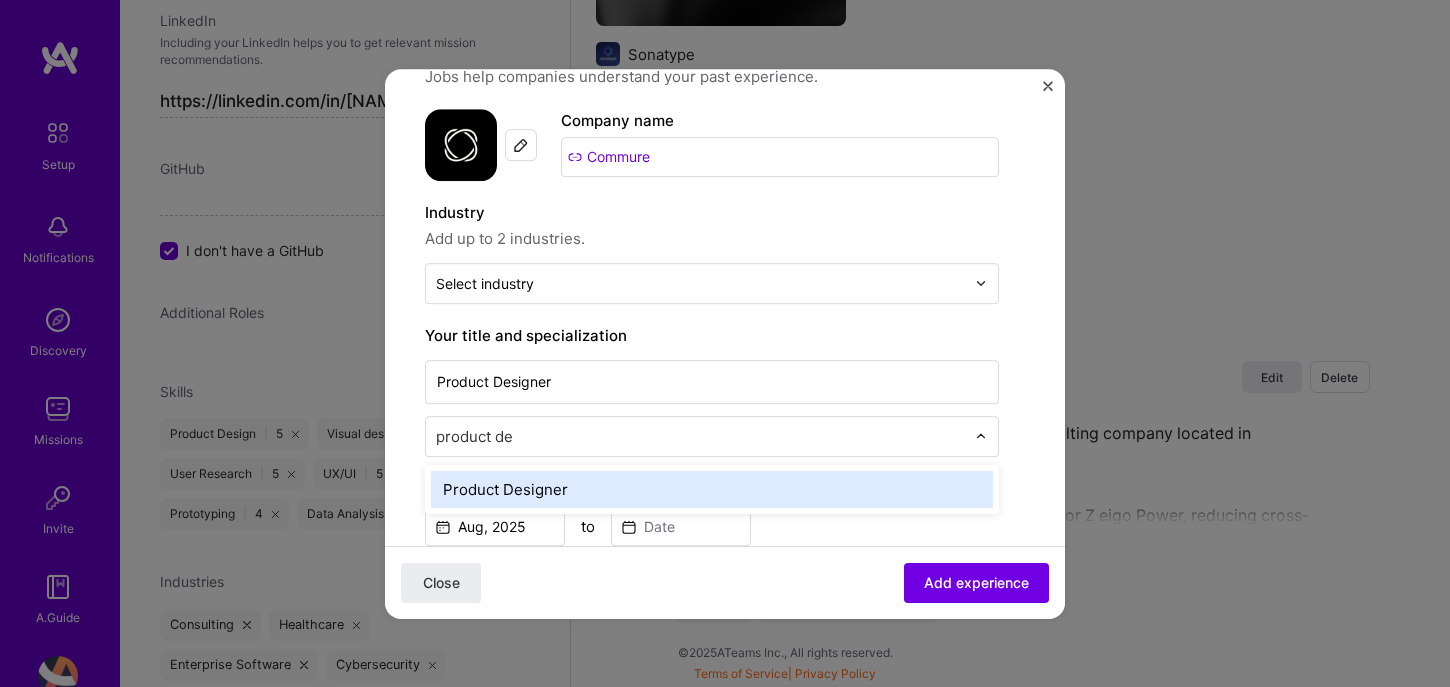 click on "Product Designer" at bounding box center [712, 489] 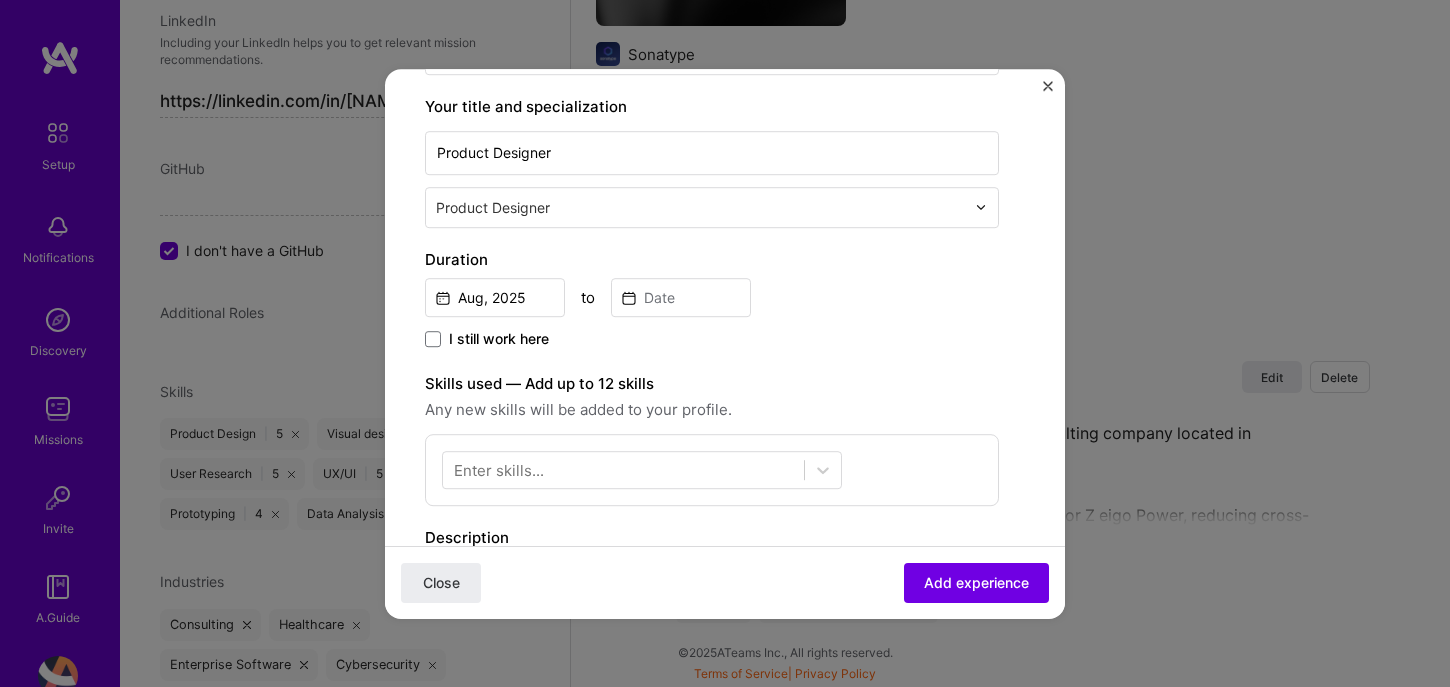 scroll, scrollTop: 301, scrollLeft: 0, axis: vertical 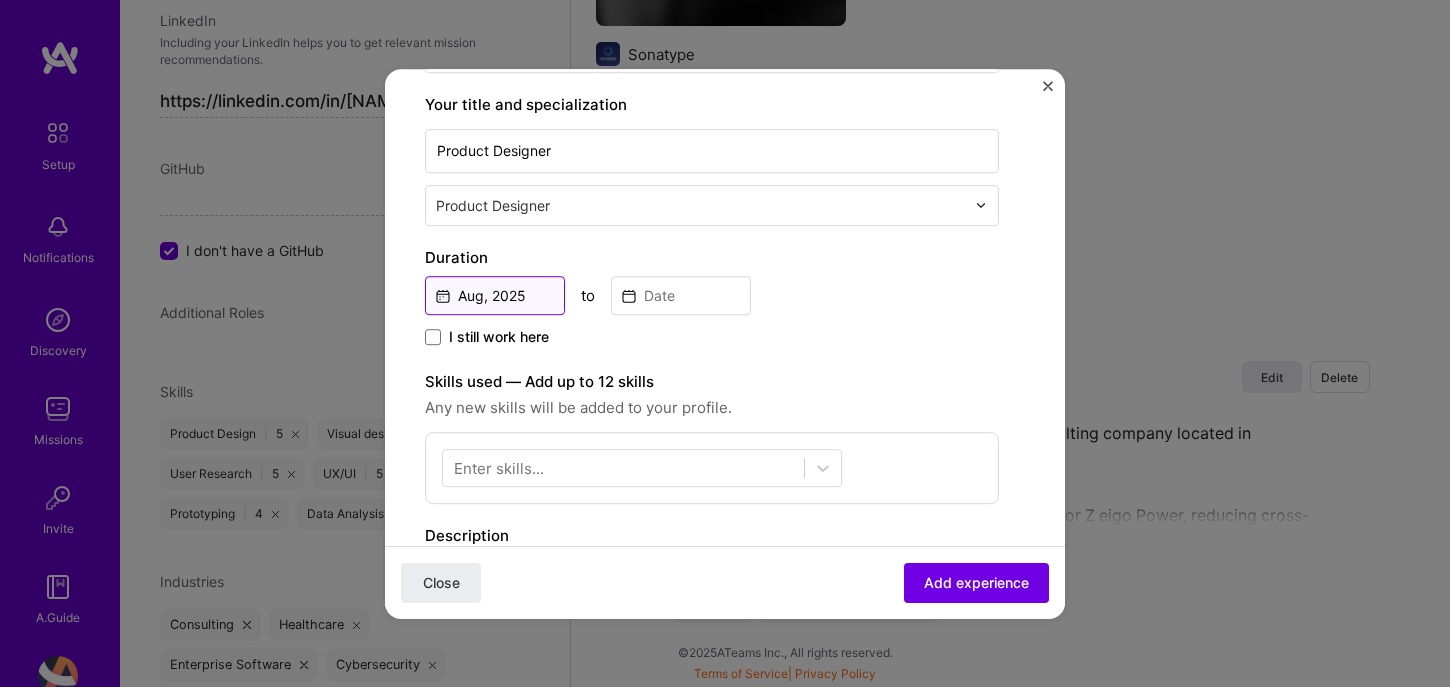 click on "Aug, 2025" at bounding box center (495, 295) 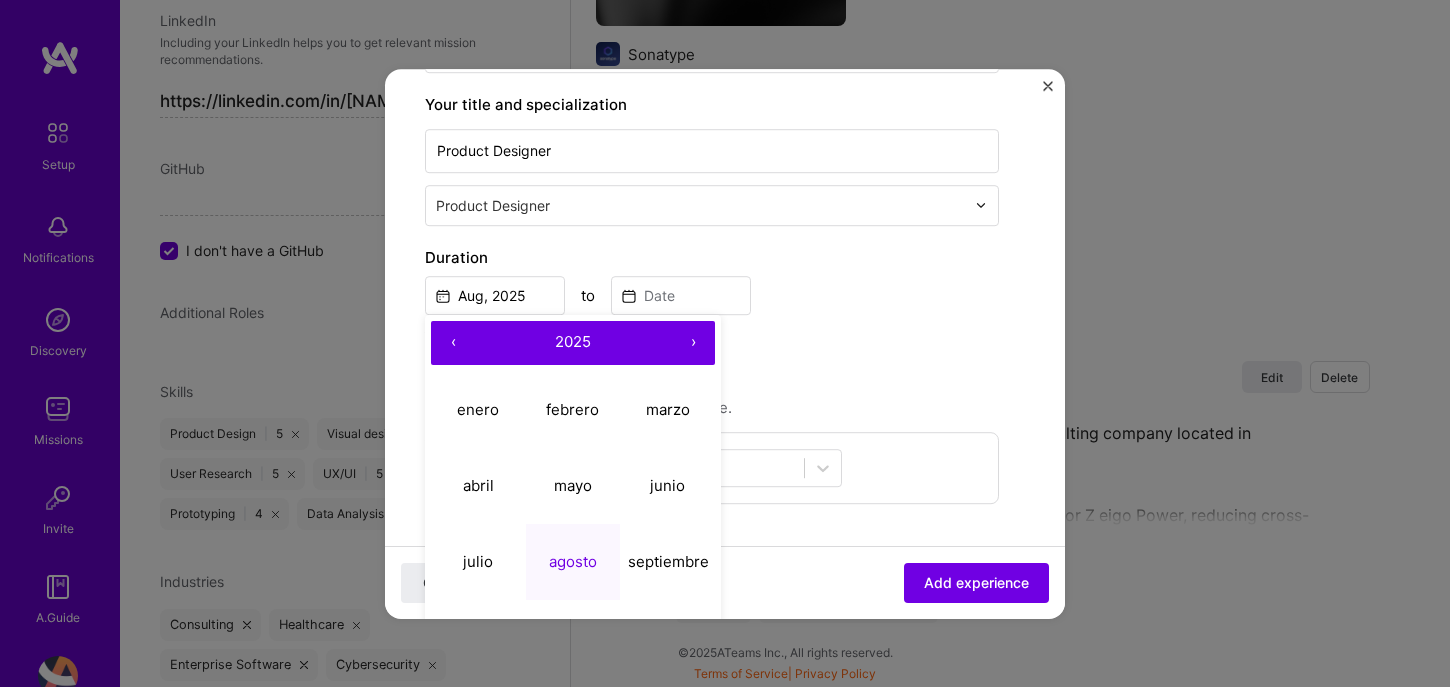 click on "‹" at bounding box center (453, 343) 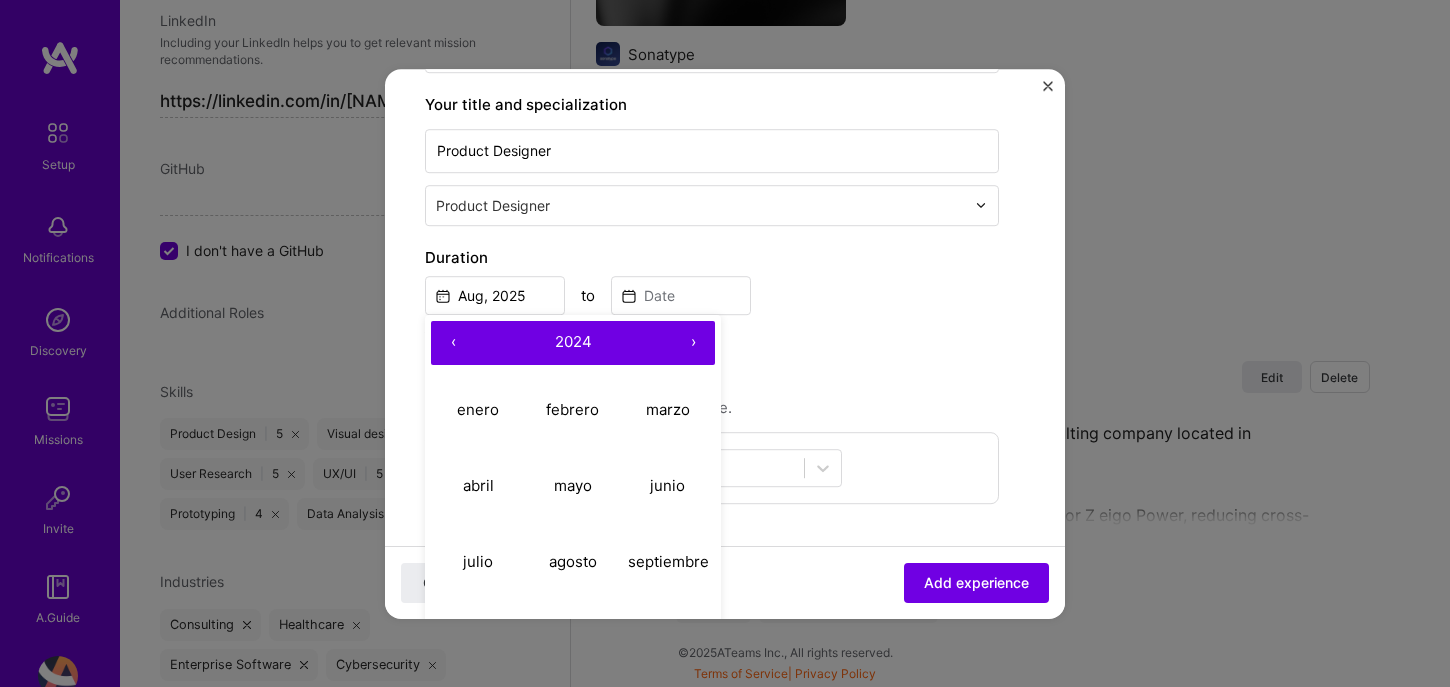 click on "‹" at bounding box center (453, 343) 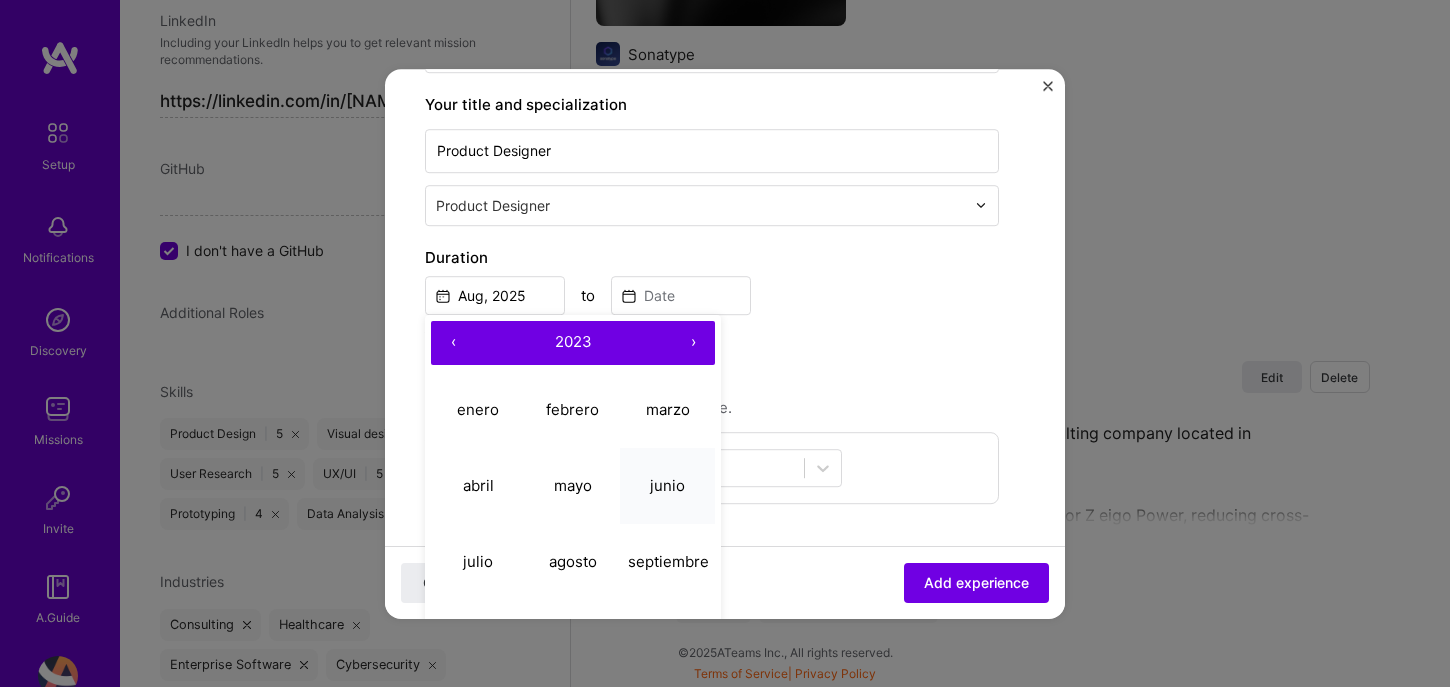 click on "junio" at bounding box center (667, 485) 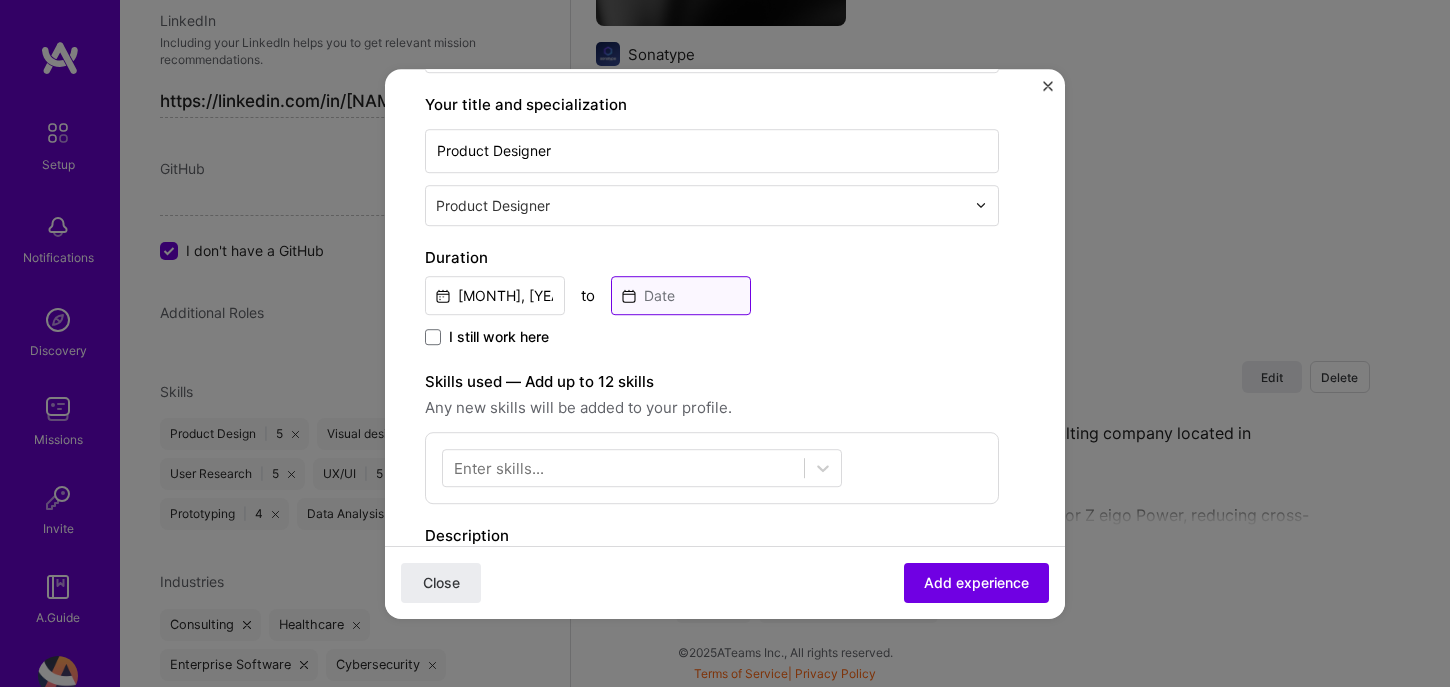 click at bounding box center (681, 295) 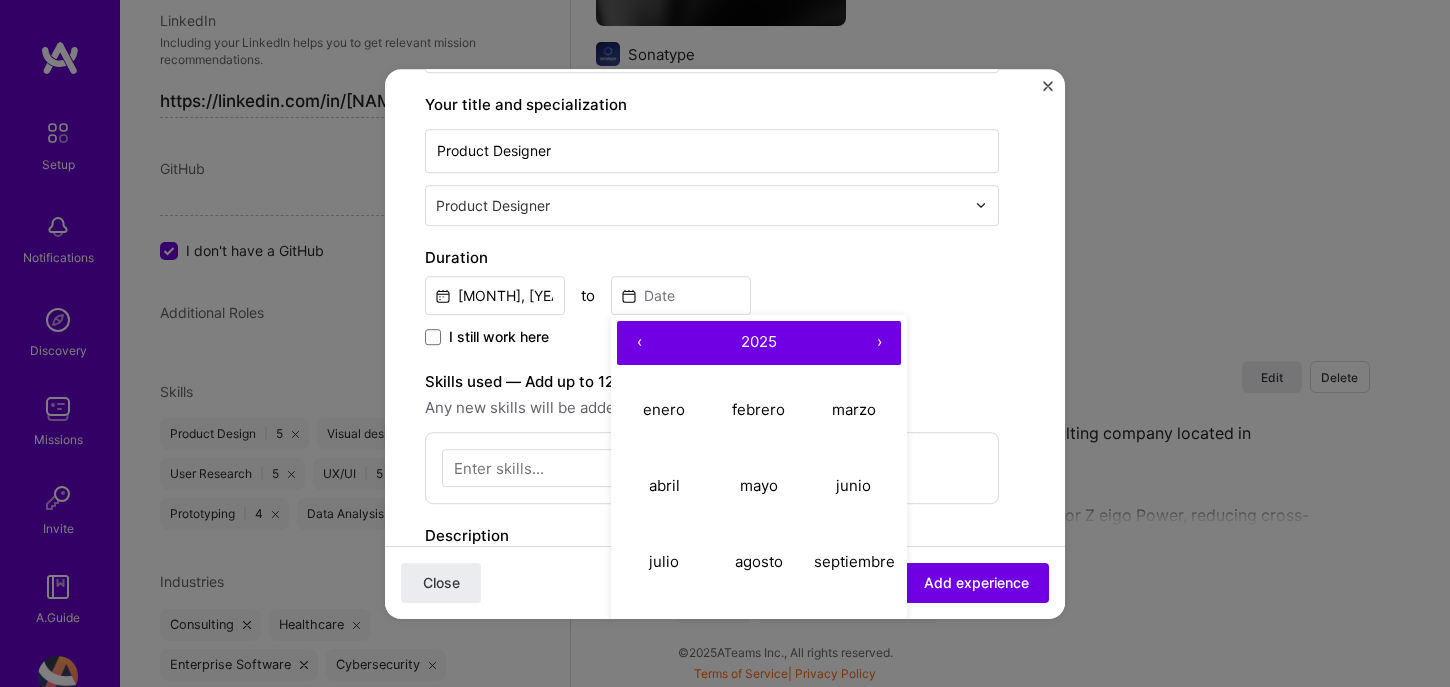 click on "‹" at bounding box center [639, 343] 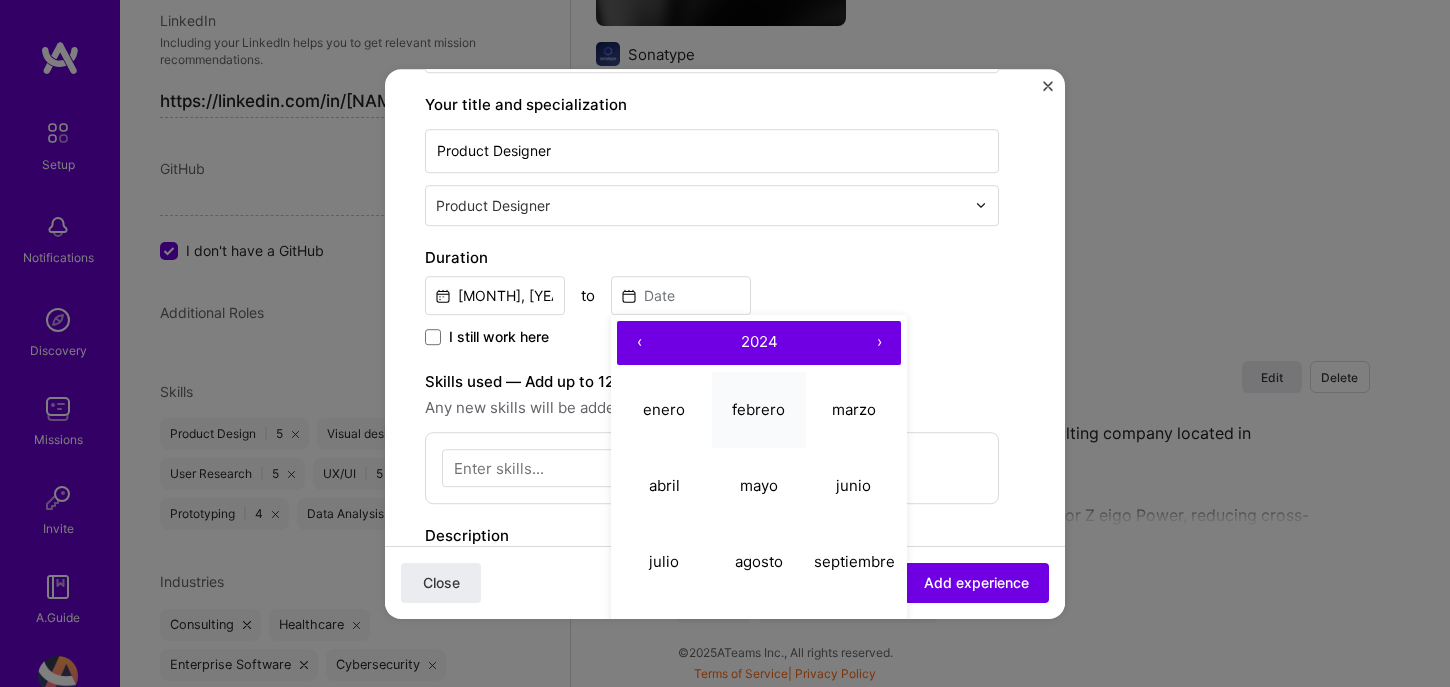 click on "febrero" at bounding box center (758, 409) 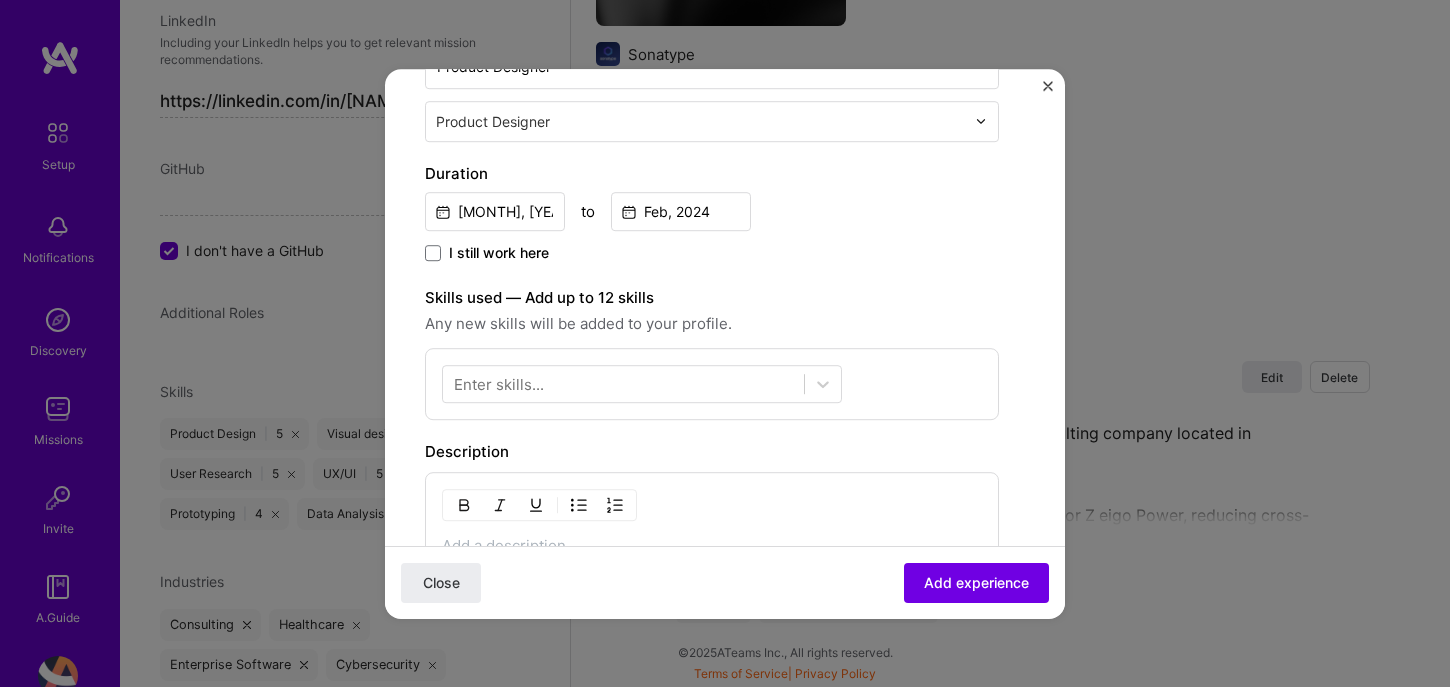 scroll, scrollTop: 389, scrollLeft: 0, axis: vertical 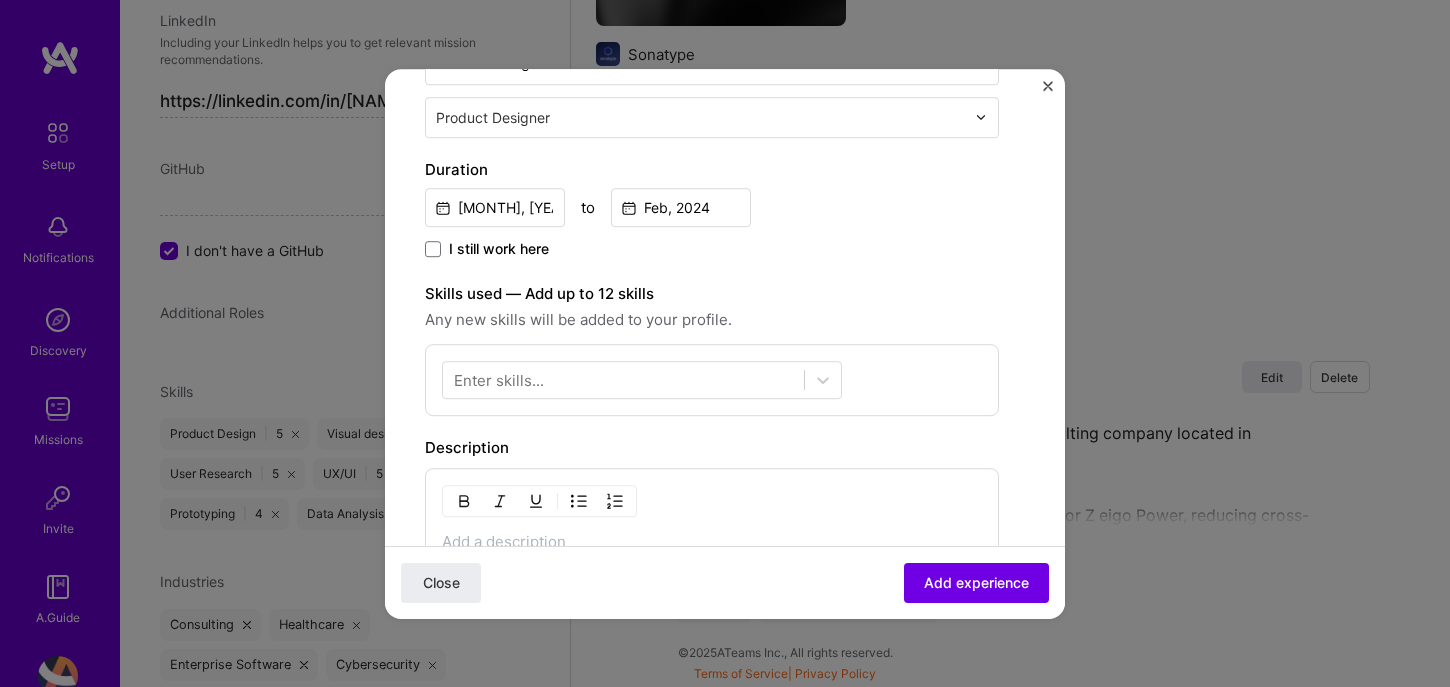 click on "Enter skills..." at bounding box center [499, 379] 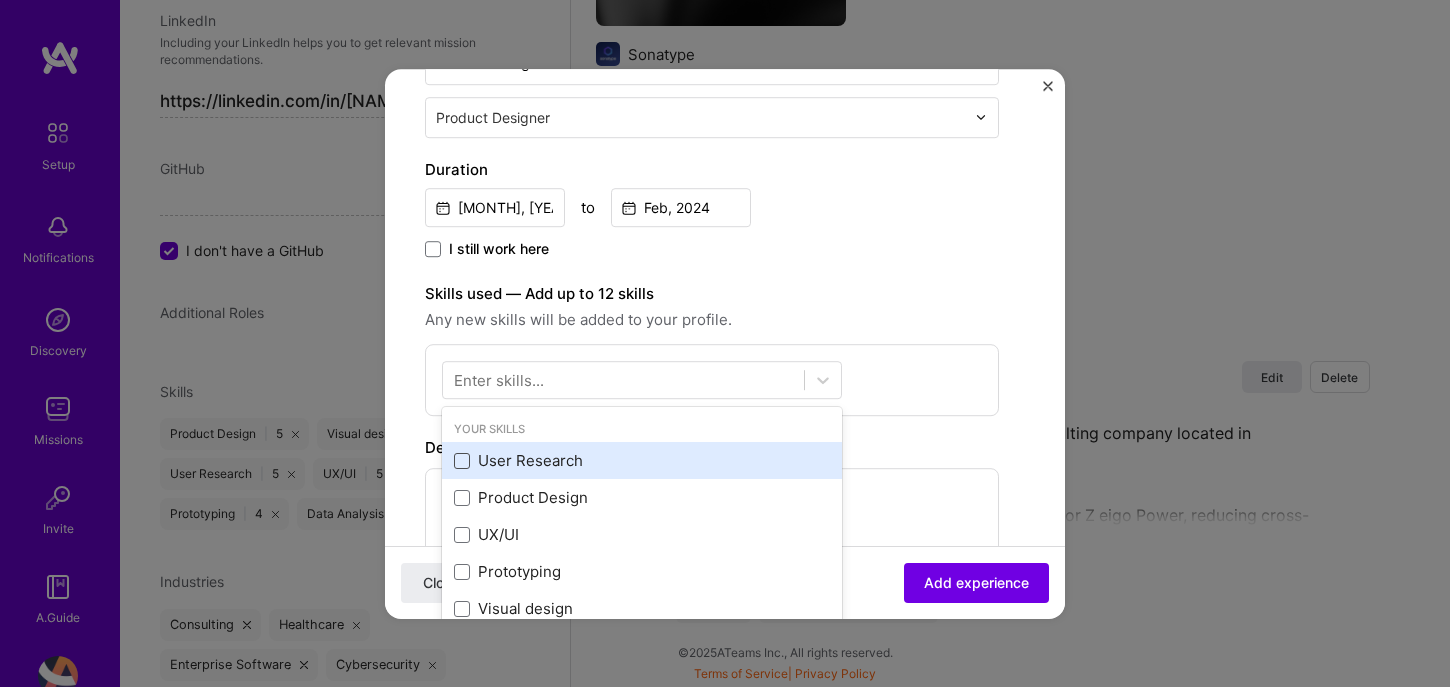click at bounding box center [462, 461] 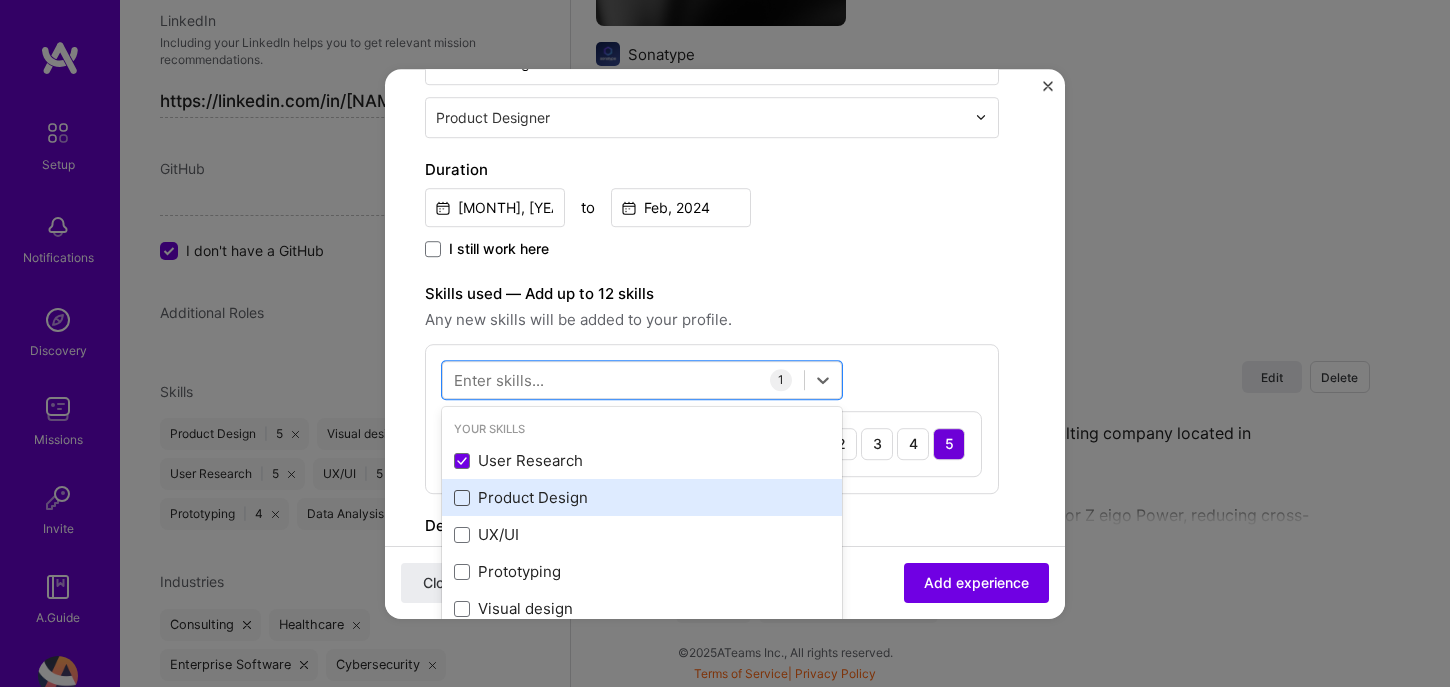 click at bounding box center (462, 498) 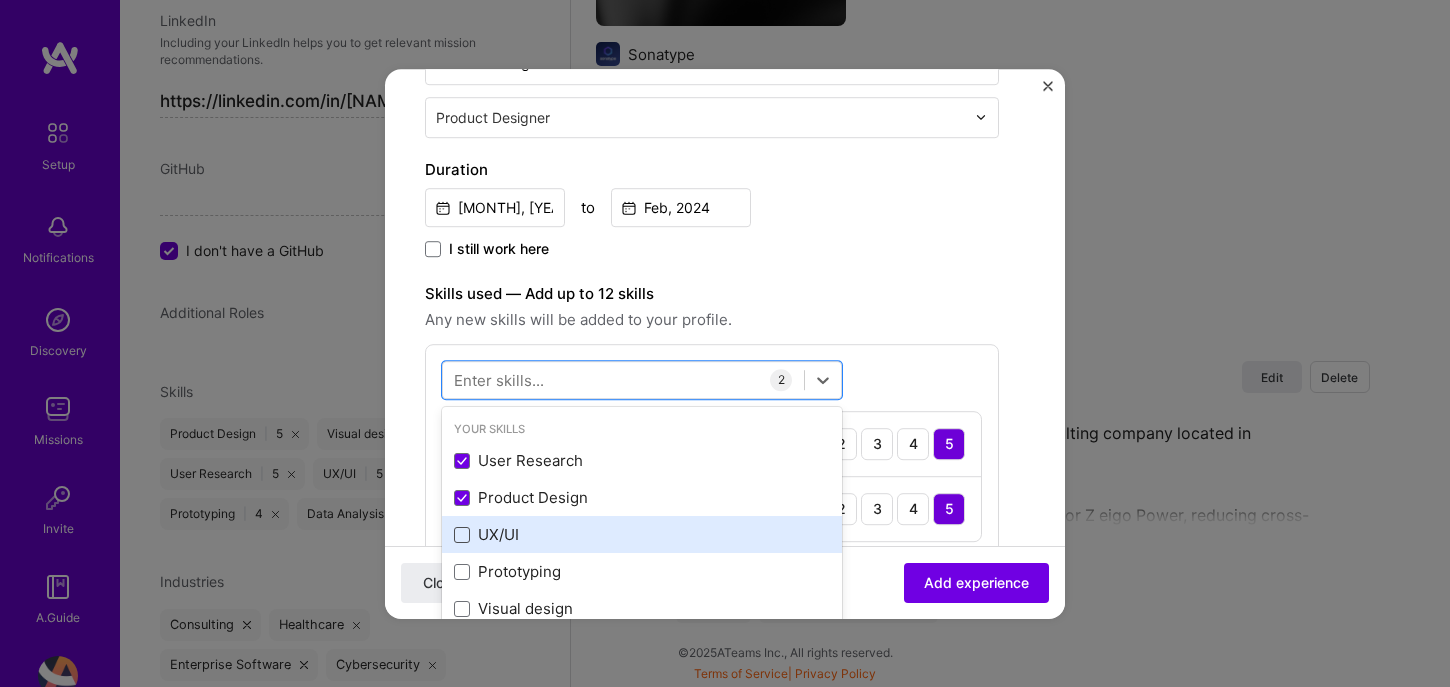 click at bounding box center (462, 535) 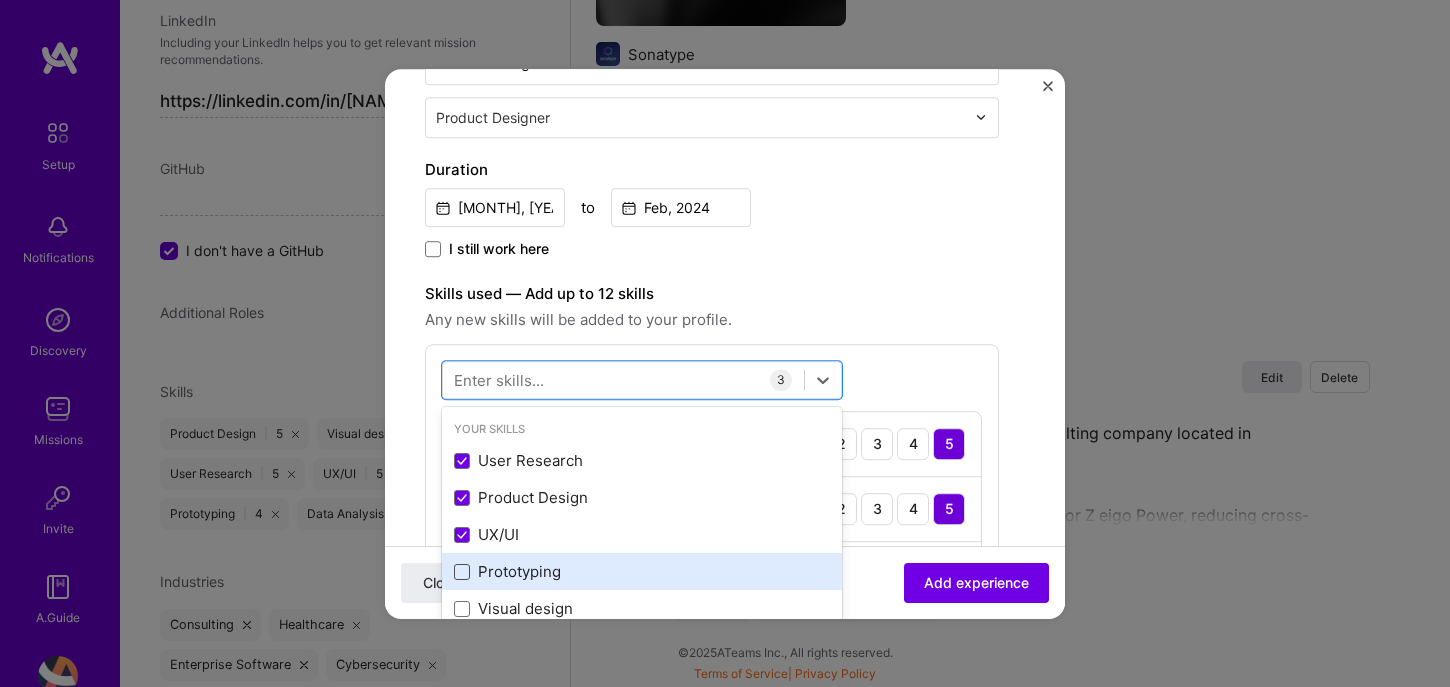 click at bounding box center (462, 572) 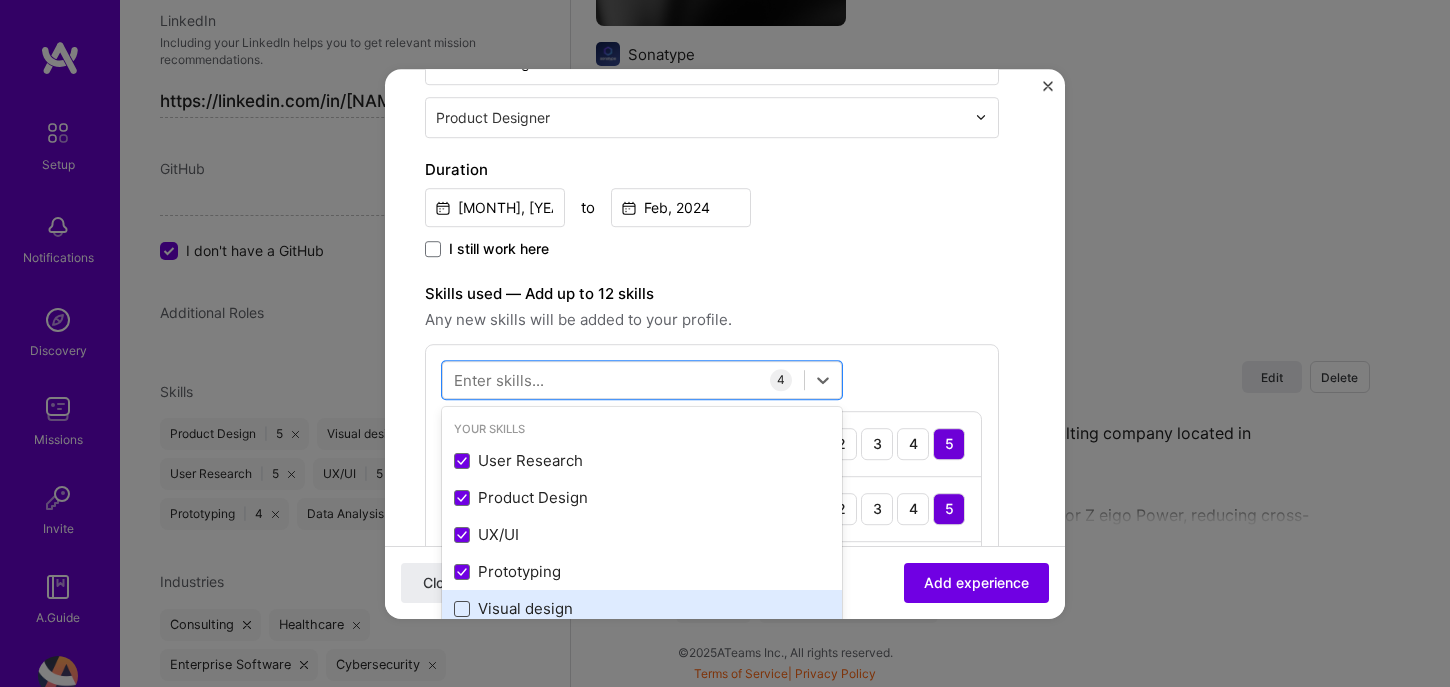 click at bounding box center (462, 609) 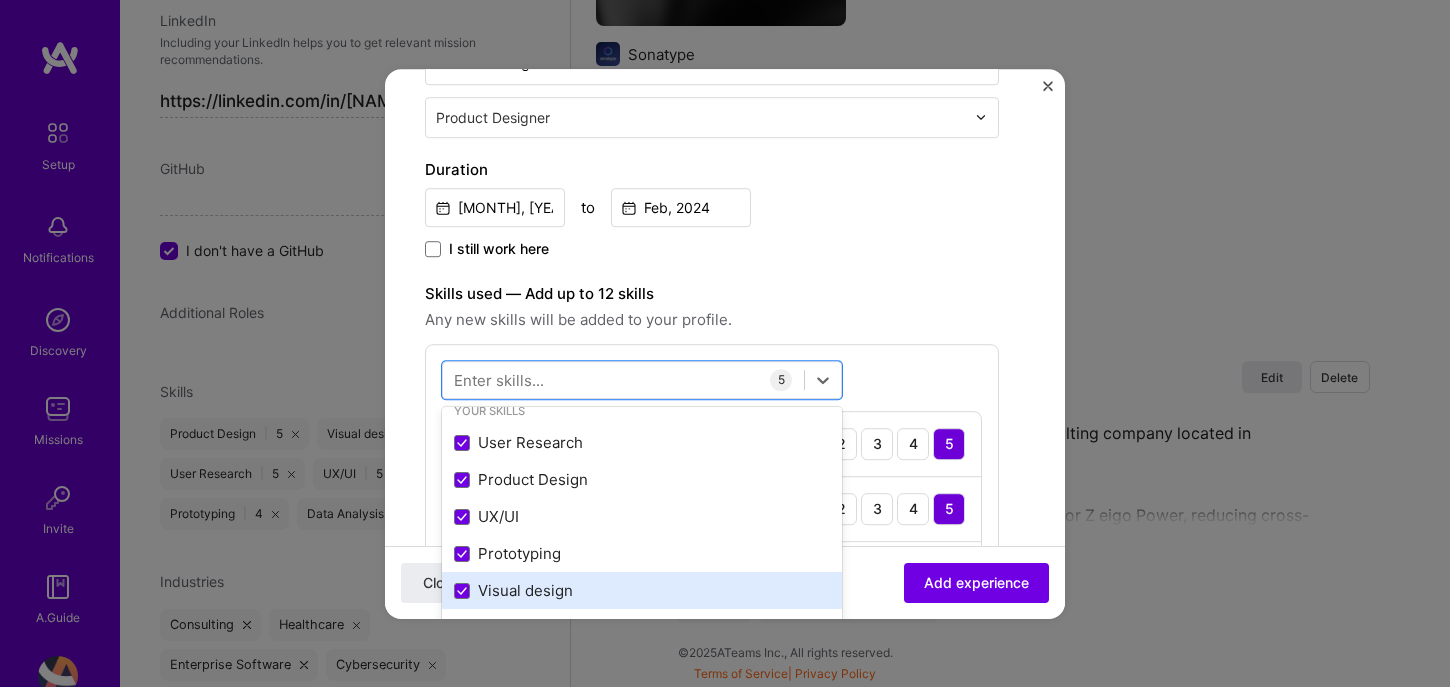 scroll, scrollTop: 88, scrollLeft: 0, axis: vertical 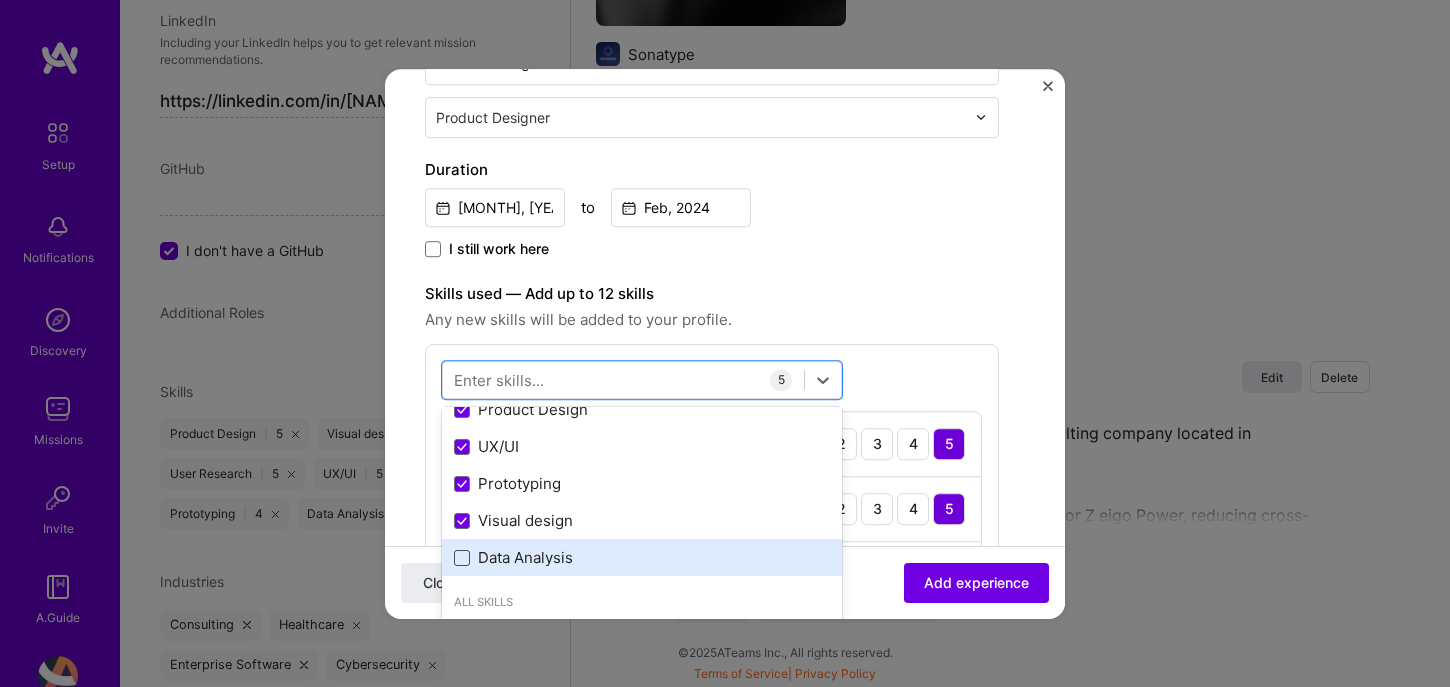 click at bounding box center [462, 558] 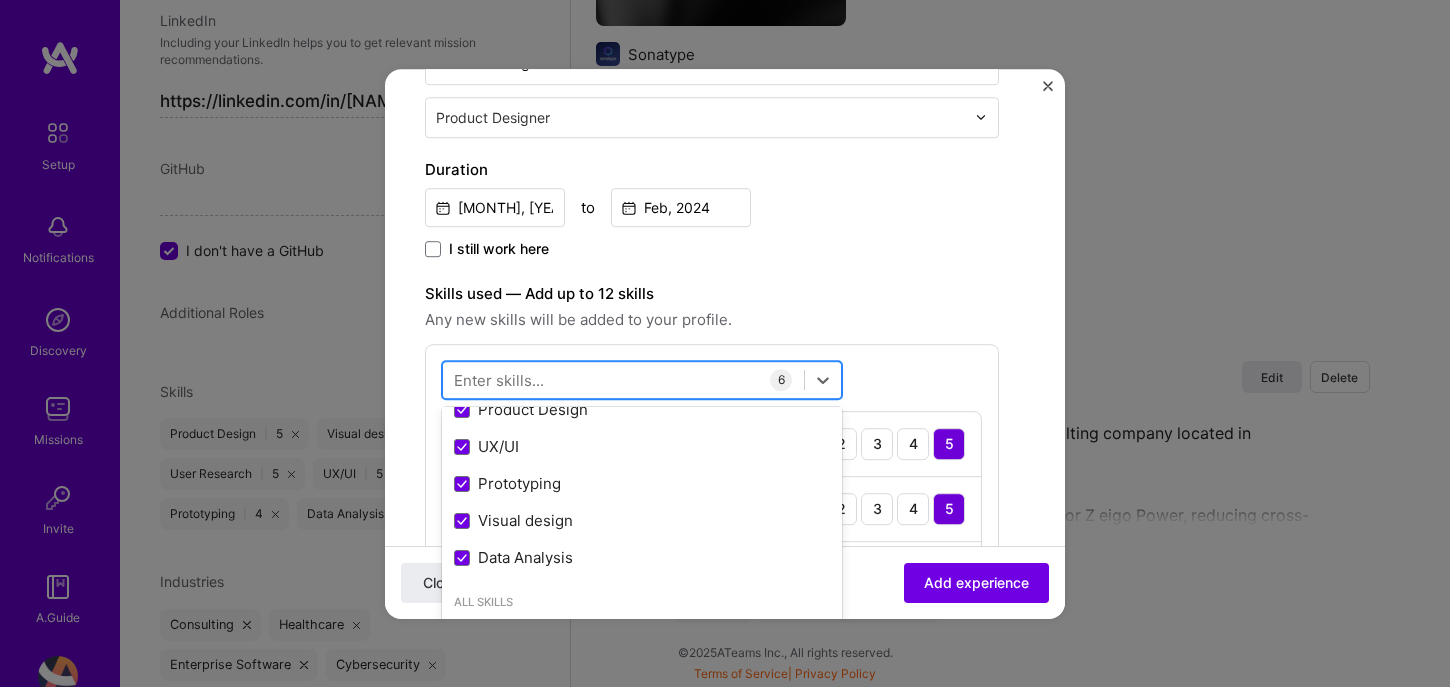 click at bounding box center [623, 379] 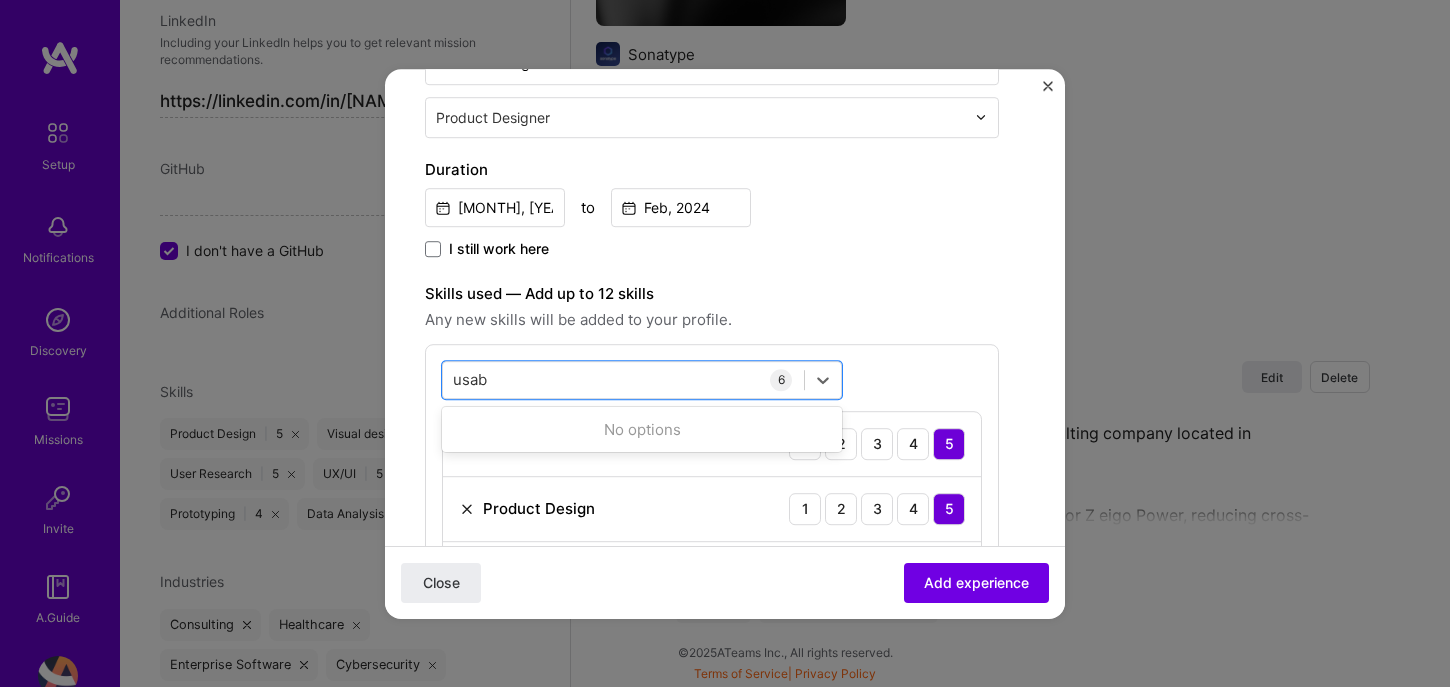 type on "usab" 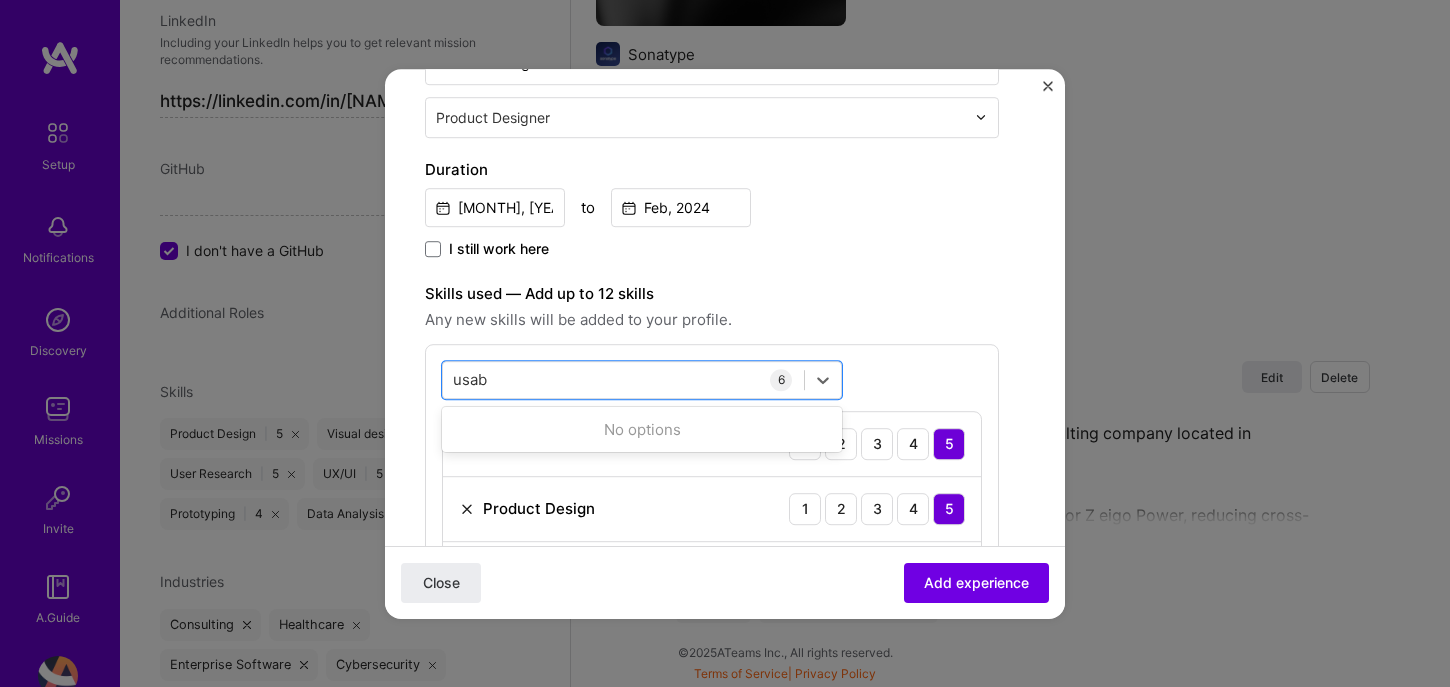 click on "option Data Analysis, selected.  0 results available for search term usab. Use Up and Down to choose options, press Enter to select the currently focused option, press Escape to exit the menu, press Tab to select the option and exit the menu. usab usab No options 6 User Research 1 2 3 4 5 Product Design 1 2 3 4 5 UX/UI 1 2 3 4 5 Prototyping 1 2 3 4 5 Visual design 1 2 3 4 5 Data Analysis 1 2 3 4 5" at bounding box center [712, 581] 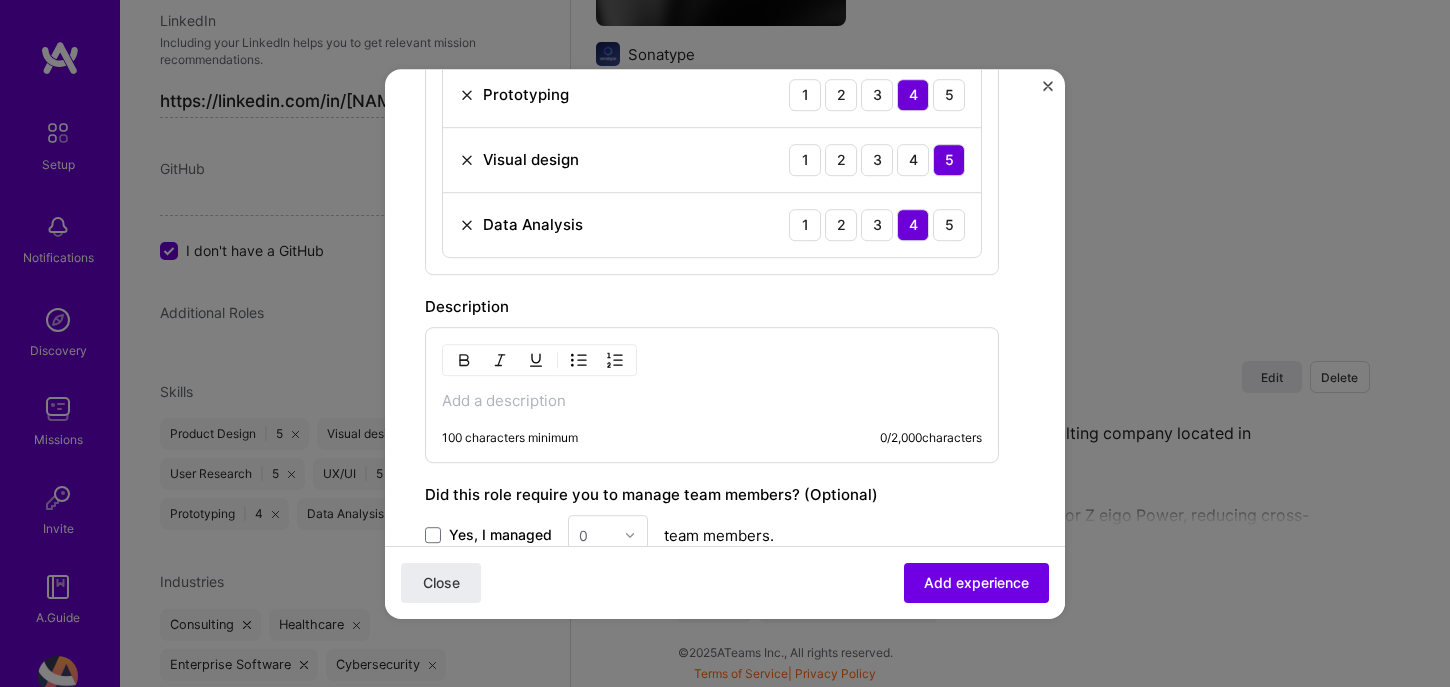 scroll, scrollTop: 959, scrollLeft: 0, axis: vertical 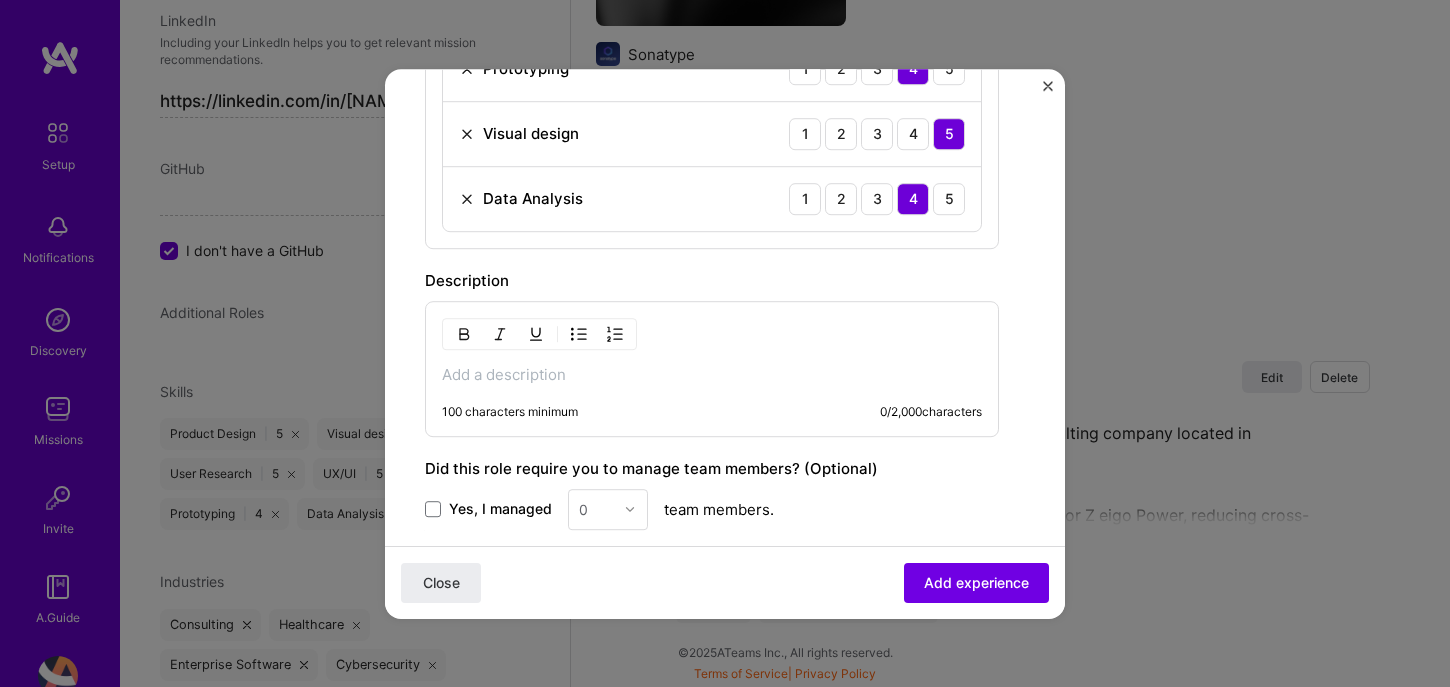 click on "100 characters minimum 0 / 2,000  characters" at bounding box center [712, 369] 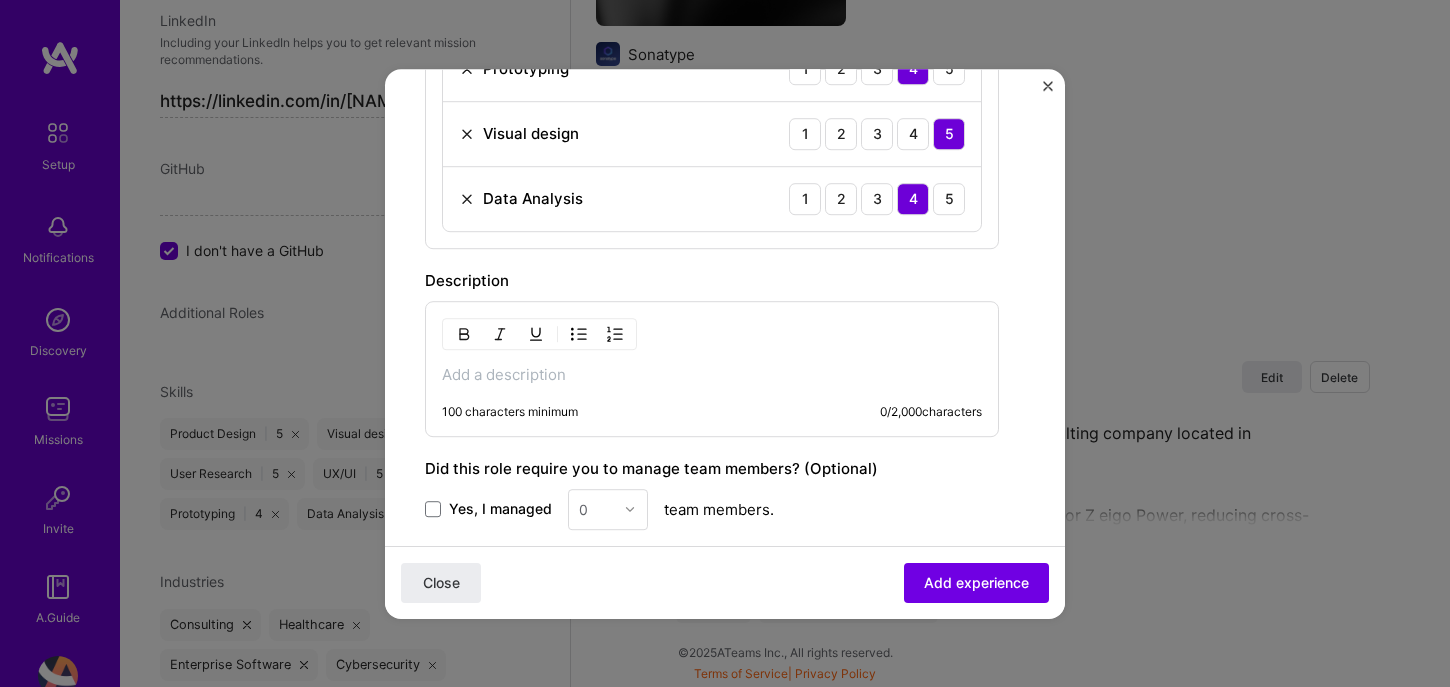 type 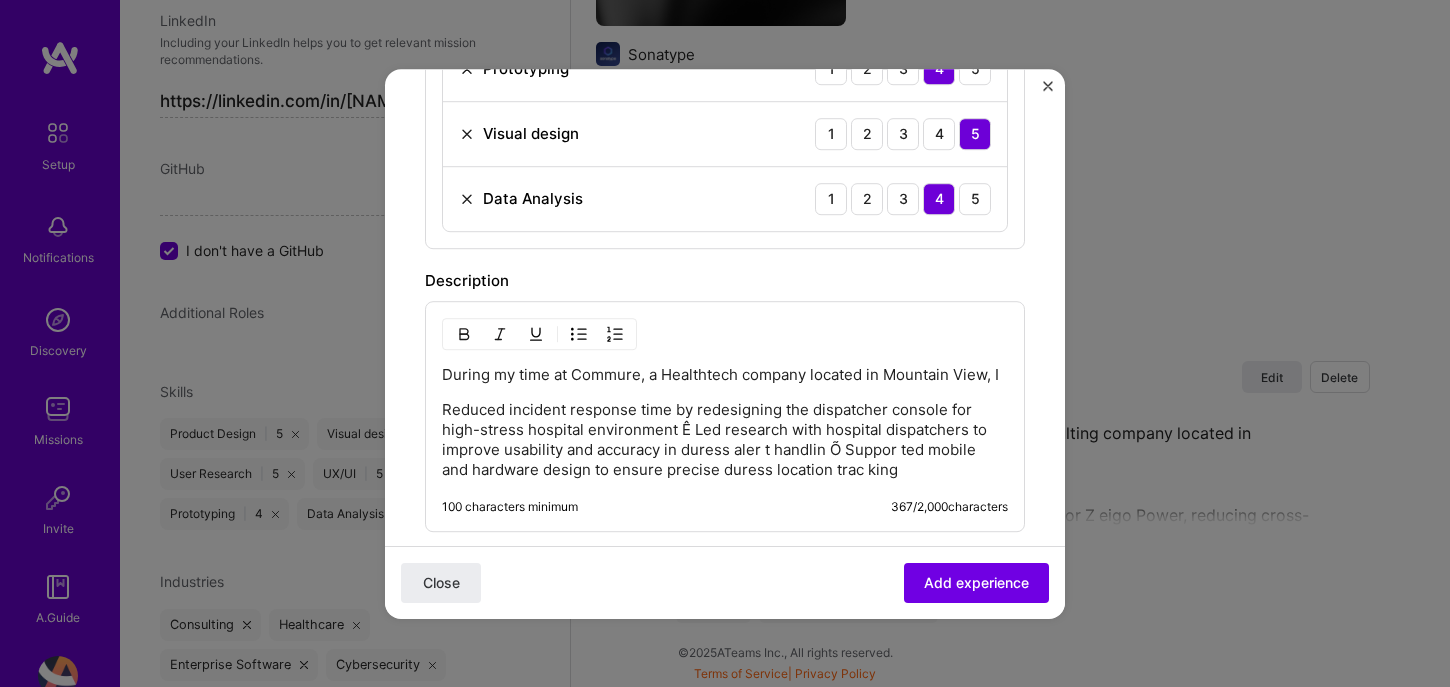click on "Reduced incident response time by redesigning the dispatcher console for high-stress hospital environment Ê Led research with hospital dispatchers to improve usability and accuracy in duress aler t handlin Õ Suppor ted mobile and hardware design to ensure precise duress location trac king" at bounding box center [725, 440] 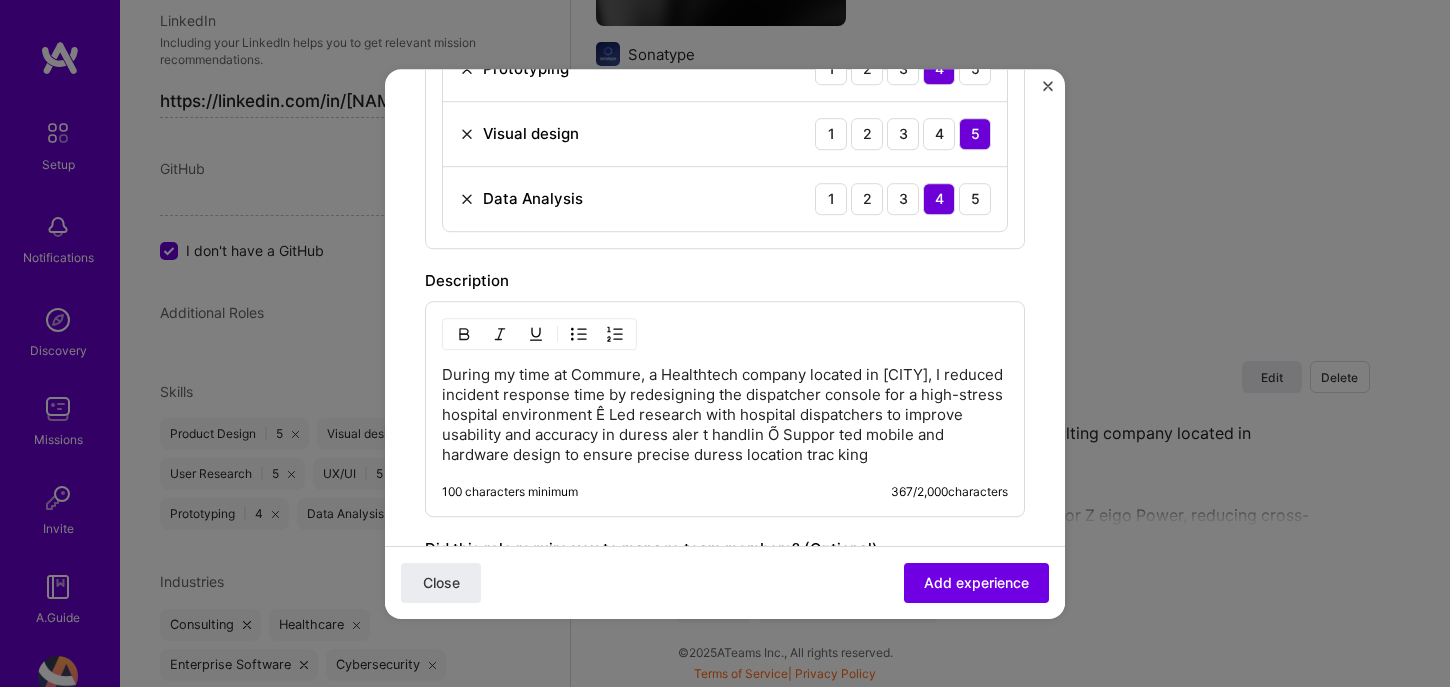 click on "During my time at Commure, a Healthtech company located in [CITY], I reduced incident response time by redesigning the dispatcher console for a high-stress hospital environment Ê Led research with hospital dispatchers to improve usability and accuracy in duress aler t handlin Õ Suppor ted mobile and hardware design to ensure precise duress location trac king" at bounding box center (725, 415) 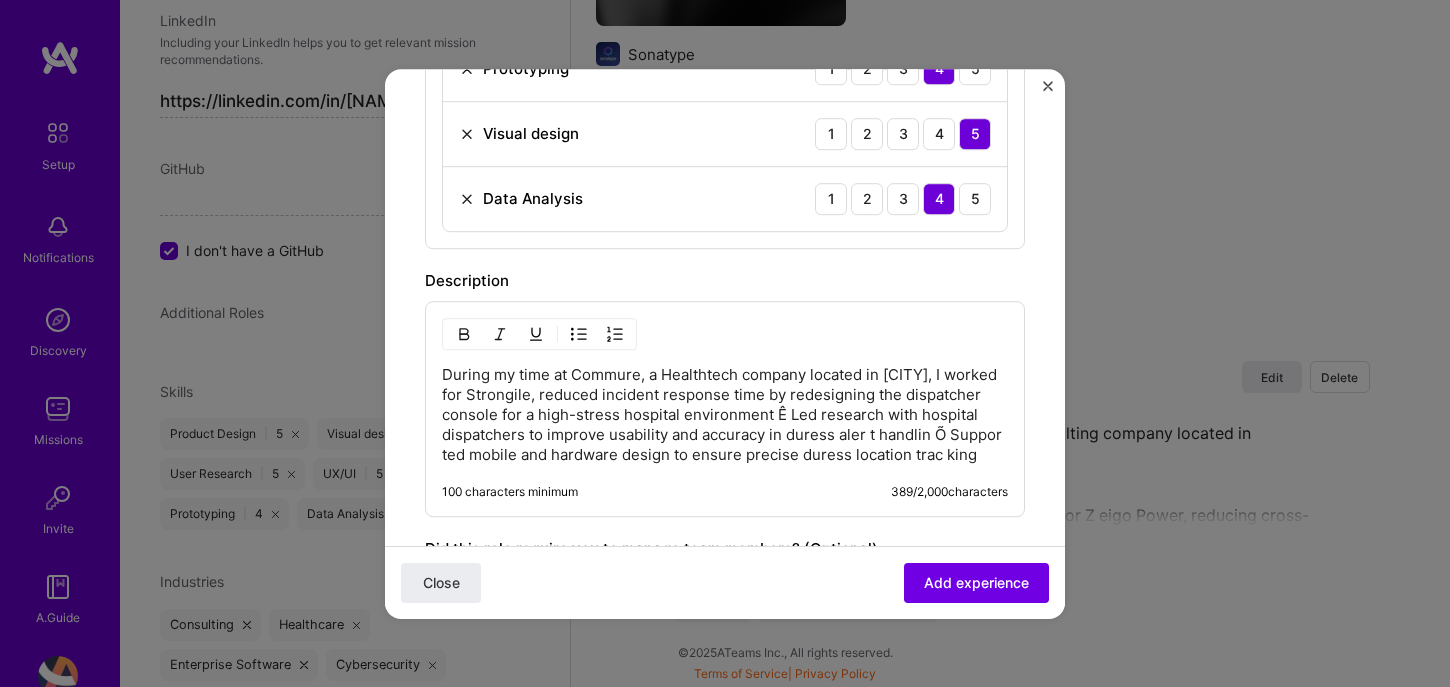 click on "During my time at Commure, a Healthtech company located in [CITY], I worked for Strongile, reduced incident response time by redesigning the dispatcher console for a high-stress hospital environment Ê Led research with hospital dispatchers to improve usability and accuracy in duress aler t handlin Õ Suppor ted mobile and hardware design to ensure precise duress location trac king" at bounding box center (725, 415) 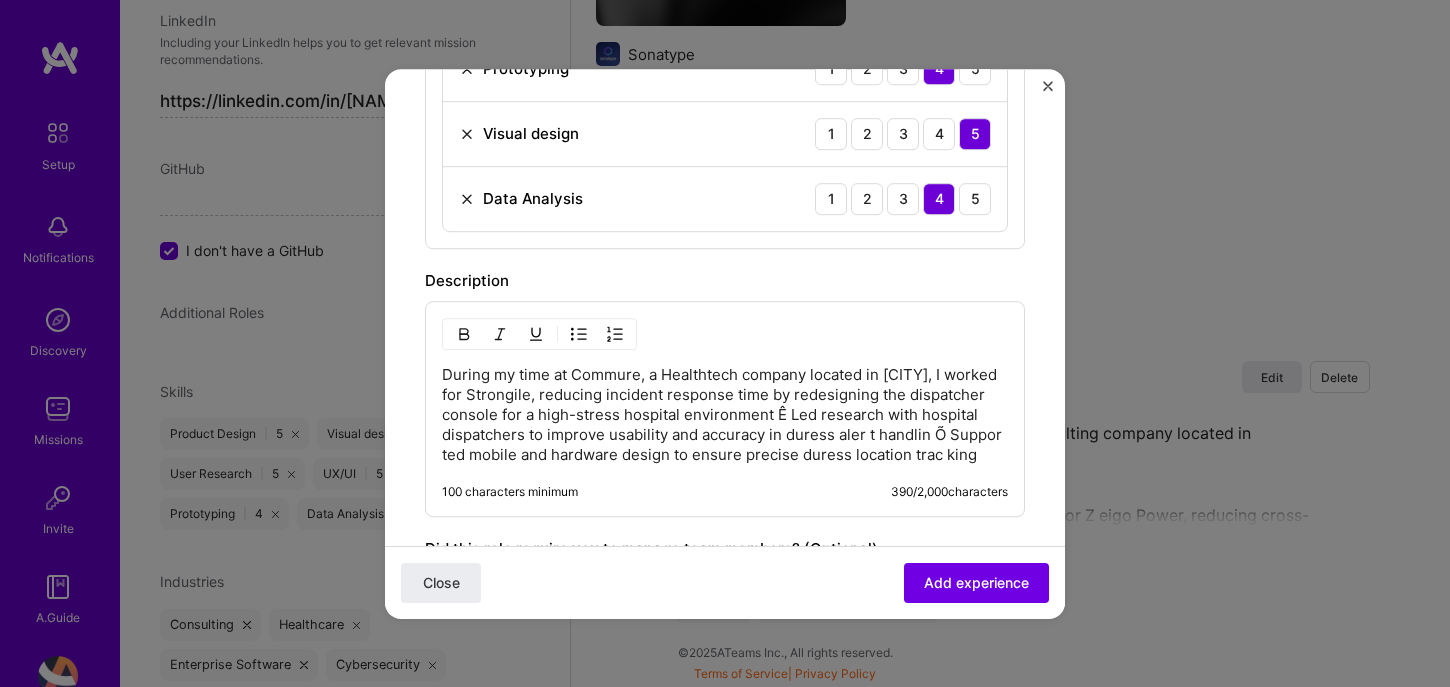 click on "During my time at Commure, a Healthtech company located in [CITY], I worked for Strongile, reducing incident response time by redesigning the dispatcher console for a high-stress hospital environment Ê Led research with hospital dispatchers to improve usability and accuracy in duress aler t handlin Õ Suppor ted mobile and hardware design to ensure precise duress location trac king" at bounding box center (725, 415) 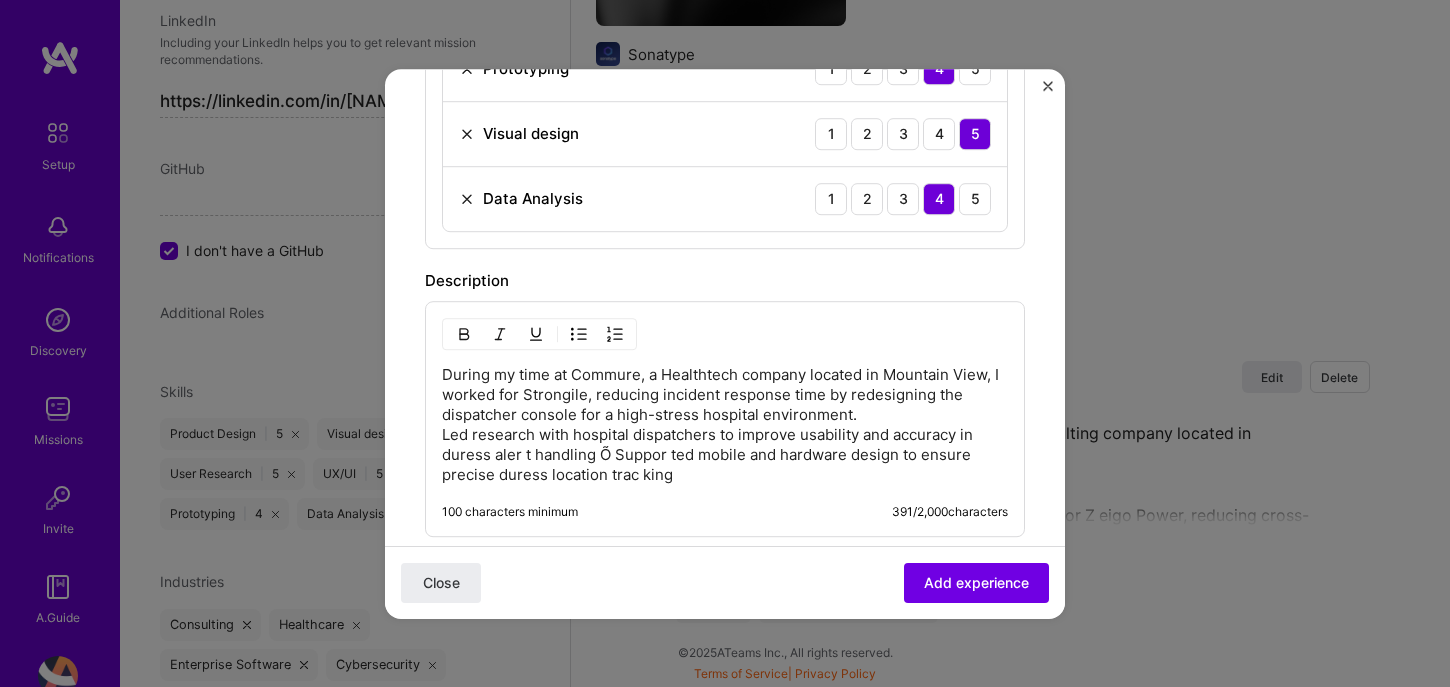 click on "During my time at Commure, a Healthtech company located in [CITY], I worked for Strongile, reducing incident response time by redesigning the dispatcher console for a high-stress hospital environment.  Led research with hospital dispatchers to improve usability and accuracy in duress aler t handling Õ Suppor ted mobile and hardware design to ensure precise duress location trac king" at bounding box center (725, 425) 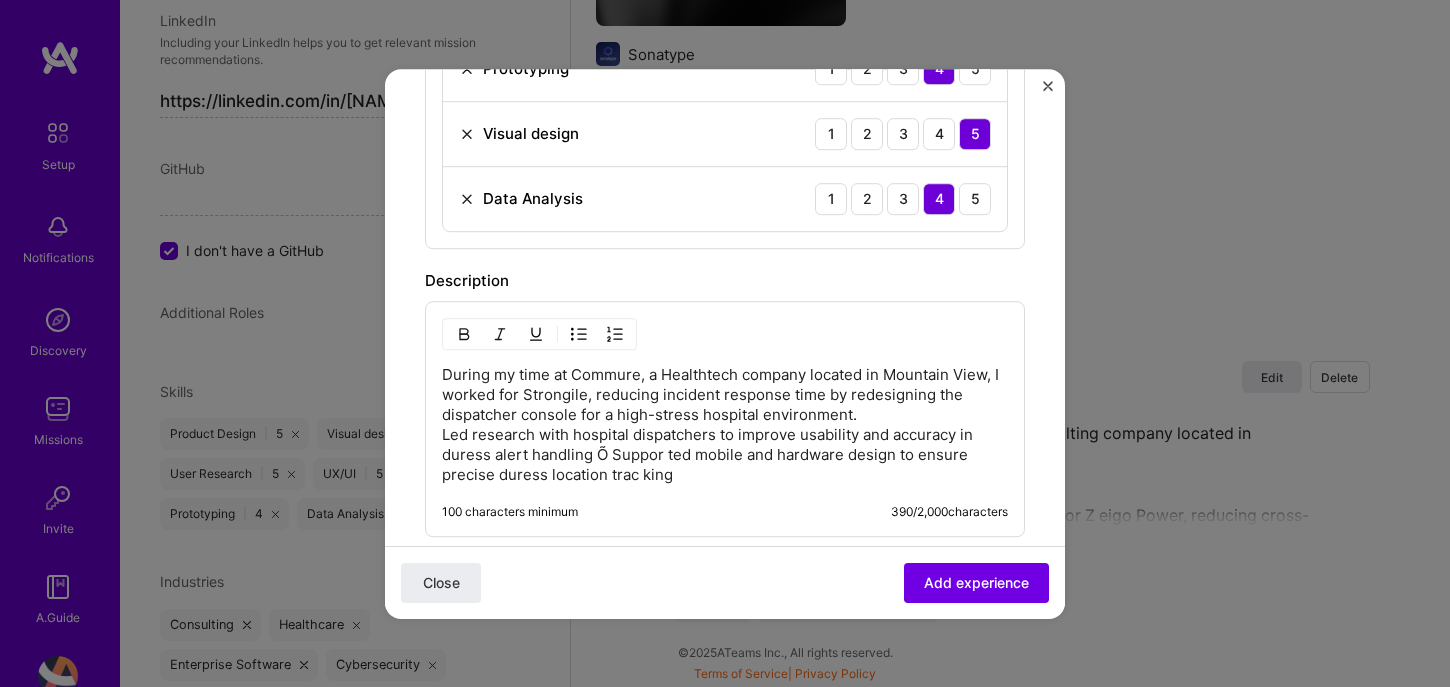 click on "During my time at Commure, a Healthtech company located in [CITY], I worked for Strongile, reducing incident response time by redesigning the dispatcher console for a high-stress hospital environment.  Led research with hospital dispatchers to improve usability and accuracy in duress alert handling Õ Suppor ted mobile and hardware design to ensure precise duress location trac king" at bounding box center [725, 425] 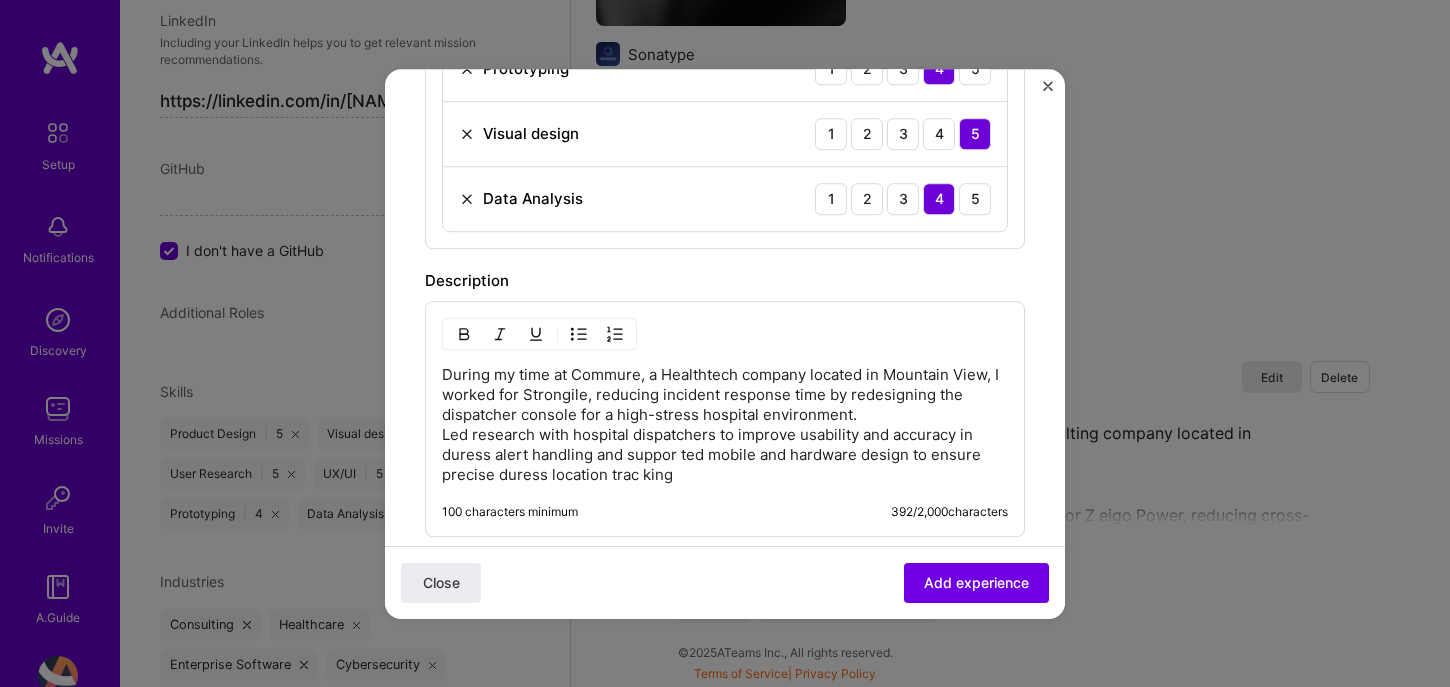click on "During my time at Commure, a Healthtech company located in [CITY], I worked for Strongile, reducing incident response time by redesigning the dispatcher console for a high-stress hospital environment.  Led research with hospital dispatchers to improve usability and accuracy in duress alert handling and suppor ted mobile and hardware design to ensure precise duress location trac king" at bounding box center [725, 425] 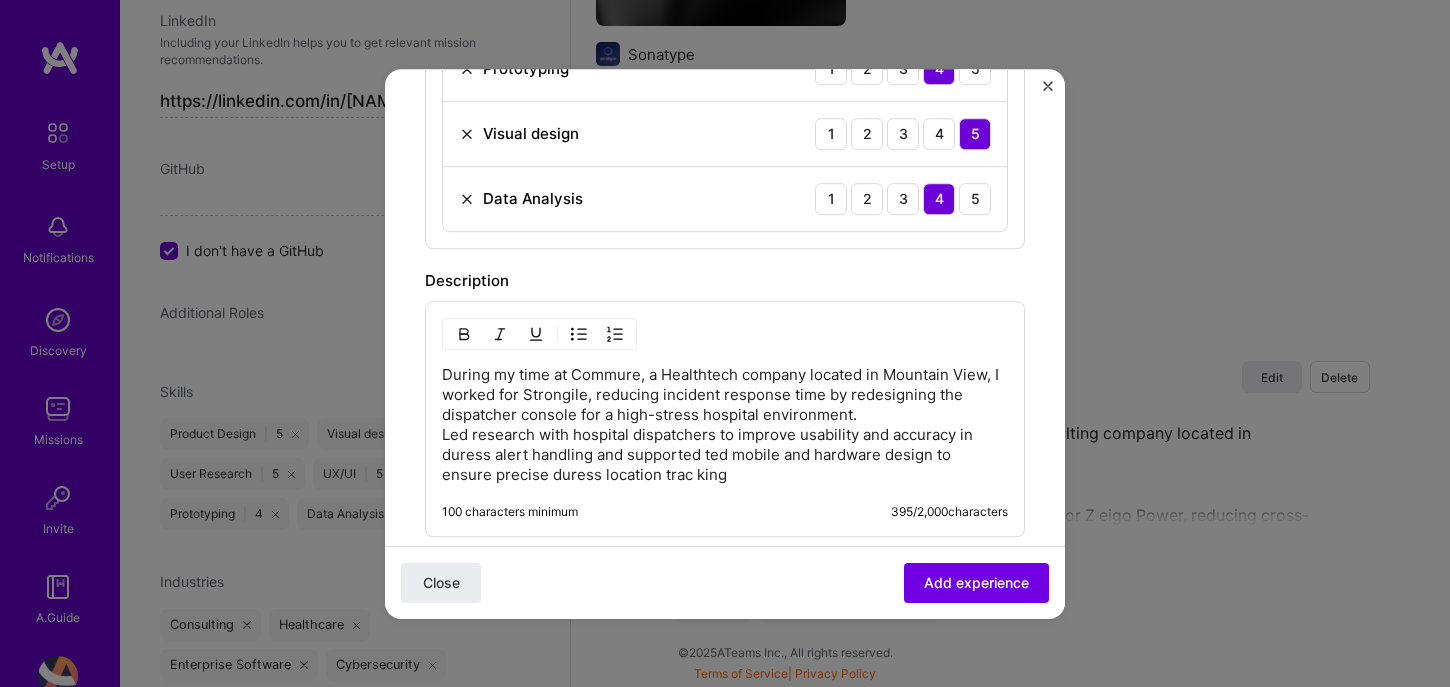 click on "During my time at Commure, a Healthtech company located in [CITY], I worked for Strongile, reducing incident response time by redesigning the dispatcher console for a high-stress hospital environment.  Led research with hospital dispatchers to improve usability and accuracy in duress alert handling and supported ted mobile and hardware design to ensure precise duress location trac king" at bounding box center (725, 425) 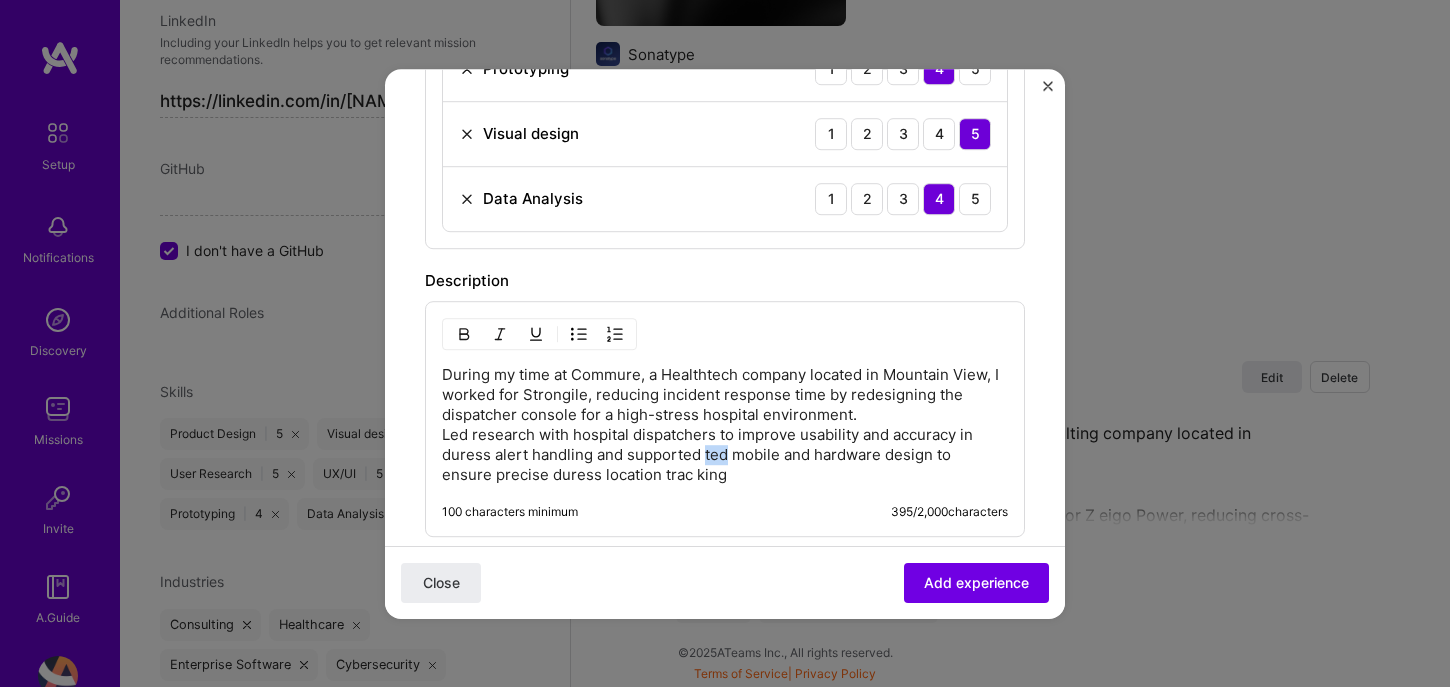 click on "During my time at Commure, a Healthtech company located in [CITY], I worked for Strongile, reducing incident response time by redesigning the dispatcher console for a high-stress hospital environment.  Led research with hospital dispatchers to improve usability and accuracy in duress alert handling and supported ted mobile and hardware design to ensure precise duress location trac king" at bounding box center (725, 425) 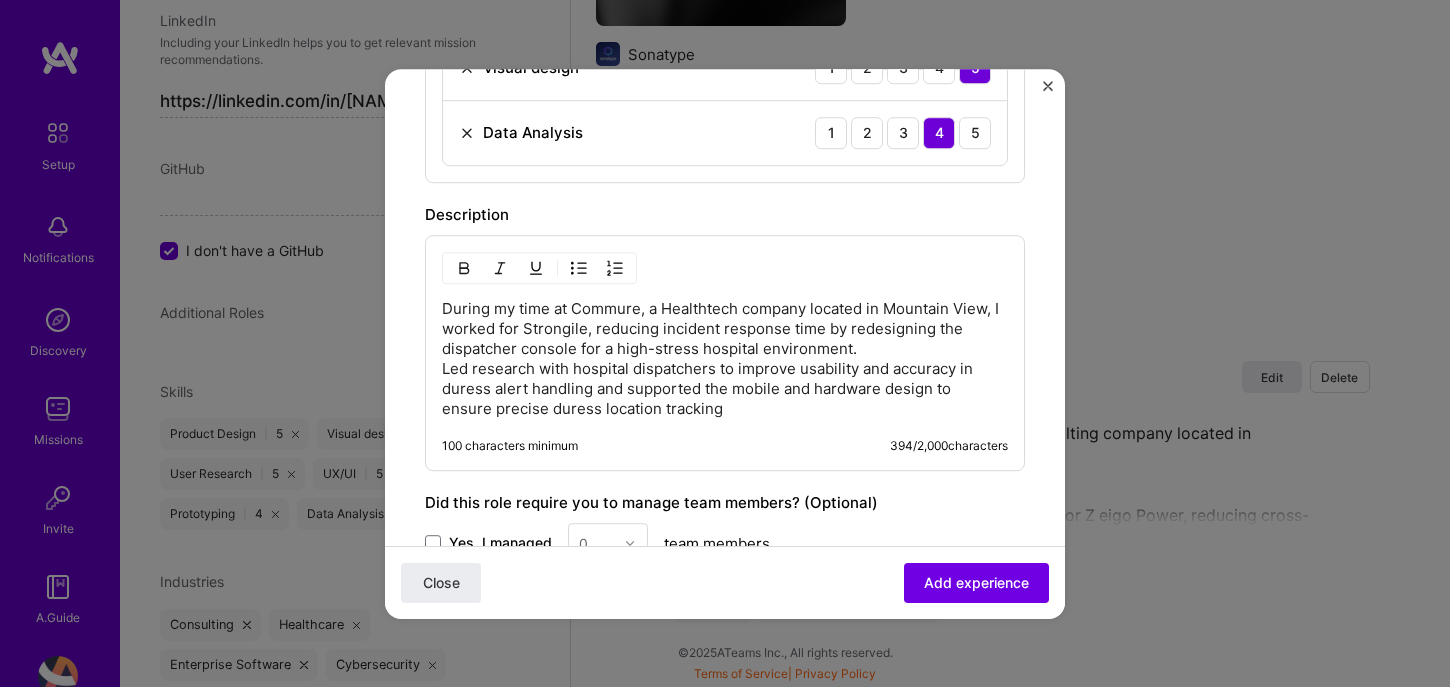 scroll, scrollTop: 1016, scrollLeft: 0, axis: vertical 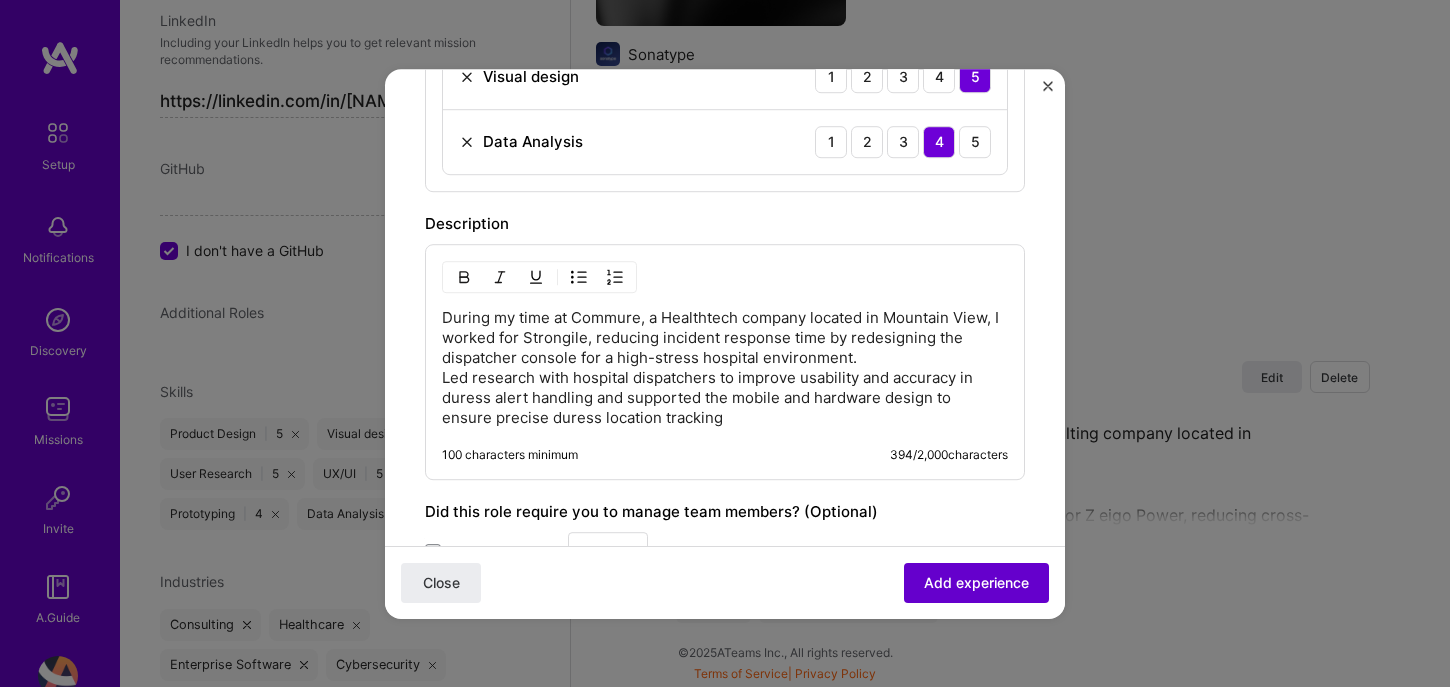 click on "Add experience" at bounding box center [976, 582] 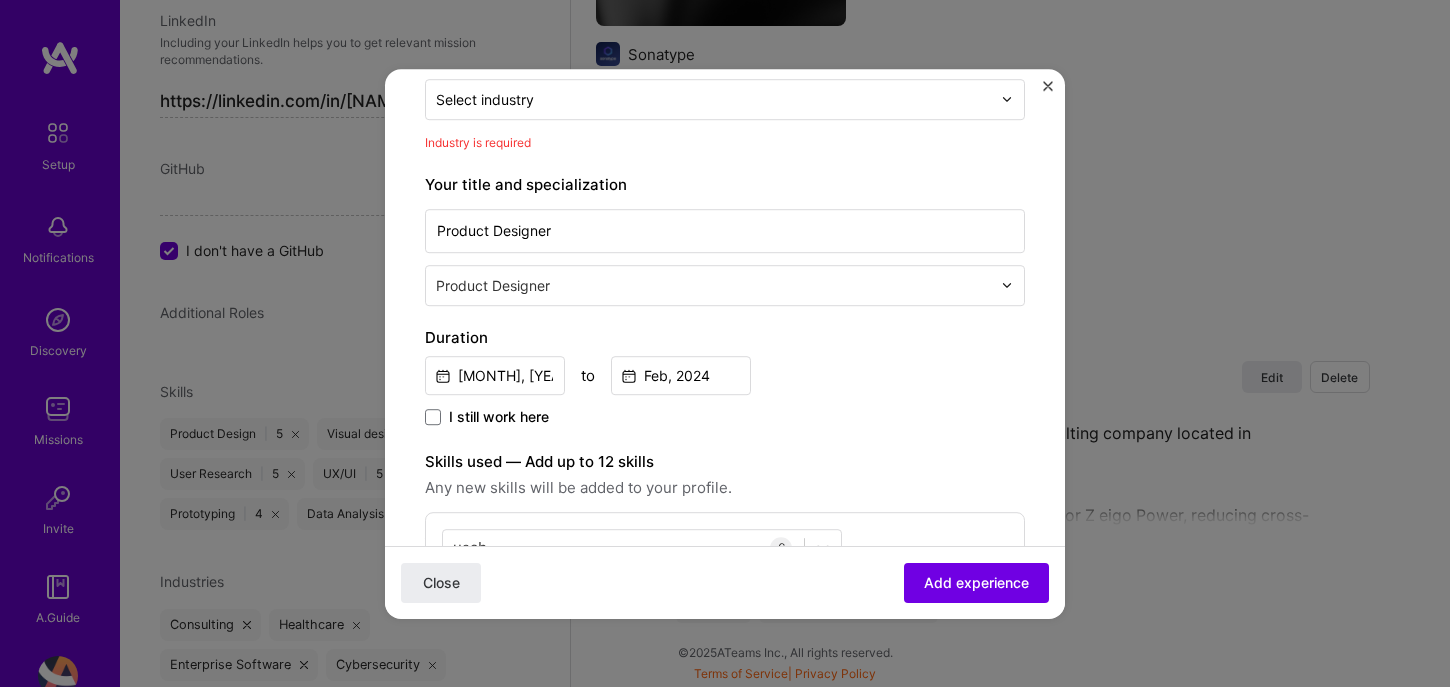 scroll, scrollTop: 202, scrollLeft: 0, axis: vertical 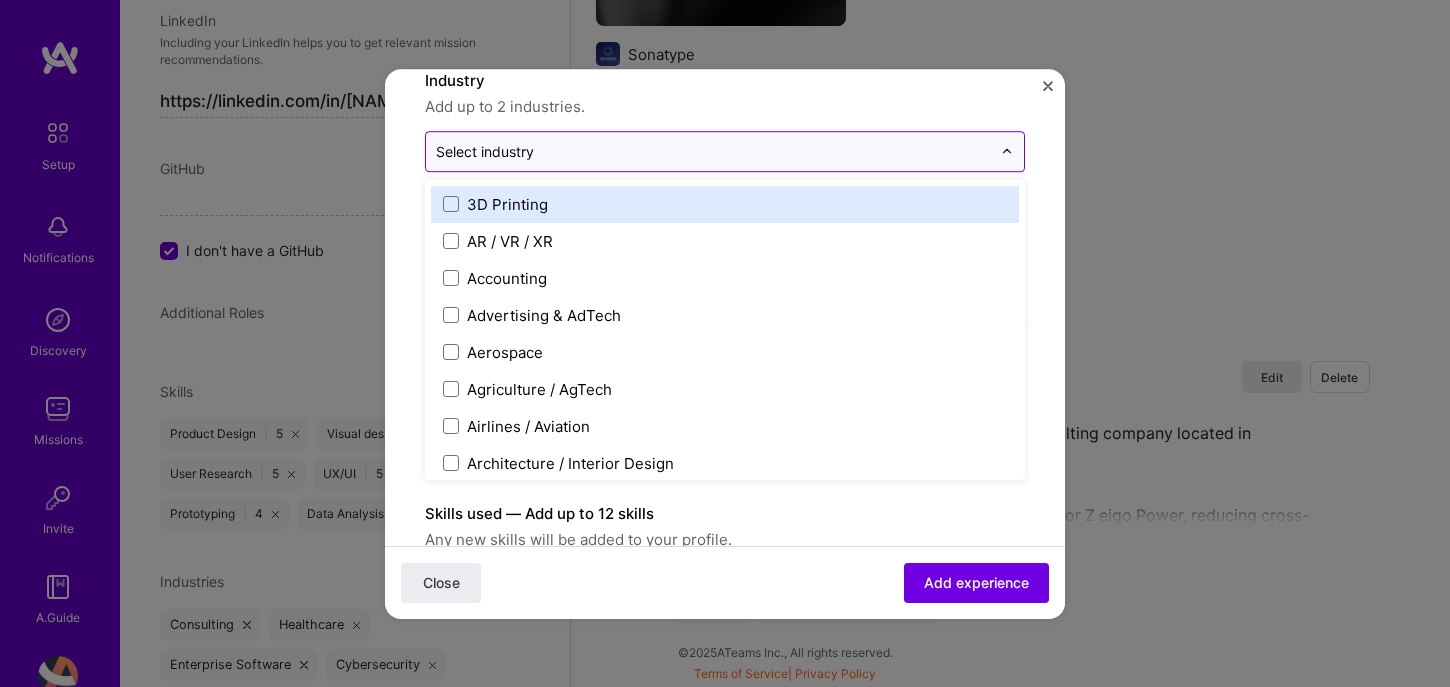 click at bounding box center [713, 151] 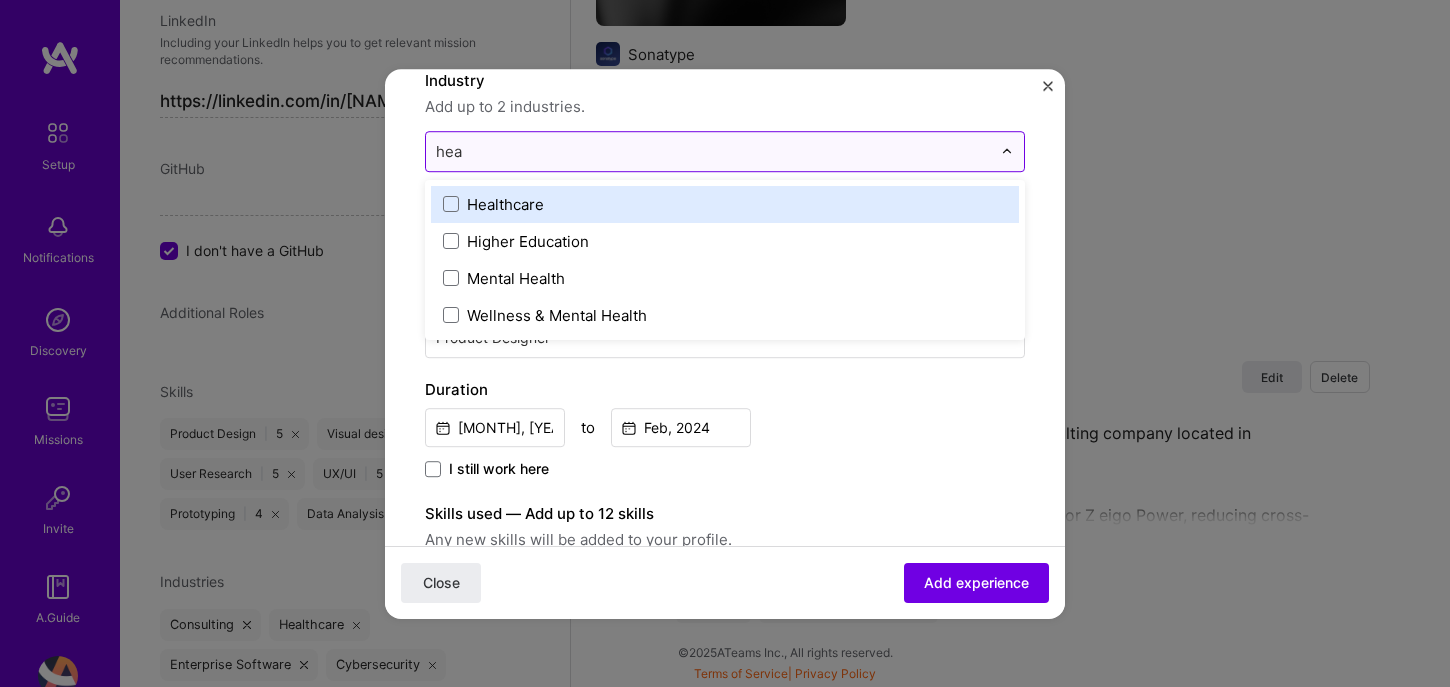 type on "heal" 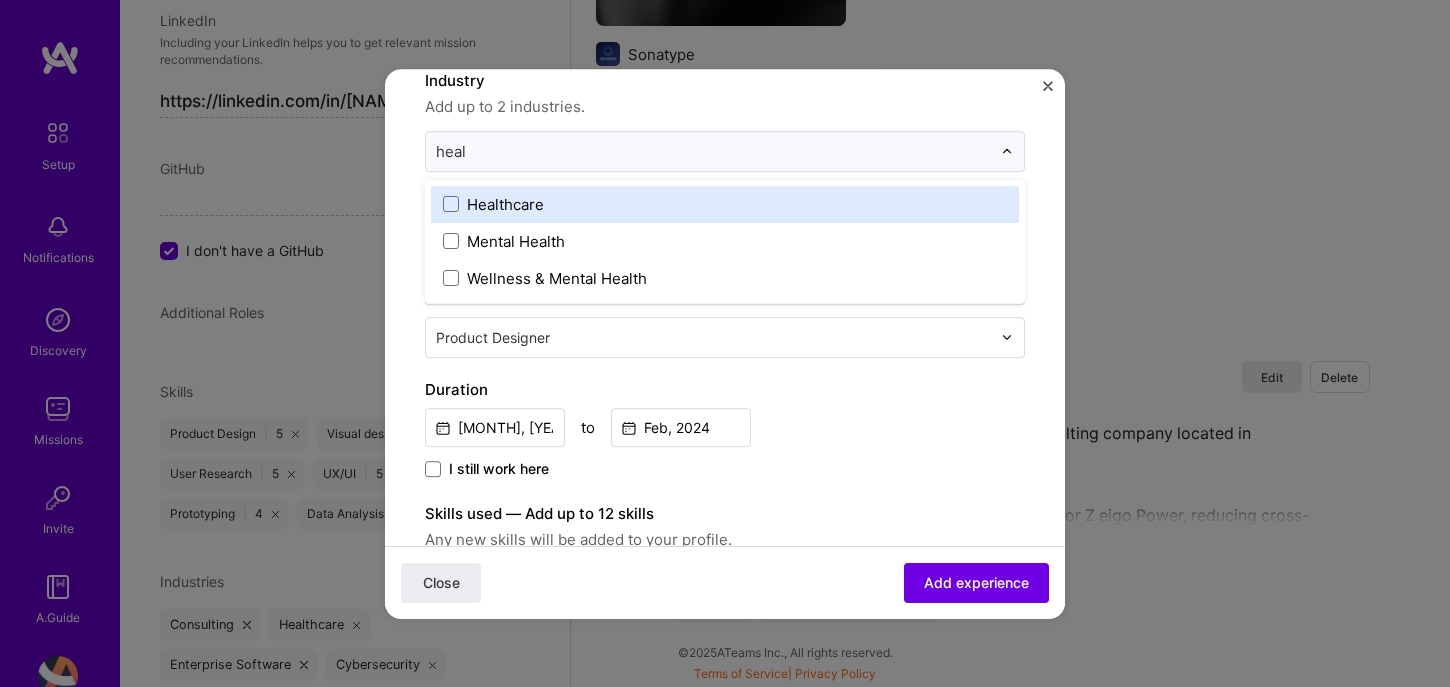 click on "Healthcare" at bounding box center (505, 204) 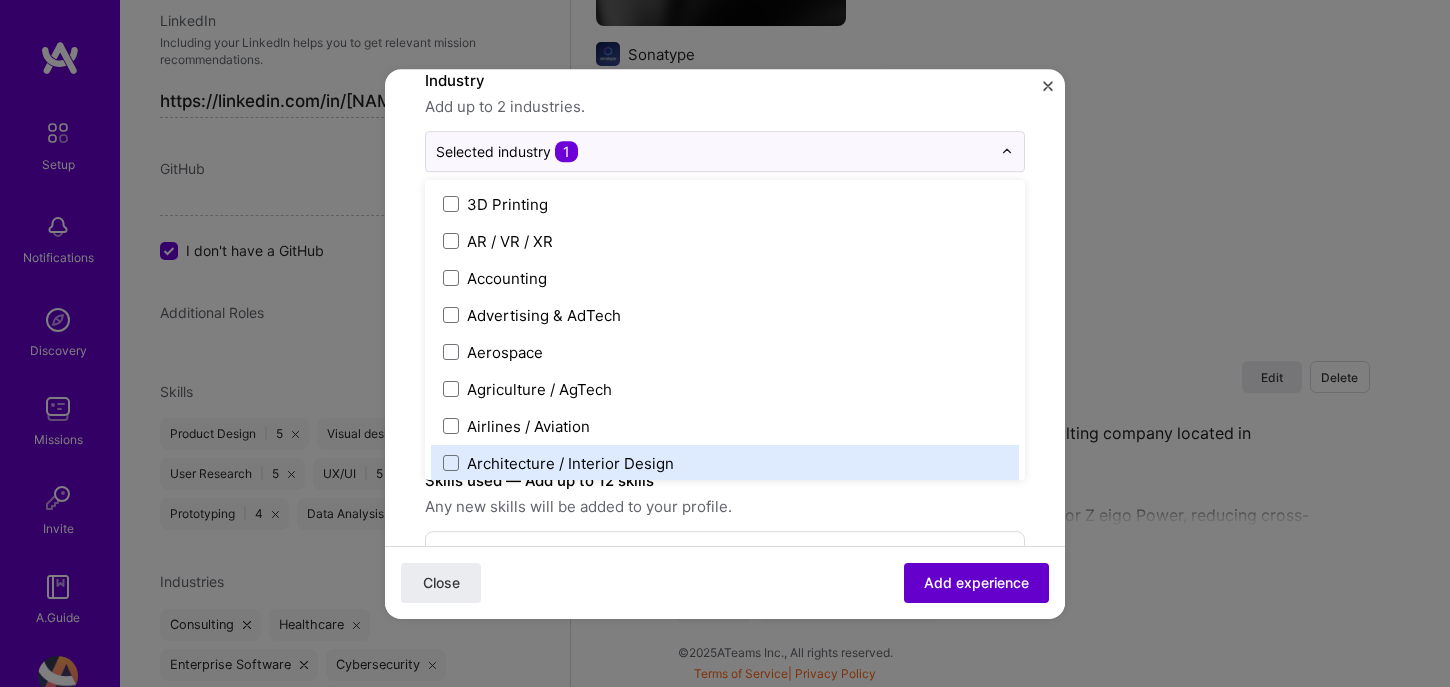 click on "Add experience" at bounding box center (976, 582) 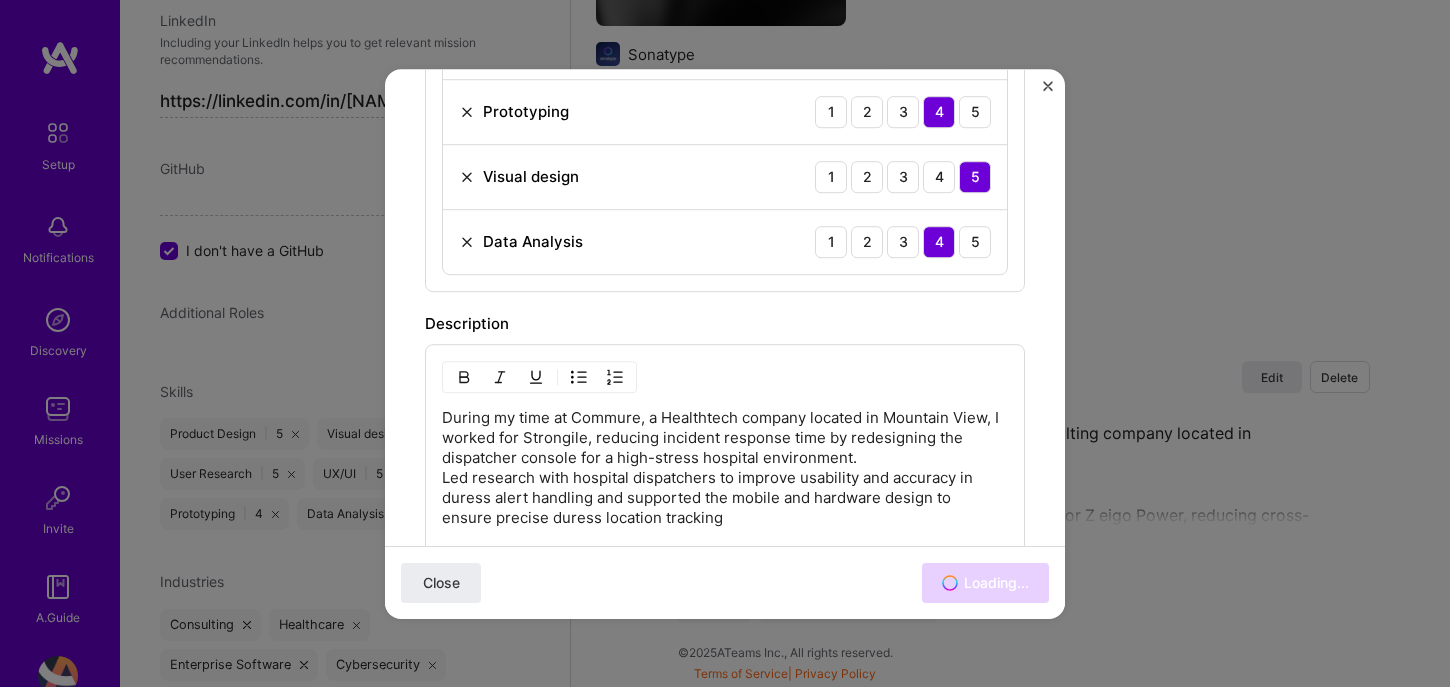 scroll, scrollTop: 1310, scrollLeft: 0, axis: vertical 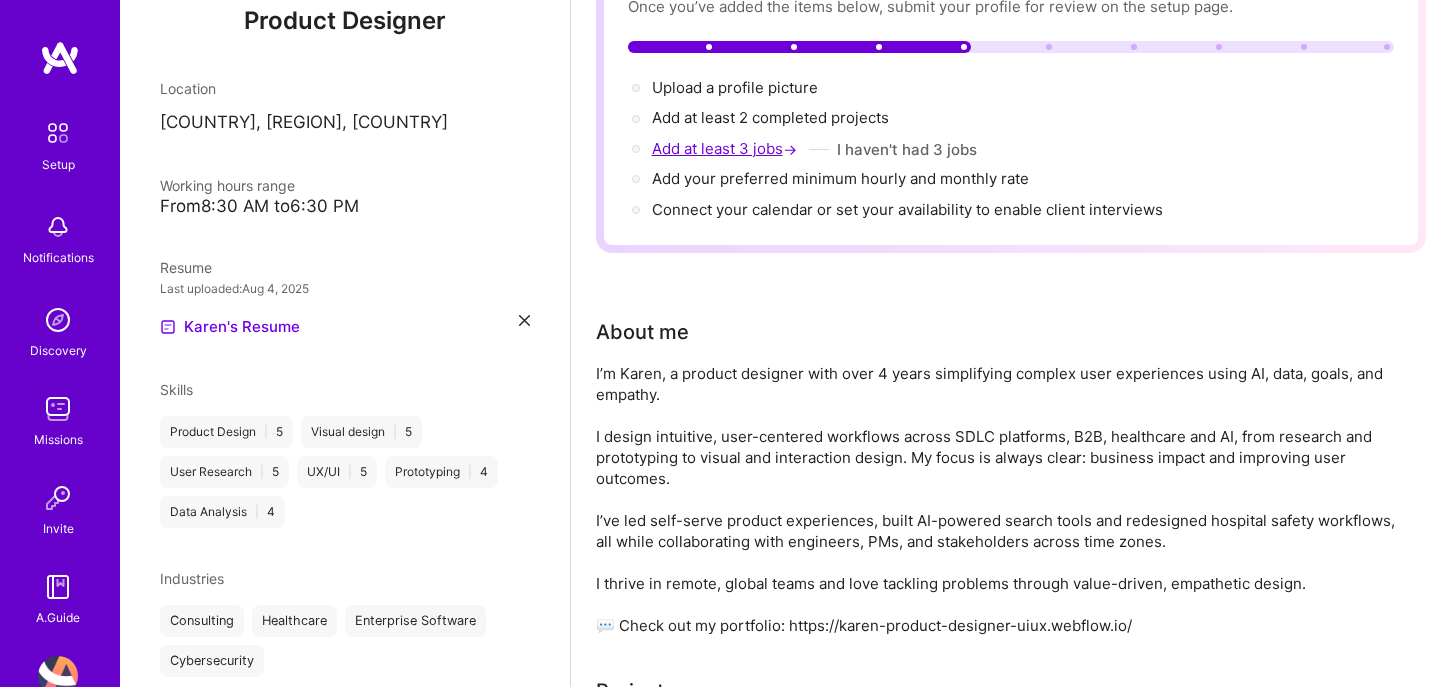click on "Add at least 3 jobs  →" at bounding box center (726, 148) 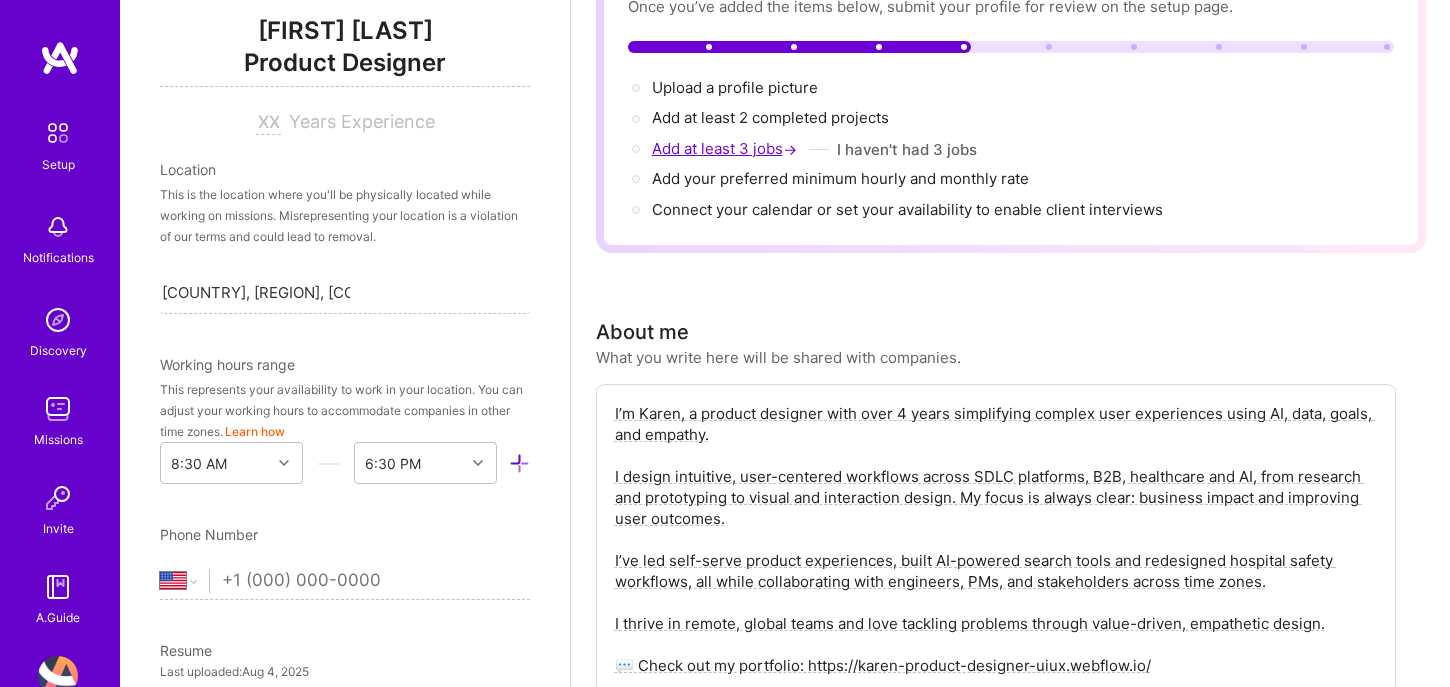 scroll, scrollTop: 287, scrollLeft: 0, axis: vertical 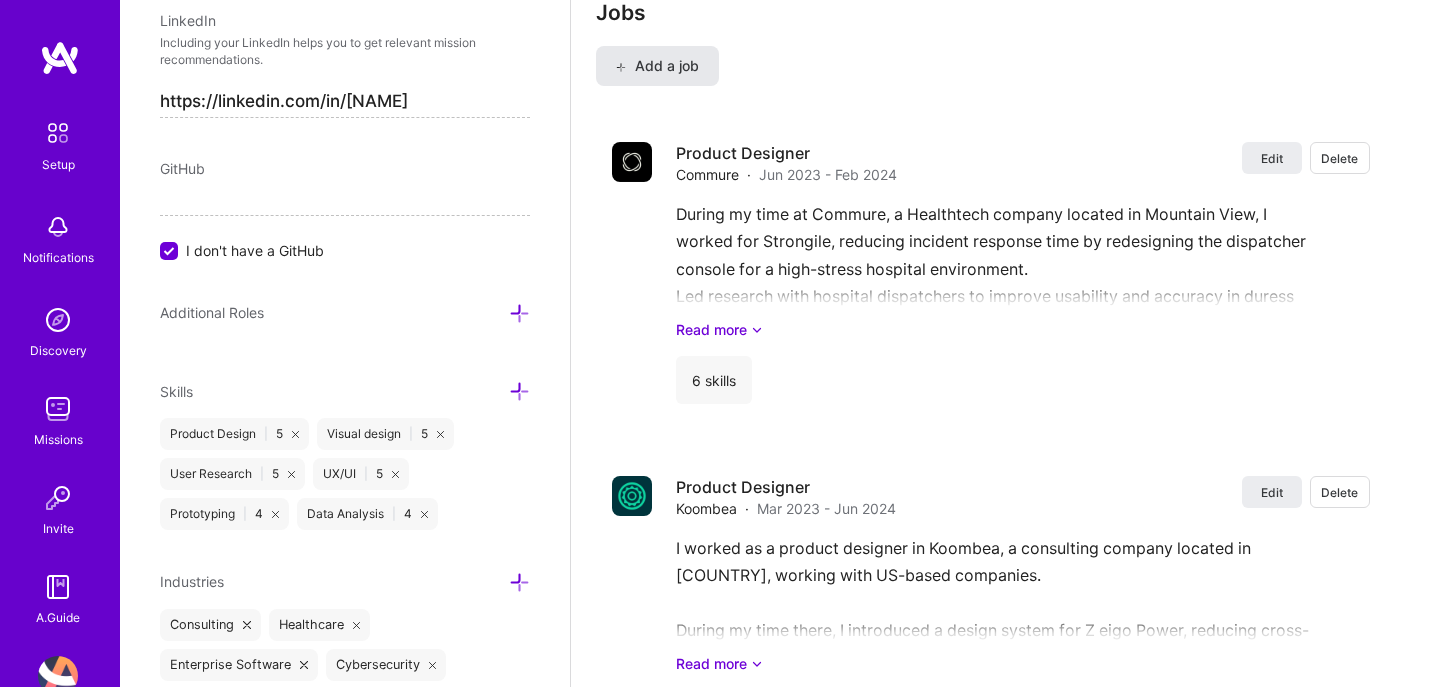 click on "Add a job" at bounding box center [657, 66] 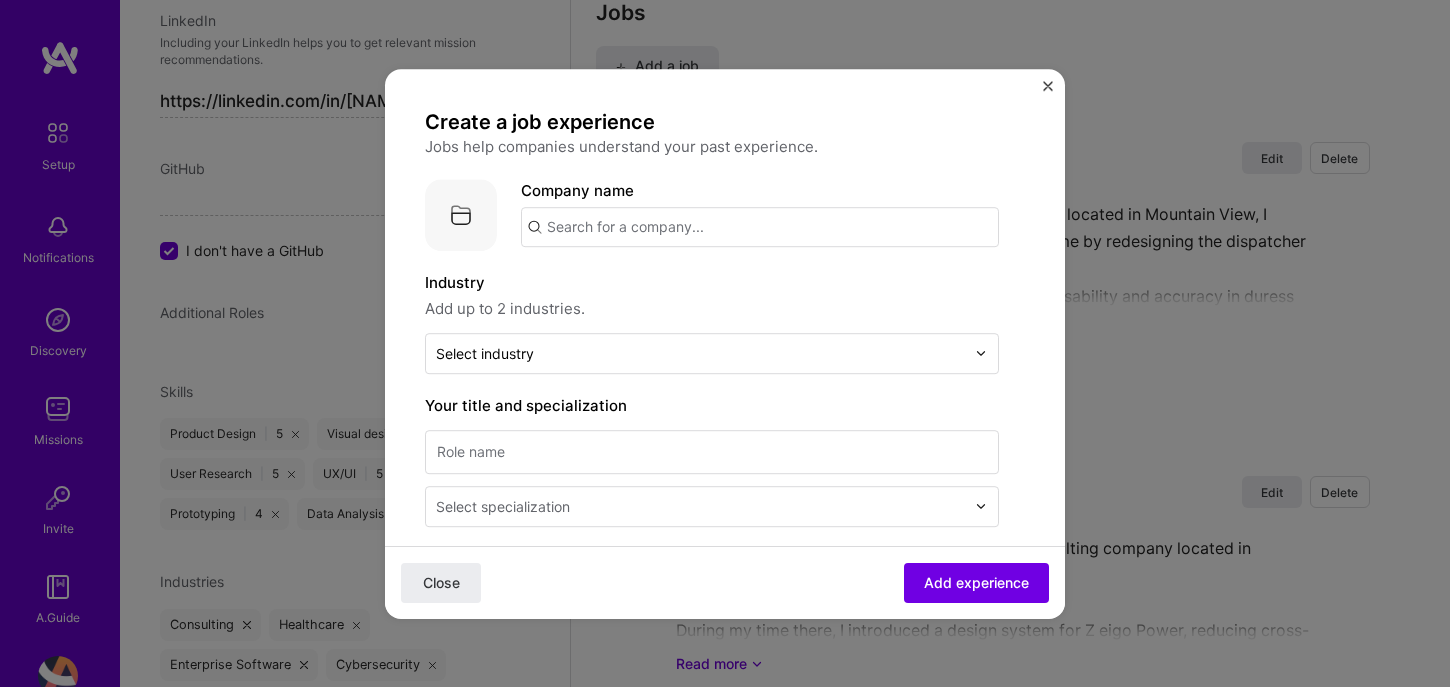 click at bounding box center [760, 227] 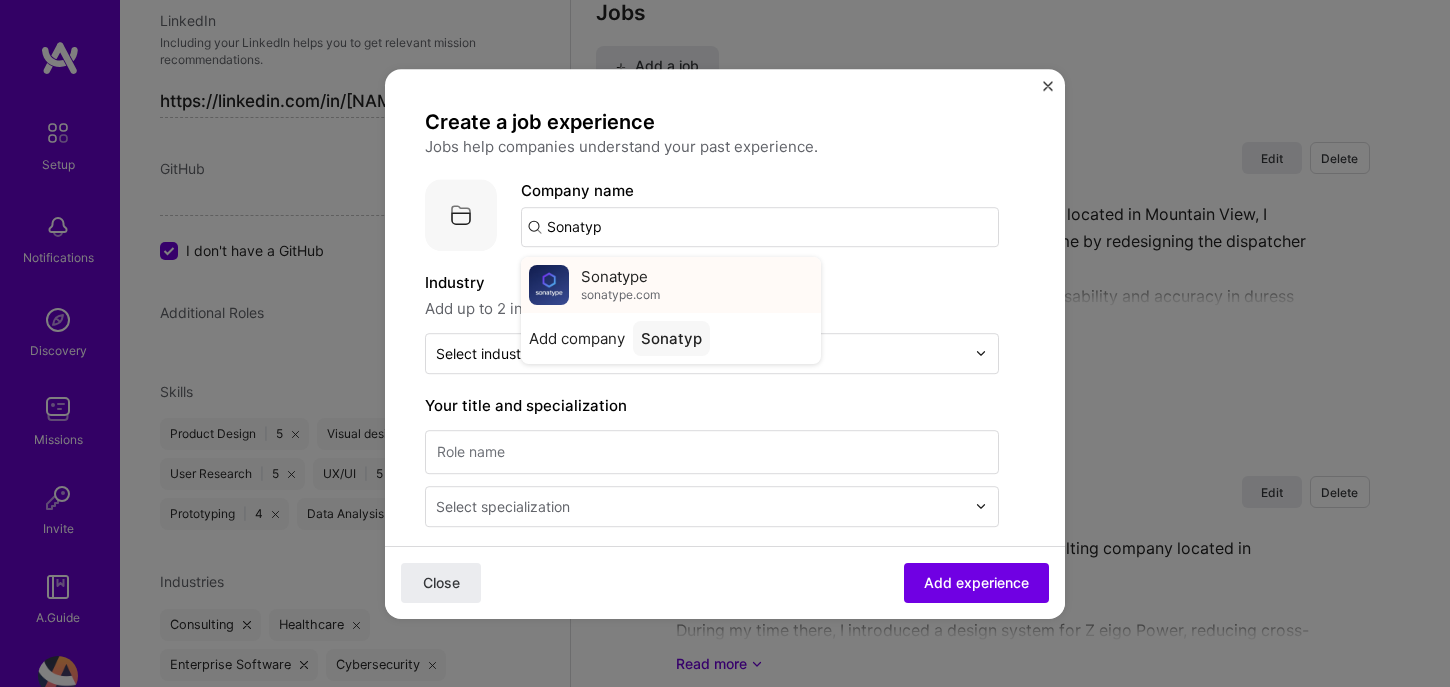 click on "Sonatype" at bounding box center [614, 276] 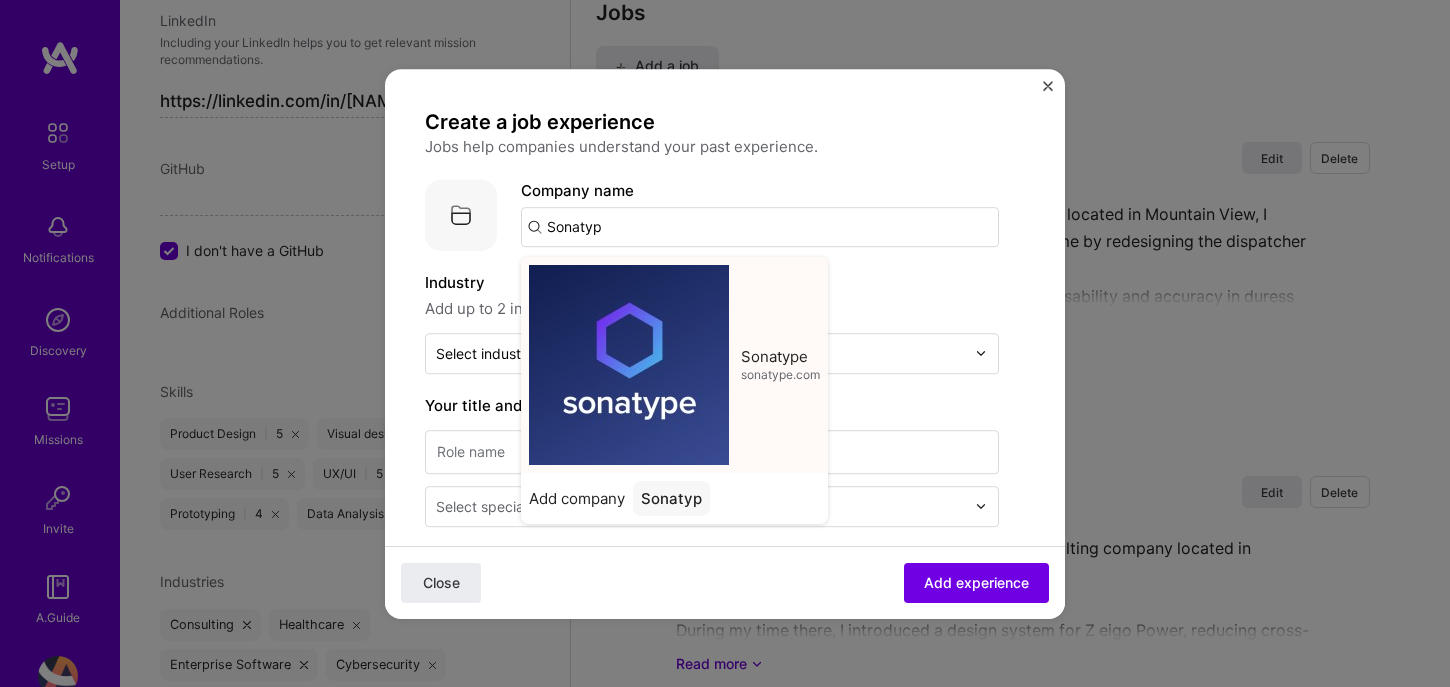 type on "Sonatype" 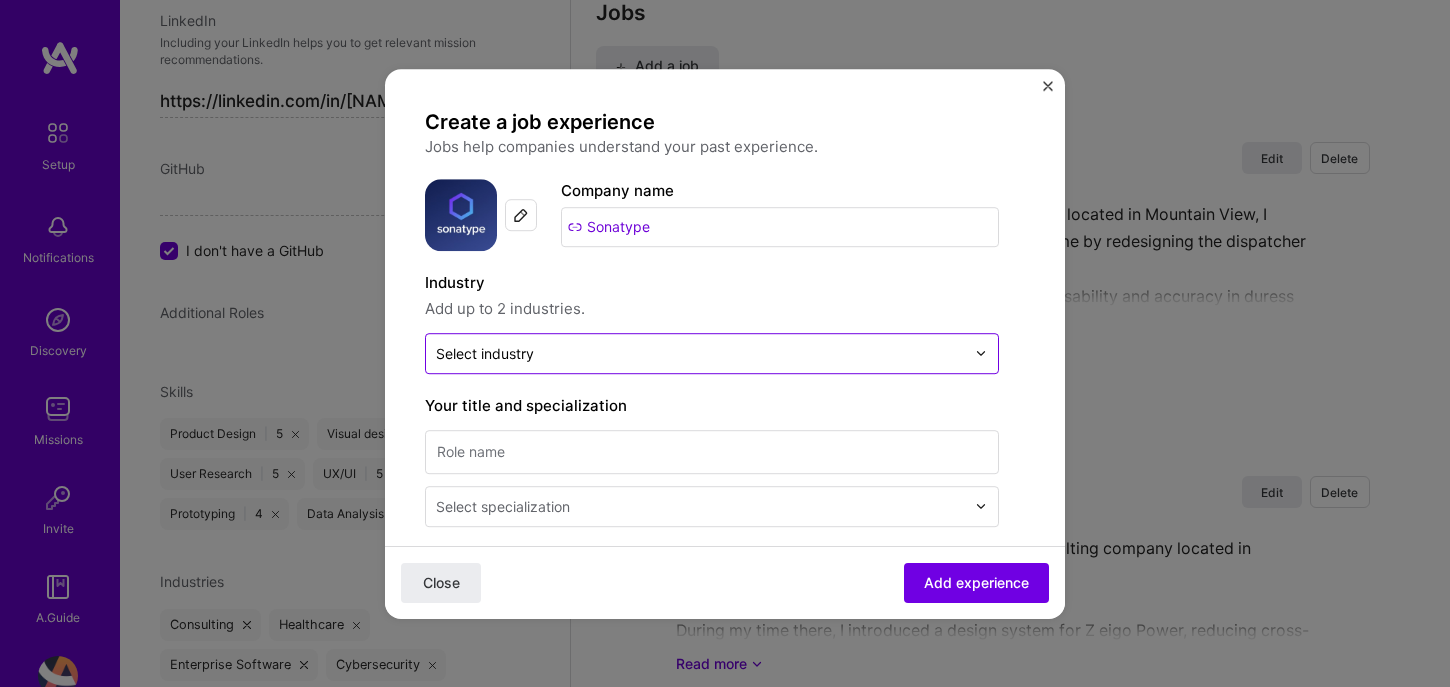 click at bounding box center [700, 353] 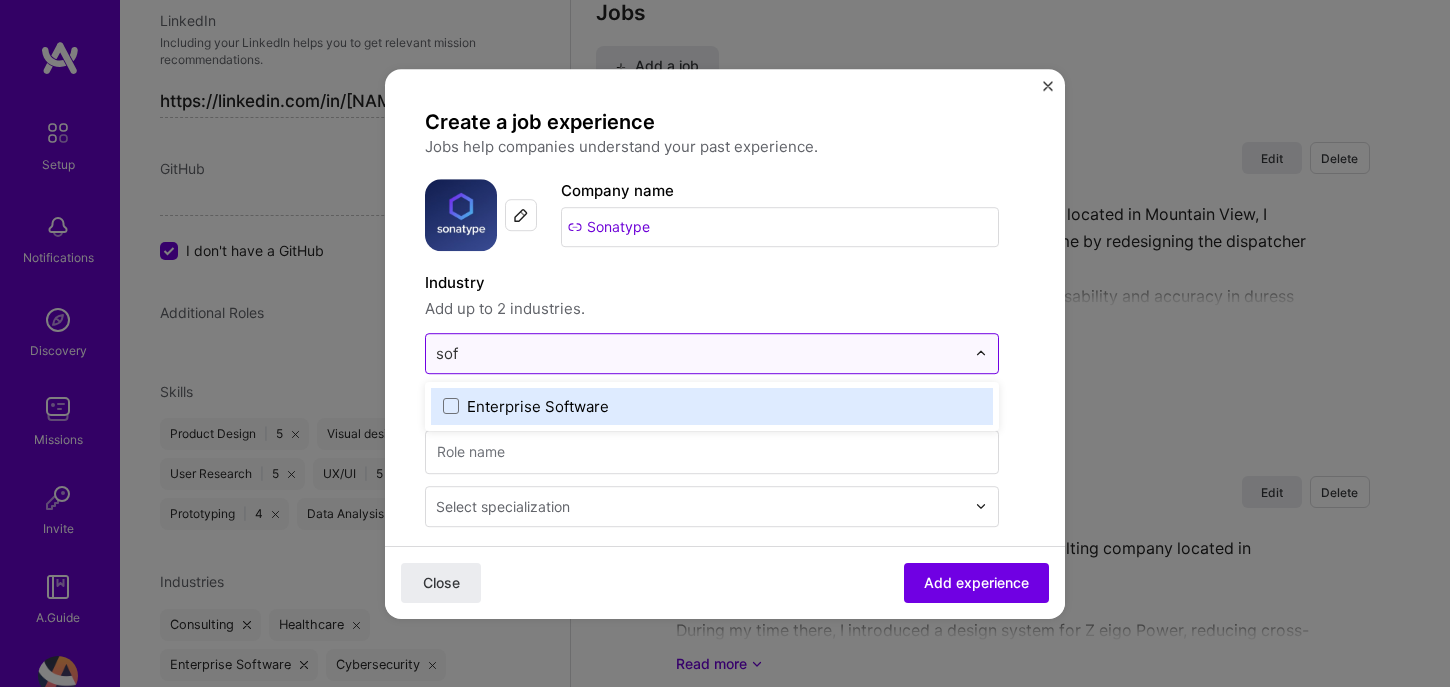 type on "soft" 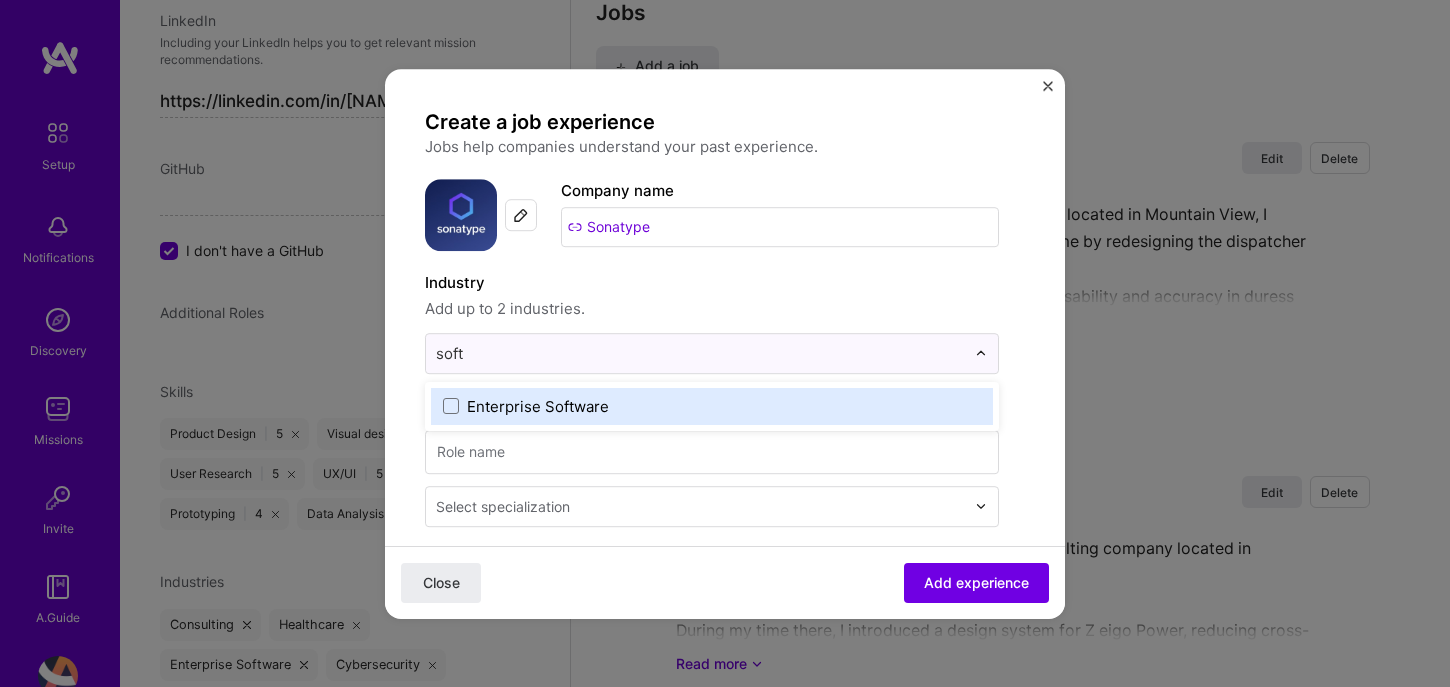 click on "Enterprise Software" at bounding box center [538, 406] 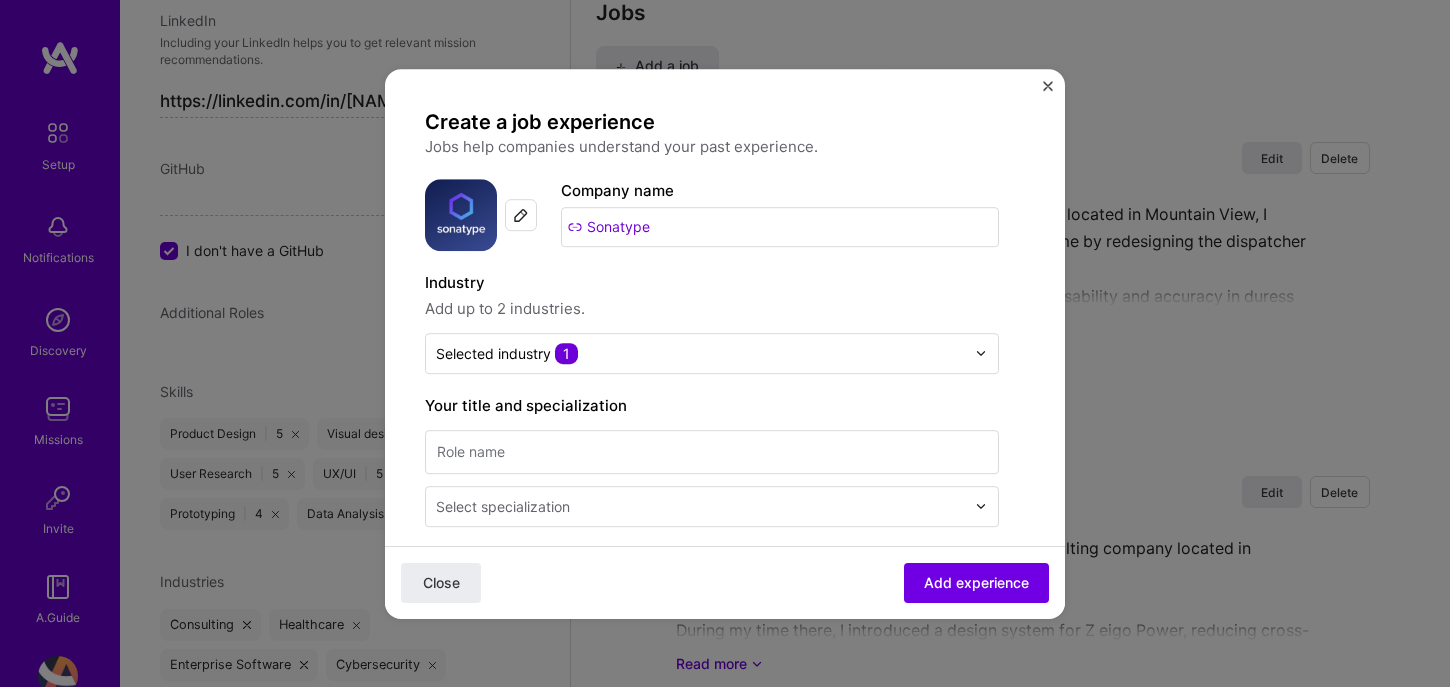click on "Create a job experience Jobs help companies understand your past experience. Company logo Company name Sonatype
Industry Add up to 2 industries. Selected industry 1 Your title and specialization Select specialization Duration Aug, [YEAR]
to
I still work here Skills used — Add up to 12 skills Any new skills will be added to your profile. Enter skills... Description 100 characters minimum 0 / 2,000  characters Did this role require you to manage team members? (Optional) Yes, I managed 0 team members. Were you involved from inception to launch (0 - >  1)? (Optional) Zero to one is creation and development of a unique product from the ground up. I was involved in zero to one with this project Related projects (Optional) Connect a project you worked on at this position. Select projects Close Add experience" at bounding box center [725, 767] 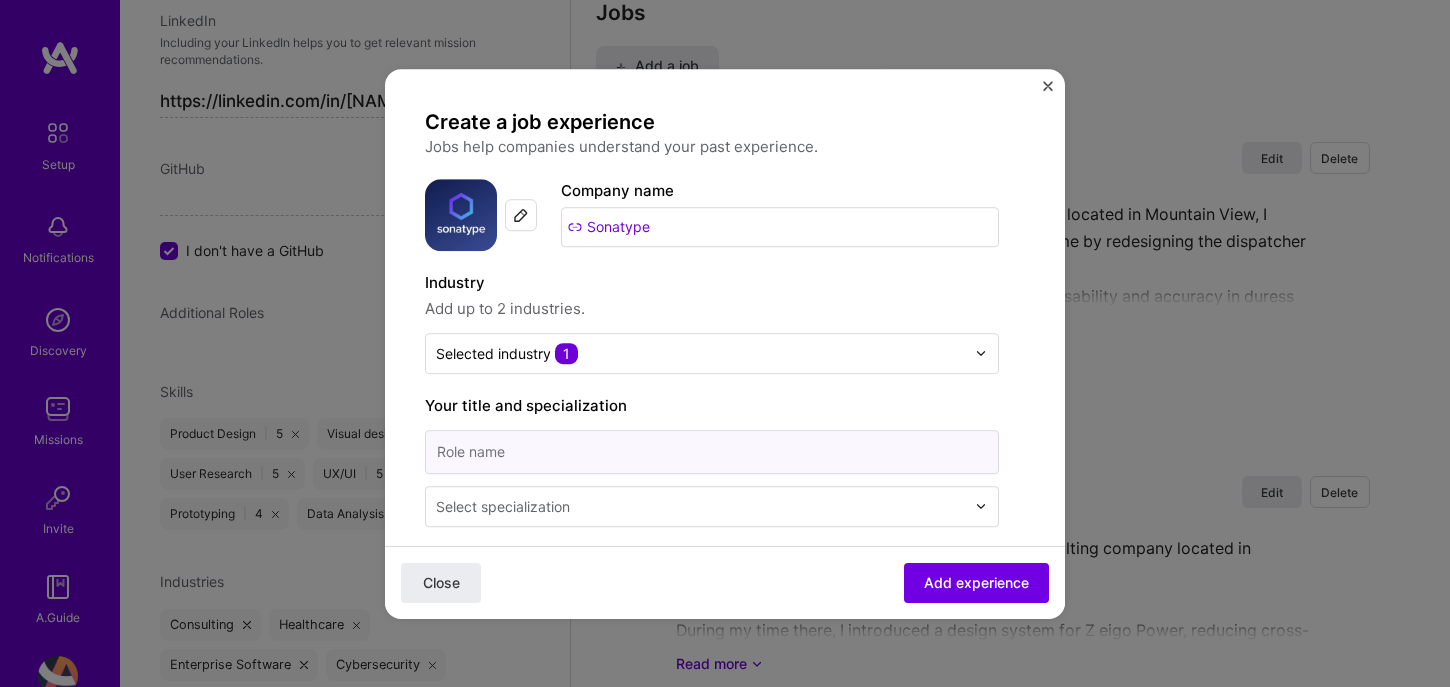 click at bounding box center (712, 452) 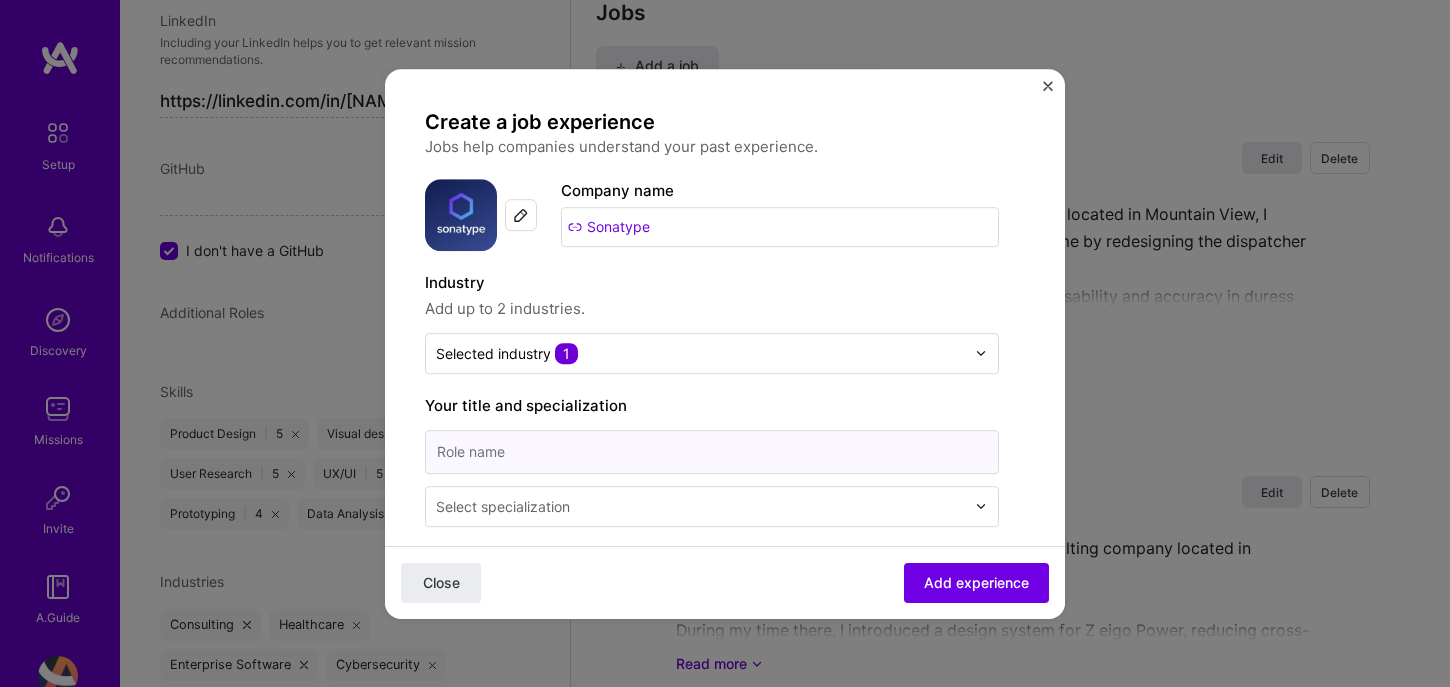 type on "Product Designer" 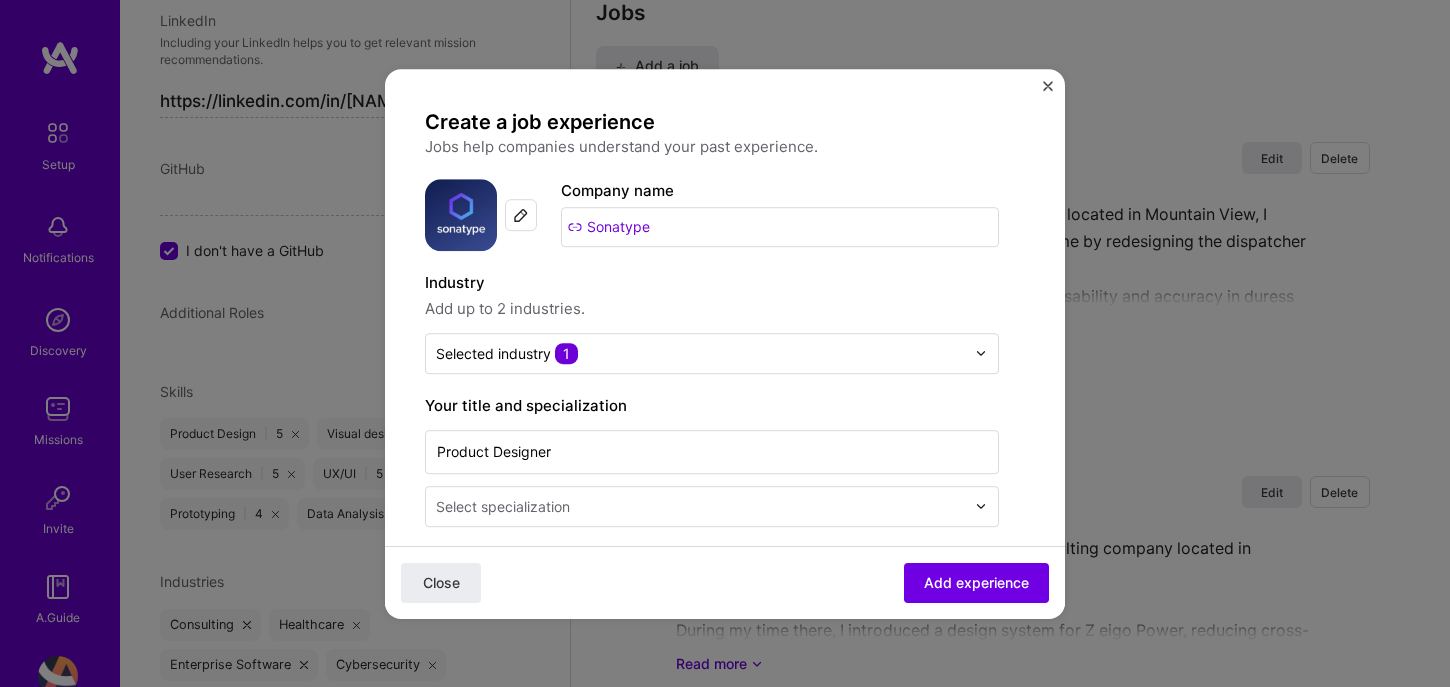 click at bounding box center [702, 506] 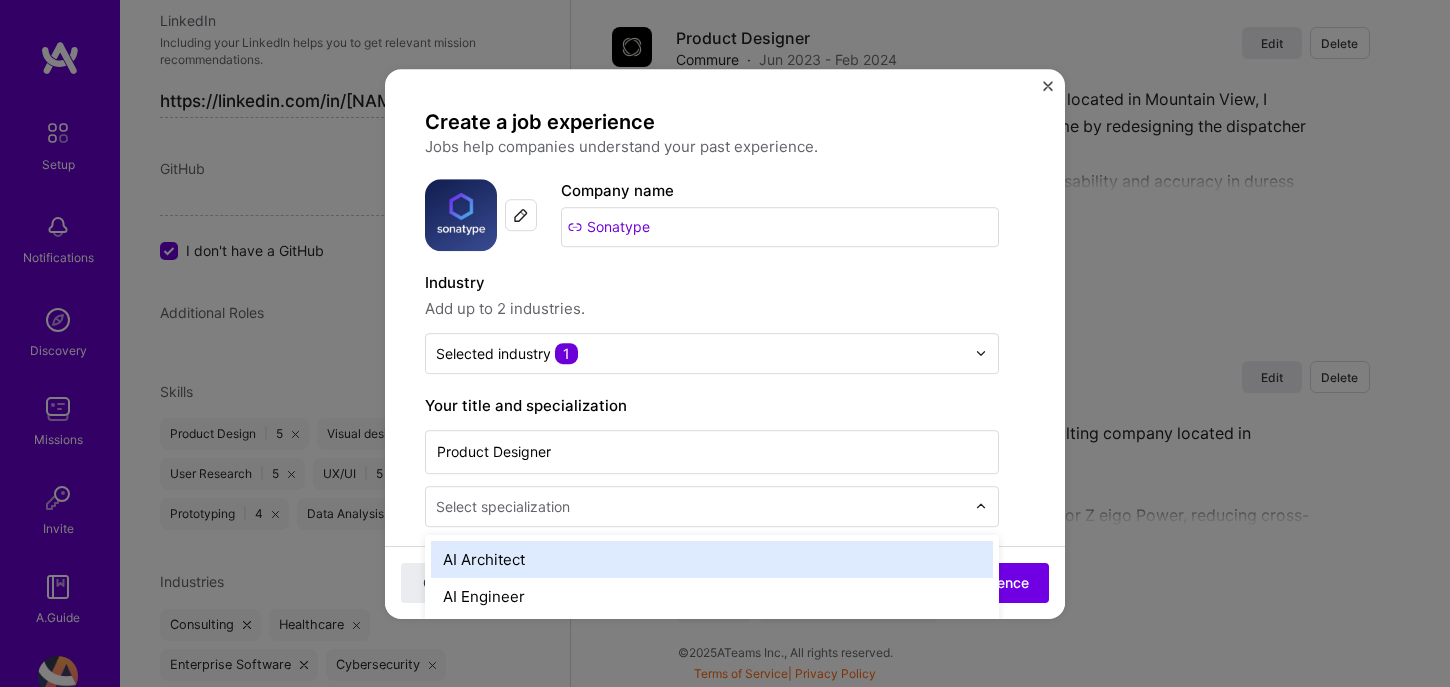 click at bounding box center [702, 506] 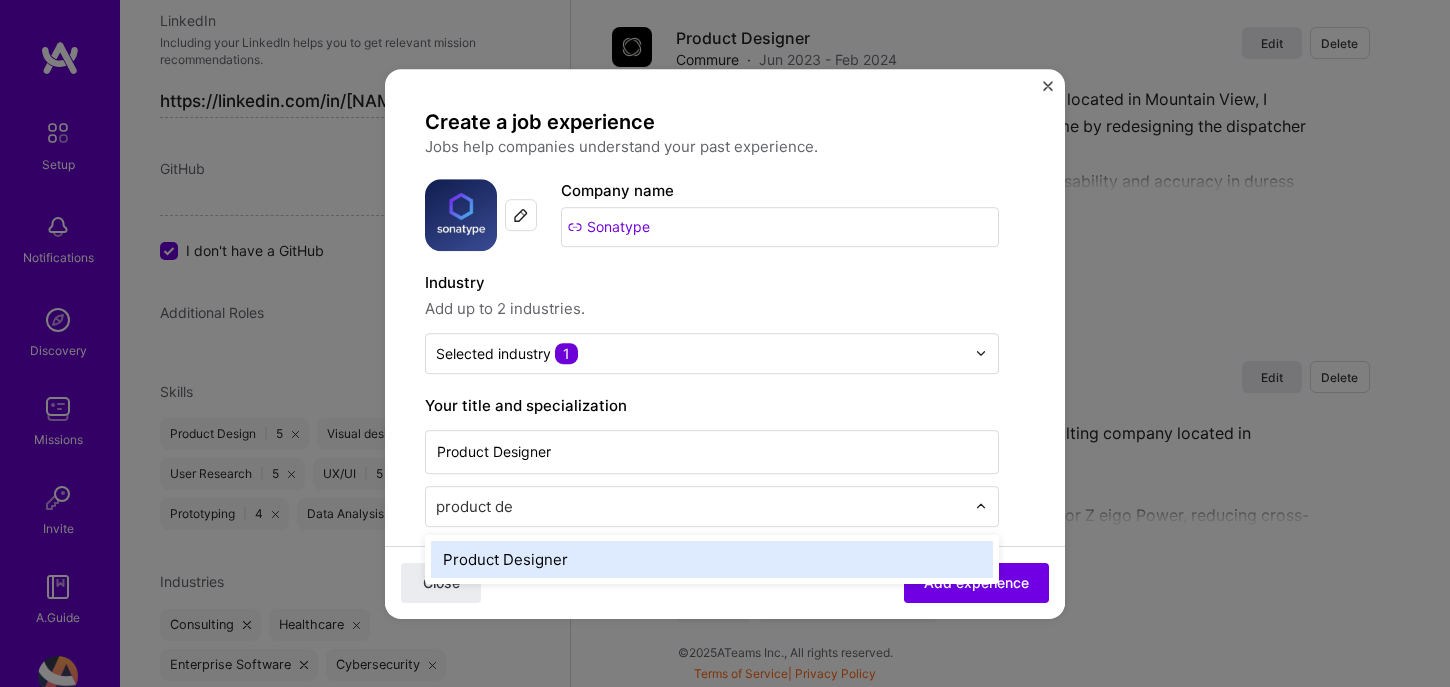 type on "product des" 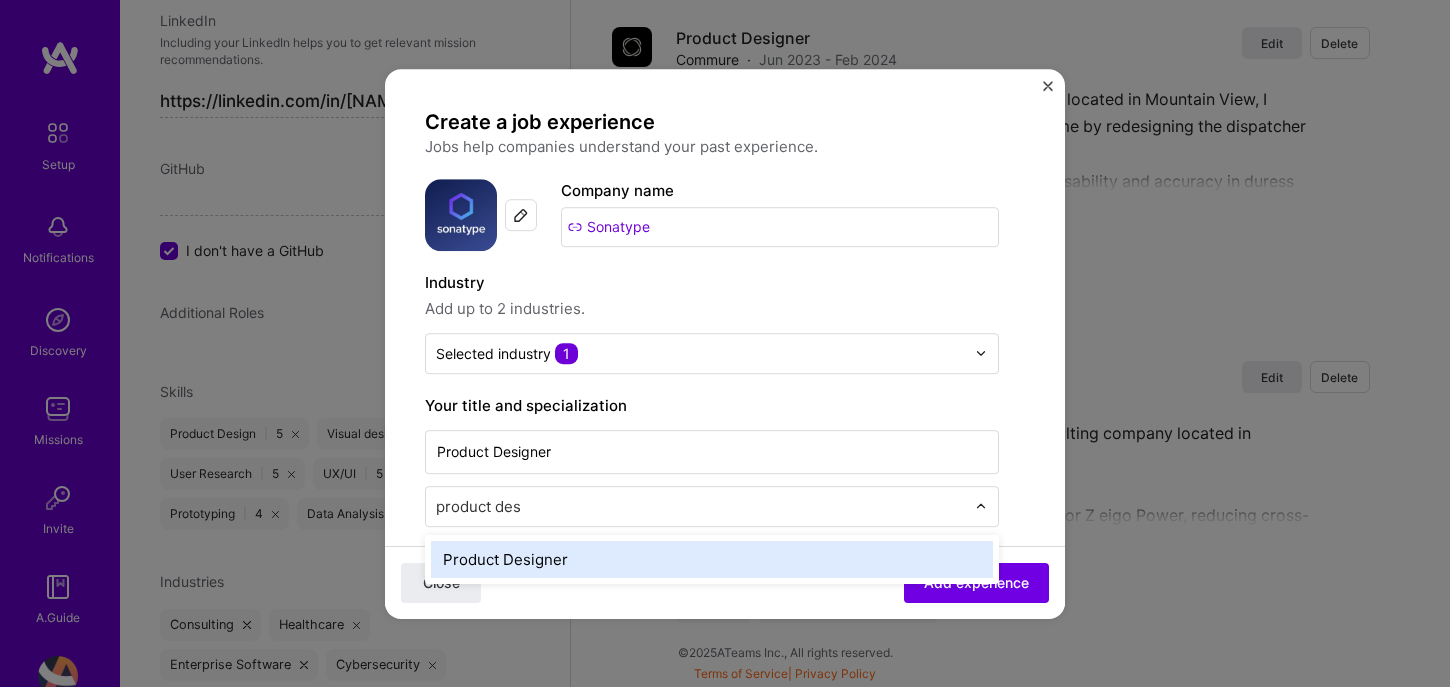 click on "Product Designer" at bounding box center [712, 559] 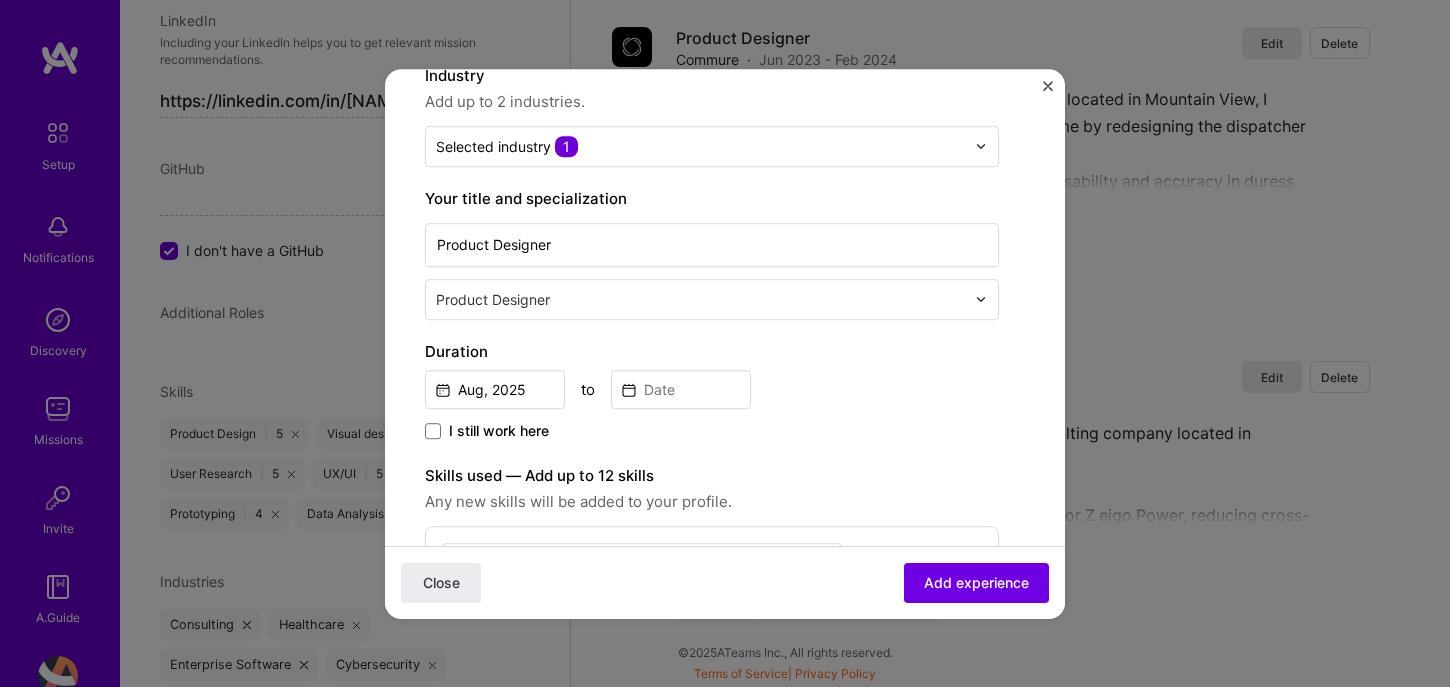 scroll, scrollTop: 208, scrollLeft: 0, axis: vertical 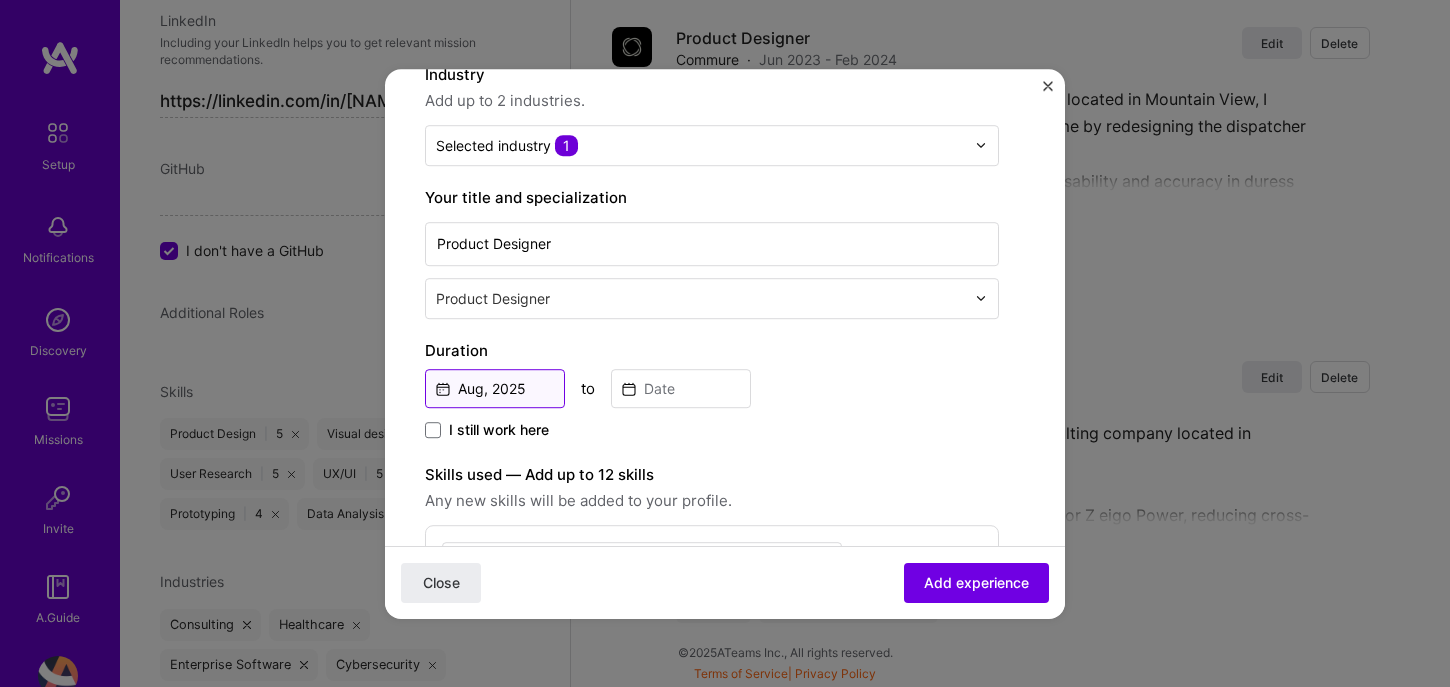 click on "Aug, 2025" at bounding box center [495, 388] 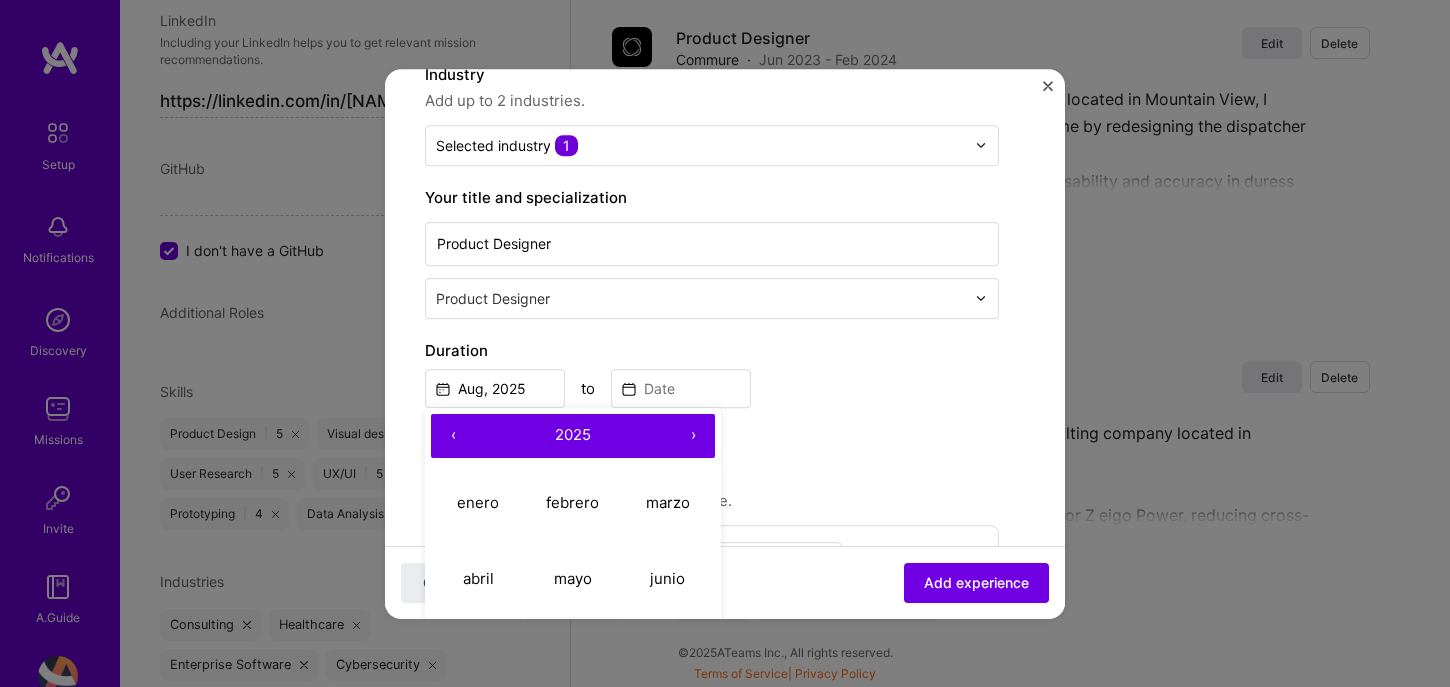 click on "‹" at bounding box center [453, 436] 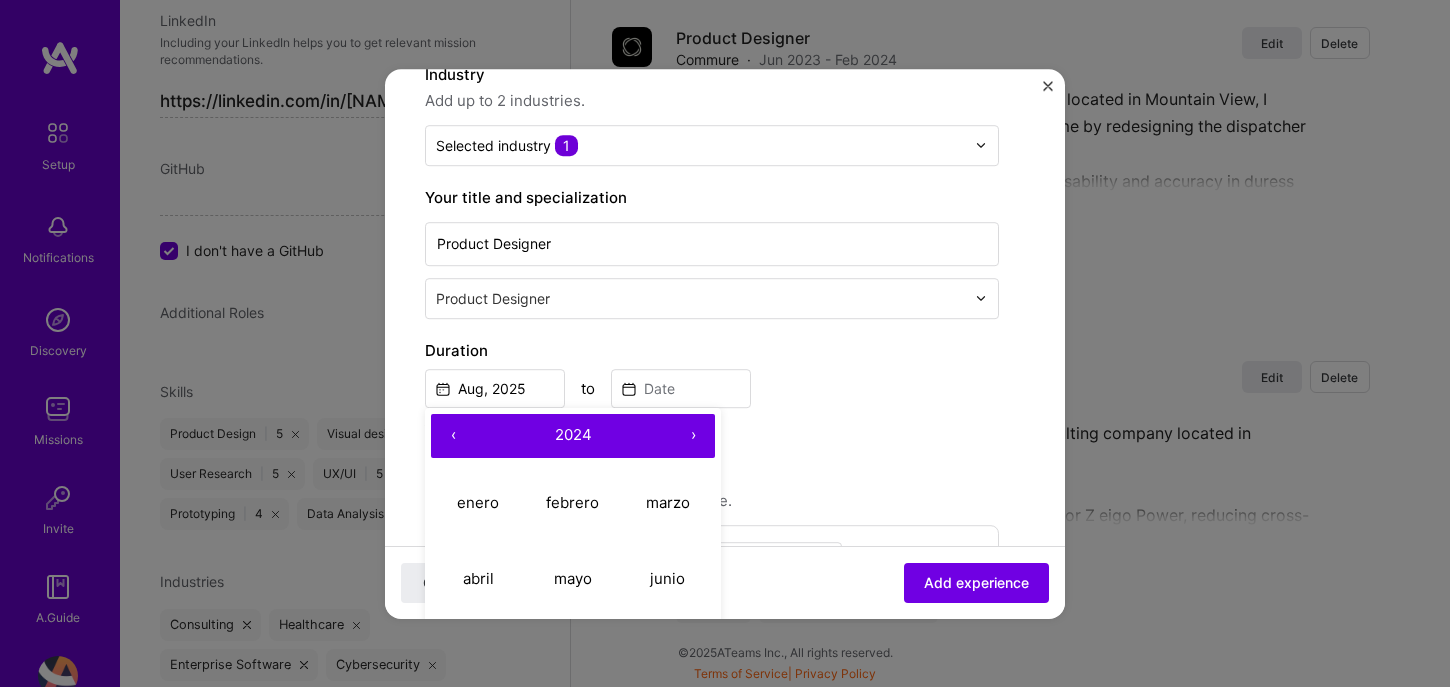 scroll, scrollTop: 334, scrollLeft: 0, axis: vertical 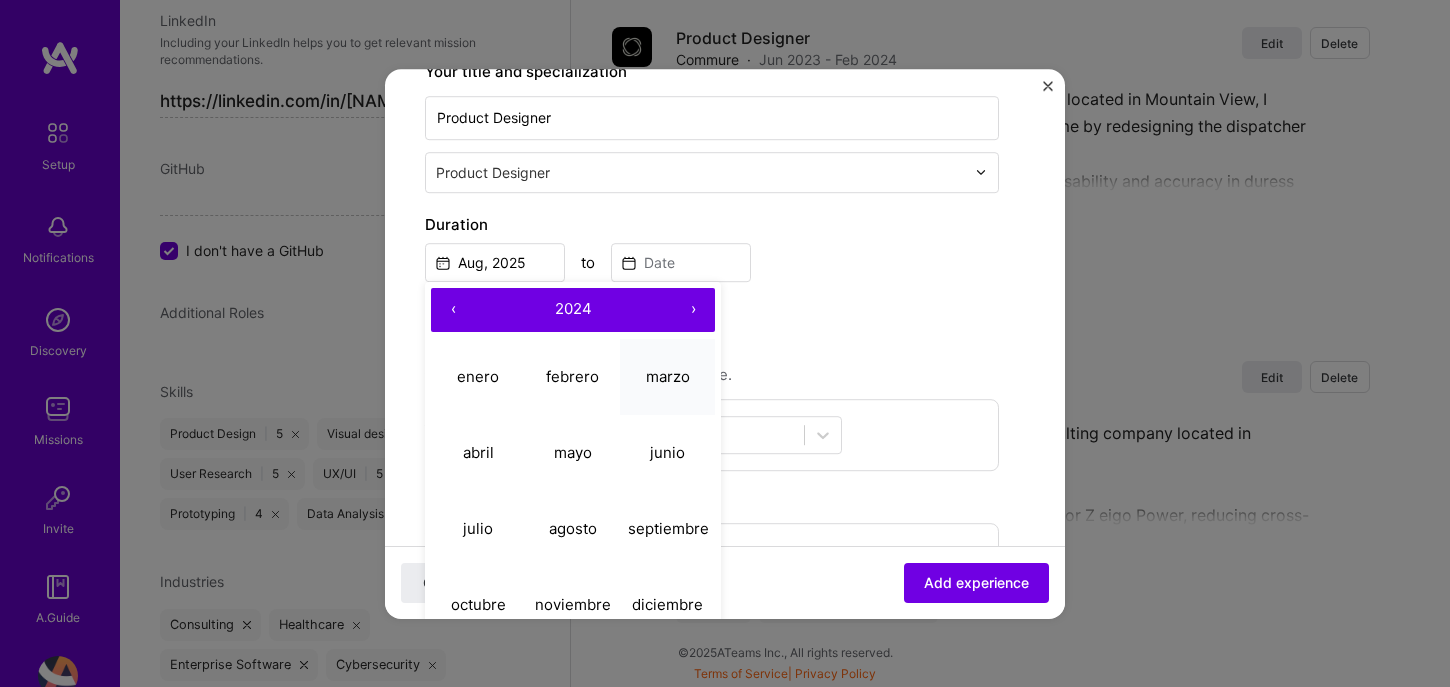 click on "marzo" at bounding box center (668, 376) 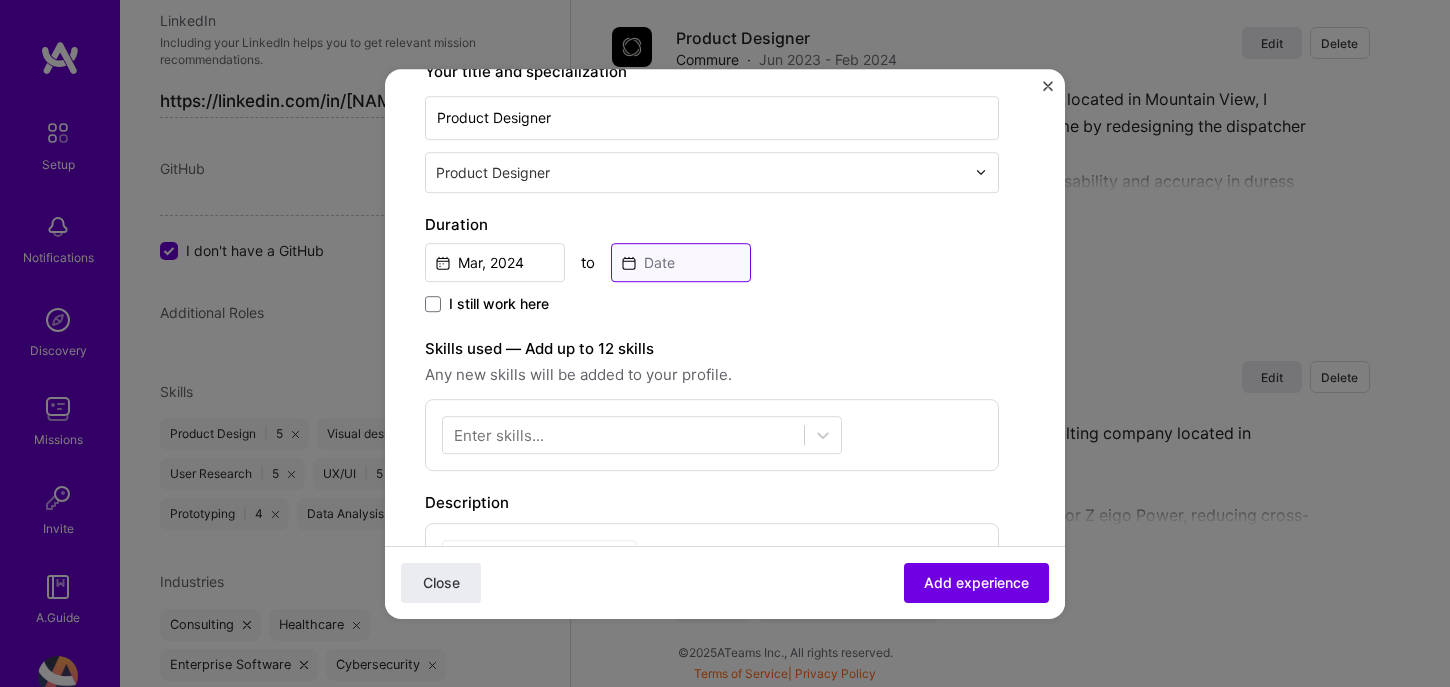 click at bounding box center (681, 262) 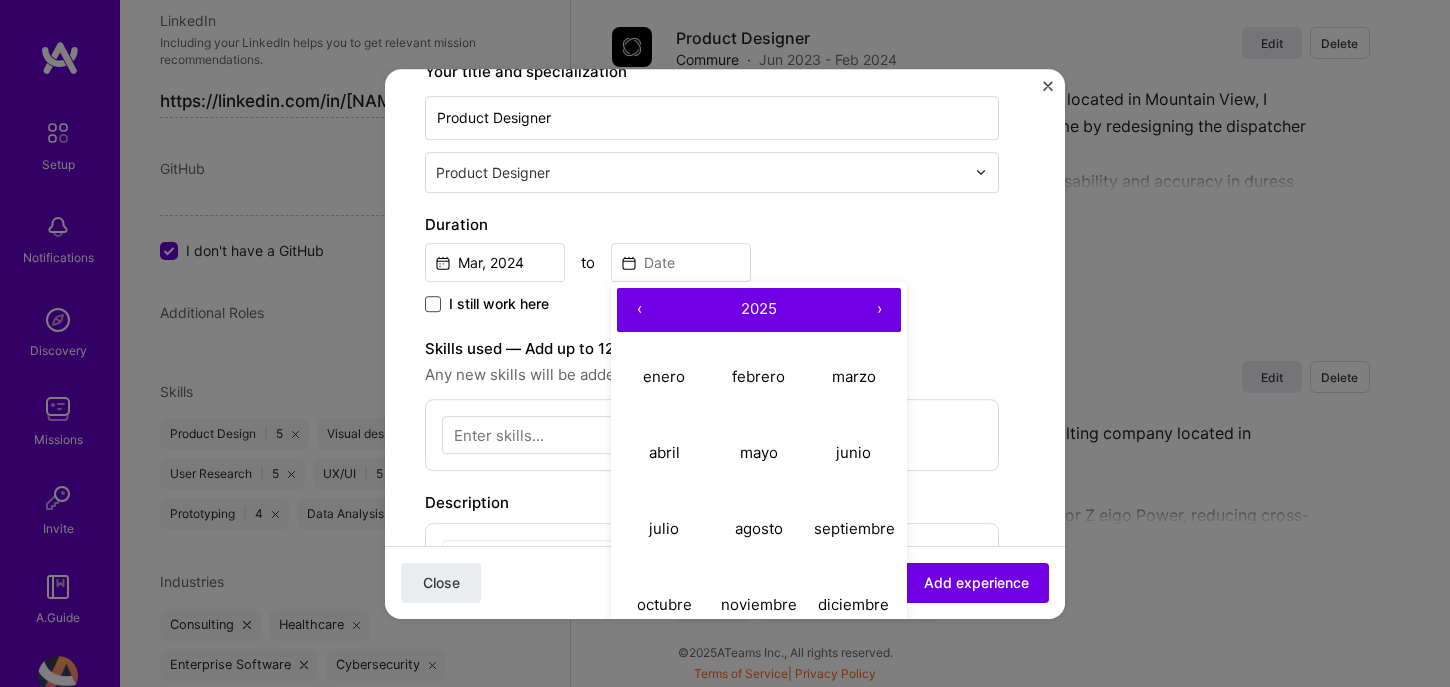 click at bounding box center [433, 304] 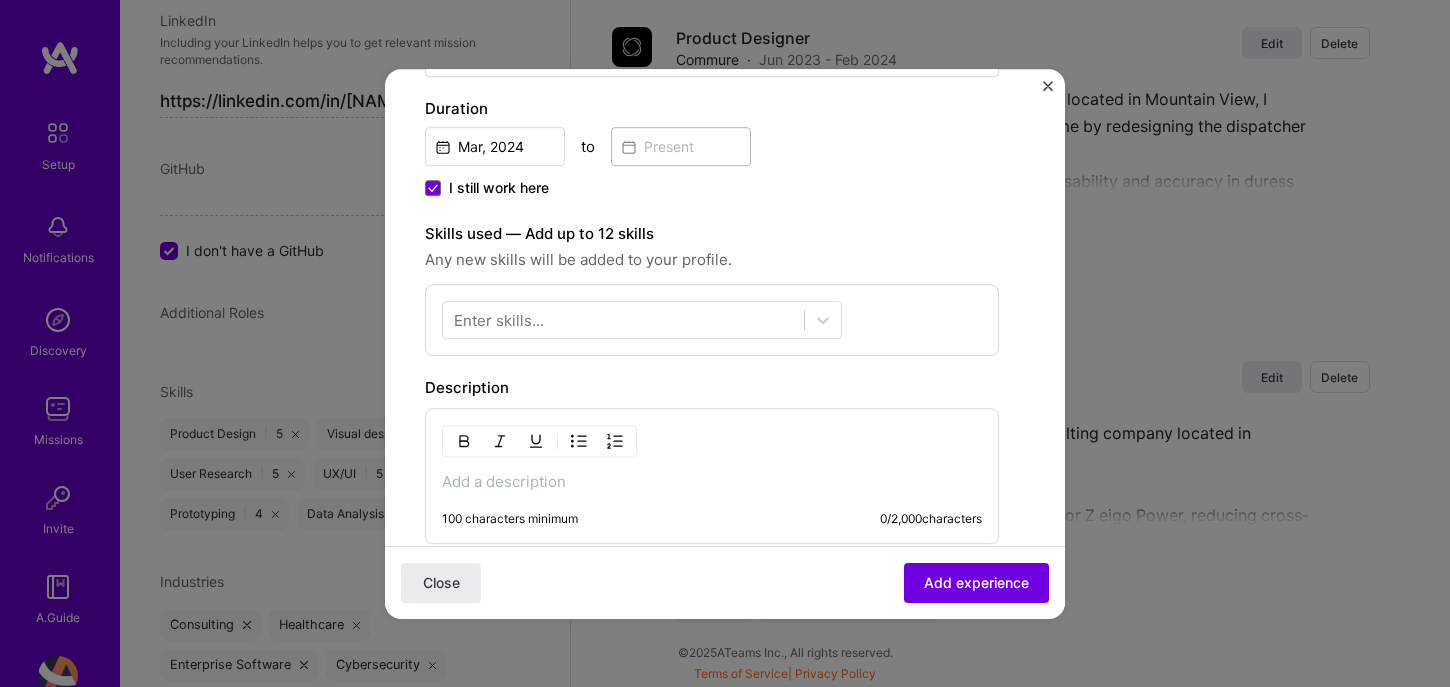 scroll, scrollTop: 485, scrollLeft: 0, axis: vertical 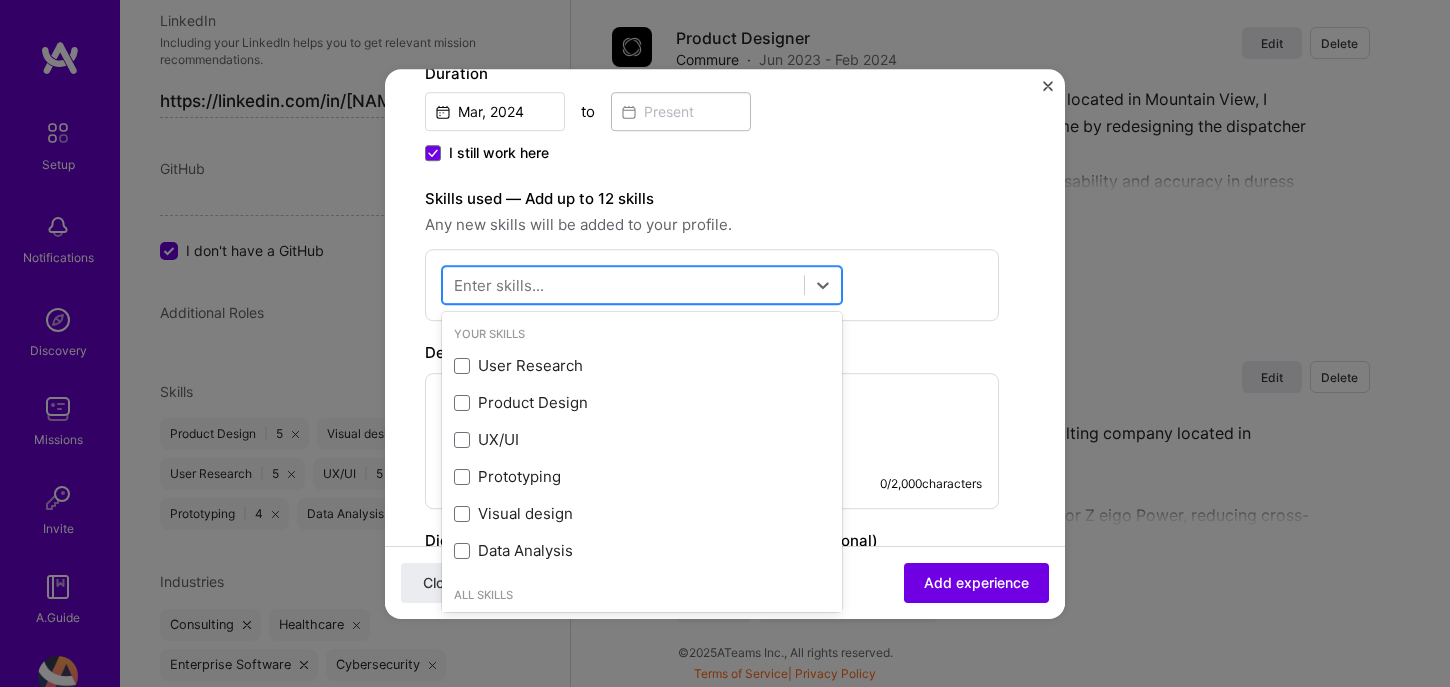 click at bounding box center [623, 284] 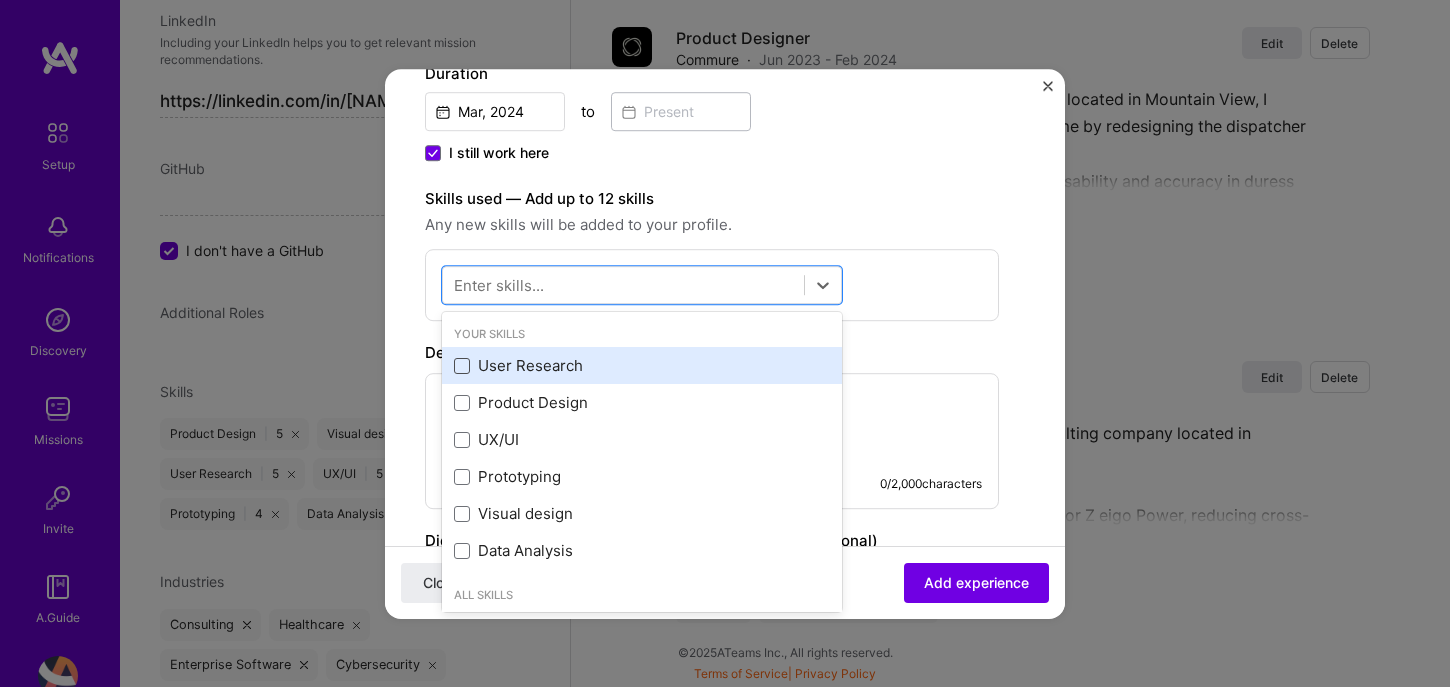 click at bounding box center (462, 366) 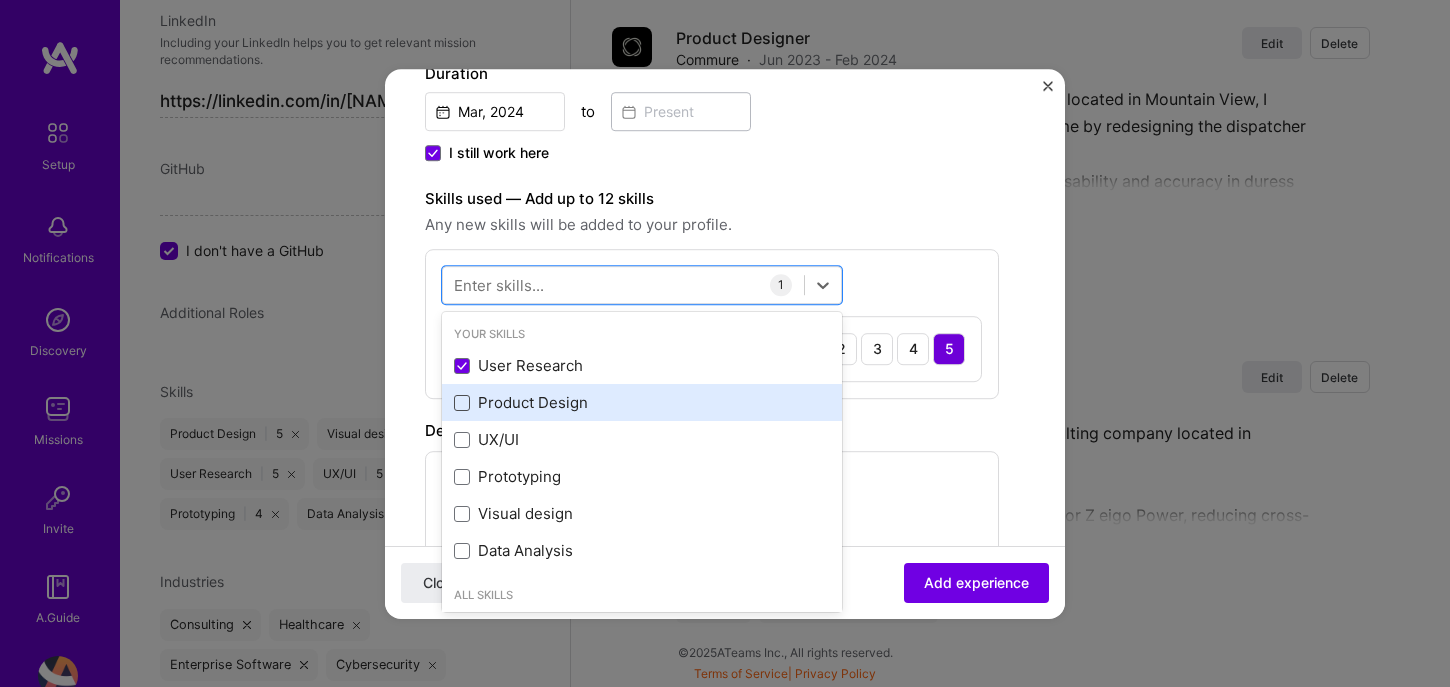 click at bounding box center (462, 403) 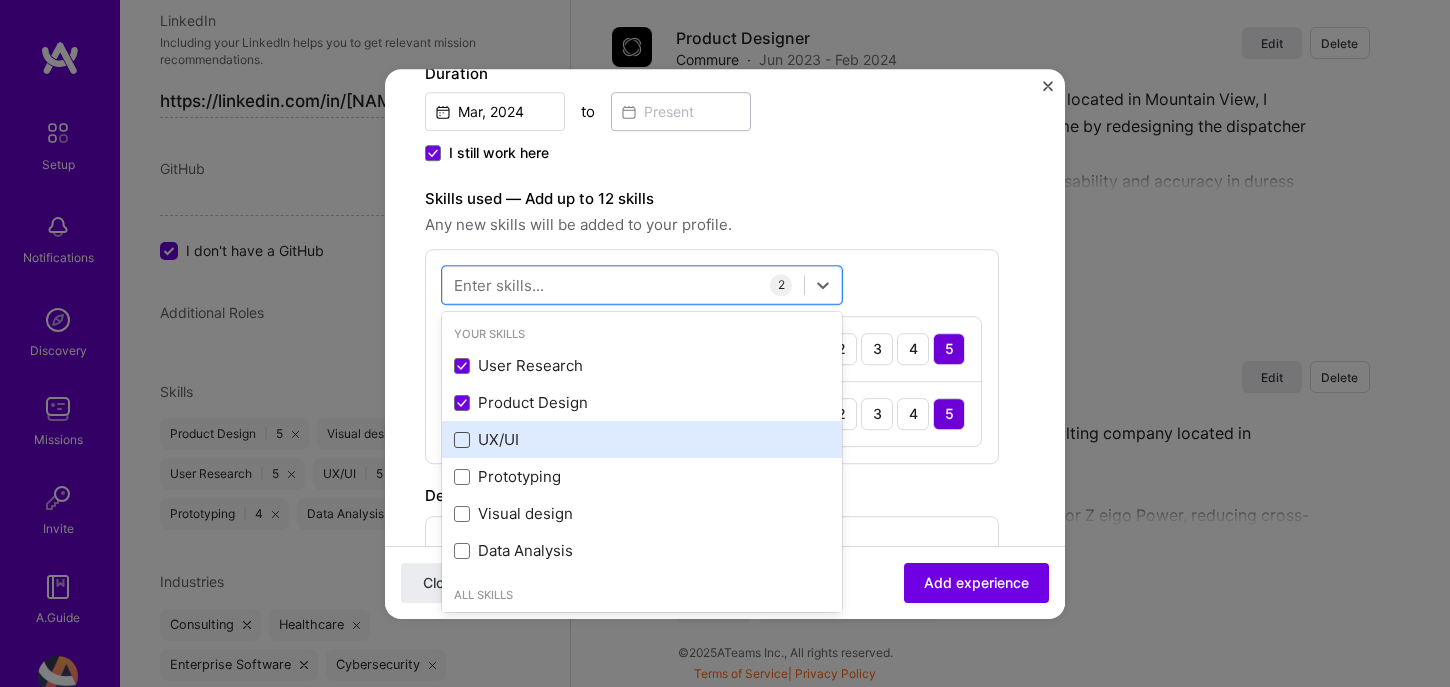 click at bounding box center (462, 440) 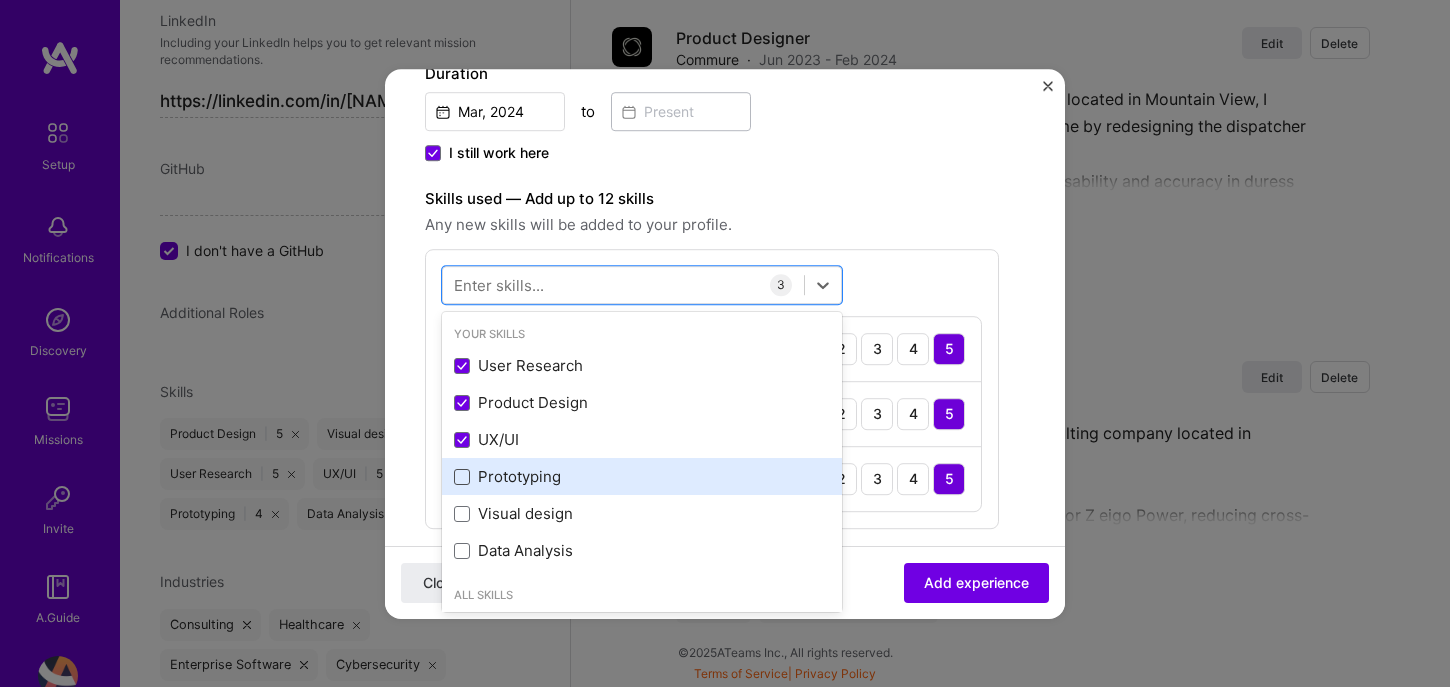 click at bounding box center [462, 477] 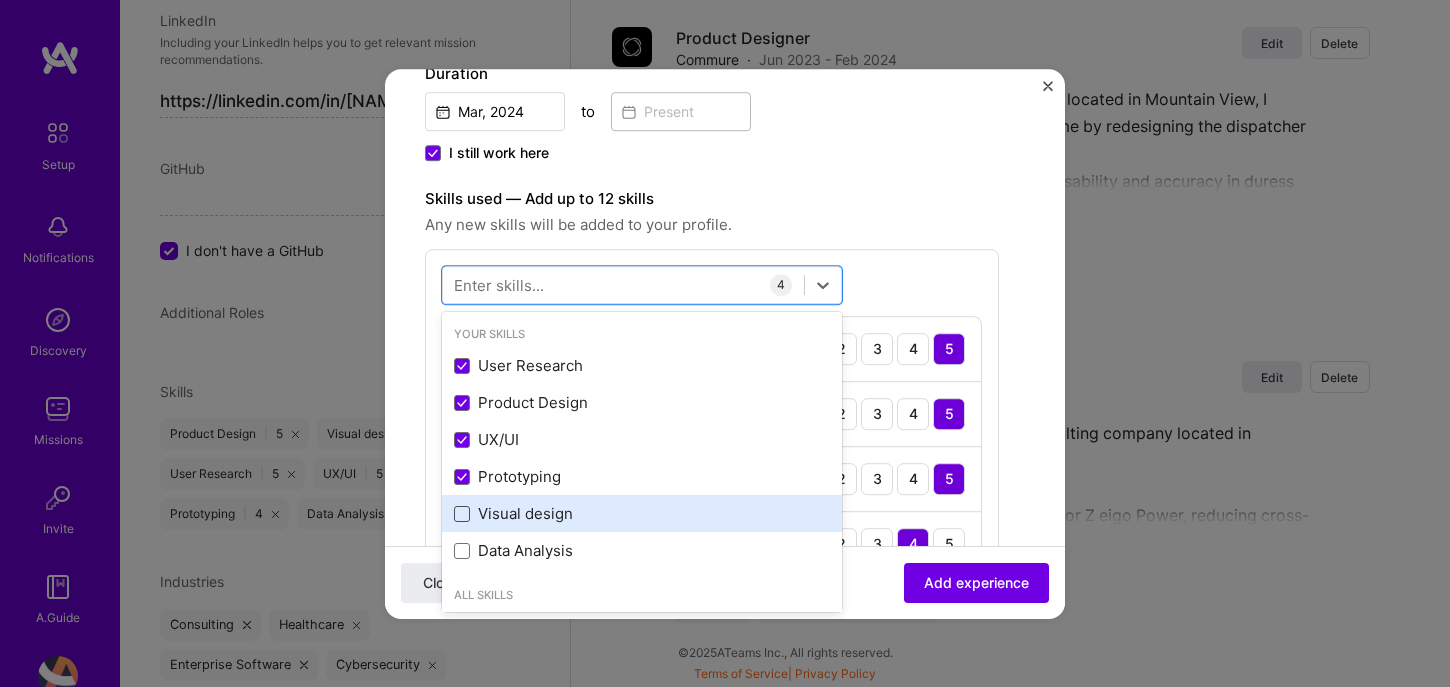 click at bounding box center (462, 514) 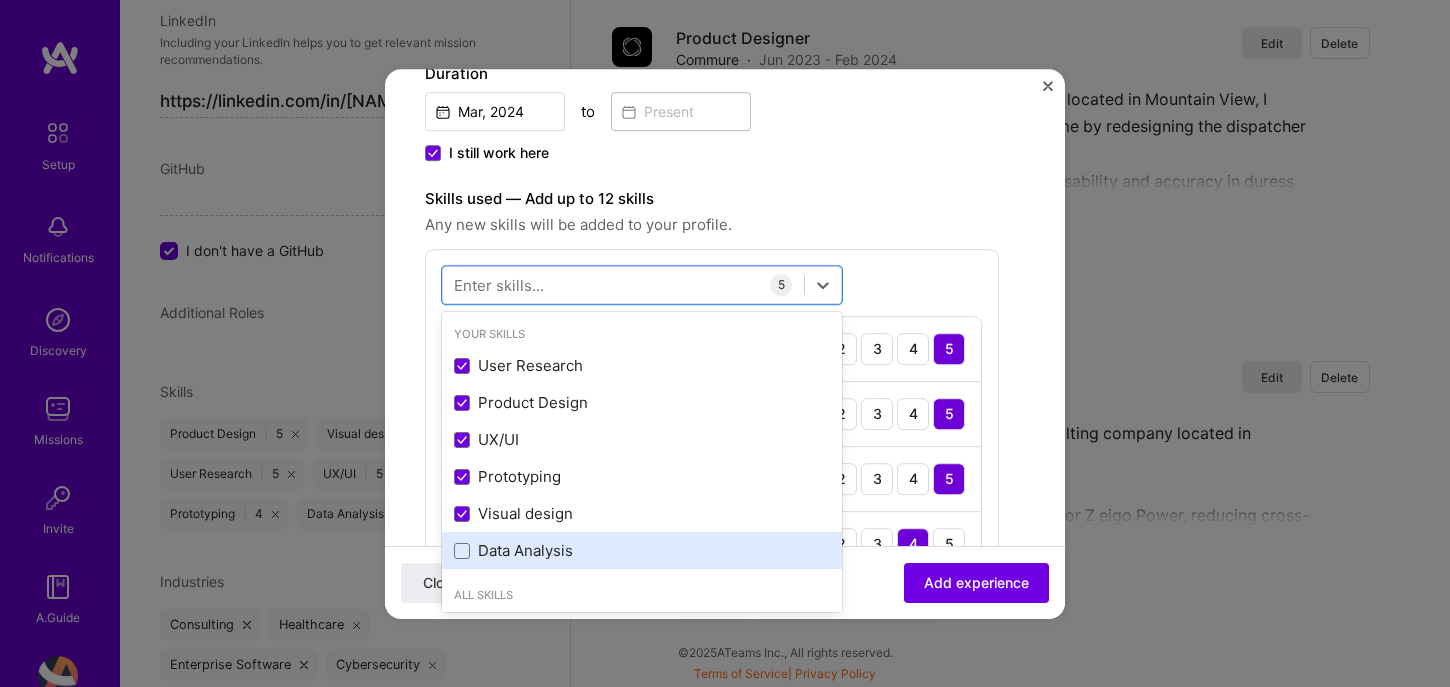click on "Data Analysis" at bounding box center [642, 551] 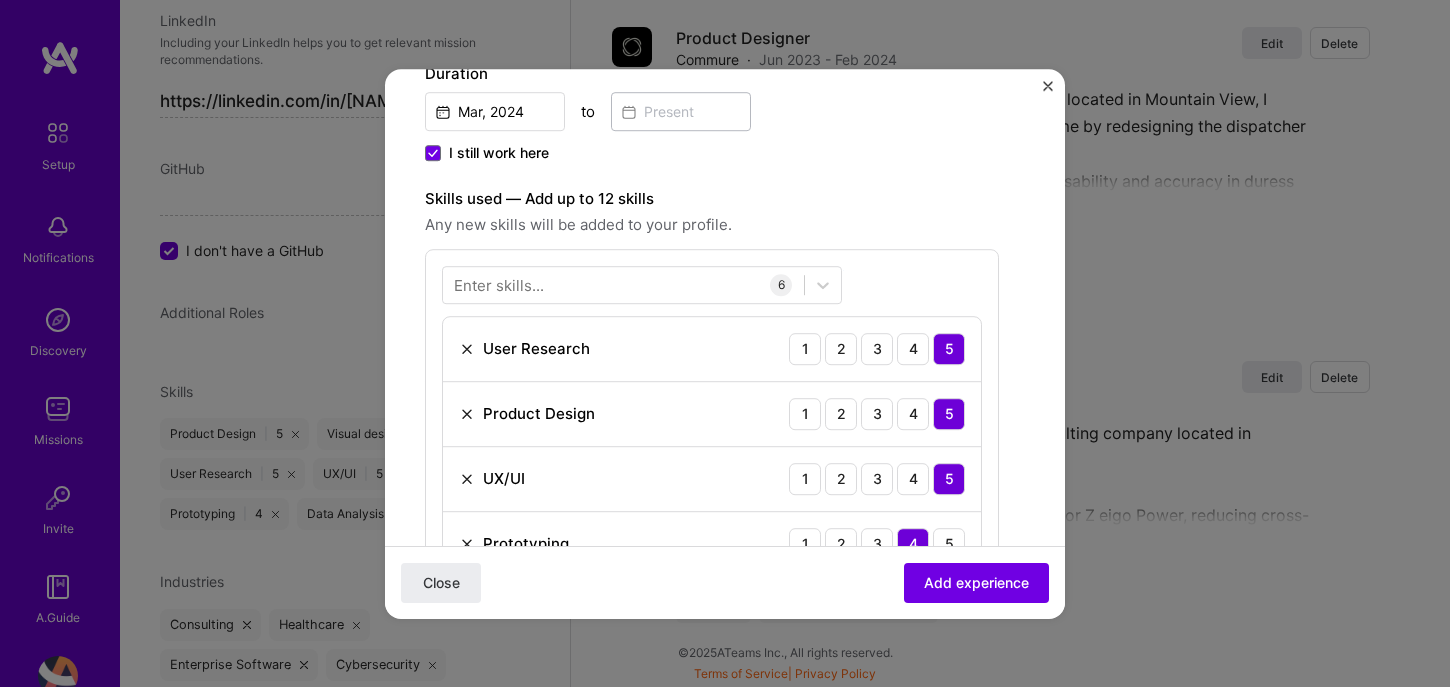 click on "Enter skills... 6 User Research 1 2 3 4 5 Product Design 1 2 3 4 5 UX/UI 1 2 3 4 5 Prototyping 1 2 3 4 5 Visual design 1 2 3 4 5 Data Analysis 1 2 3 4 5" at bounding box center [712, 486] 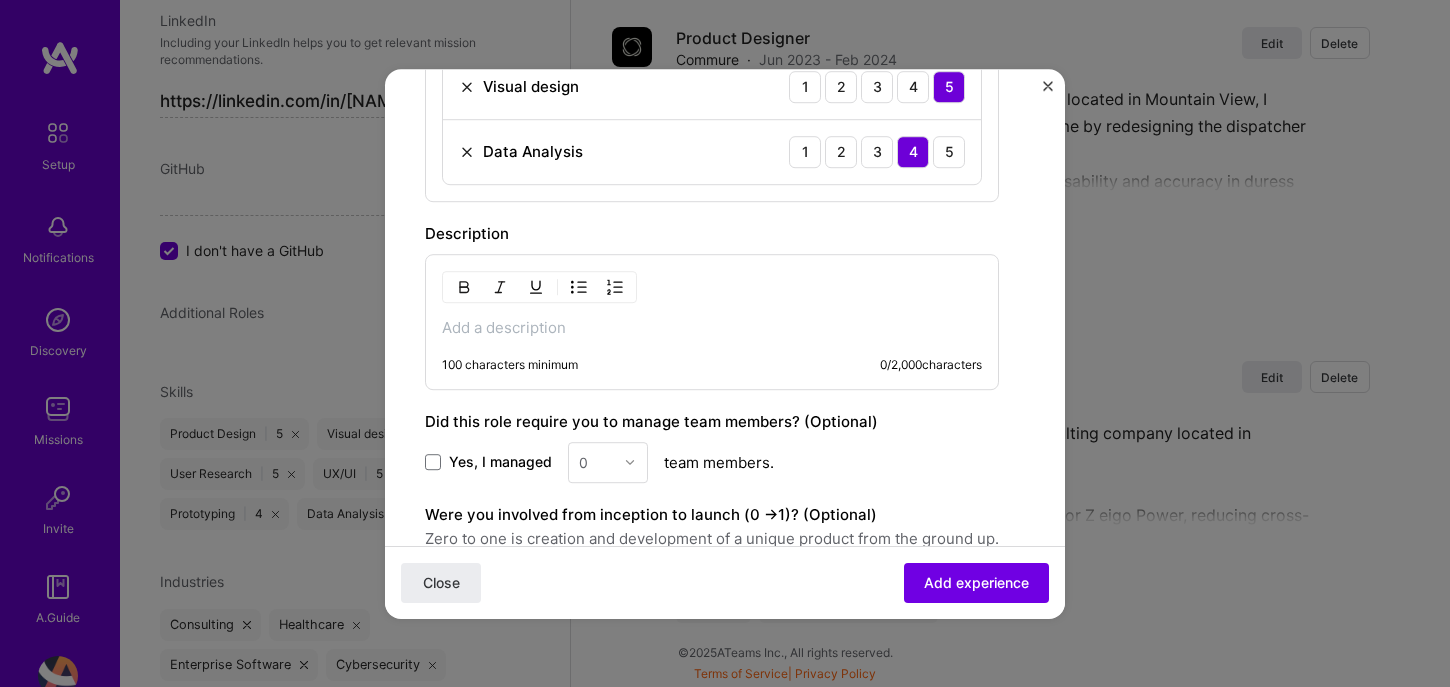 scroll, scrollTop: 1006, scrollLeft: 0, axis: vertical 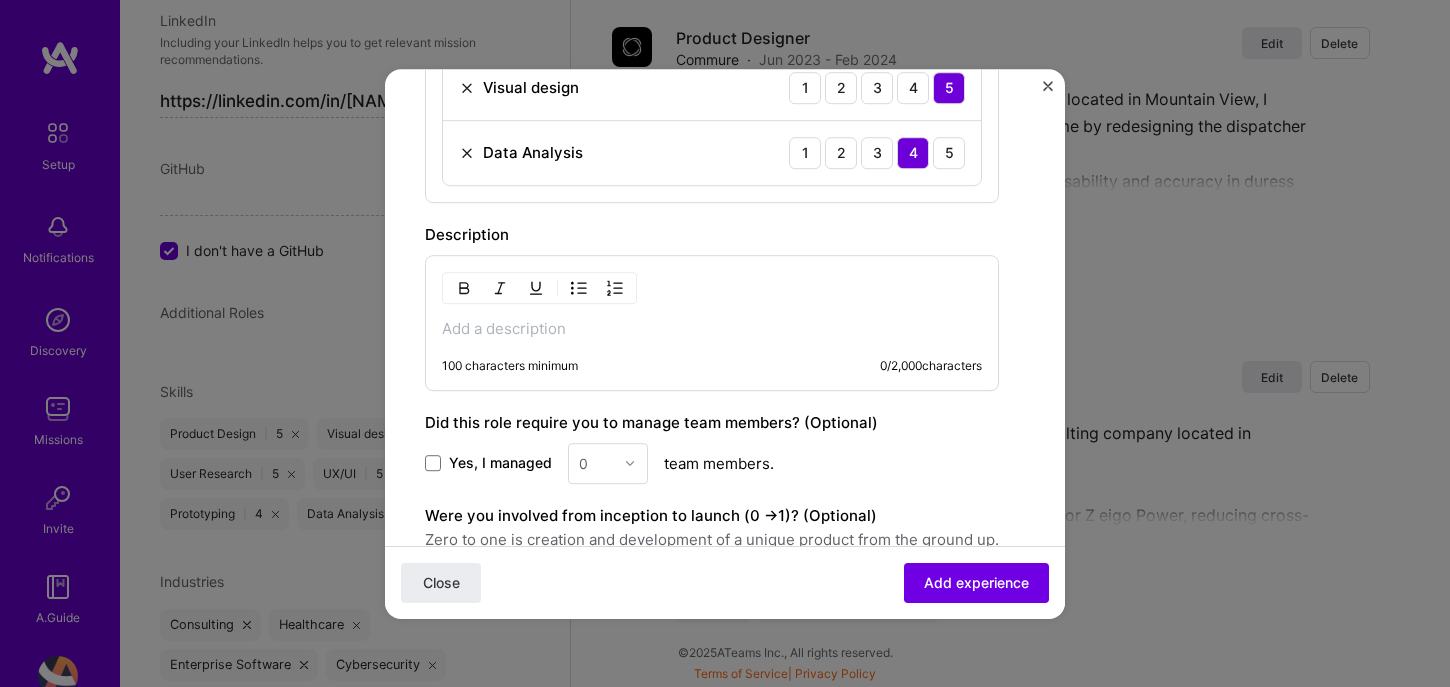 click at bounding box center (712, 329) 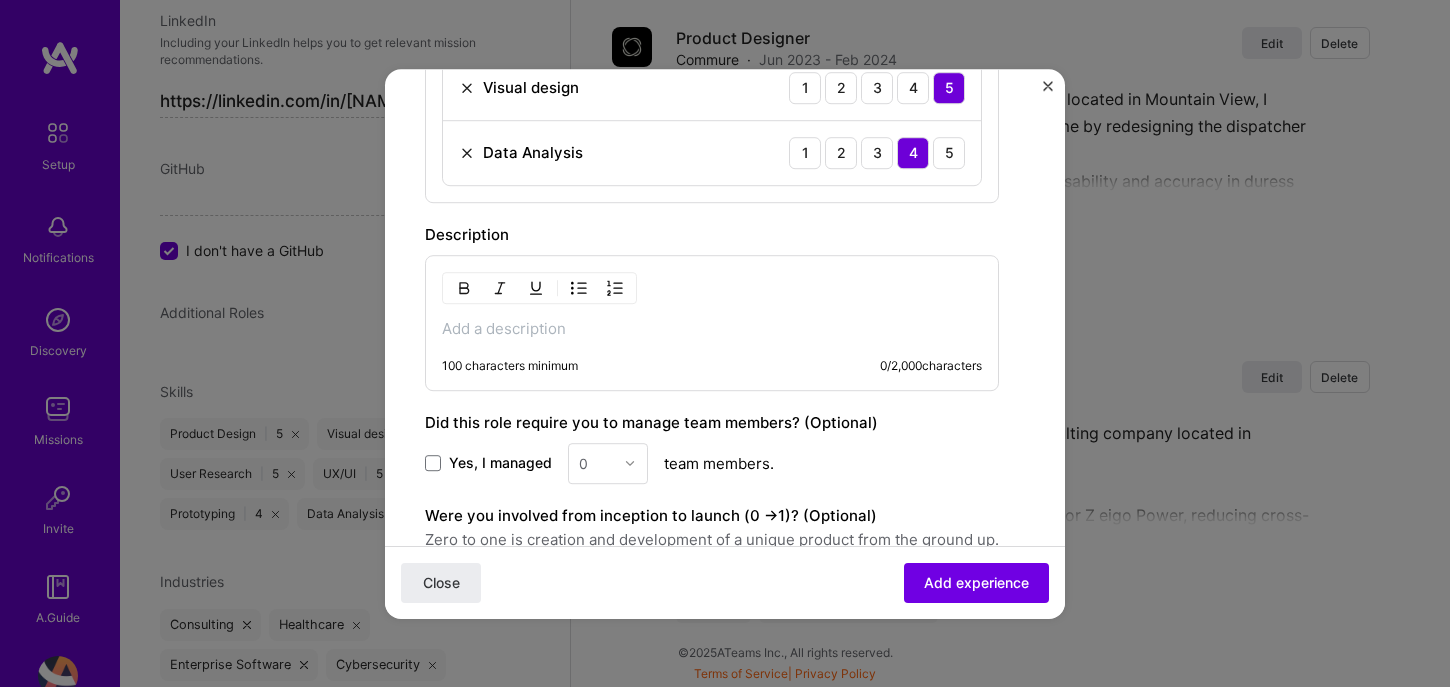click at bounding box center [712, 329] 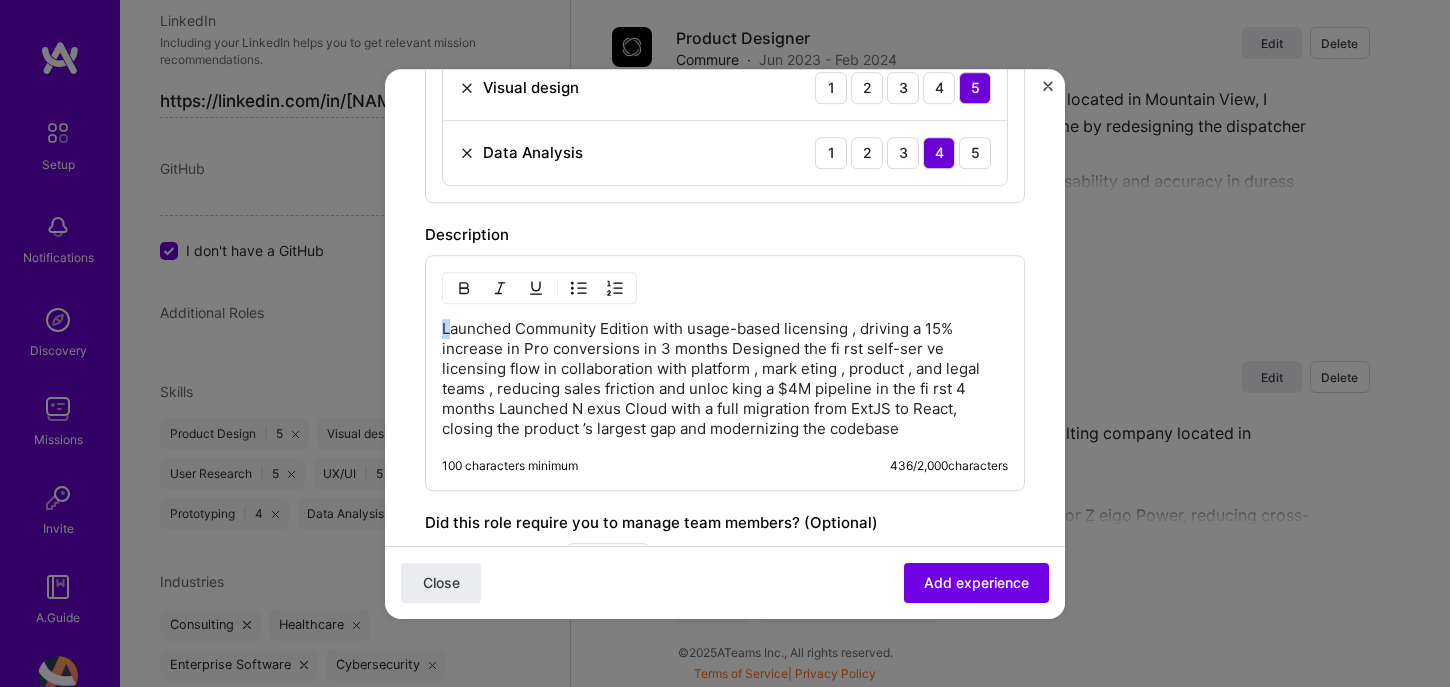 drag, startPoint x: 446, startPoint y: 328, endPoint x: 434, endPoint y: 327, distance: 12.0415945 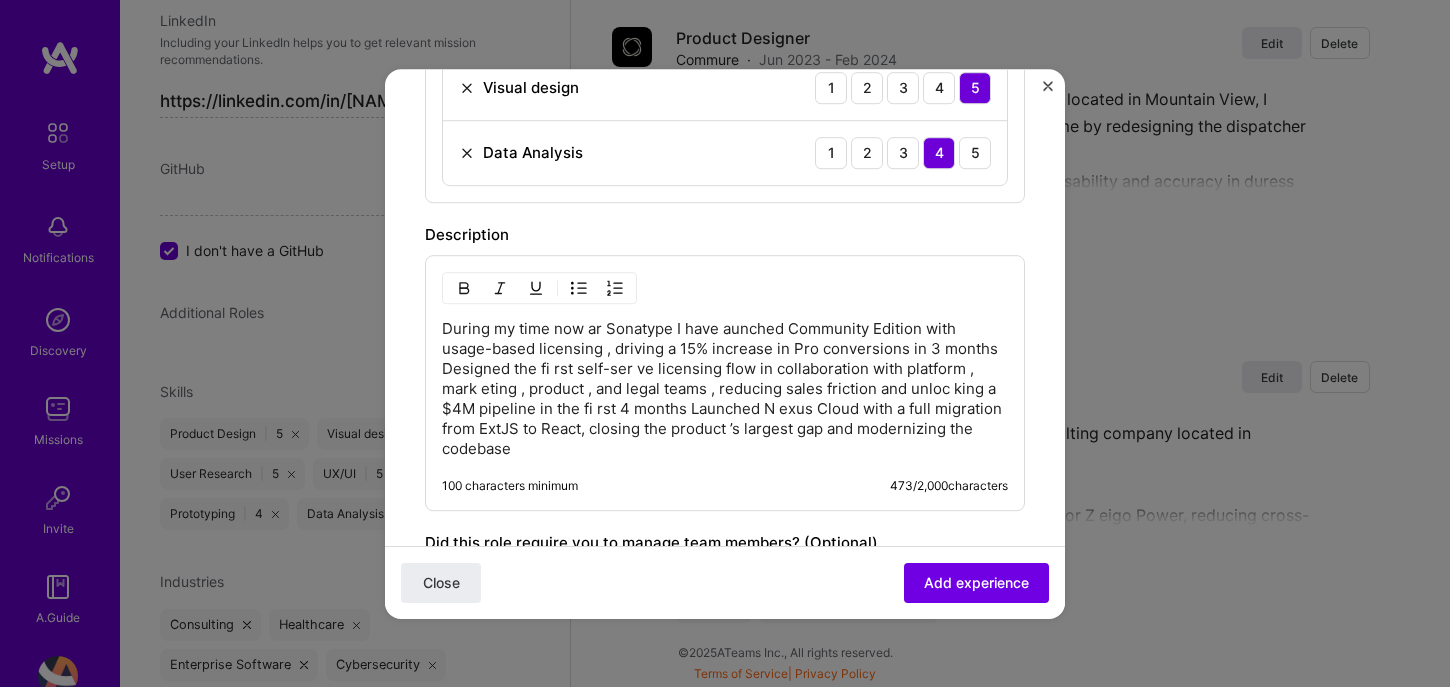 click on "During my time now ar Sonatype I have aunched Community Edition with usage-based licensing , driving a 15% increase in Pro conversions in 3 months Designed the fi rst self-ser ve licensing flow in collaboration with platform , mark eting , product , and legal teams , reducing sales friction and unloc king a $4M pipeline in the fi rst 4 months Launched N exus Cloud with a full migration from ExtJS to React, closing the product ’s largest gap and modernizing the codebase" at bounding box center (725, 389) 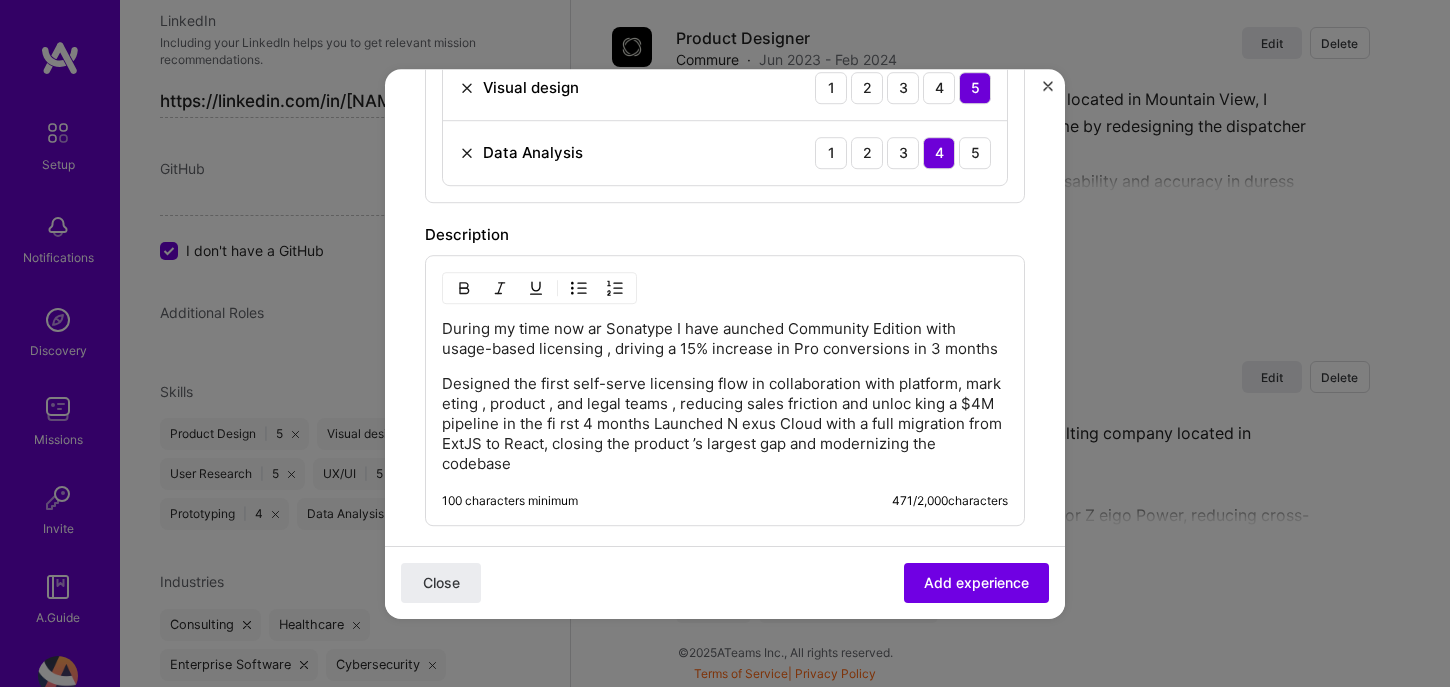 click on "Designed the first self-serve licensing flow in collaboration with platform, mark eting , product , and legal teams , reducing sales friction and unloc king a $4M pipeline in the fi rst 4 months Launched N exus Cloud with a full migration from ExtJS to React, closing the product ’s largest gap and modernizing the codebase" at bounding box center [725, 424] 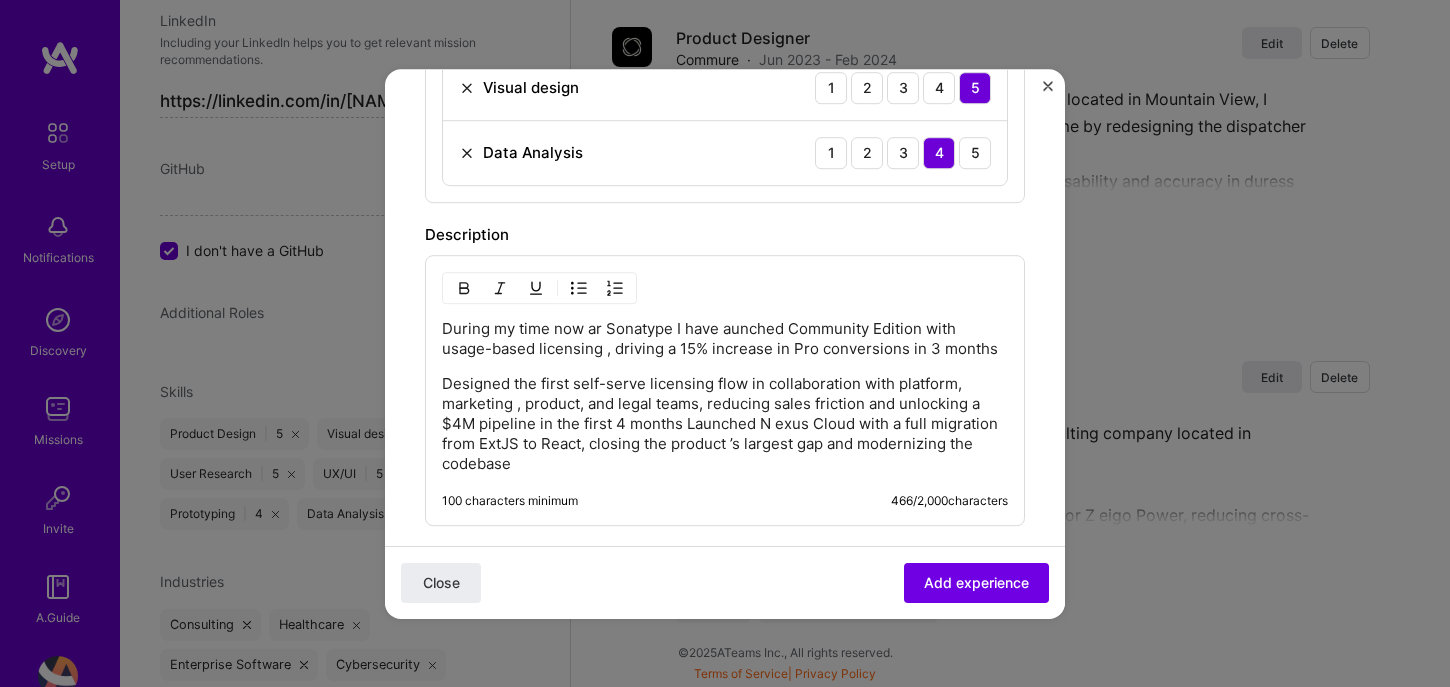 click on "Designed the first self-serve licensing flow in collaboration with platform, marketing , product, and legal teams, reducing sales friction and unlocking a $4M pipeline in the first 4 months Launched N exus Cloud with a full migration from ExtJS to React, closing the product ’s largest gap and modernizing the codebase" at bounding box center (725, 424) 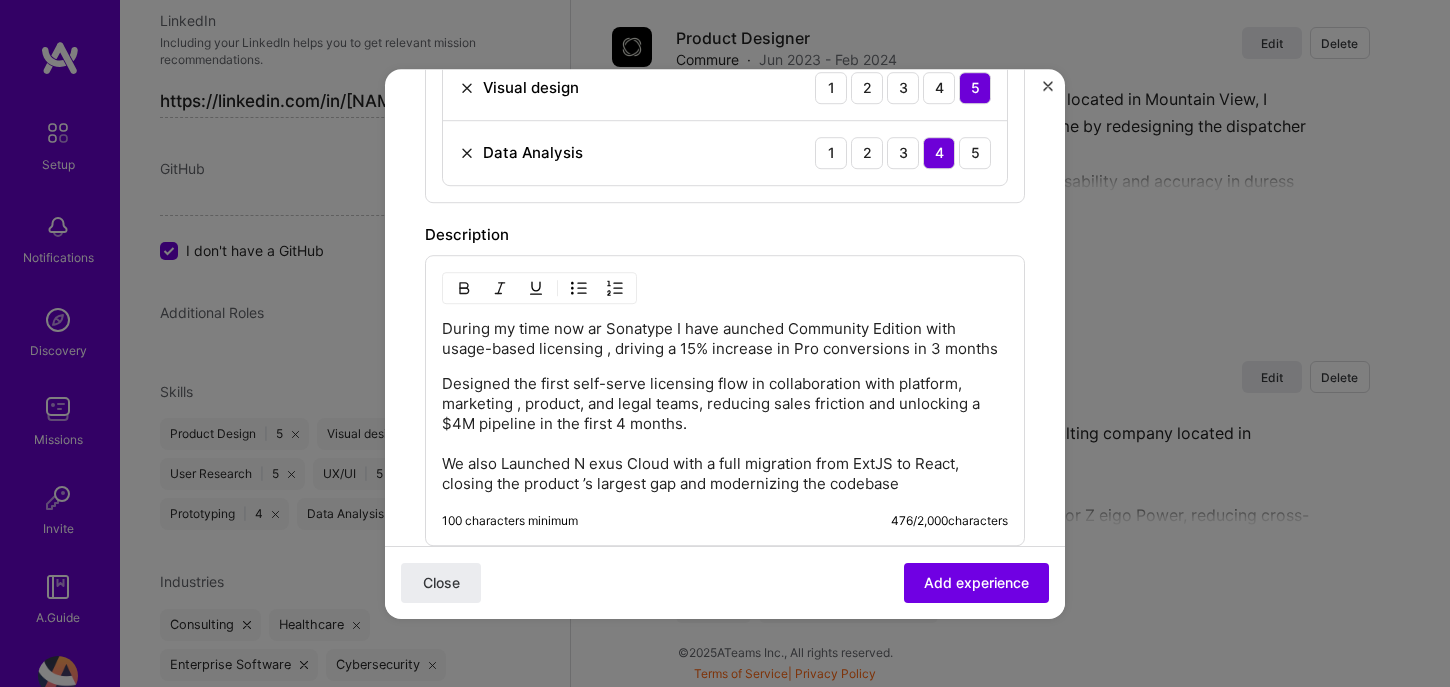 click on "Designed the first self-serve licensing flow in collaboration with platform, marketing , product, and legal teams, reducing sales friction and unlocking a $4M pipeline in the first 4 months. We also Launched N exus Cloud with a full migration from ExtJS to React, closing the product ’s largest gap and modernizing the codebase" at bounding box center [725, 434] 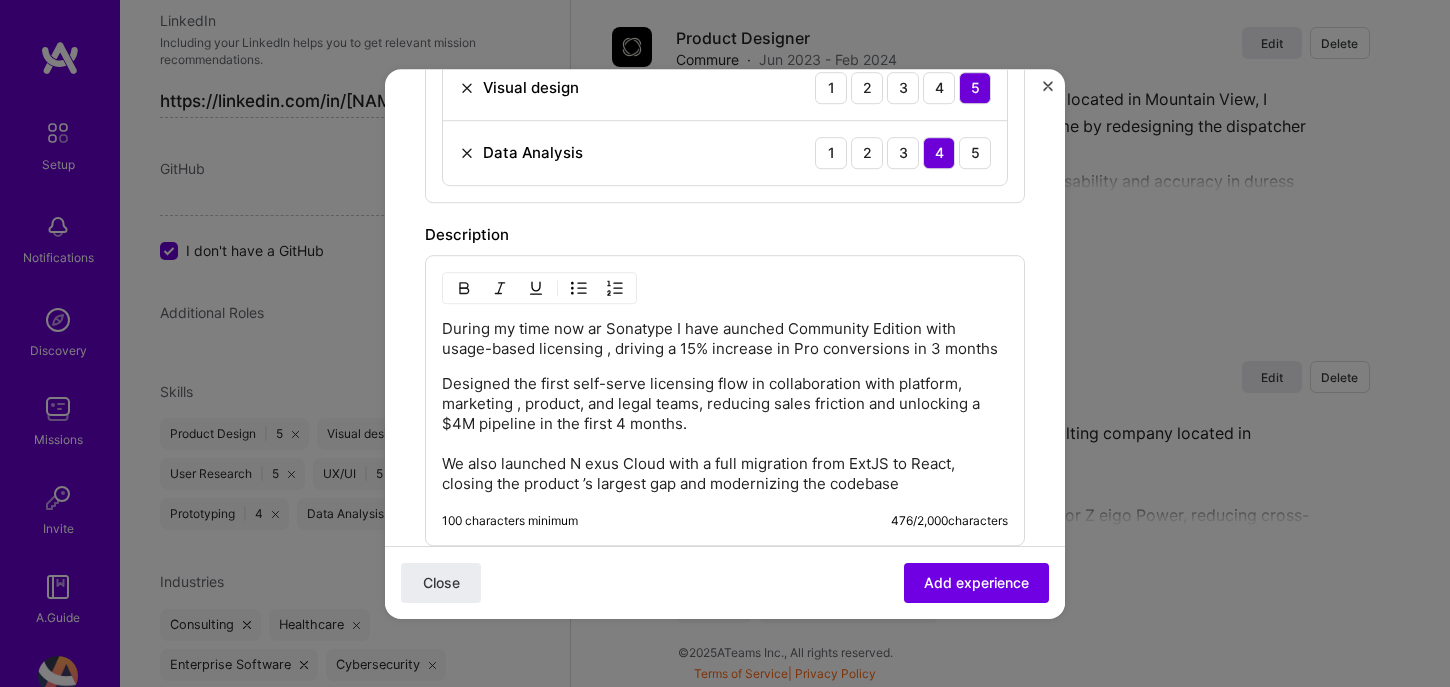 click on "Designed the first self-serve licensing flow in collaboration with platform, marketing , product, and legal teams, reducing sales friction and unlocking a $4M pipeline in the first 4 months. We also launched N exus Cloud with a full migration from ExtJS to React, closing the product ’s largest gap and modernizing the codebase" at bounding box center (725, 434) 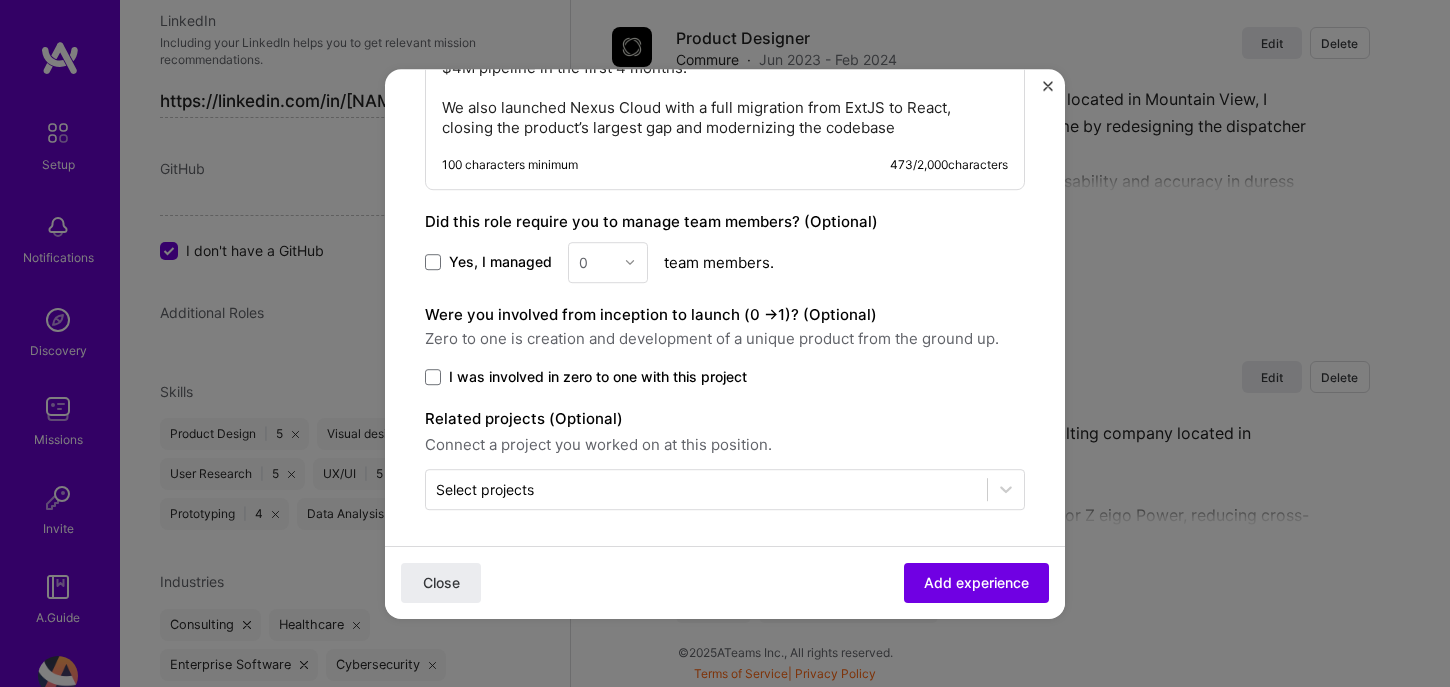 scroll, scrollTop: 1366, scrollLeft: 0, axis: vertical 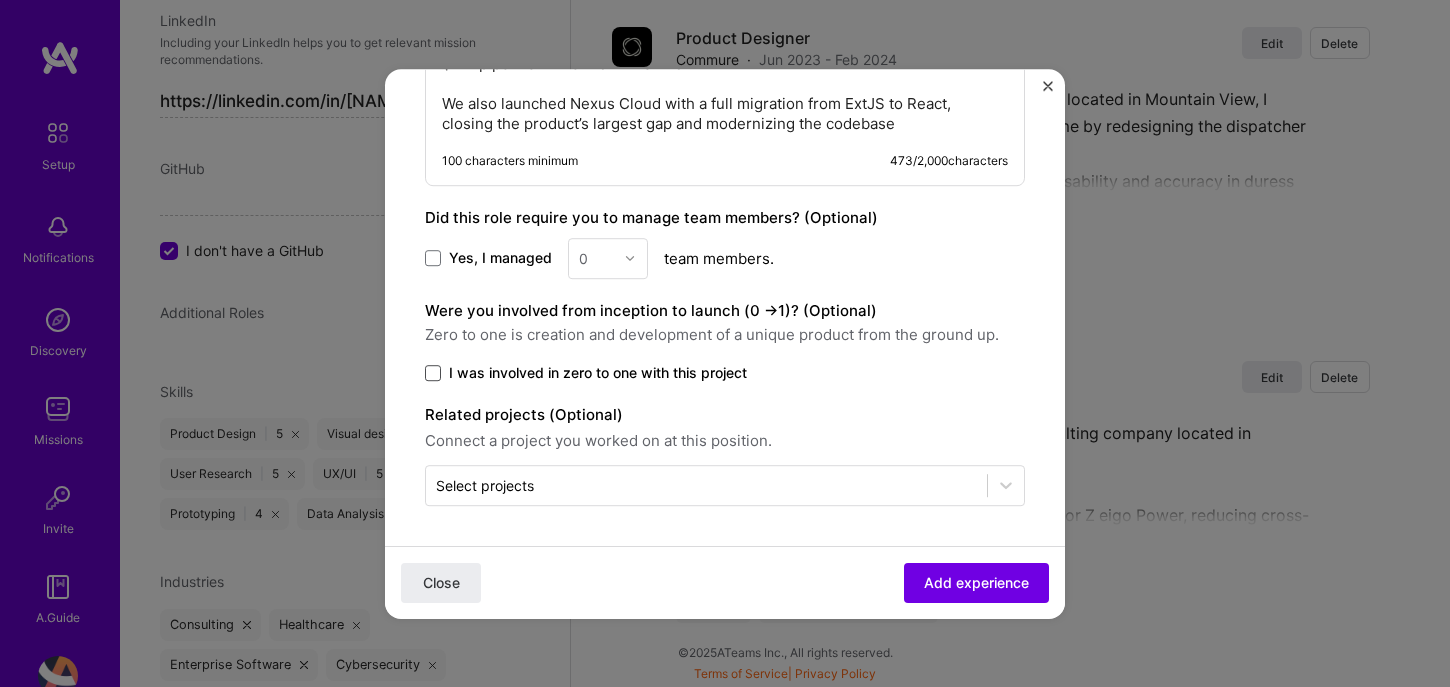 click at bounding box center (433, 373) 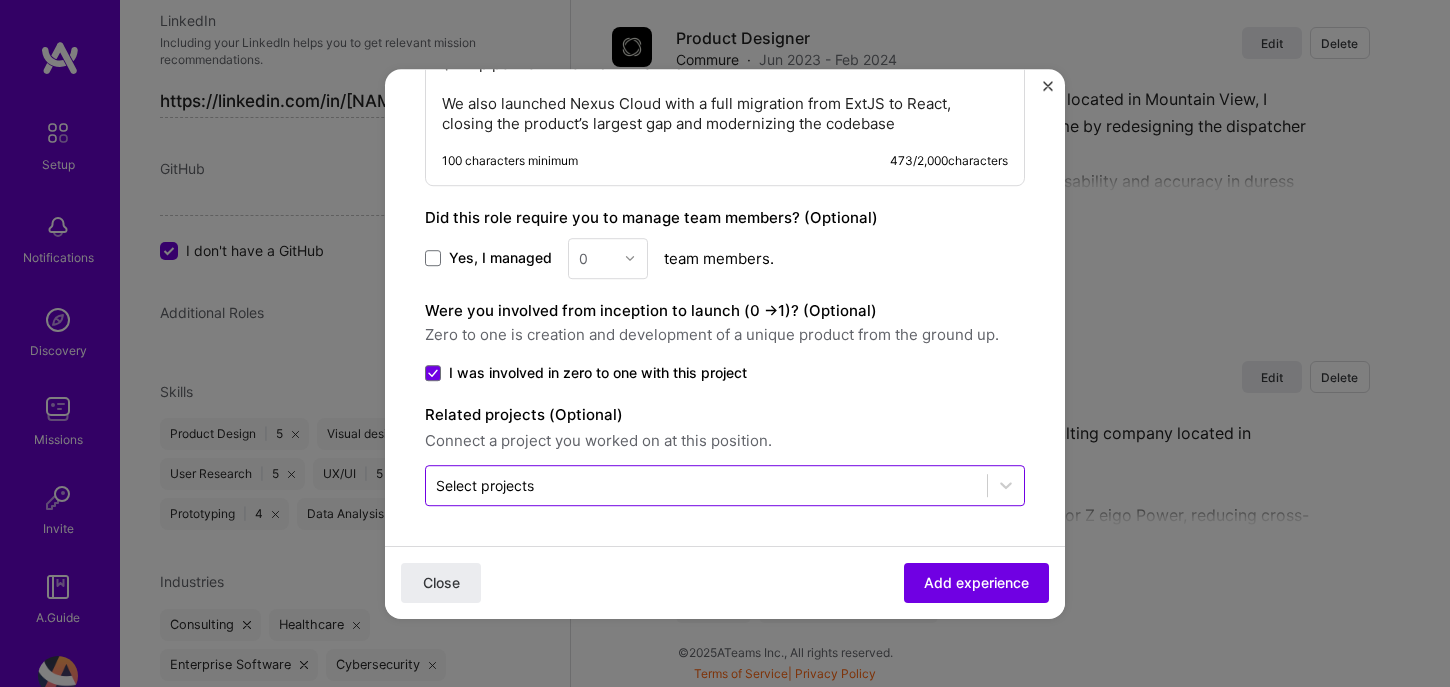 click on "Select projects" at bounding box center [485, 485] 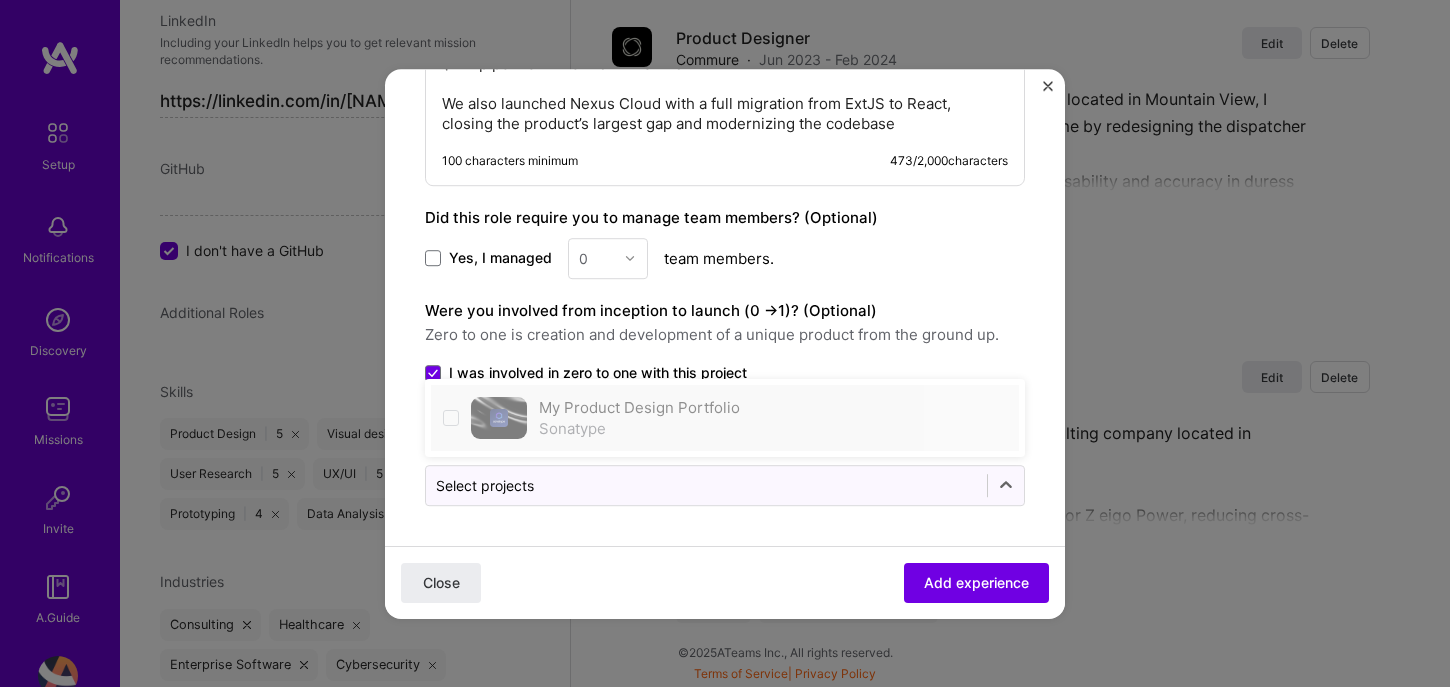 click on "My Product Design Portfolio Sonatype" at bounding box center [725, 418] 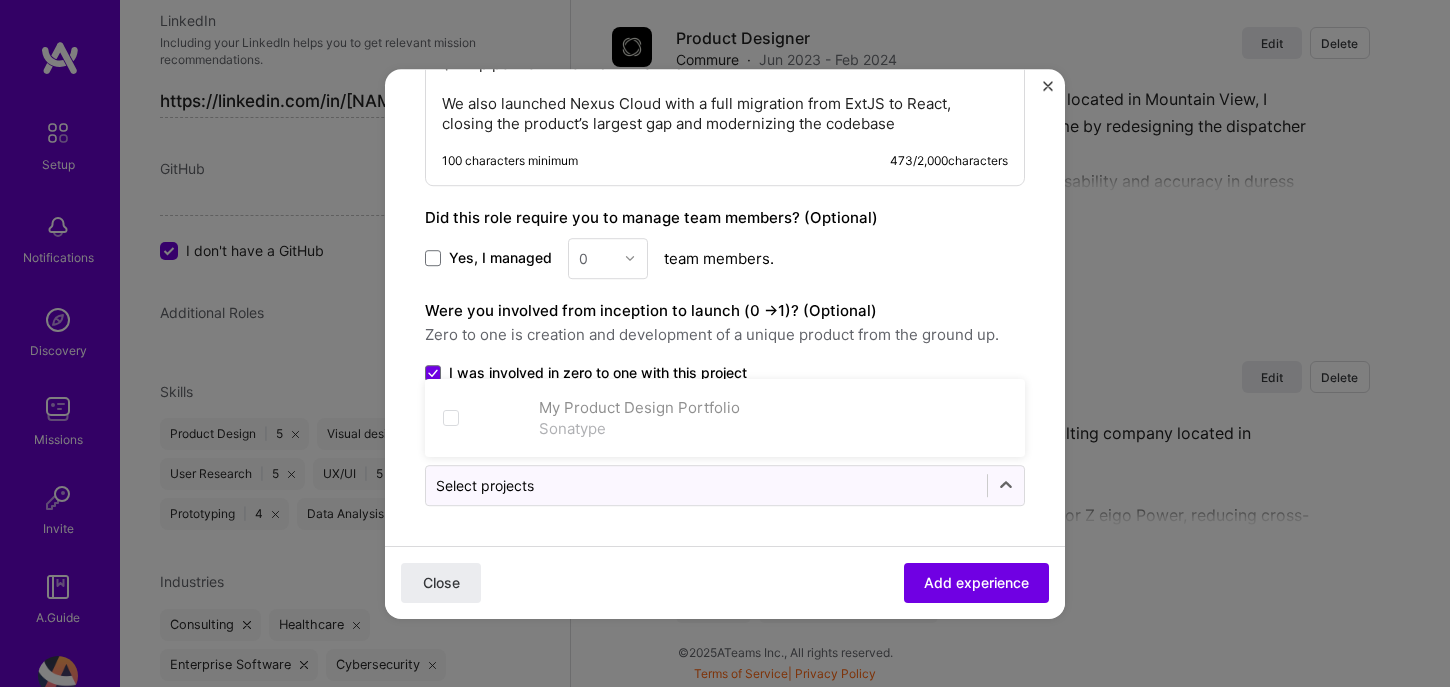 click on "During my time now at Sonatype I have launched Community Edition with usage-based licensing, driving a 15% increase in Pro conversions in 3 months Designed the first self-serve licensing flow in collaboration with platform, marketing, product, and legal teams, reducing sales friction and unlocking a $4M pipeline in the first 4 months. 100 characters minimum 473 / 2,000 characters Yes, I managed 0 team members. > 1)? (Optional)" at bounding box center (725, -319) 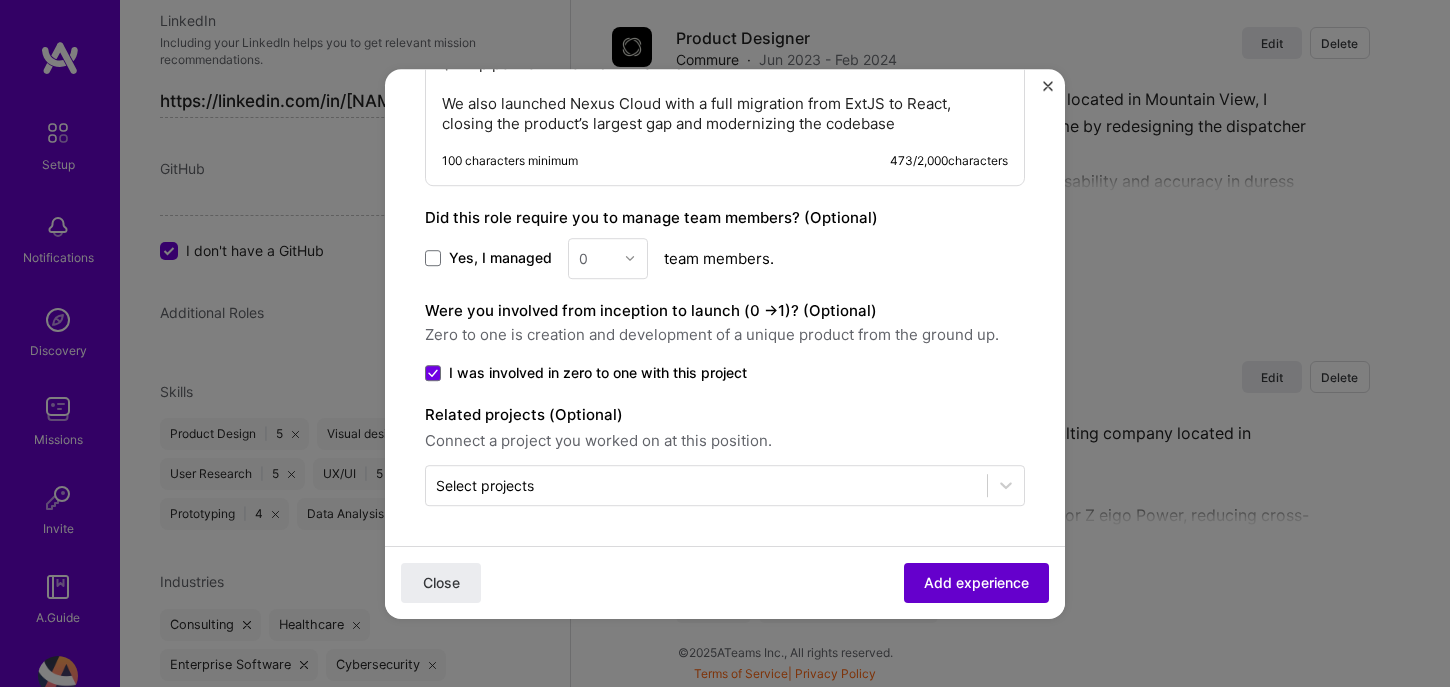 click on "Add experience" at bounding box center [976, 582] 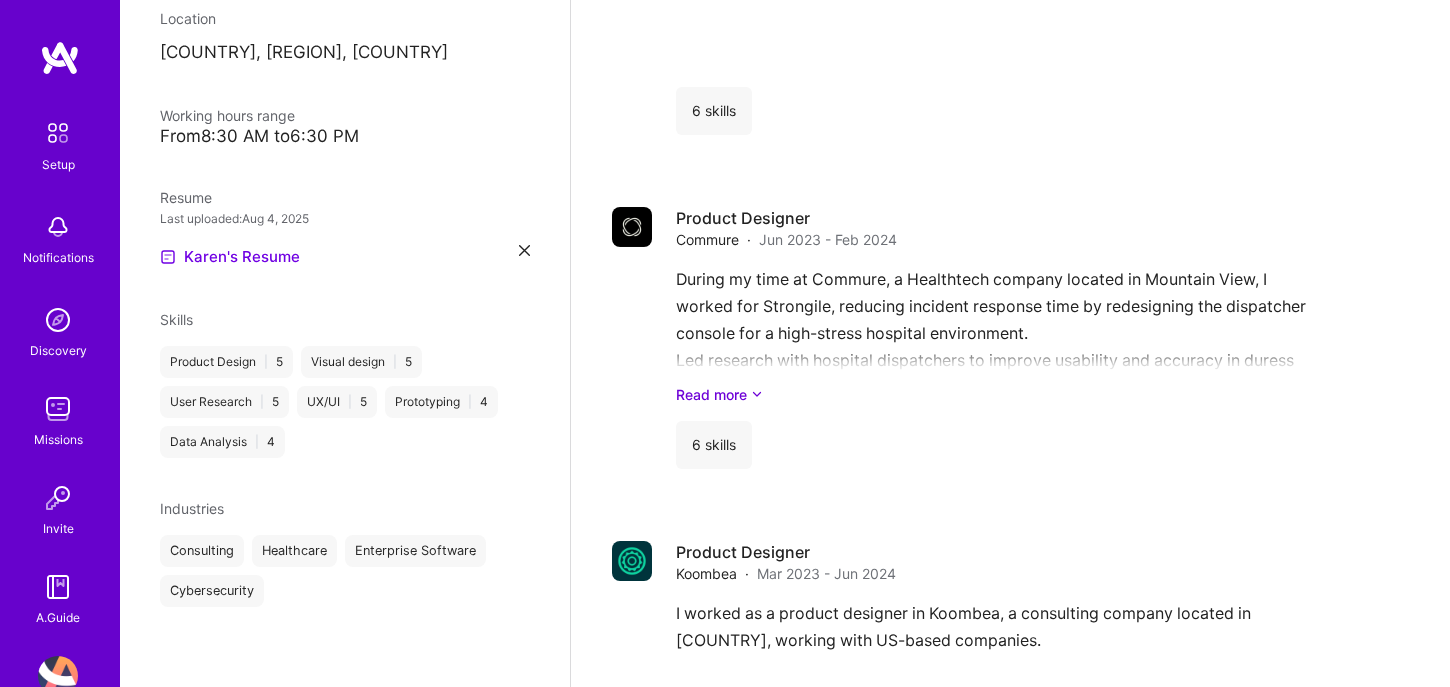 scroll, scrollTop: 255, scrollLeft: 0, axis: vertical 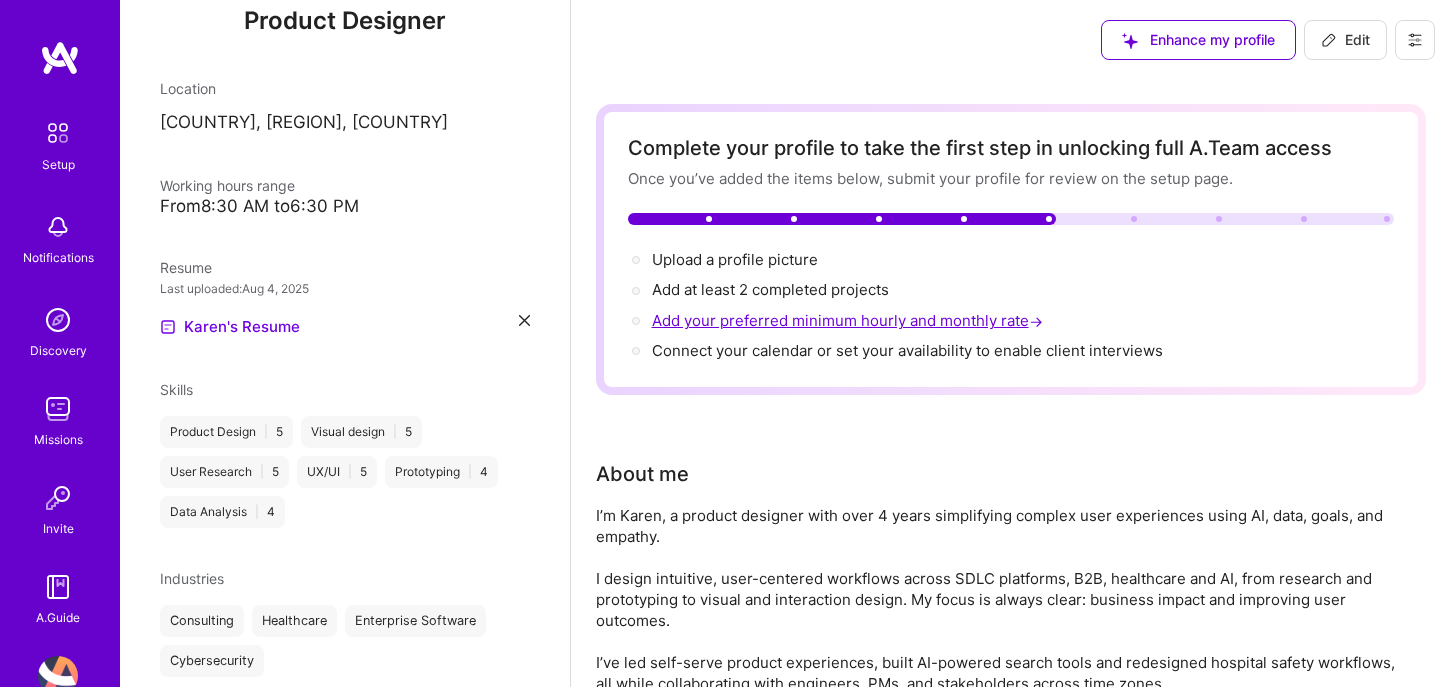 click on "Add your preferred minimum hourly and monthly rate  →" at bounding box center [849, 320] 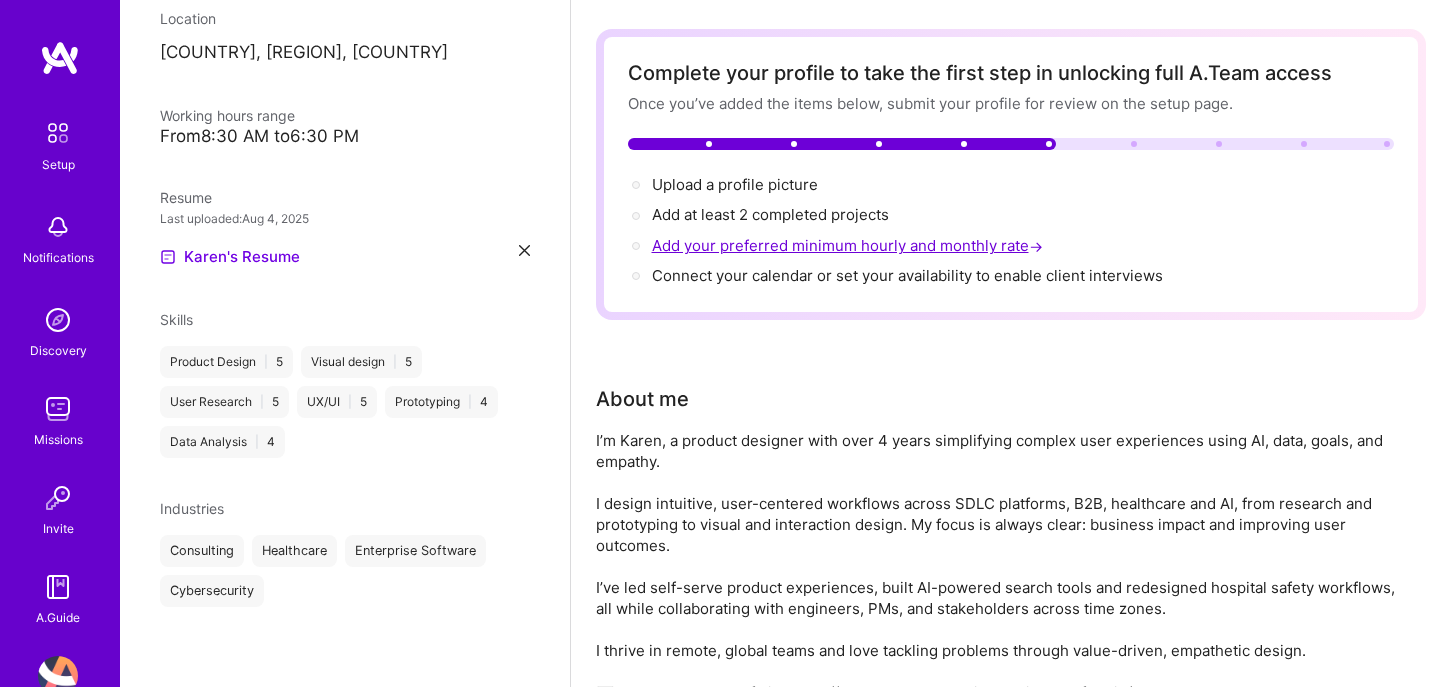 select on "US" 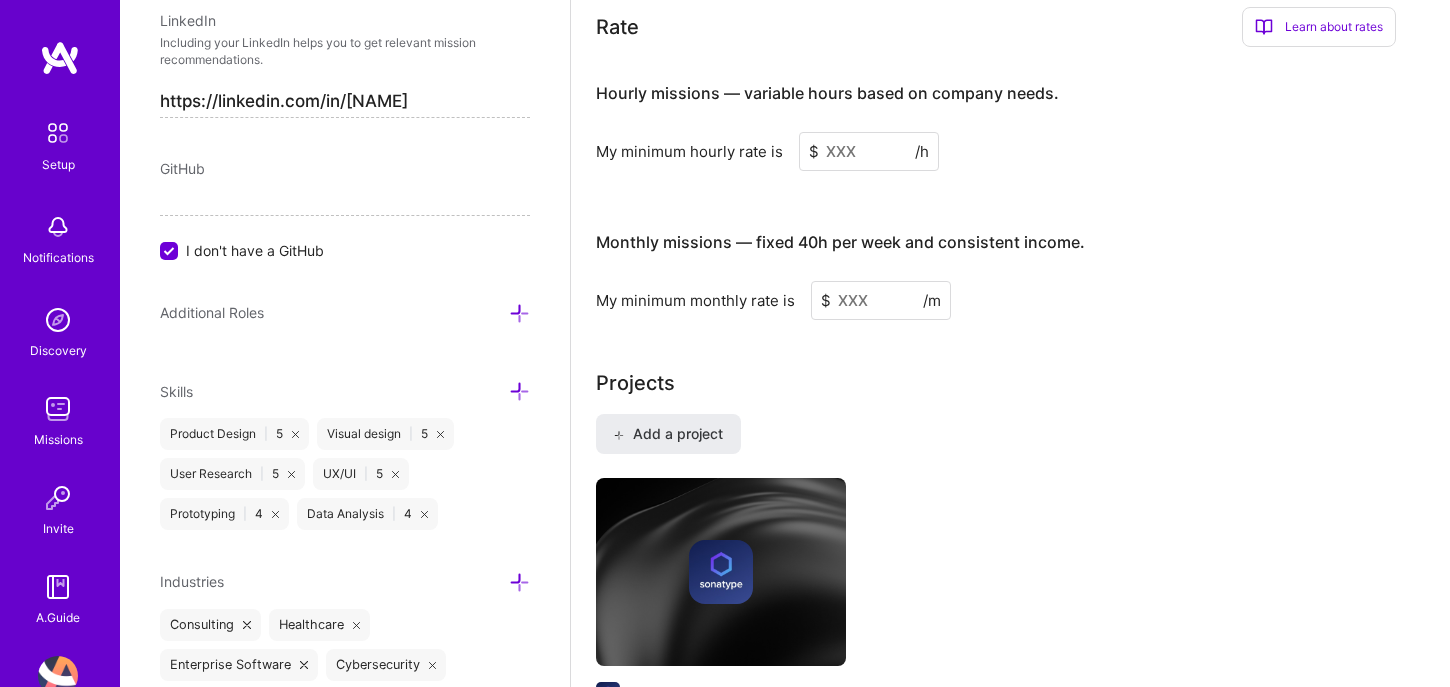 scroll, scrollTop: 1364, scrollLeft: 0, axis: vertical 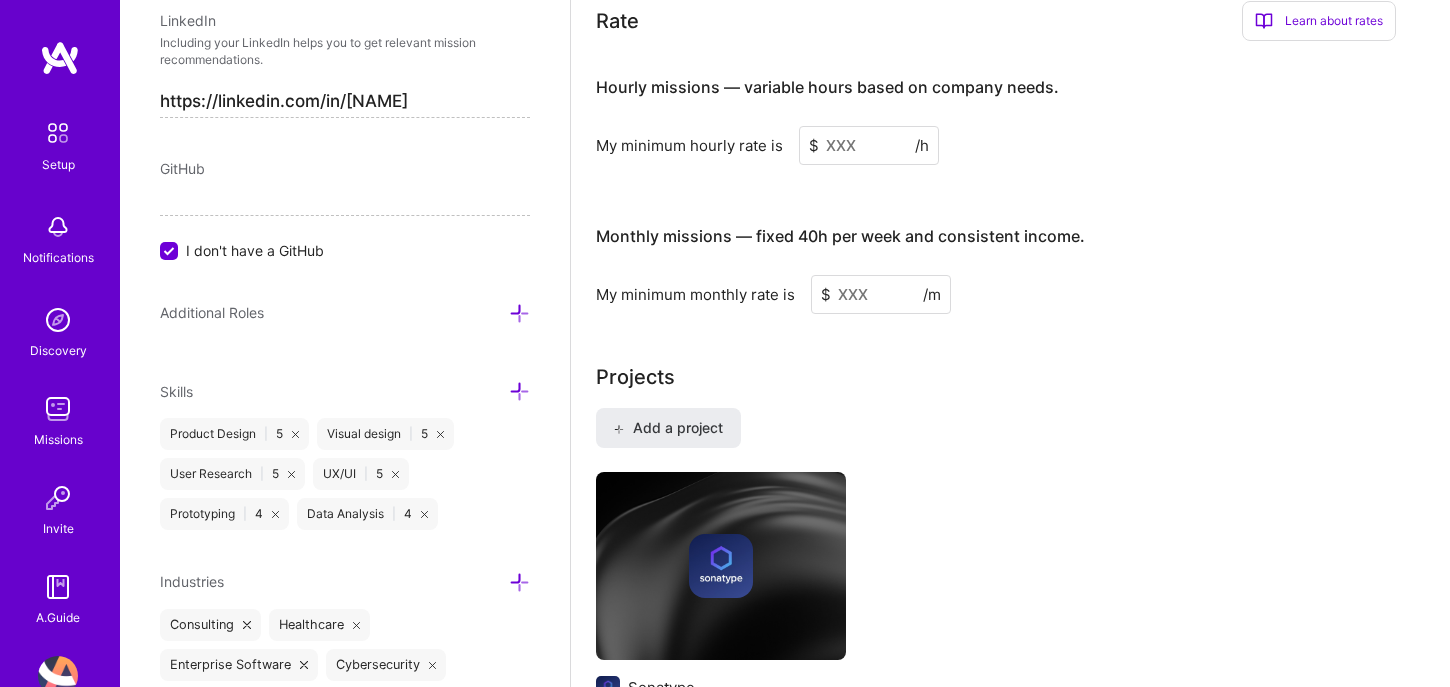 click at bounding box center [869, 145] 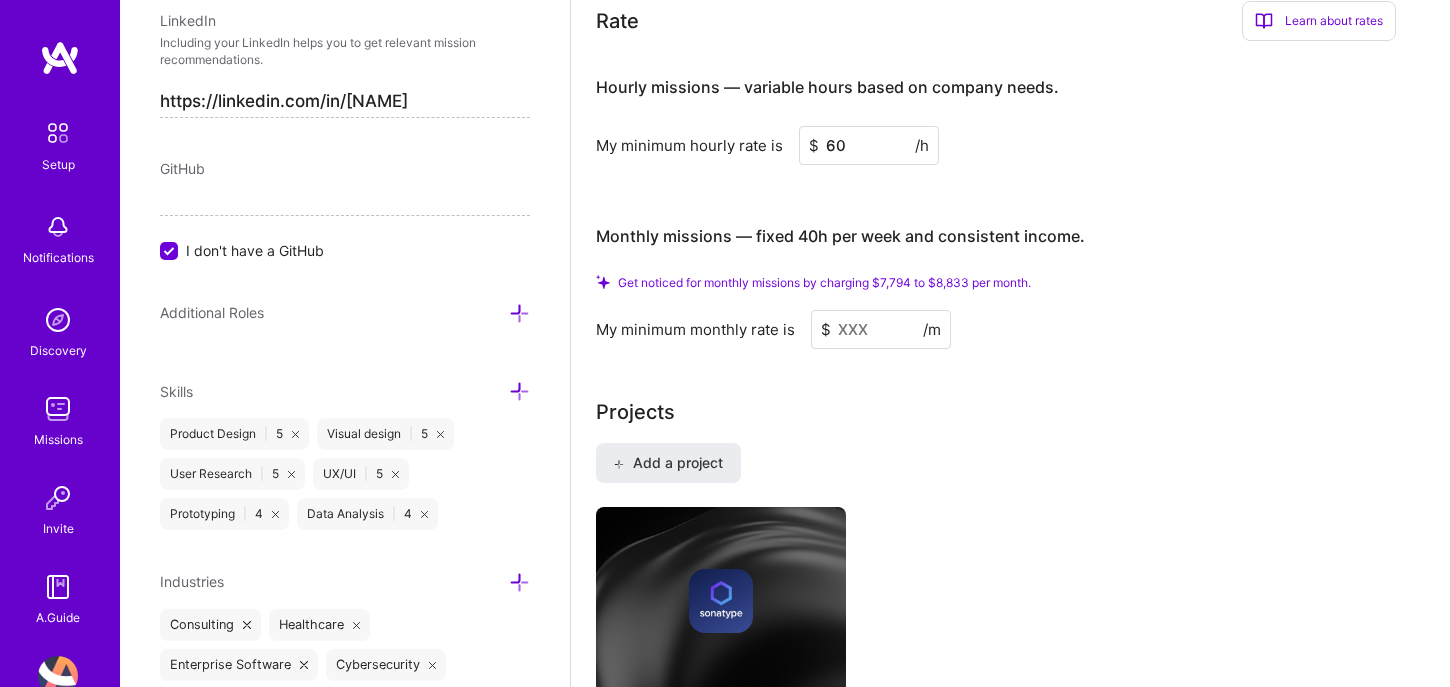 type on "60" 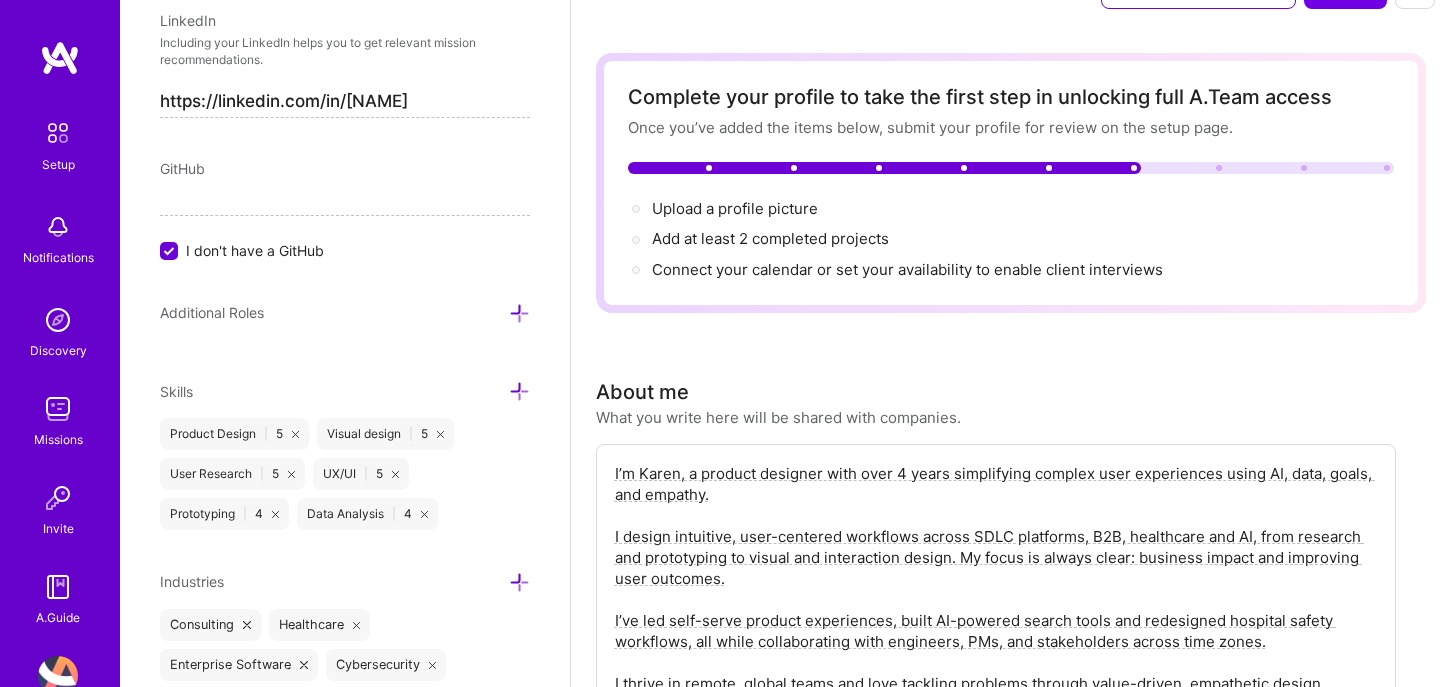 scroll, scrollTop: 0, scrollLeft: 0, axis: both 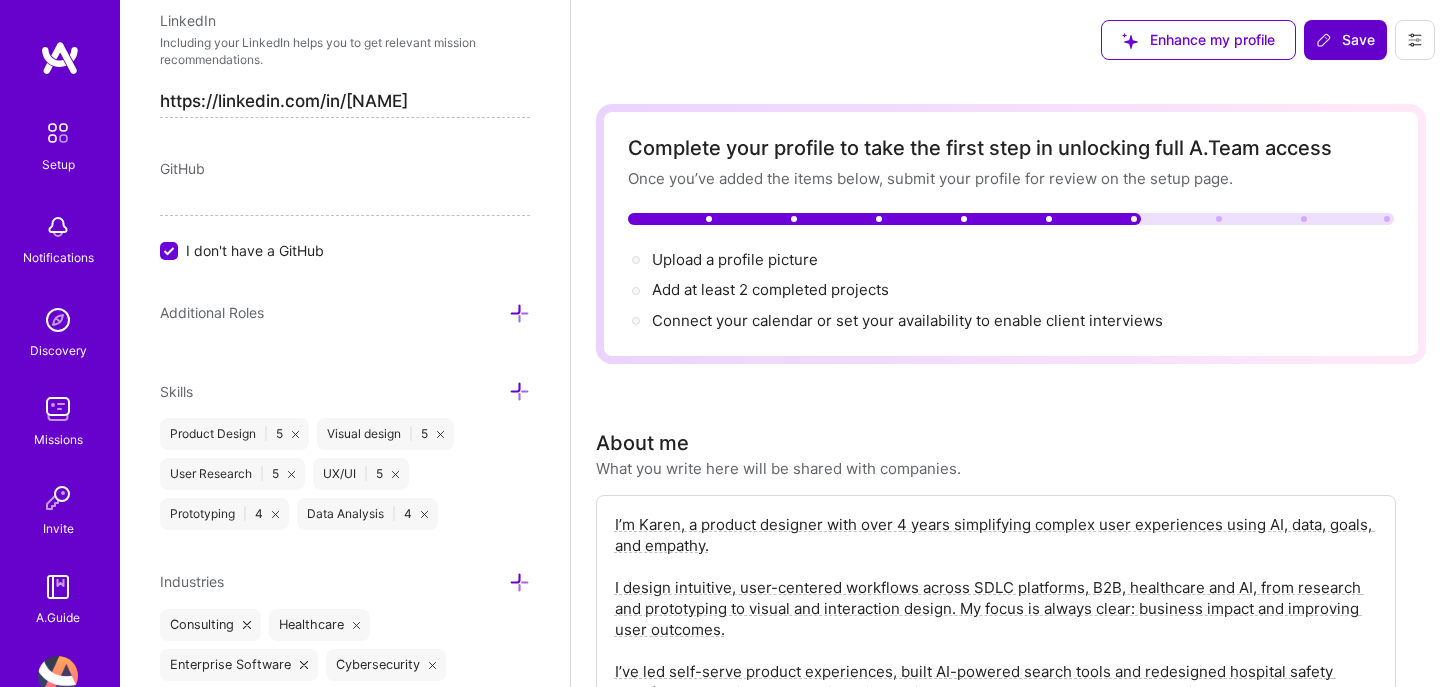 type on "8500" 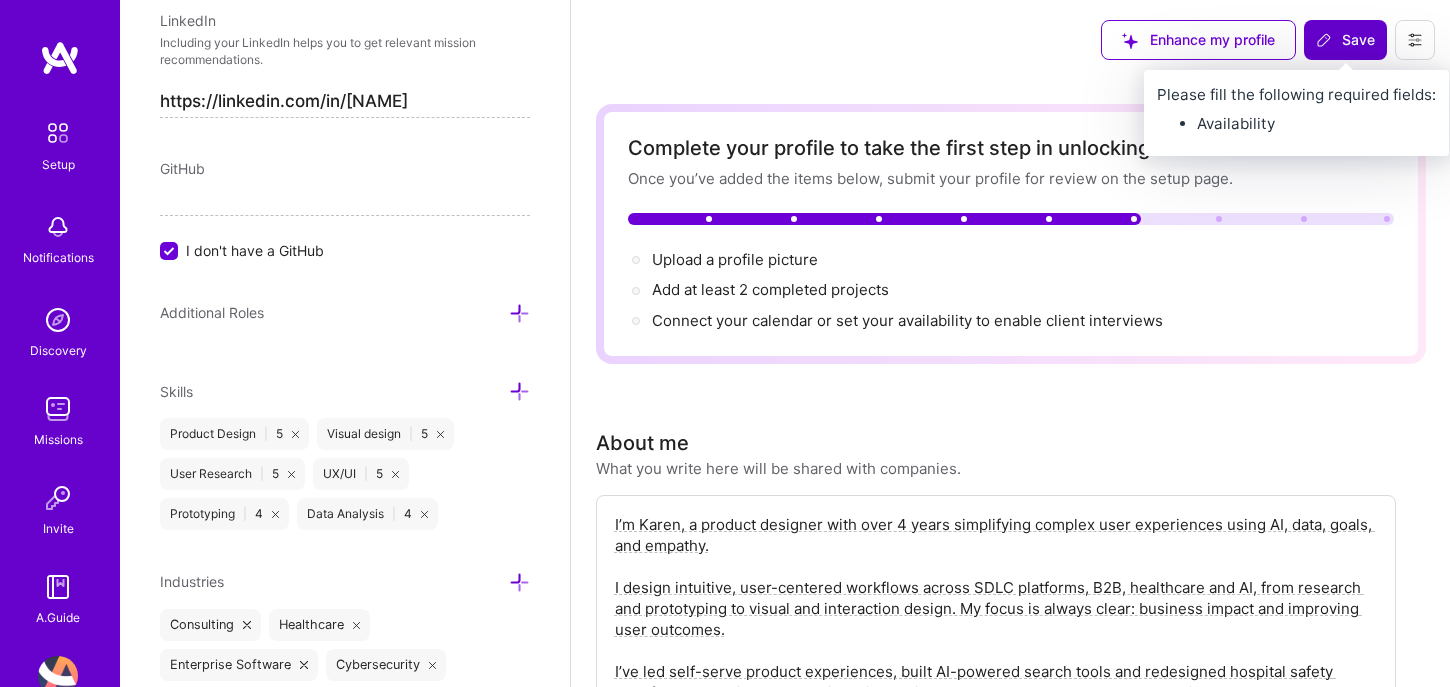 click on "Save" at bounding box center [1345, 40] 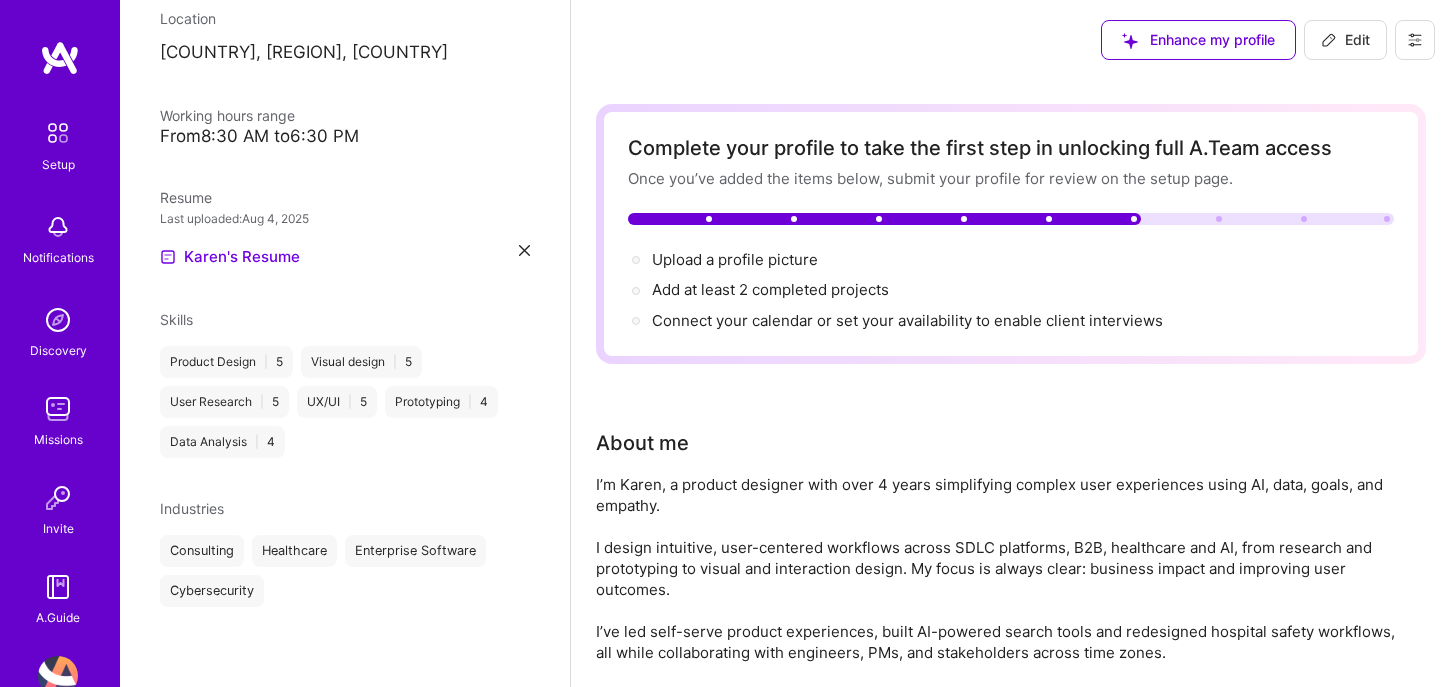 scroll, scrollTop: 255, scrollLeft: 0, axis: vertical 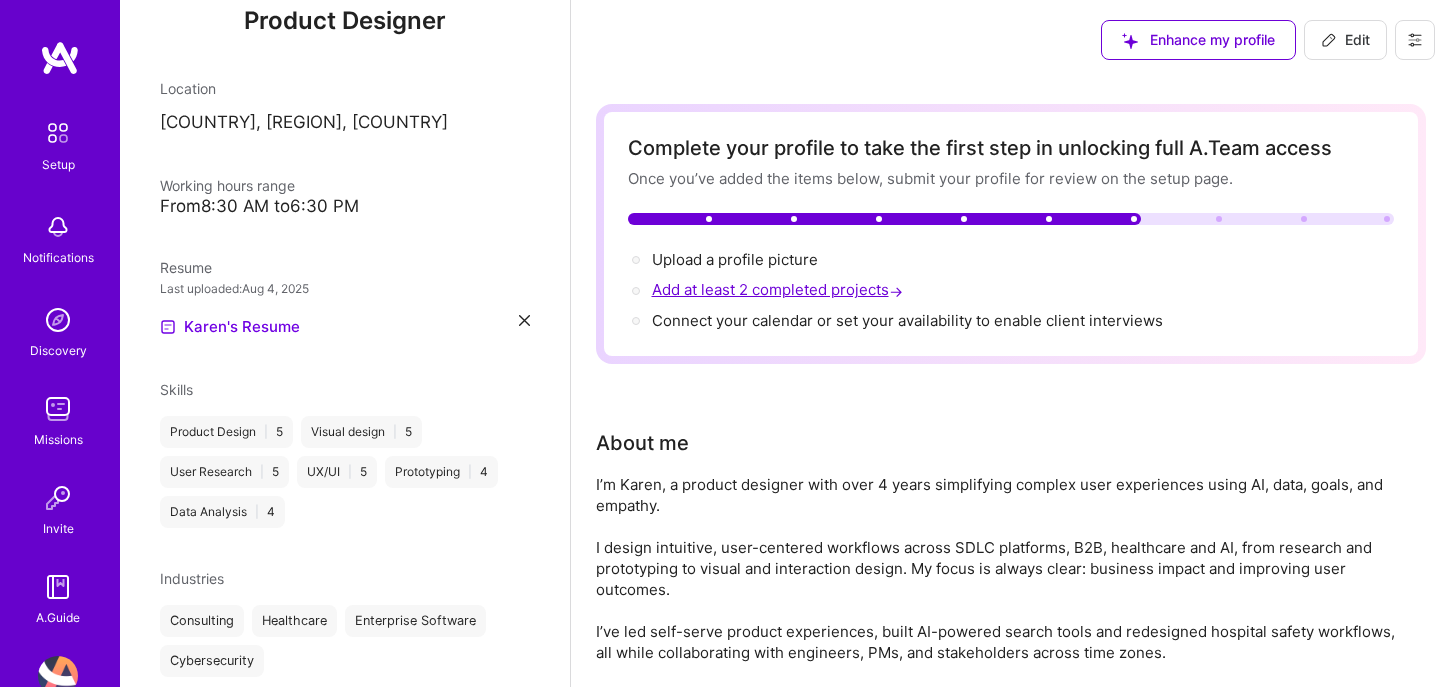 click on "Add at least 2 completed projects  →" at bounding box center (779, 289) 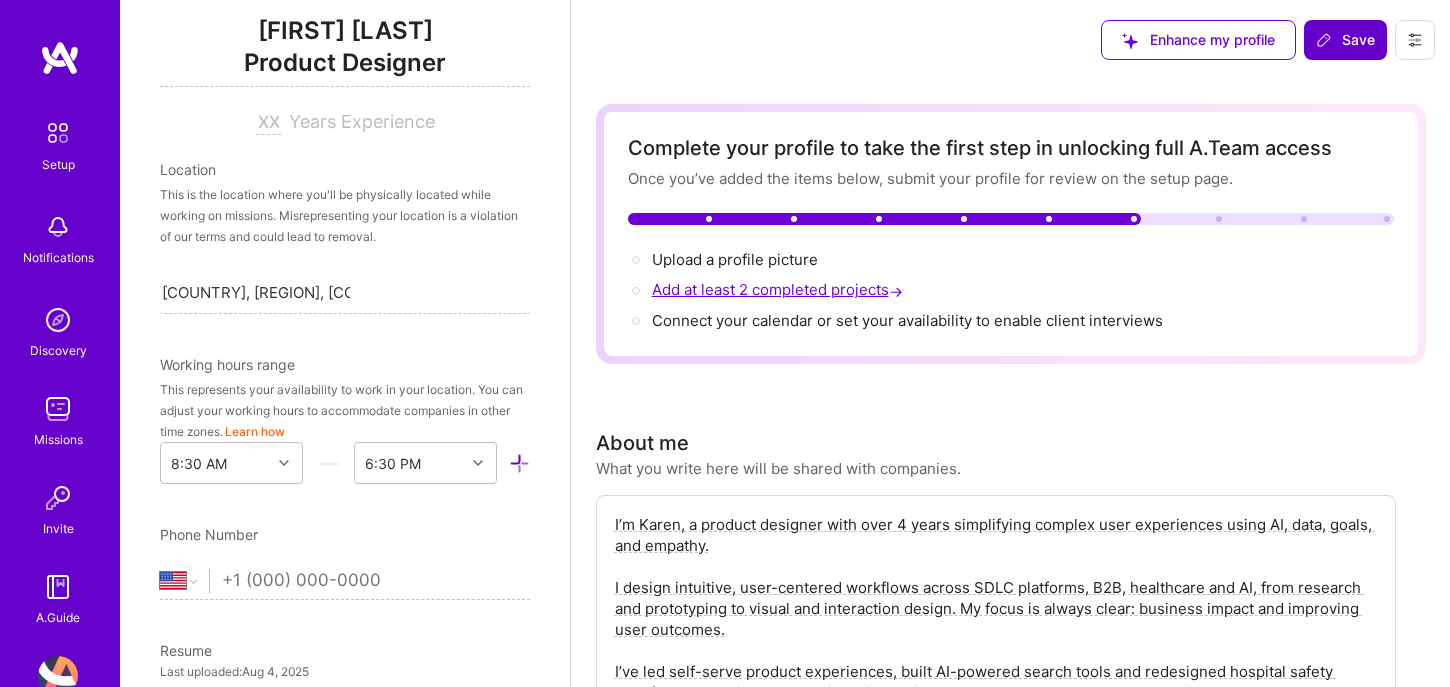 scroll, scrollTop: 1423, scrollLeft: 0, axis: vertical 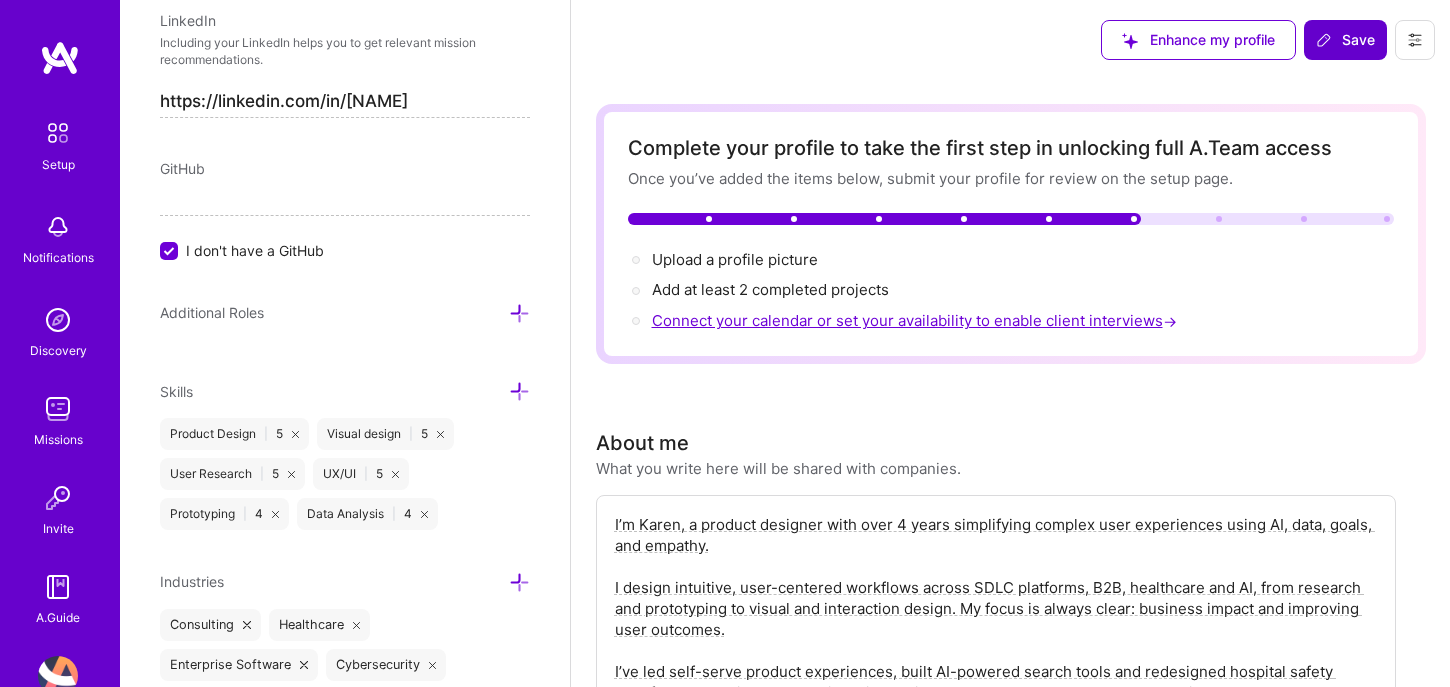 click on "Connect your calendar or set your availability to enable client interviews  →" at bounding box center (916, 320) 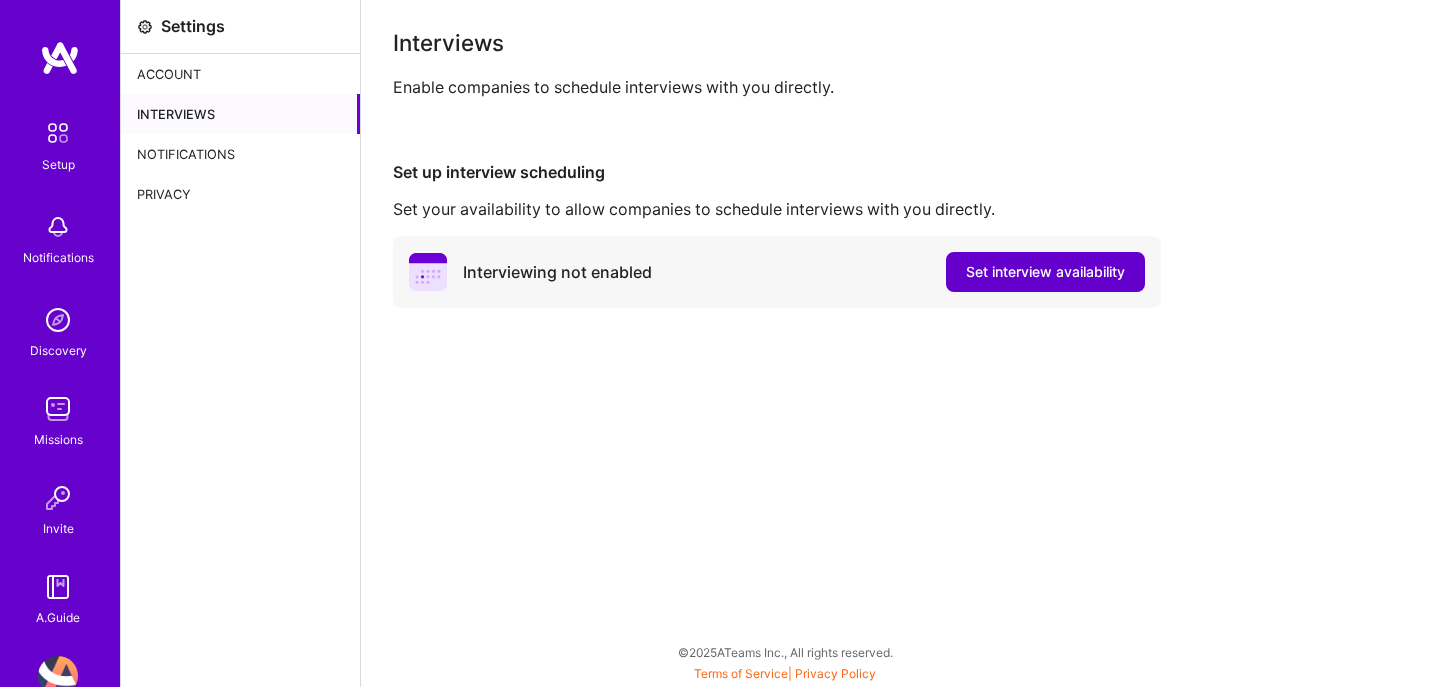 click on "Set interview availability" at bounding box center [1045, 272] 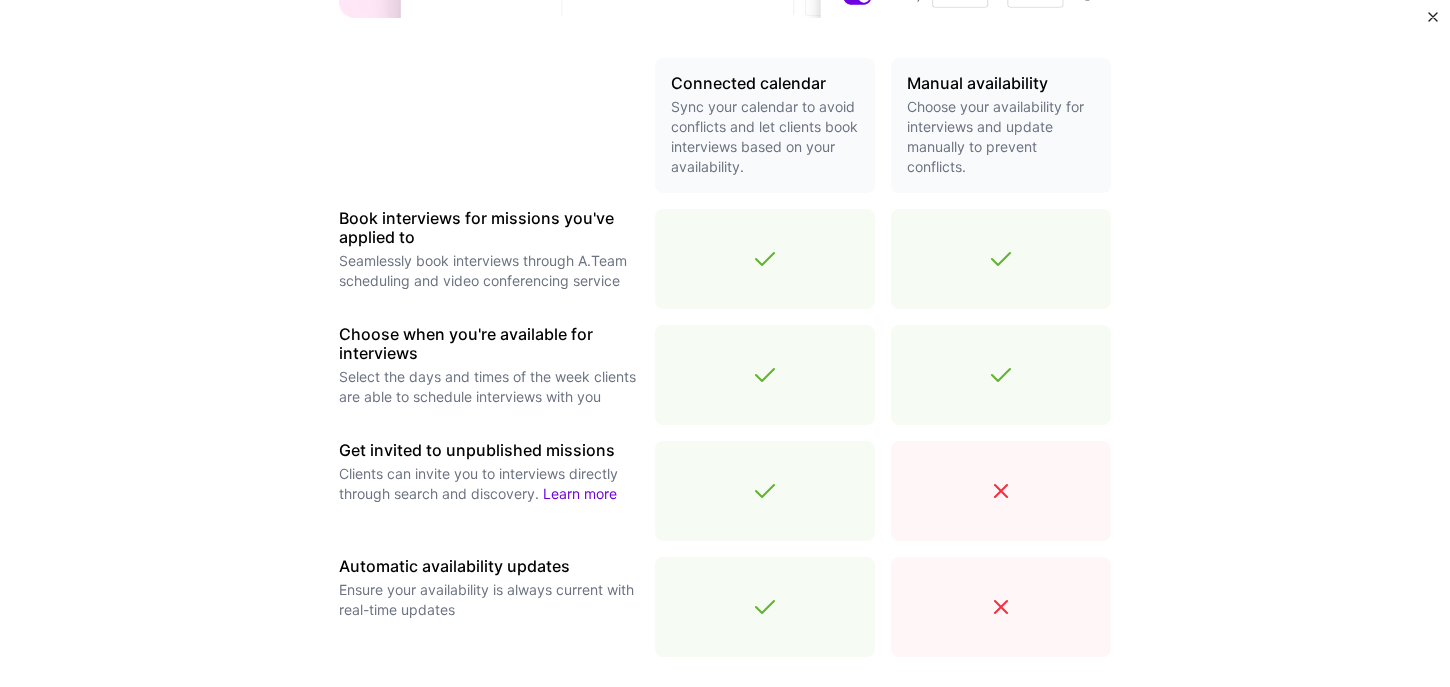 scroll, scrollTop: 714, scrollLeft: 0, axis: vertical 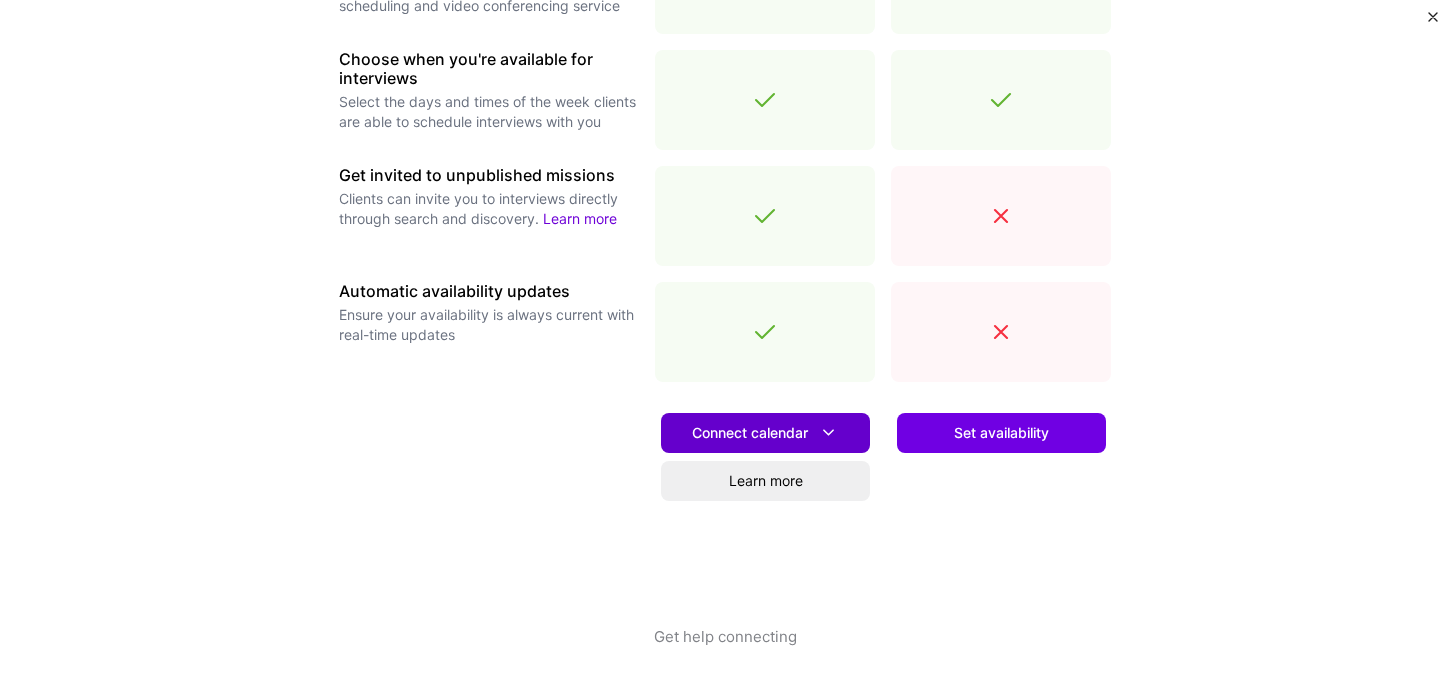 click at bounding box center [828, 432] 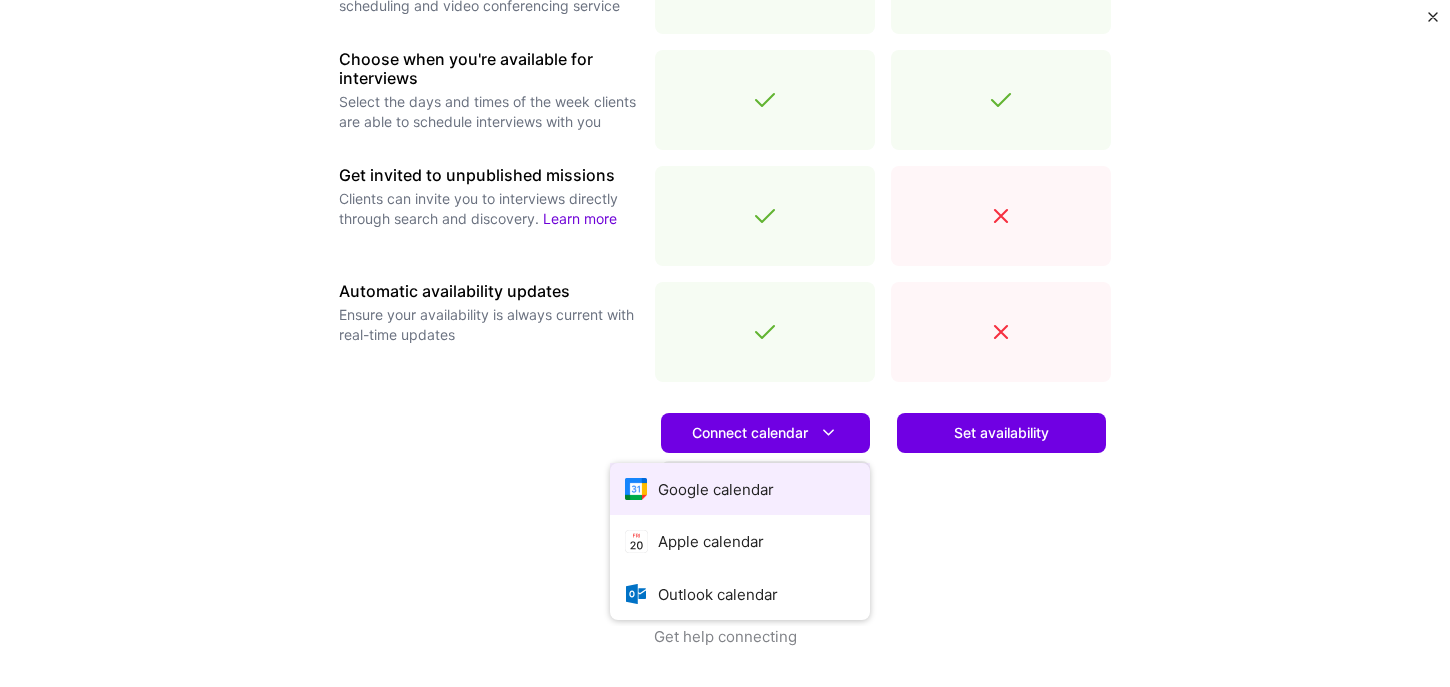 click on "Google calendar" at bounding box center [740, 489] 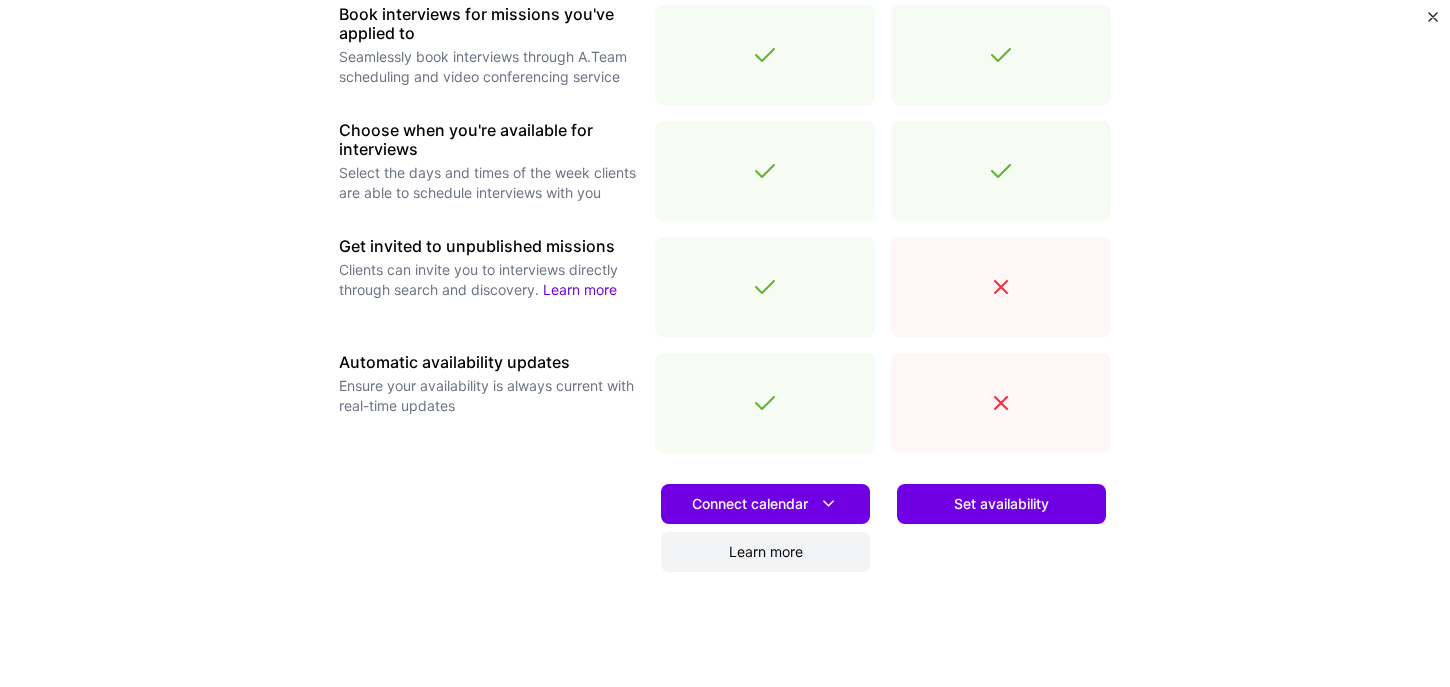 scroll, scrollTop: 714, scrollLeft: 0, axis: vertical 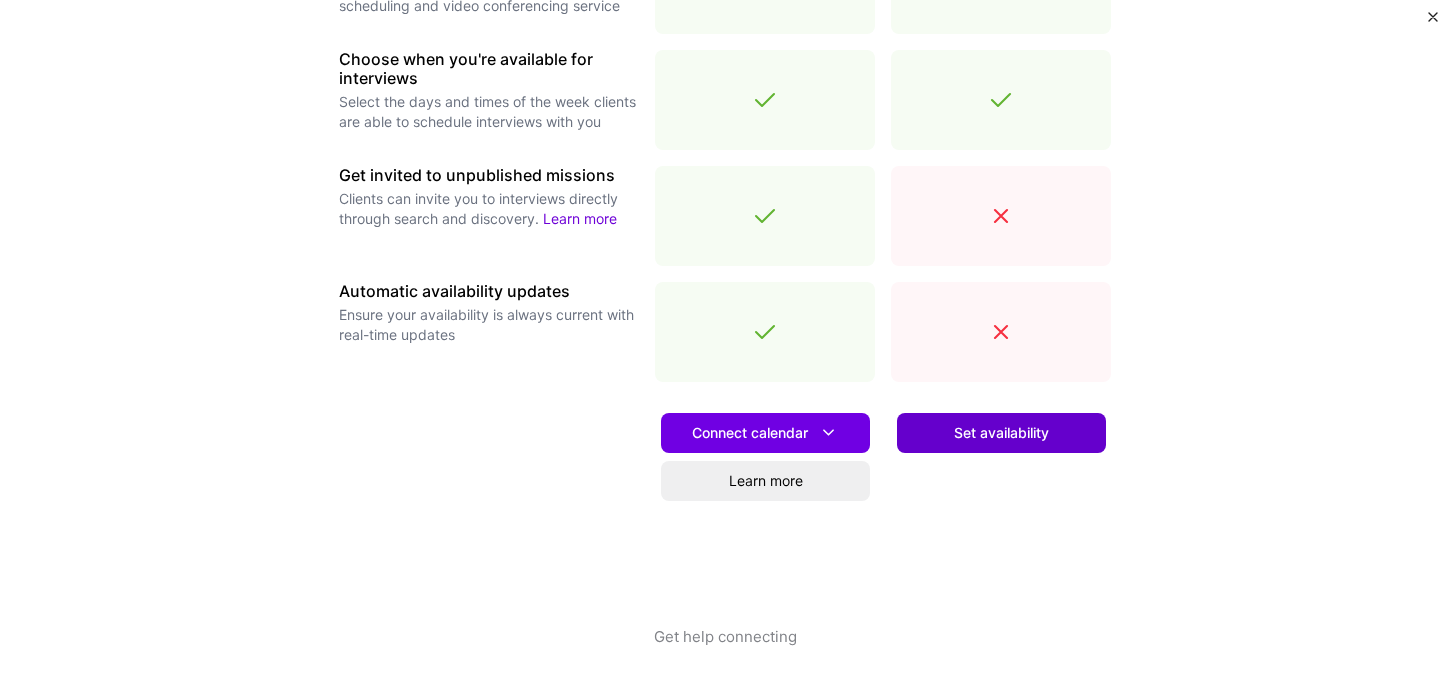 click on "Set availability" at bounding box center (1001, 433) 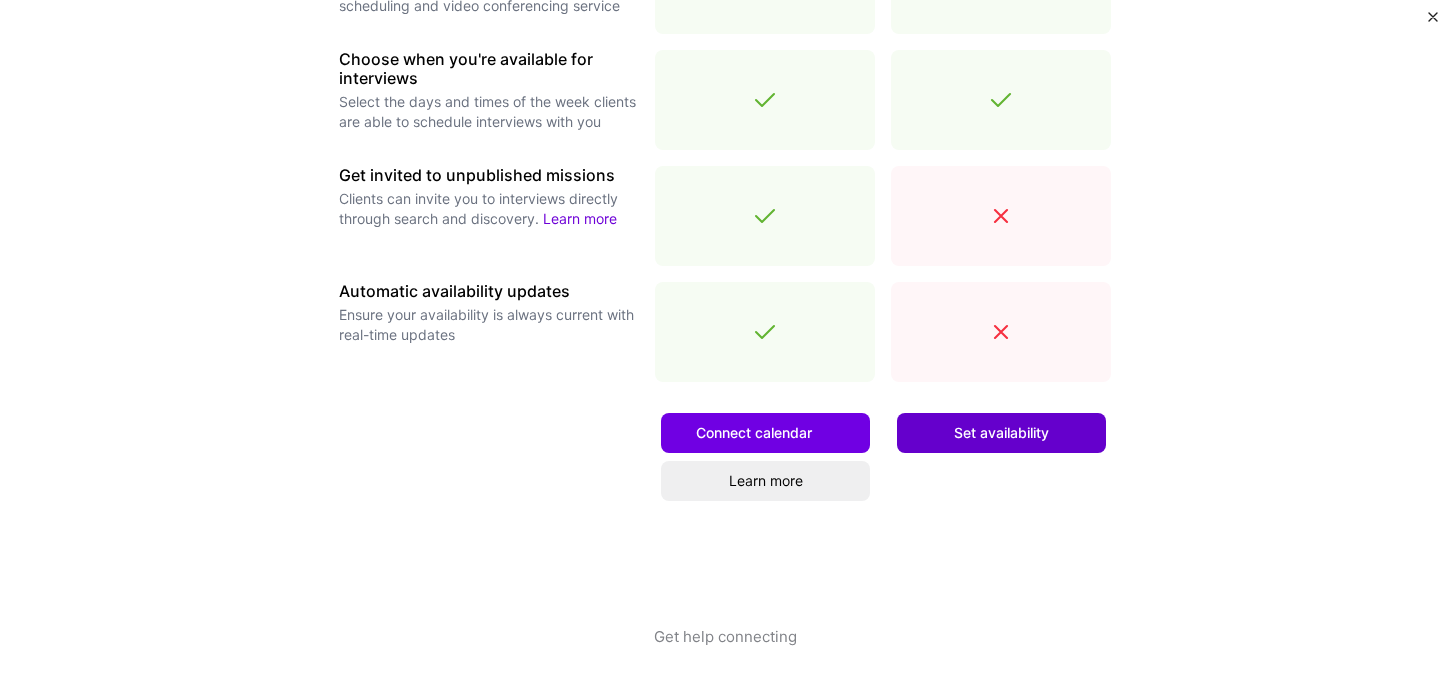 scroll, scrollTop: 0, scrollLeft: 0, axis: both 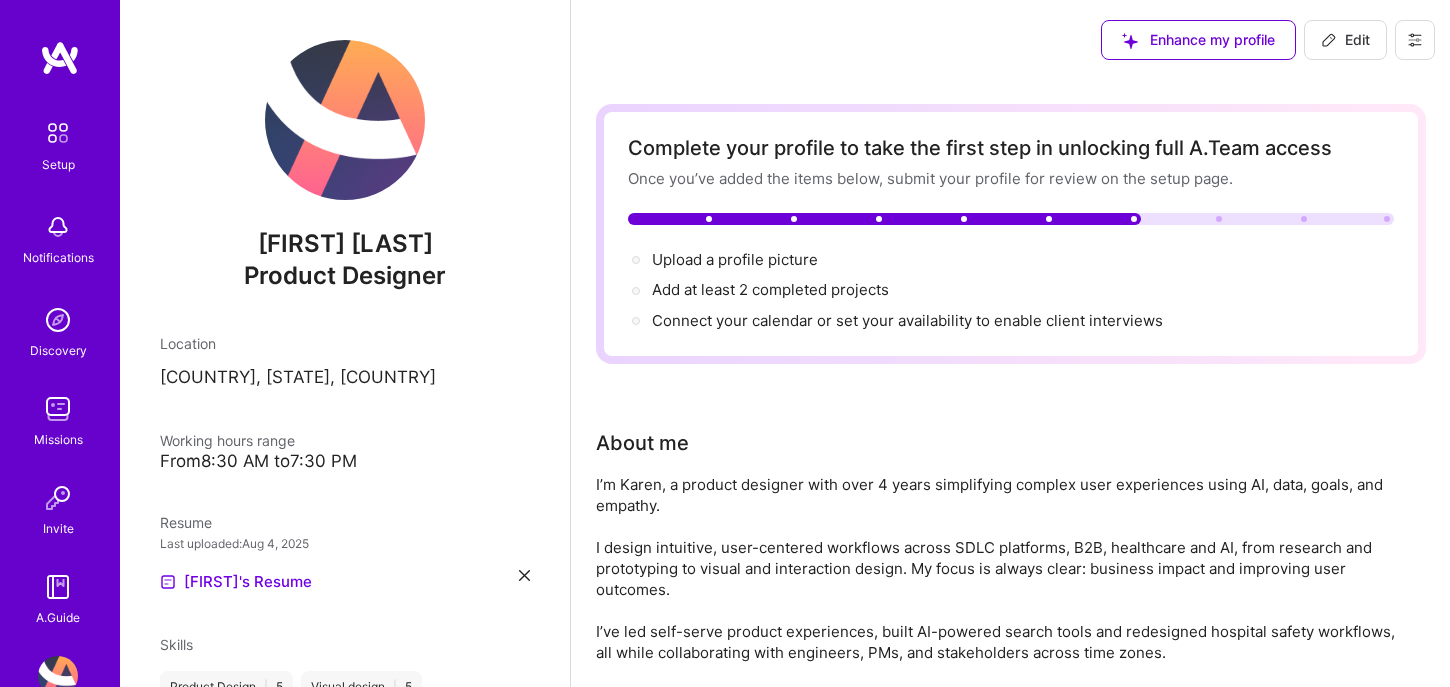 click at bounding box center (58, 320) 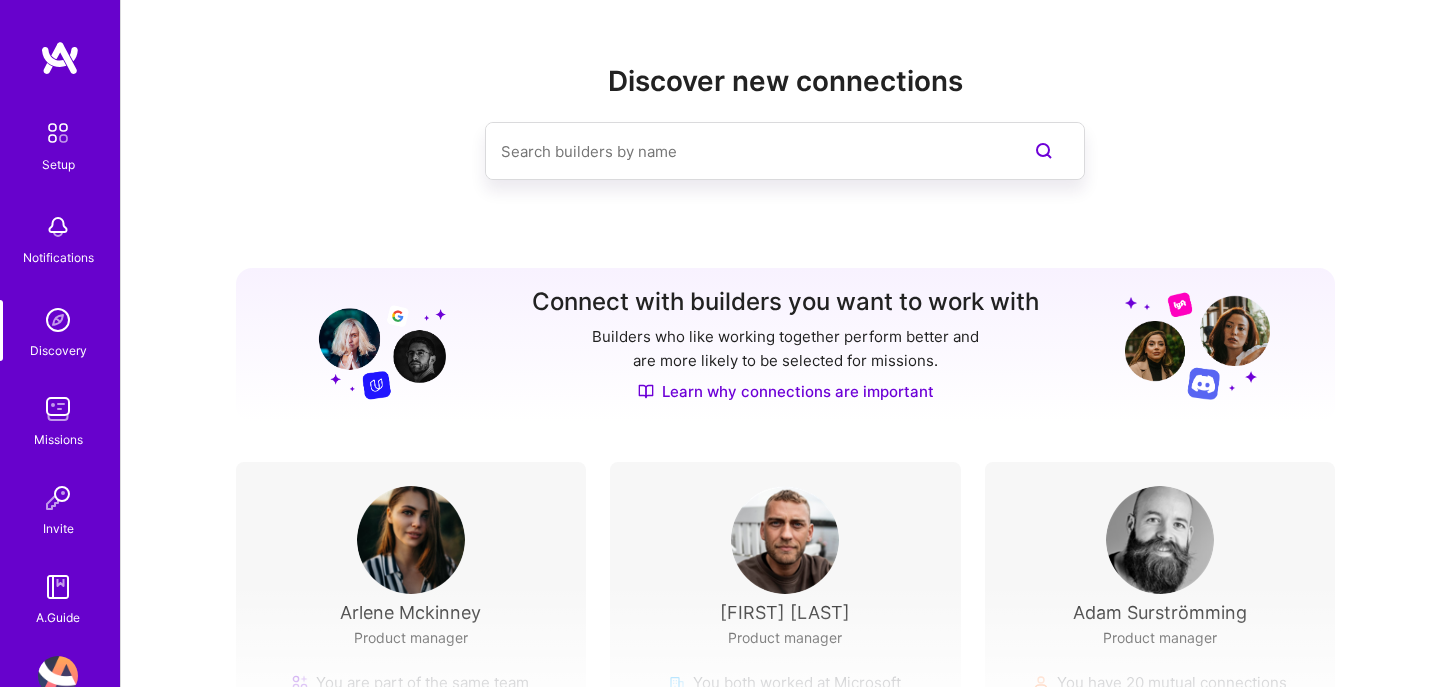 click at bounding box center (745, 151) 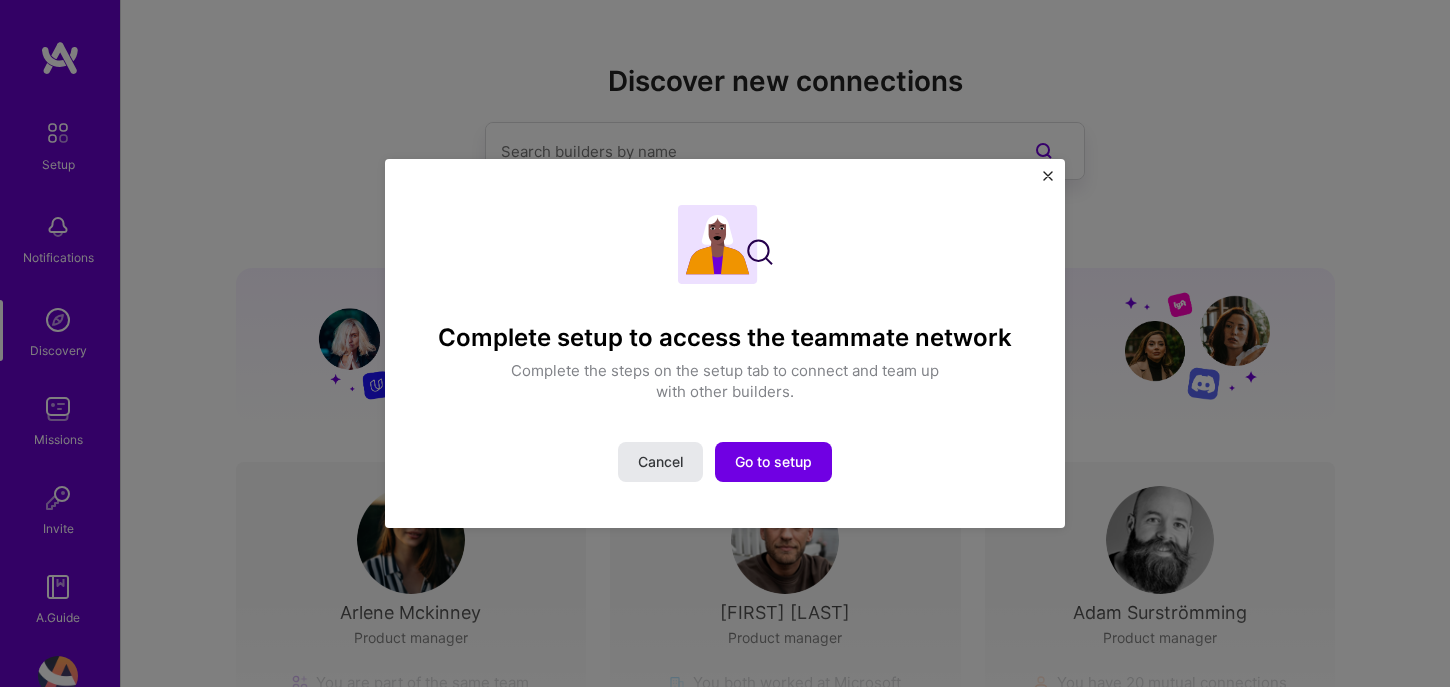 click on "Cancel" at bounding box center [660, 462] 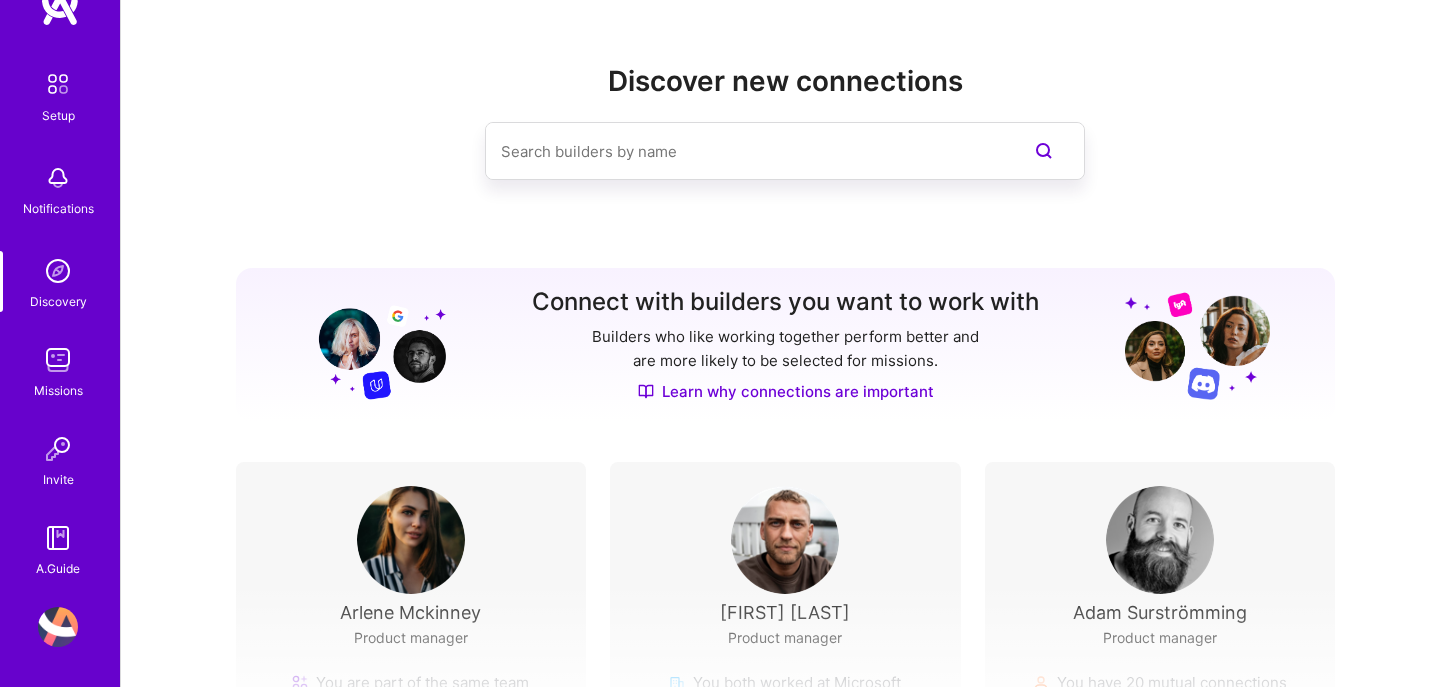 scroll, scrollTop: 0, scrollLeft: 0, axis: both 